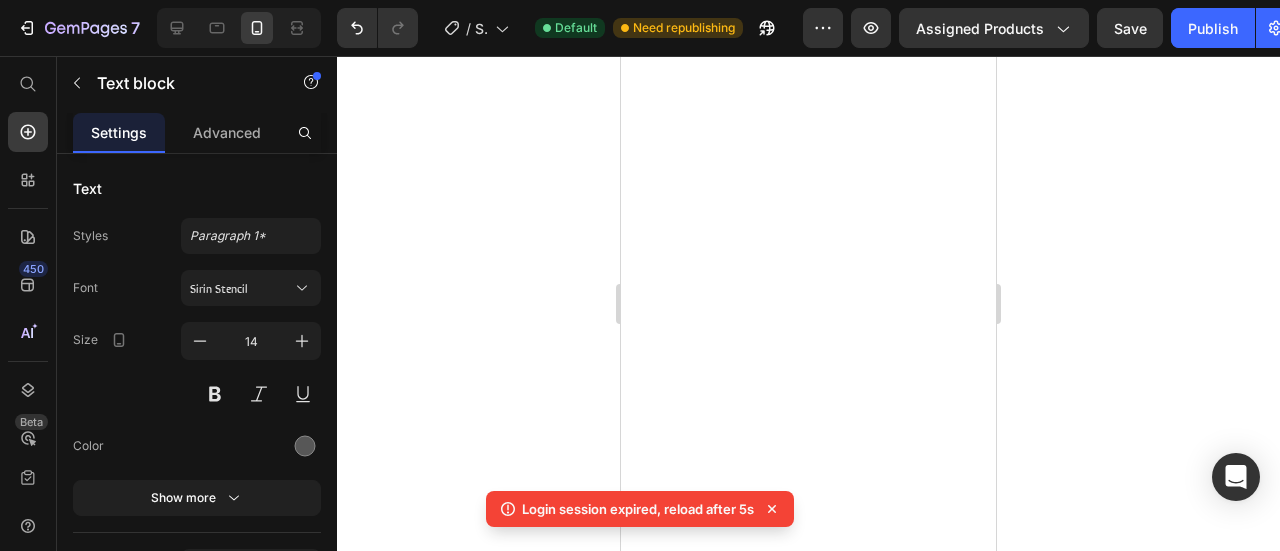 scroll, scrollTop: 0, scrollLeft: 0, axis: both 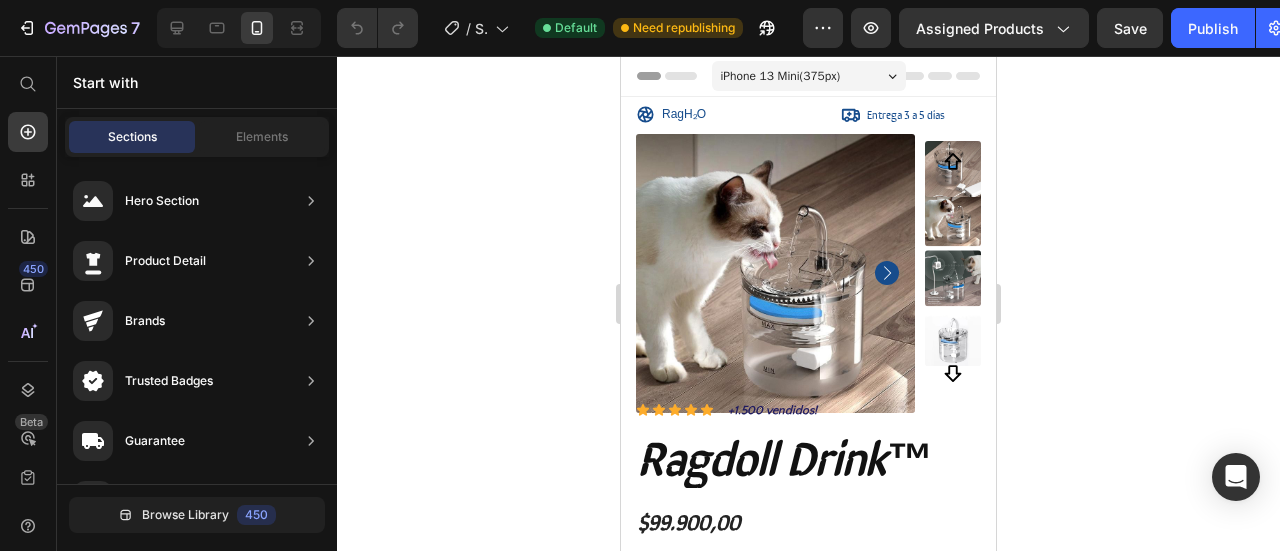drag, startPoint x: 578, startPoint y: 134, endPoint x: 531, endPoint y: 177, distance: 63.702435 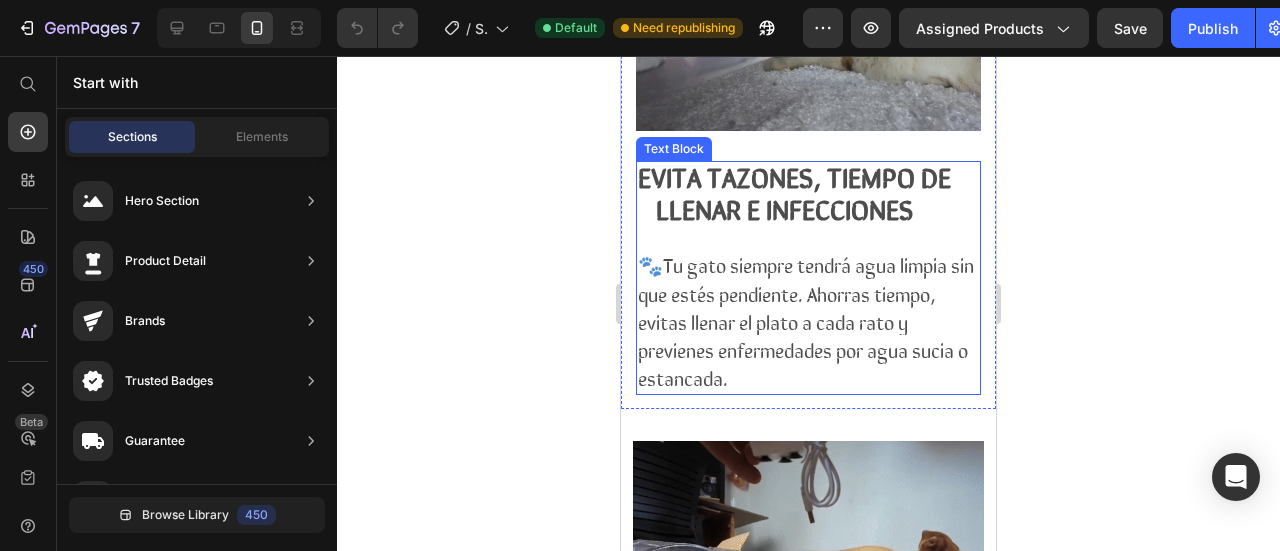 scroll, scrollTop: 1300, scrollLeft: 0, axis: vertical 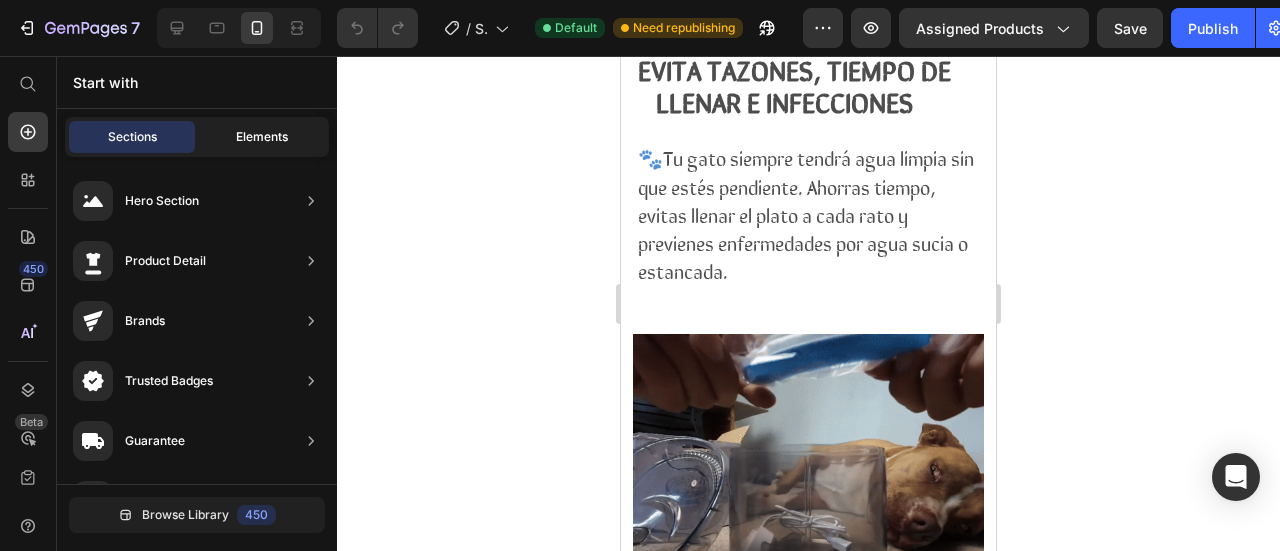 click on "Elements" 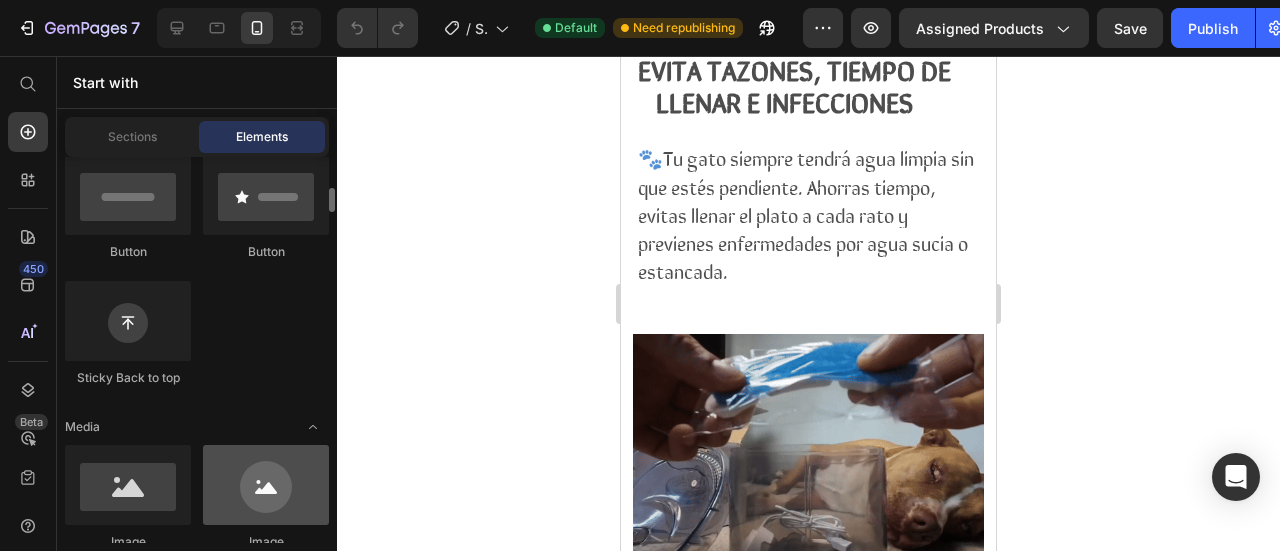 scroll, scrollTop: 700, scrollLeft: 0, axis: vertical 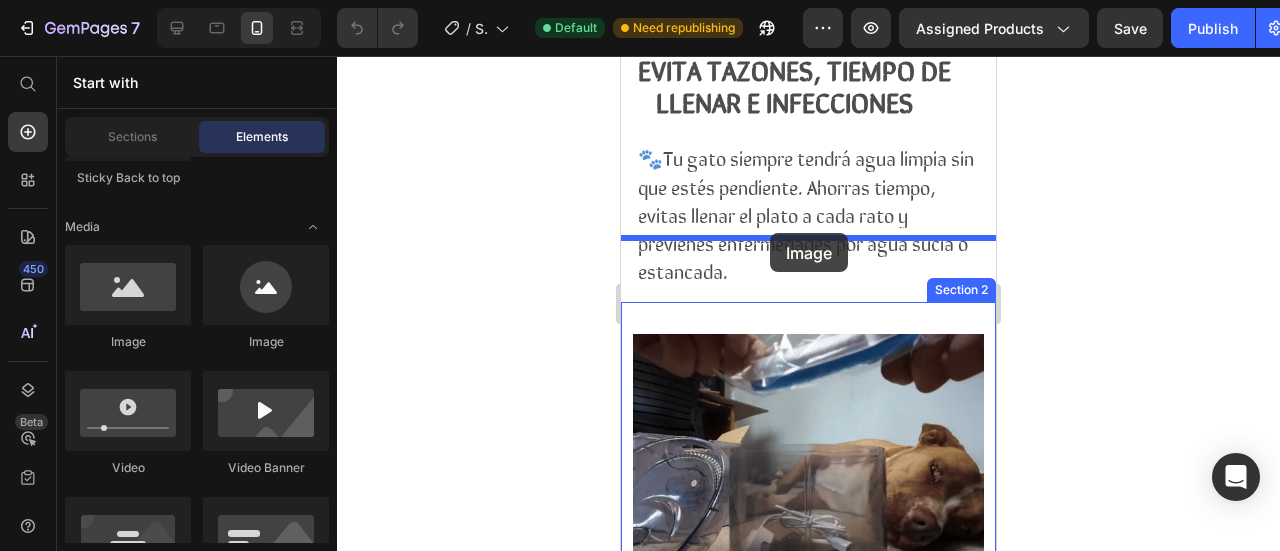 drag, startPoint x: 765, startPoint y: 344, endPoint x: 774, endPoint y: 233, distance: 111.364265 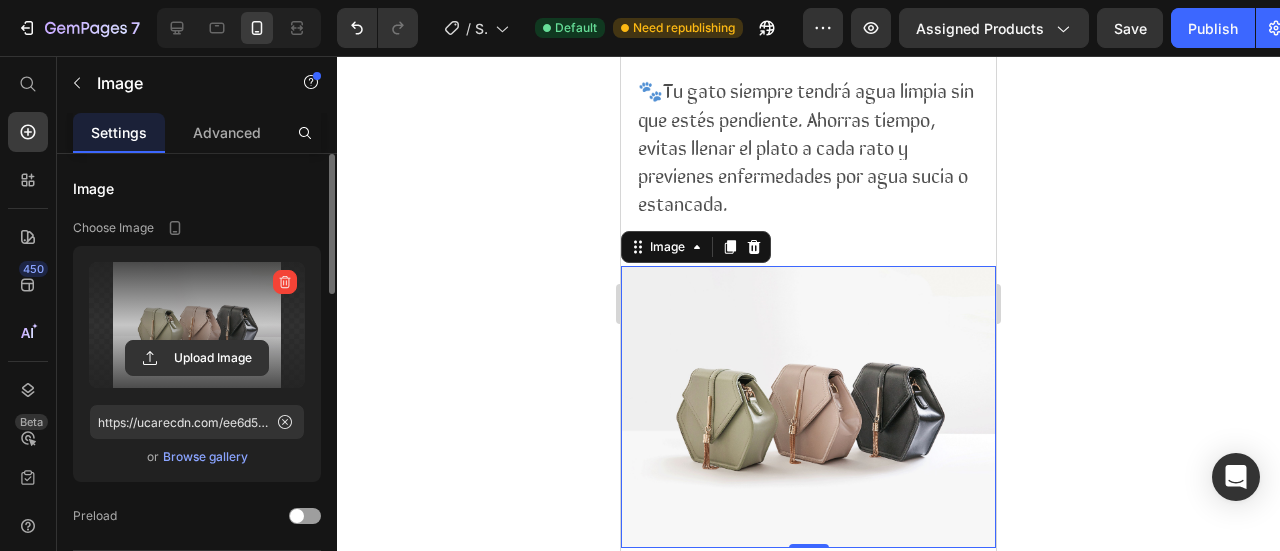 scroll, scrollTop: 1400, scrollLeft: 0, axis: vertical 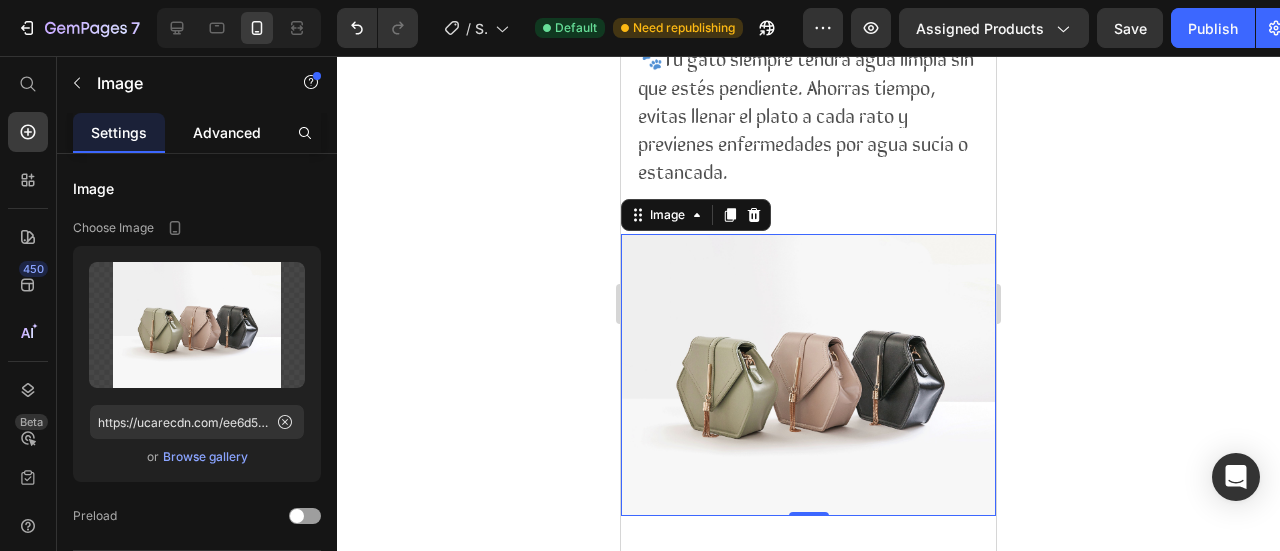 click on "Advanced" at bounding box center [227, 132] 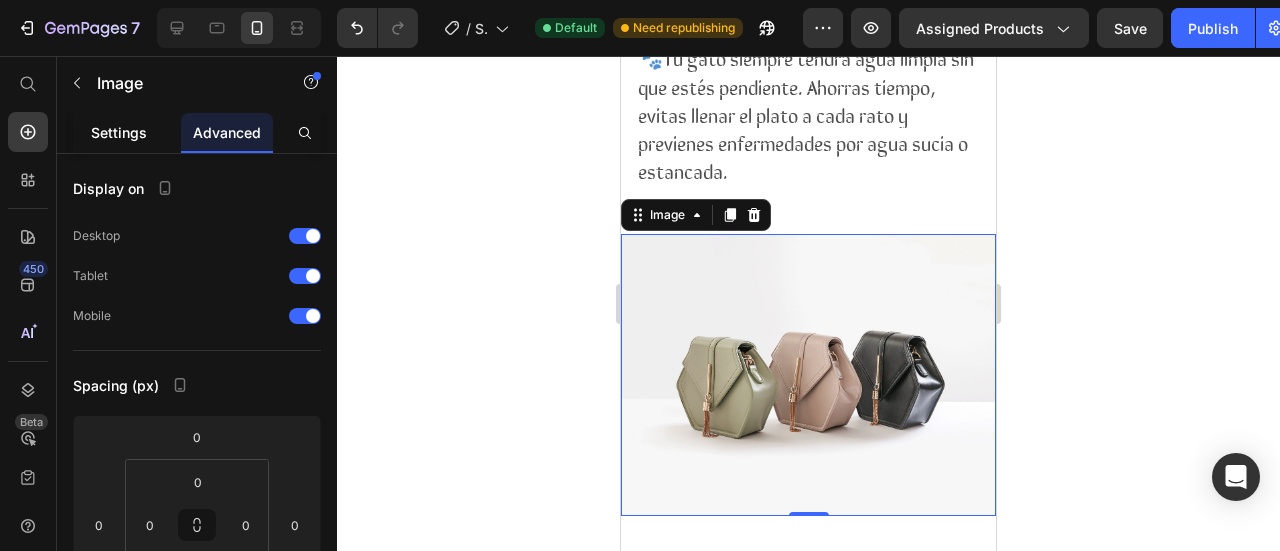 click on "Settings" at bounding box center [119, 132] 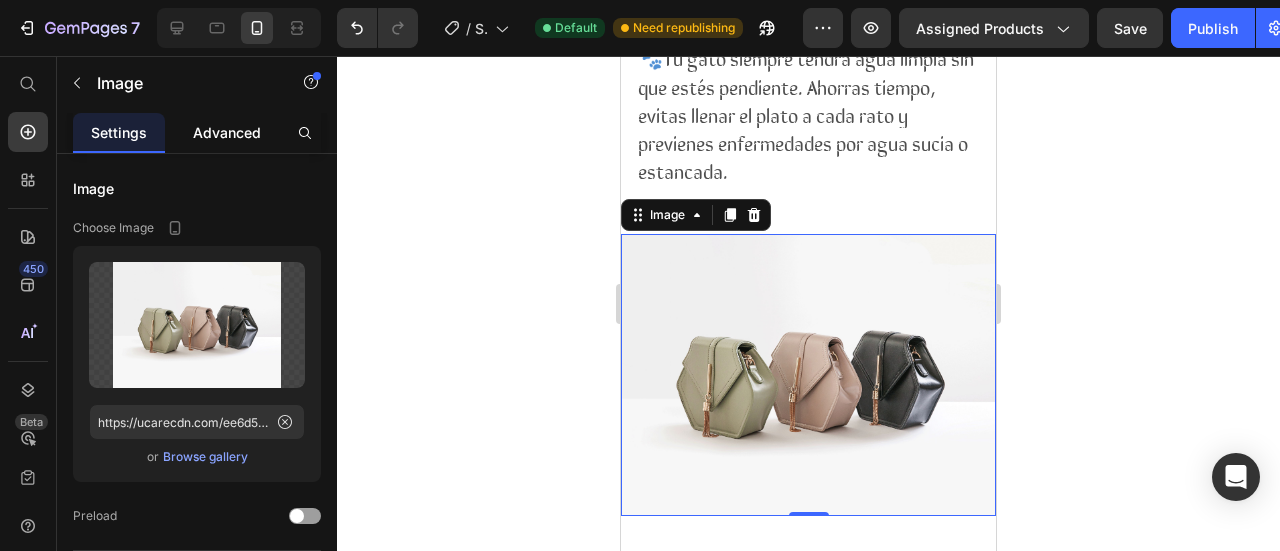 click on "Advanced" at bounding box center [227, 132] 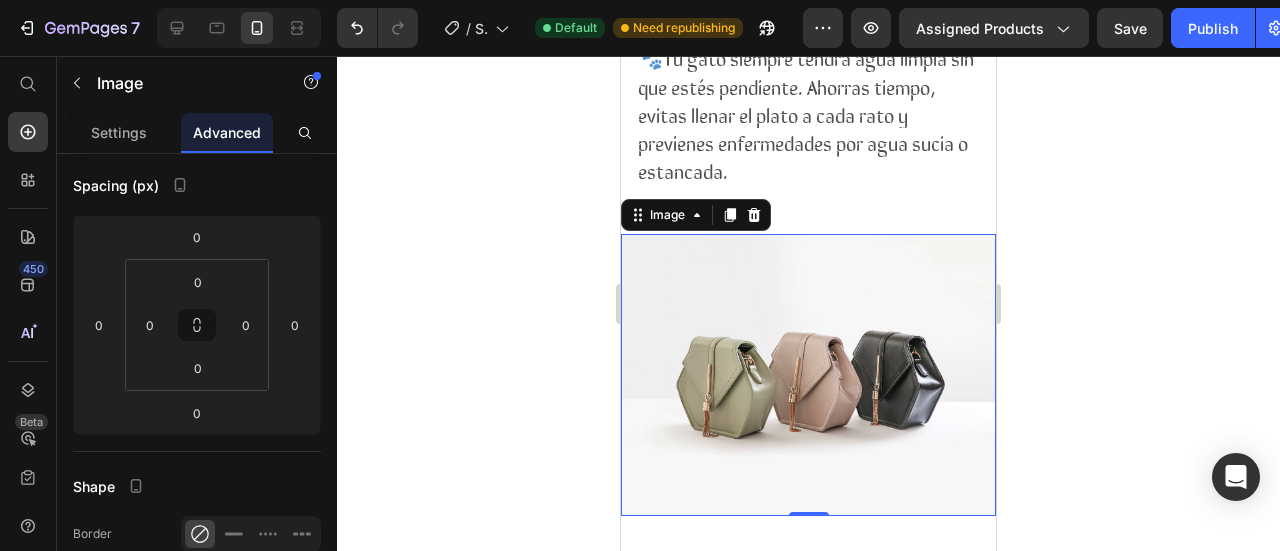 scroll, scrollTop: 0, scrollLeft: 0, axis: both 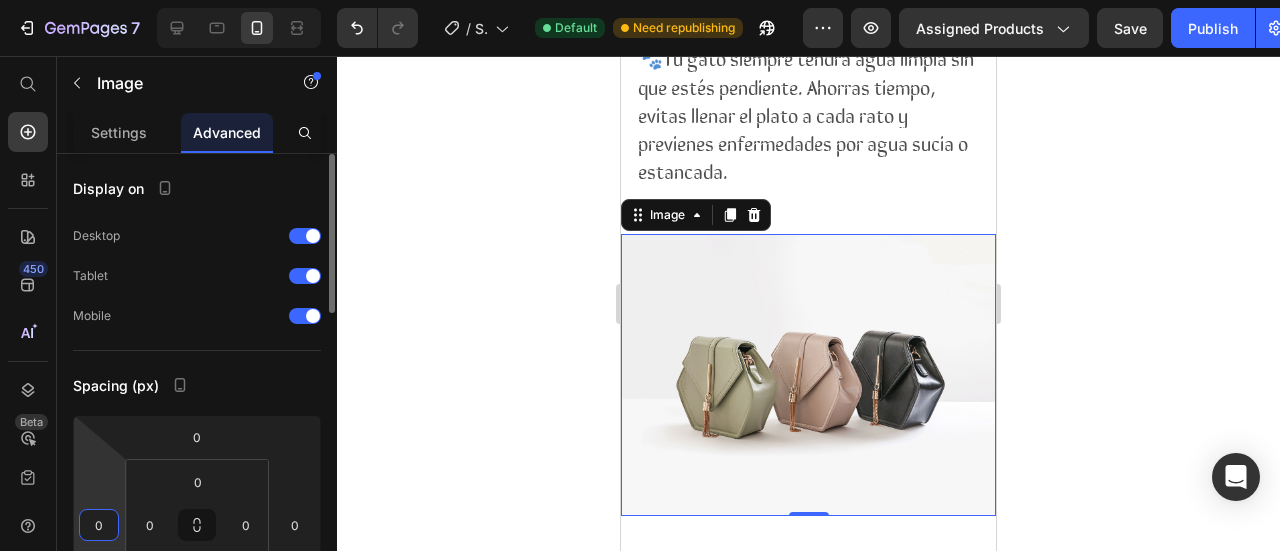 click on "0" at bounding box center [99, 525] 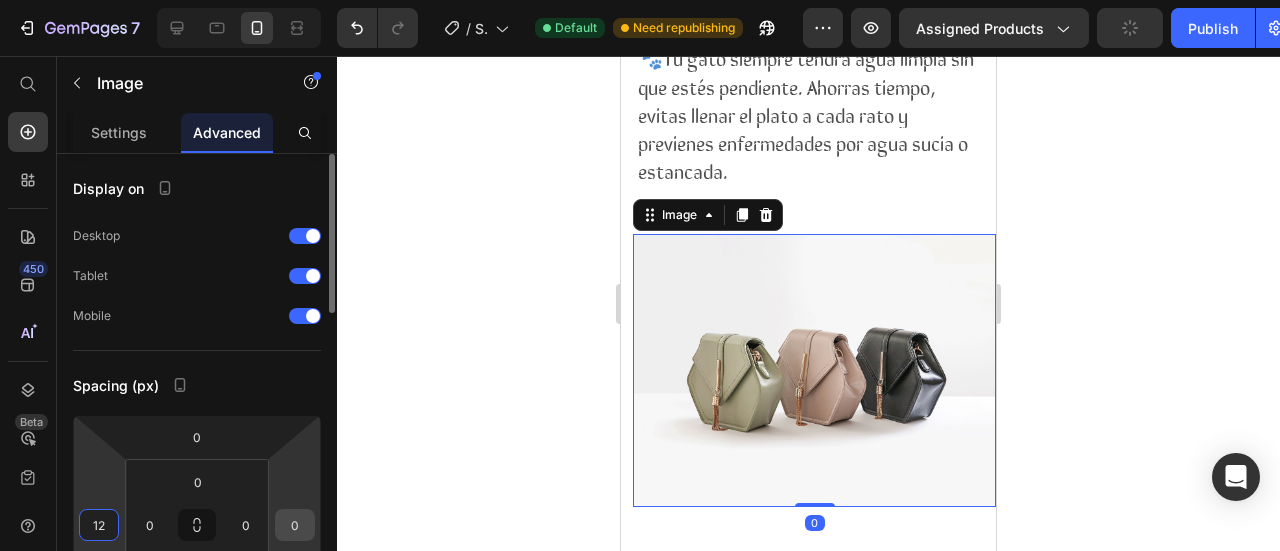 type on "12" 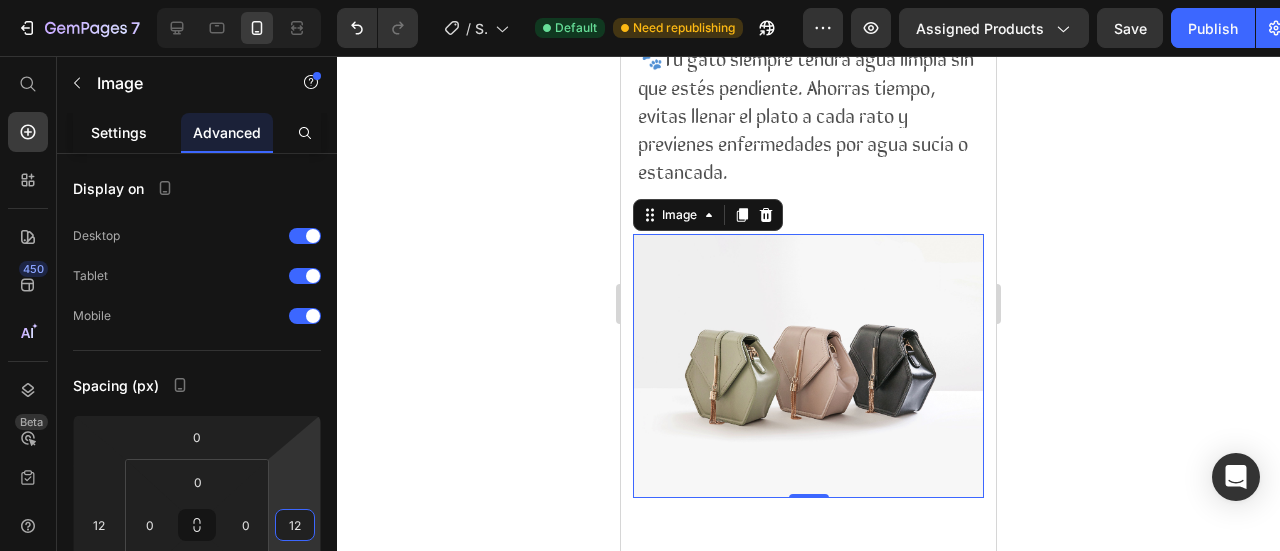 type on "12" 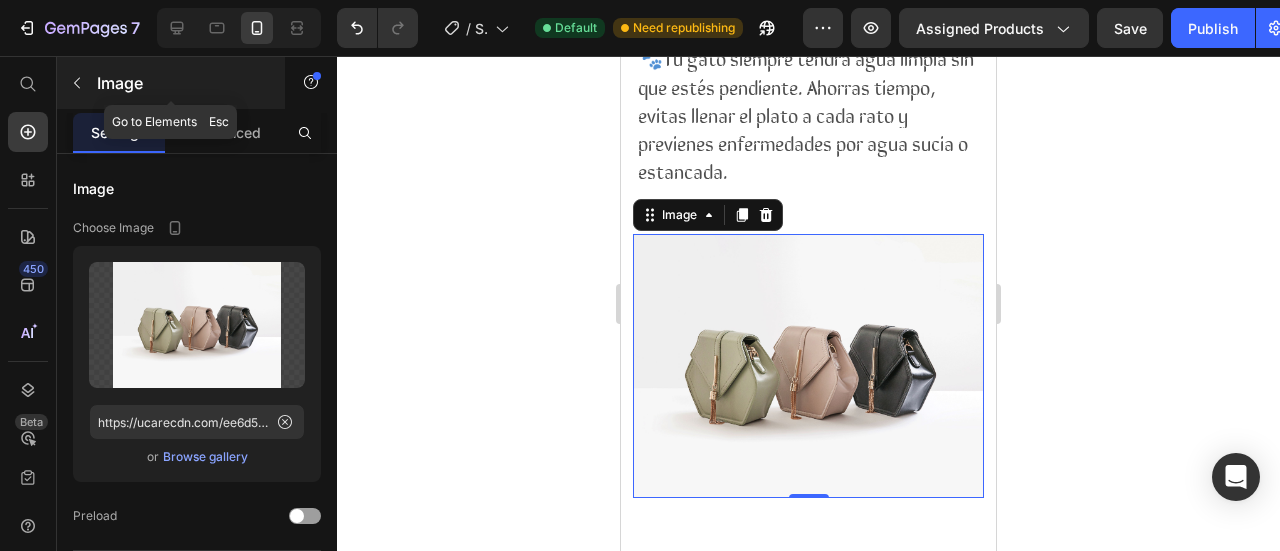click 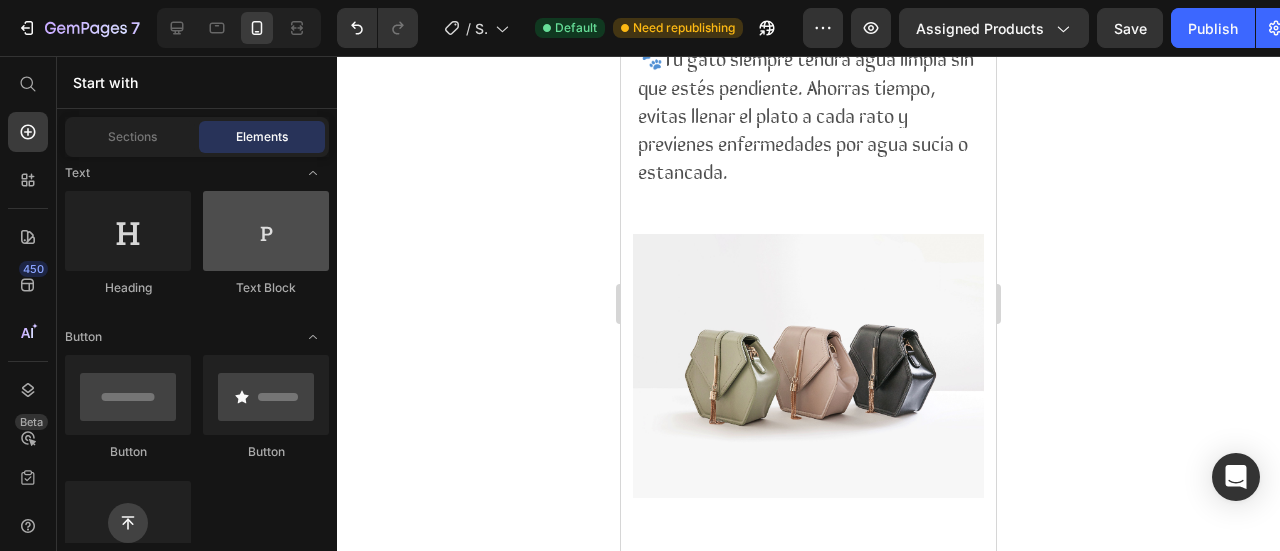 scroll, scrollTop: 200, scrollLeft: 0, axis: vertical 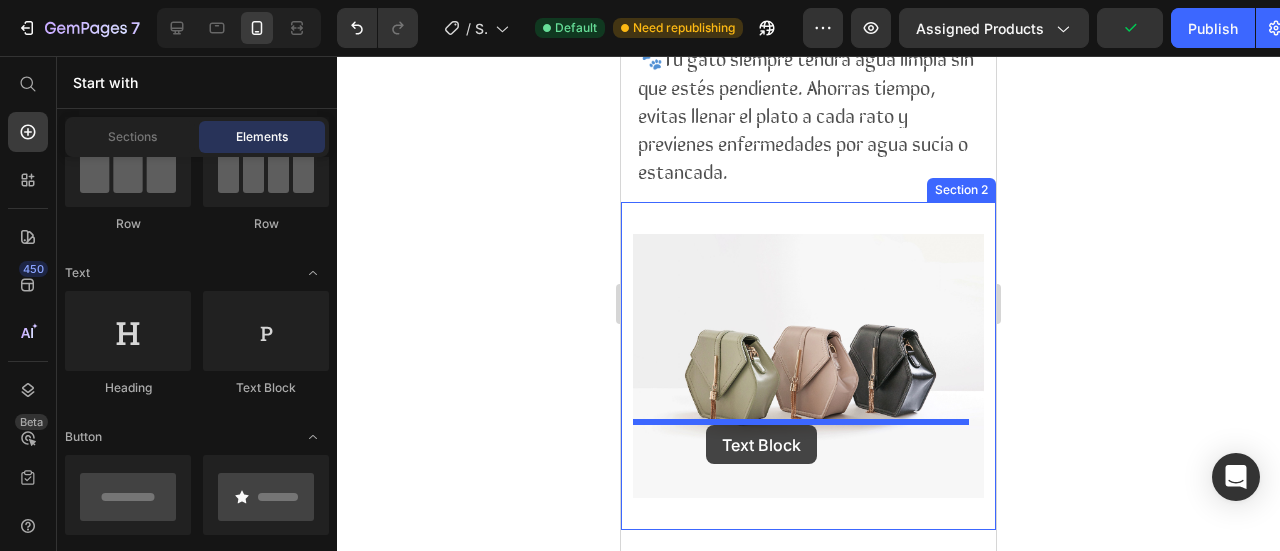 drag, startPoint x: 888, startPoint y: 378, endPoint x: 706, endPoint y: 425, distance: 187.97075 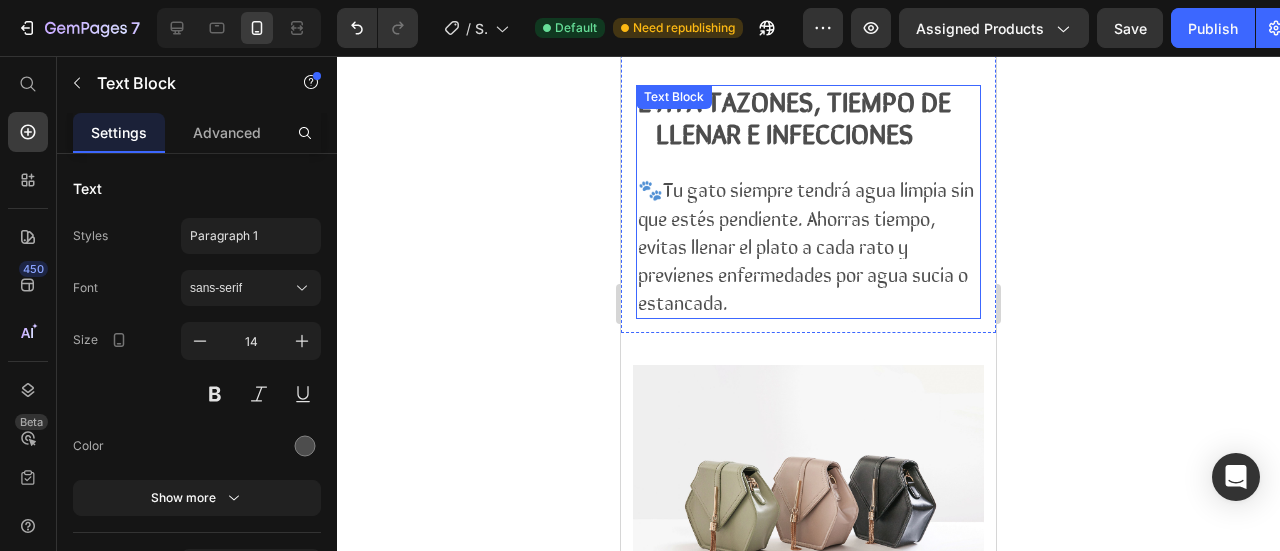 scroll, scrollTop: 1300, scrollLeft: 0, axis: vertical 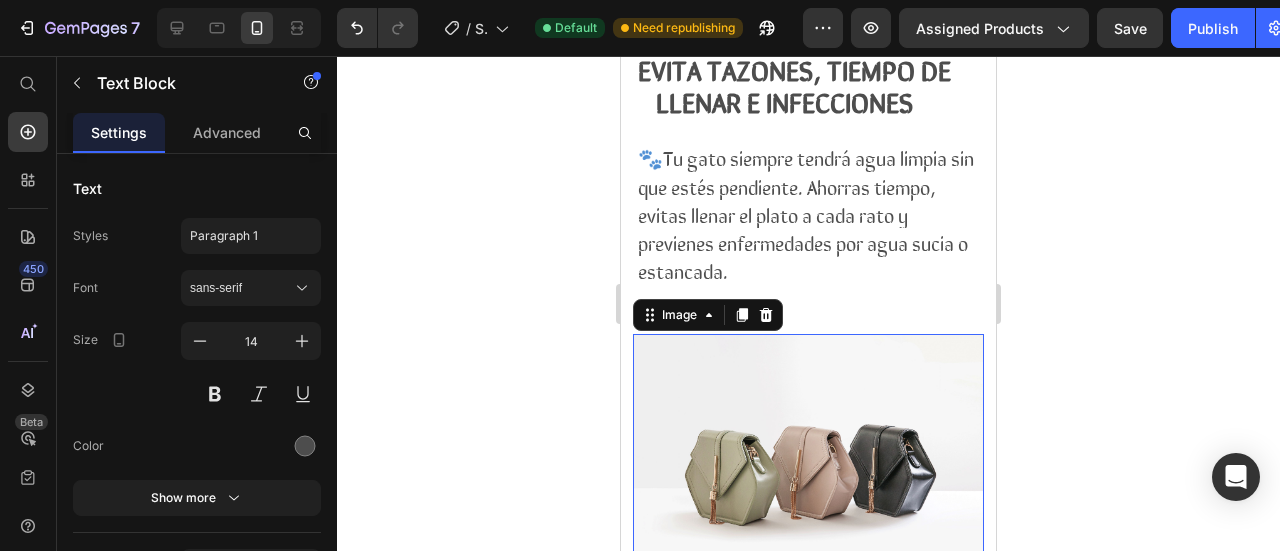 click at bounding box center (808, 465) 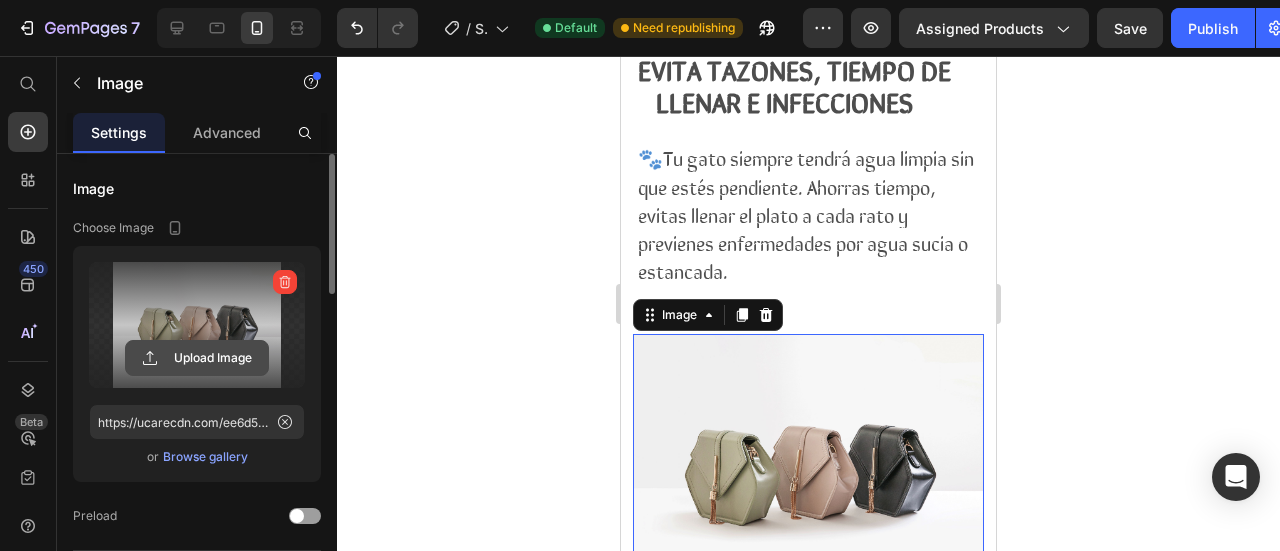 click 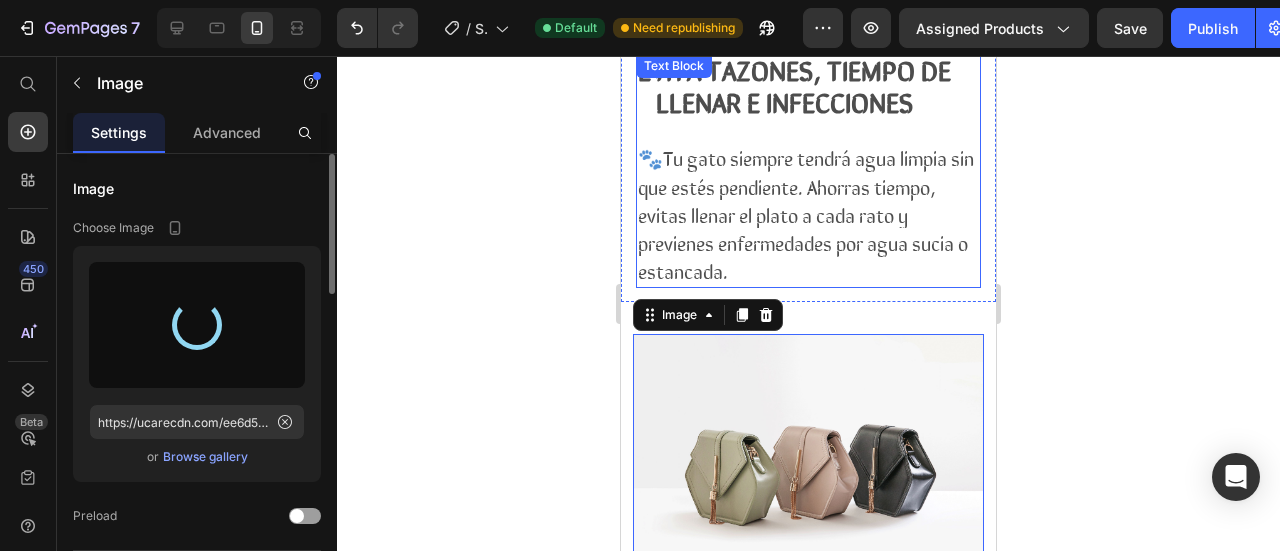 click on "🐾Tu gato siempre tendrá agua limpia sin que estés pendiente. Ahorras tiempo, evitas llenar el plato a cada rato y previenes enfermedades por agua sucia o estancada." at bounding box center [806, 214] 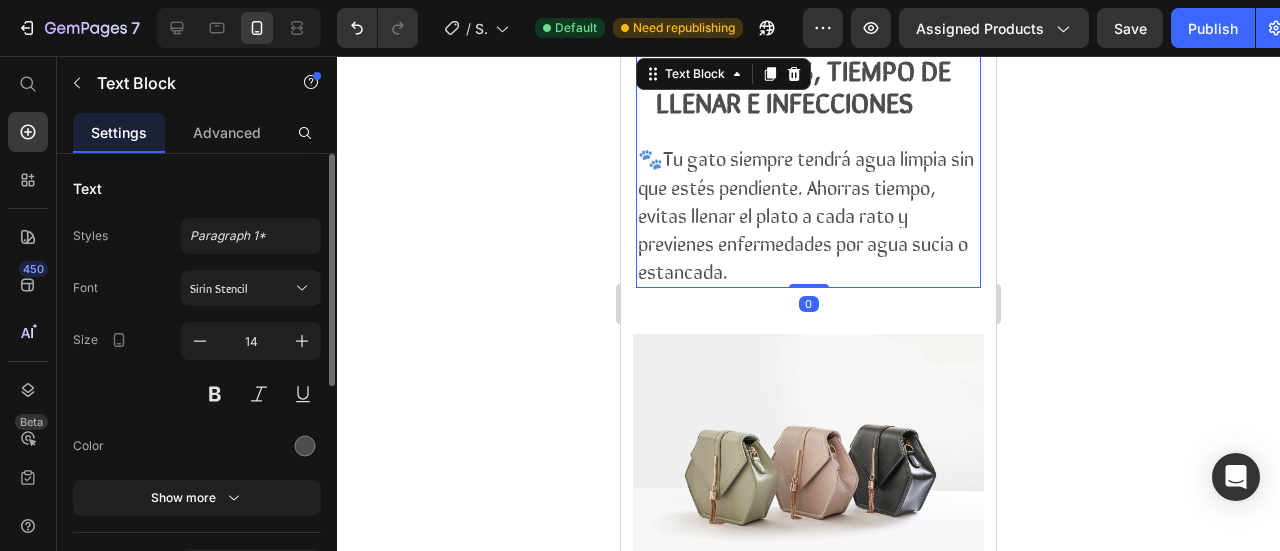 click on "🐾Tu gato siempre tendrá agua limpia sin que estés pendiente. Ahorras tiempo, evitas llenar el plato a cada rato y previenes enfermedades por agua sucia o estancada." at bounding box center (806, 214) 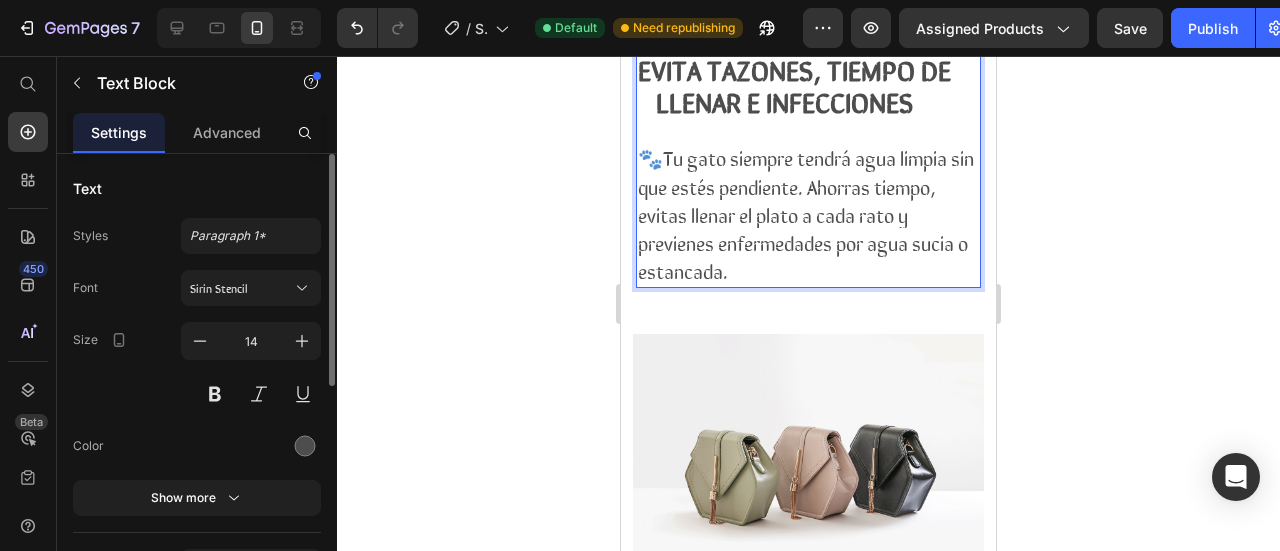 click on "🐾Tu gato siempre tendrá agua limpia sin que estés pendiente. Ahorras tiempo, evitas llenar el plato a cada rato y previenes enfermedades por agua sucia o estancada." at bounding box center (806, 214) 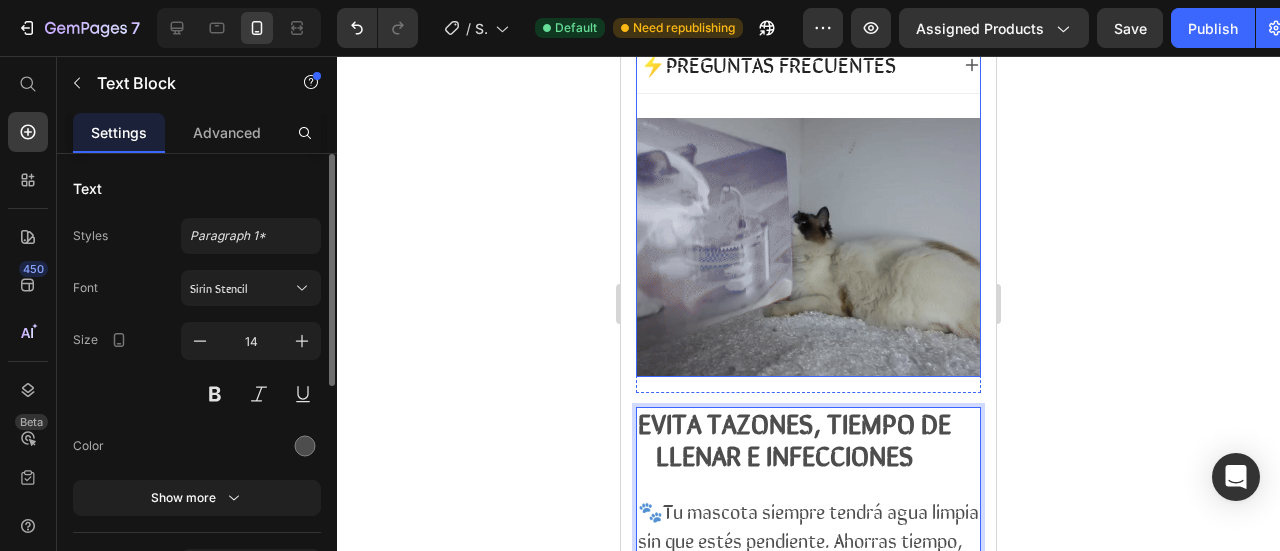 scroll, scrollTop: 1000, scrollLeft: 0, axis: vertical 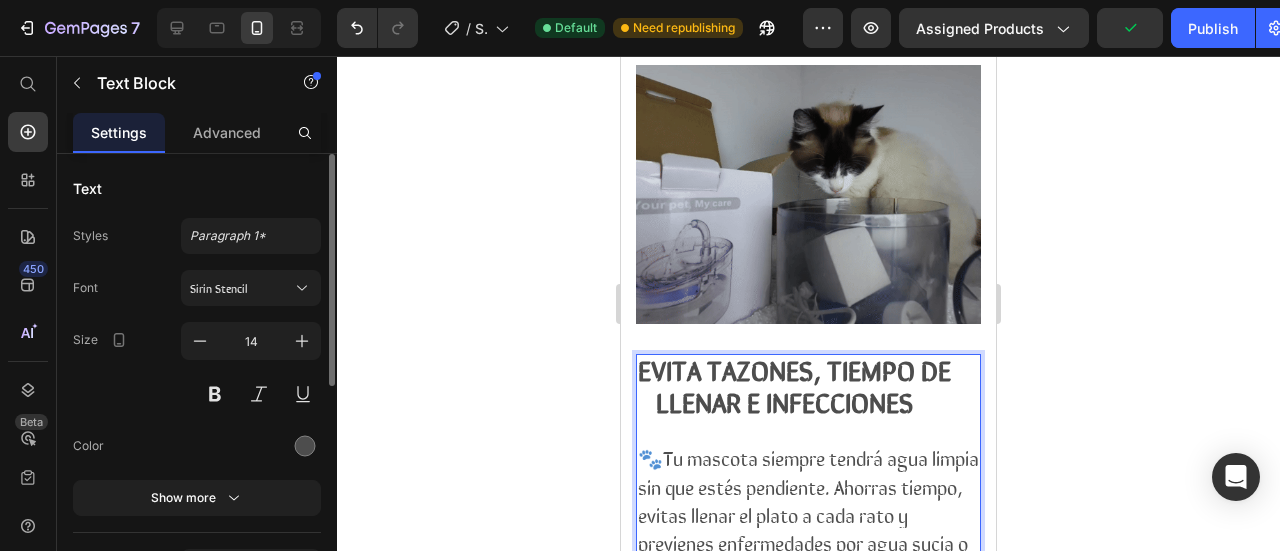 click on "🐾Tu mascota siempre tendrá agua limpia sin que estés pendiente. Ahorras tiempo, evitas llenar el plato a cada rato y previenes enfermedades por agua sucia o estancada." at bounding box center (808, 514) 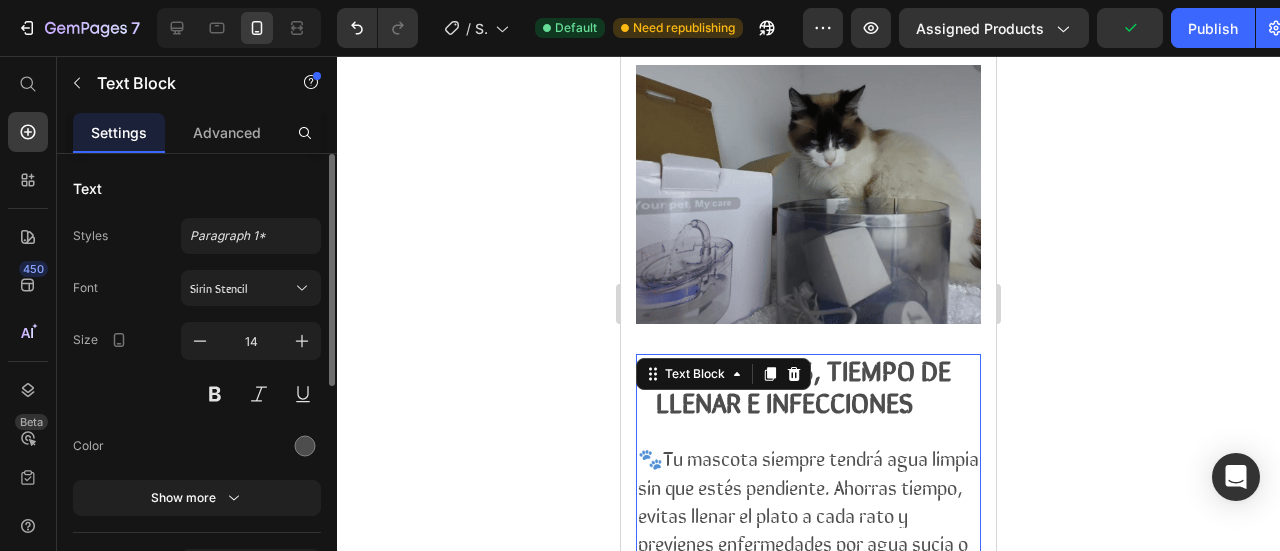 click 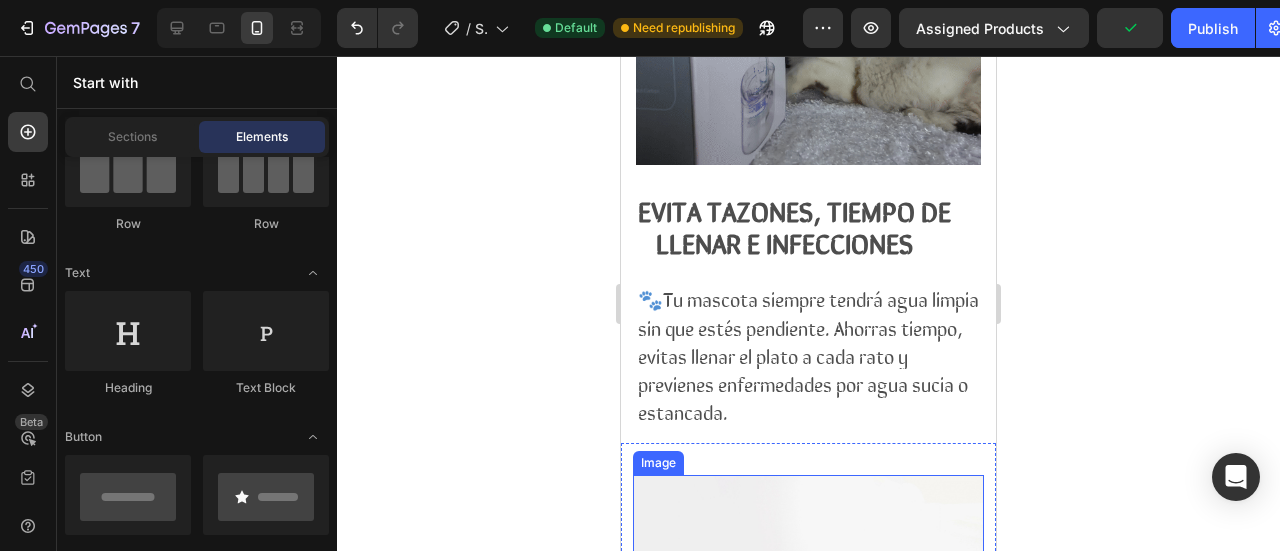 scroll, scrollTop: 1400, scrollLeft: 0, axis: vertical 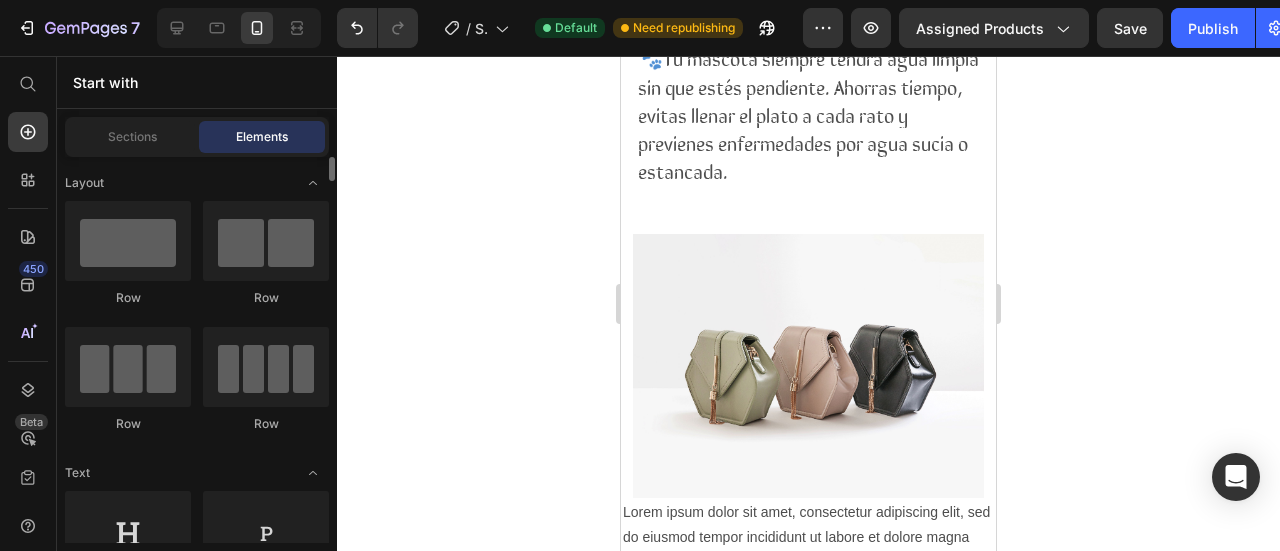 click at bounding box center [808, 365] 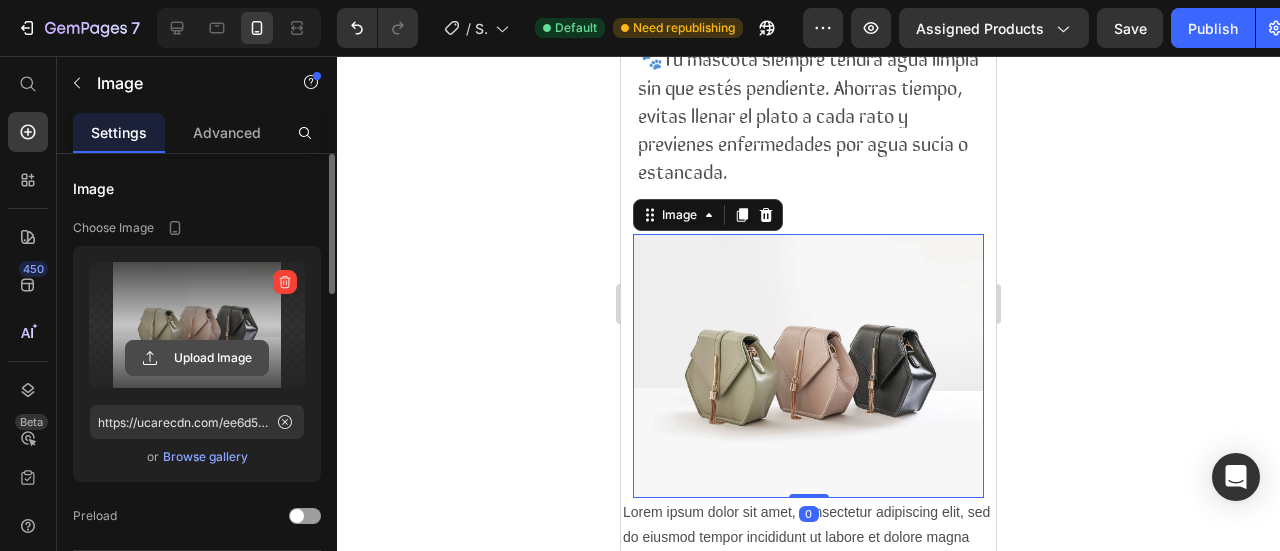 click 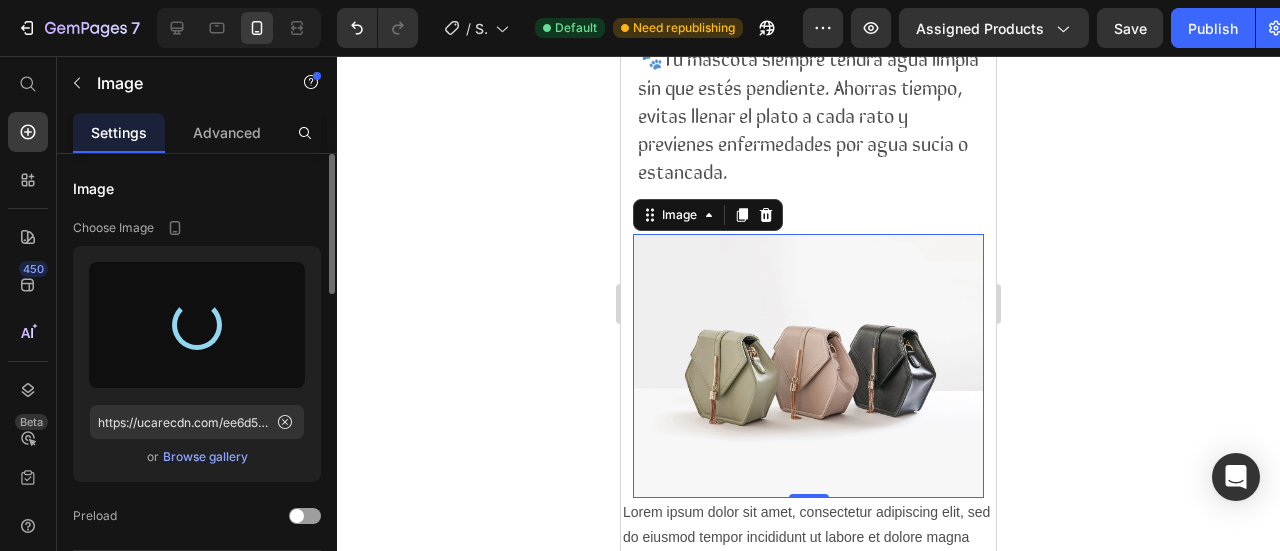 type on "https://cdn.shopify.com/s/files/1/0942/6590/1335/files/gempages_574596721380688671-8e1f7000-a21c-44cc-a236-160a892181cd.gif" 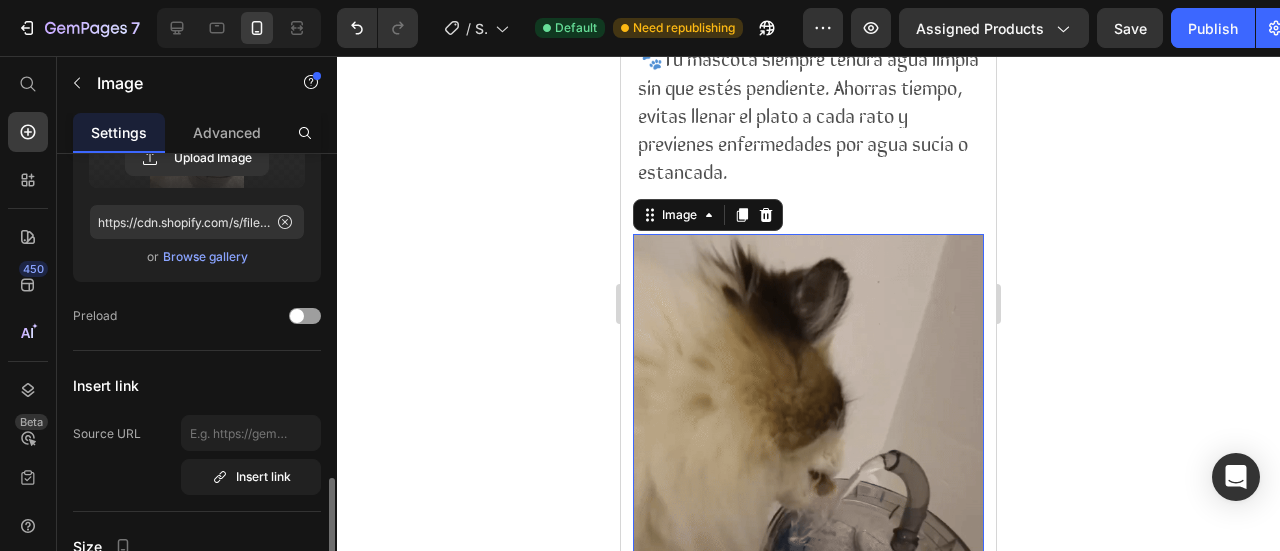 scroll, scrollTop: 400, scrollLeft: 0, axis: vertical 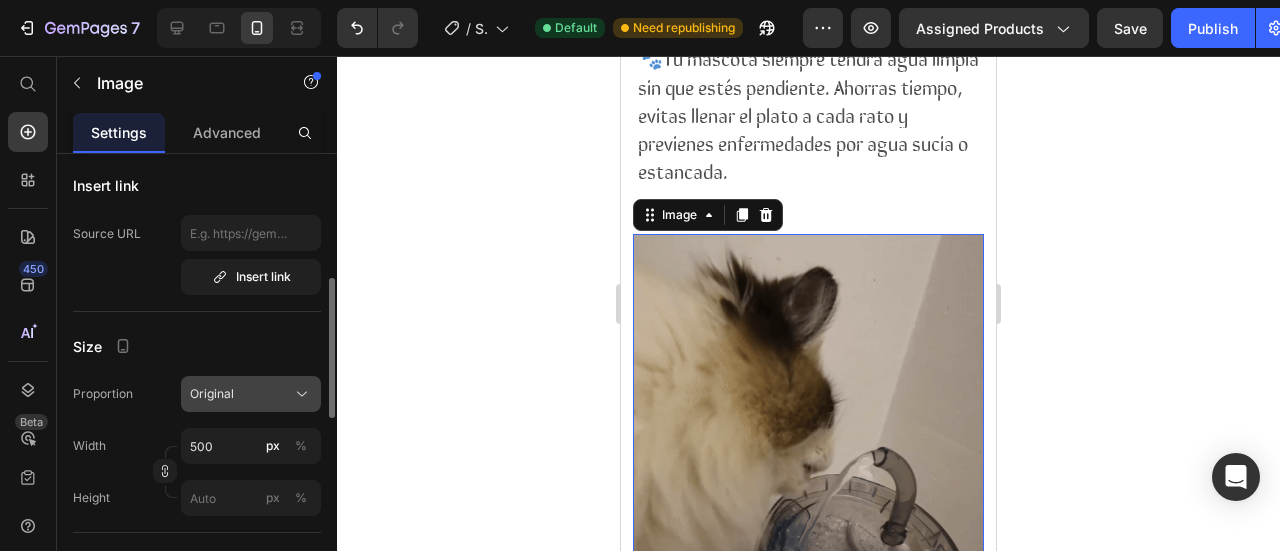 click on "Original" 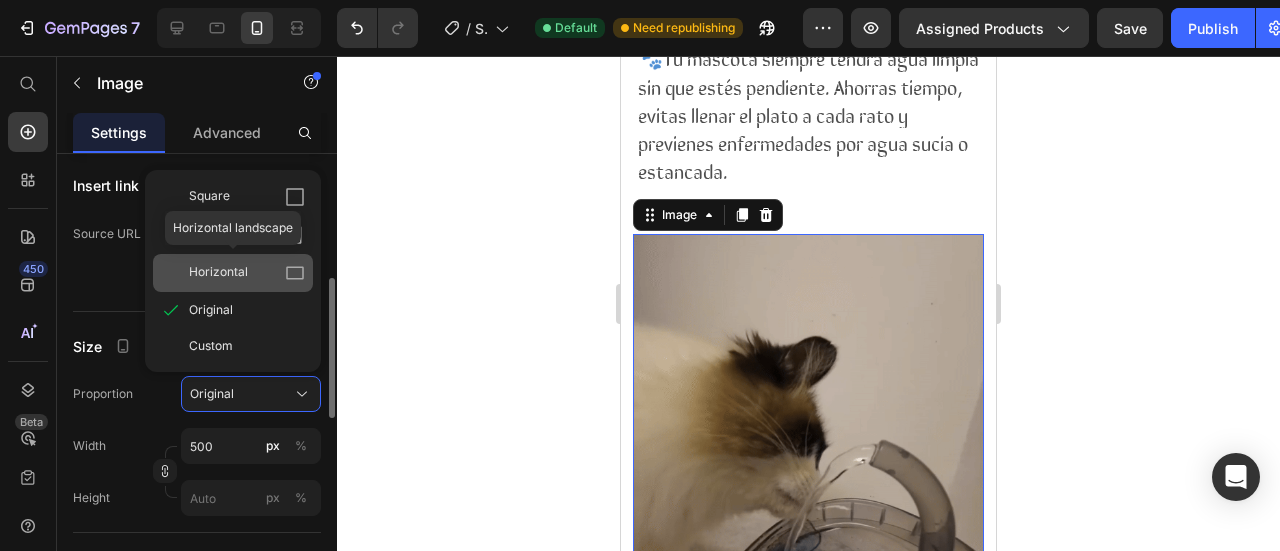 click on "Horizontal" at bounding box center (247, 273) 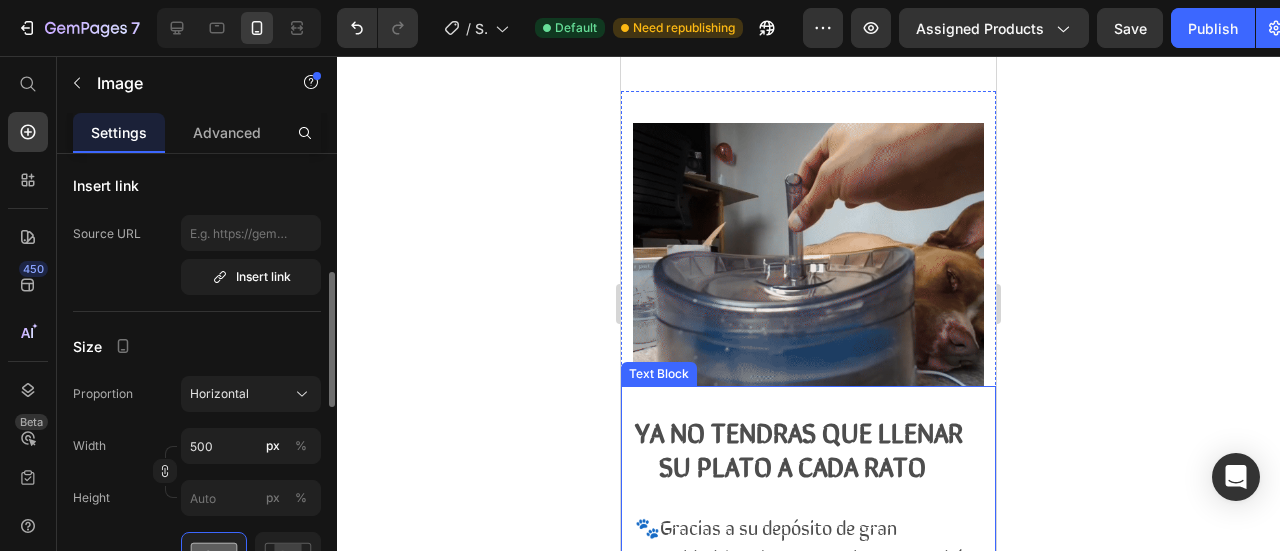 scroll, scrollTop: 2600, scrollLeft: 0, axis: vertical 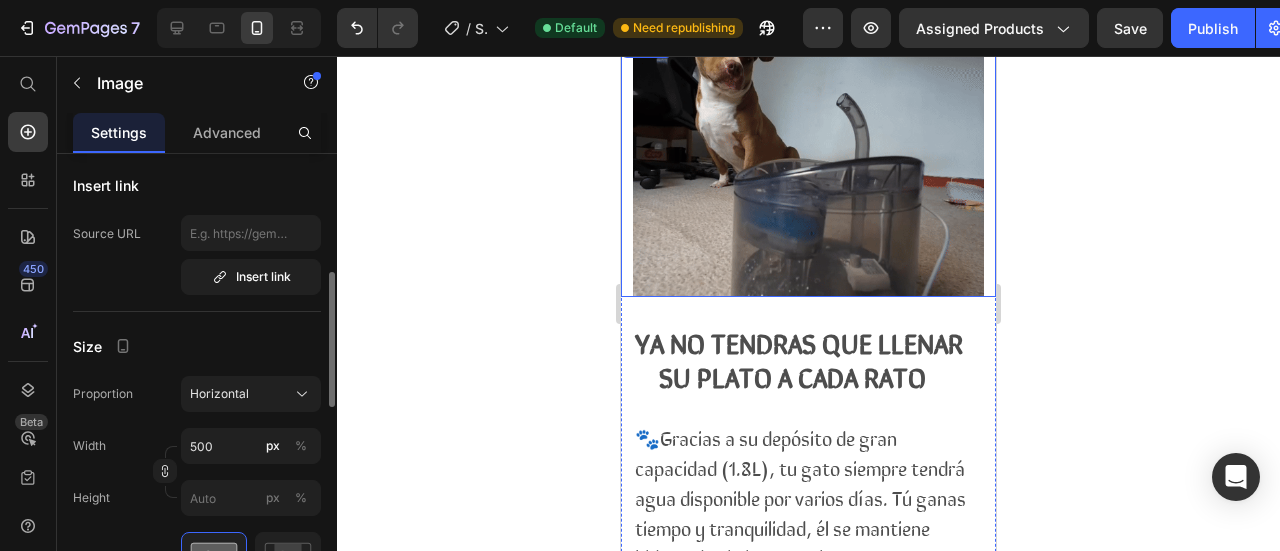 click at bounding box center (808, 165) 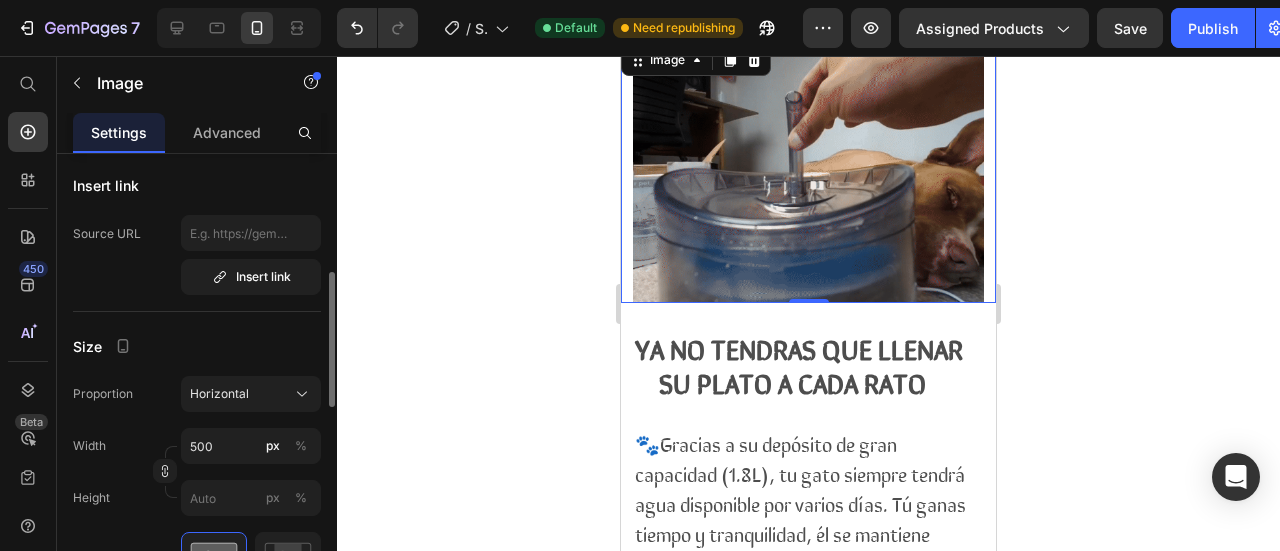 scroll, scrollTop: 2400, scrollLeft: 0, axis: vertical 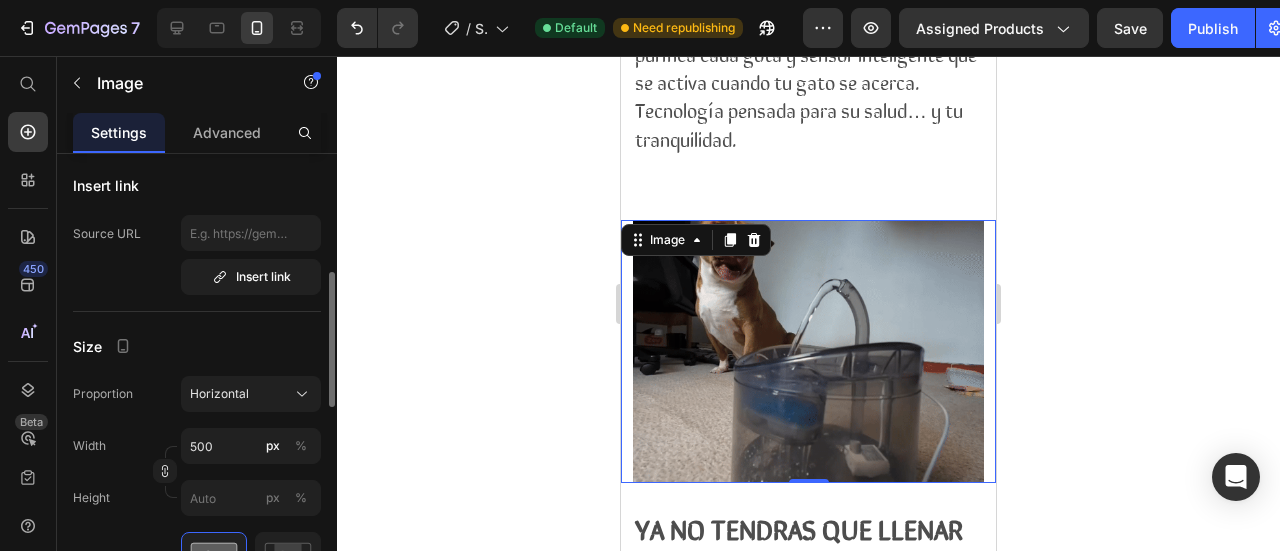 click at bounding box center (808, 351) 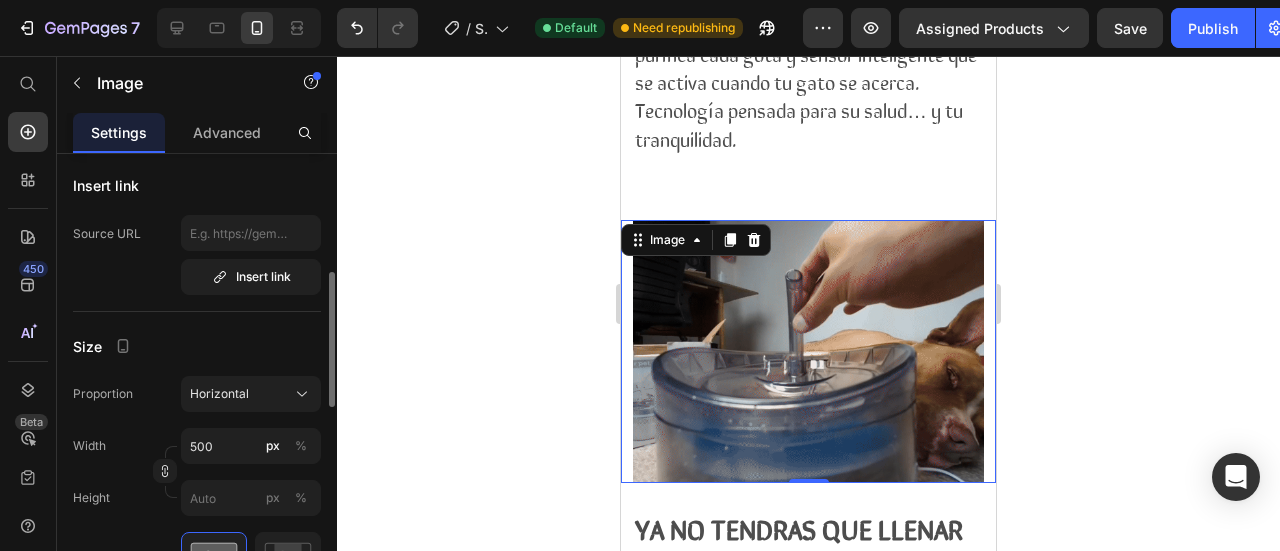 scroll, scrollTop: 0, scrollLeft: 0, axis: both 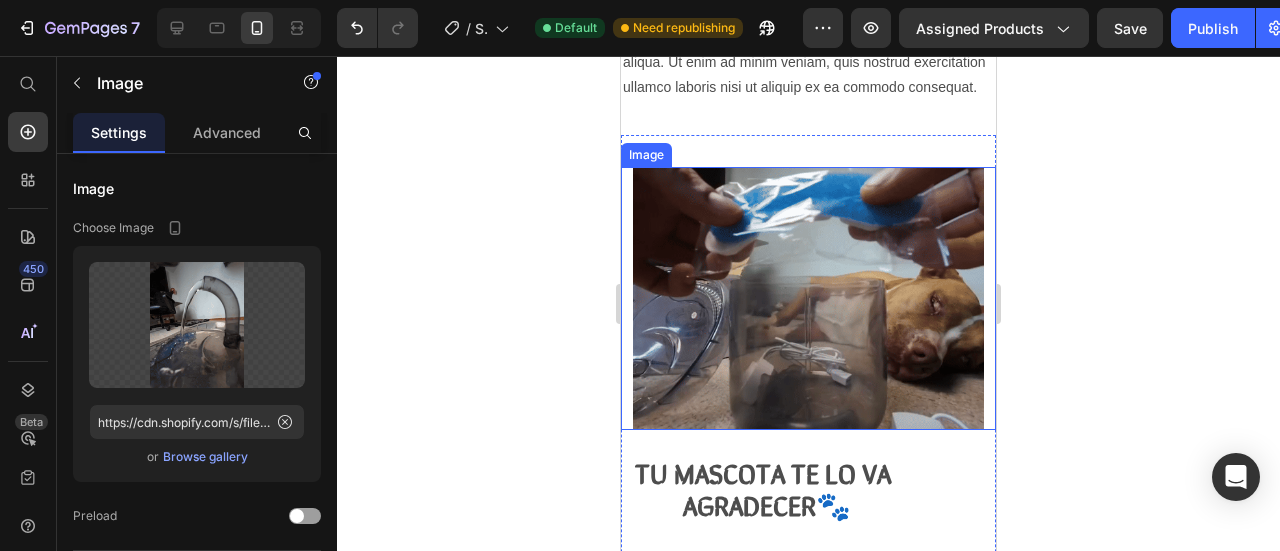 click at bounding box center [808, 298] 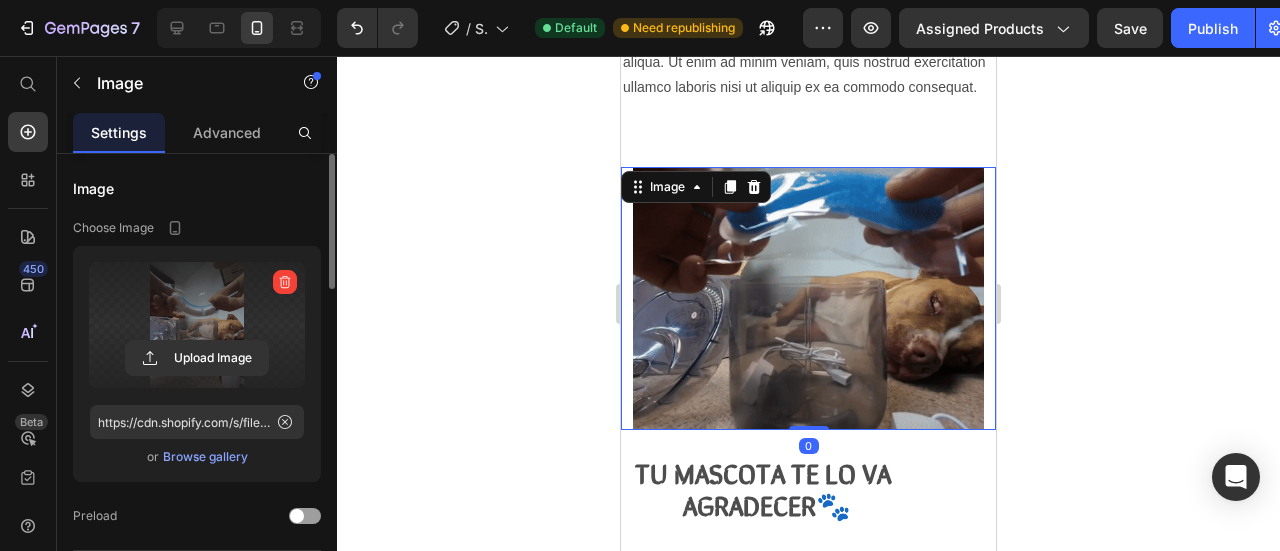 click at bounding box center (197, 325) 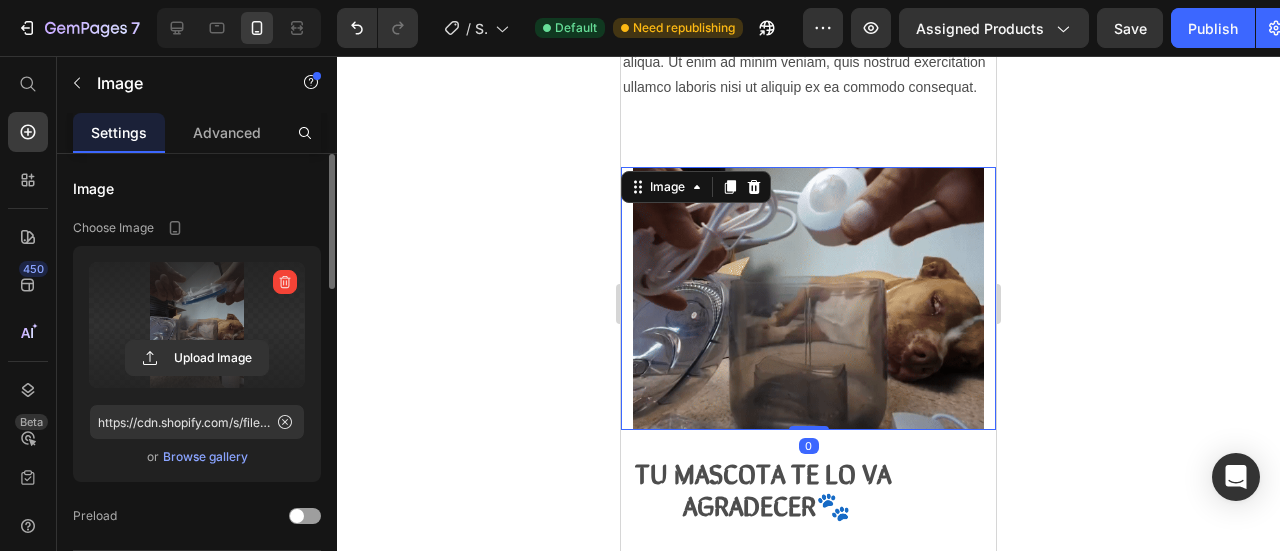 click 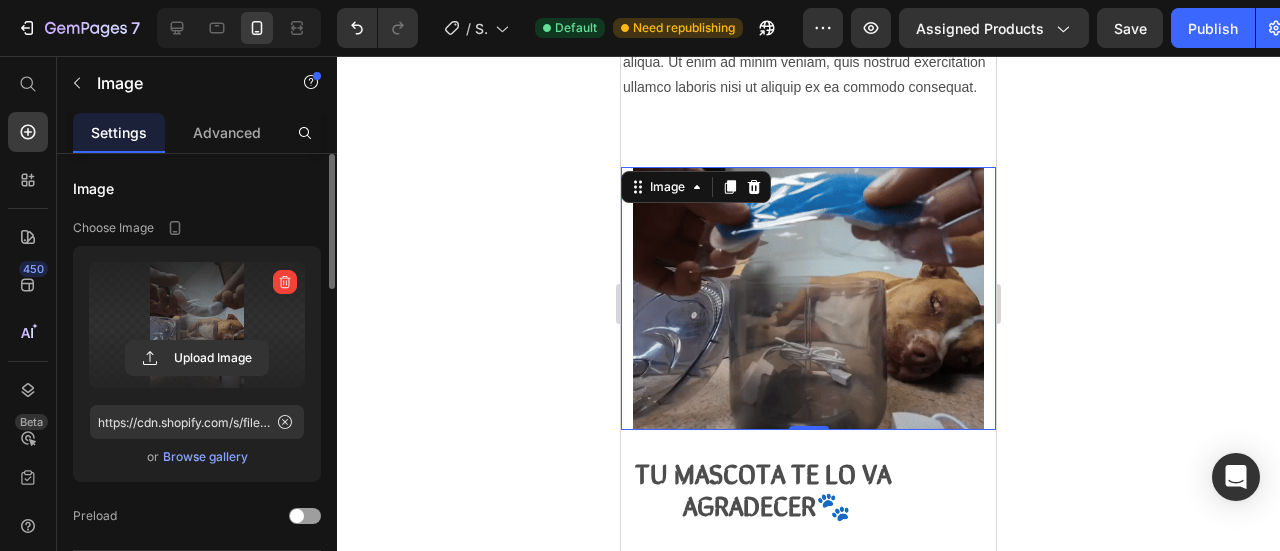 type on "C:\fakepath\gif 6.gif" 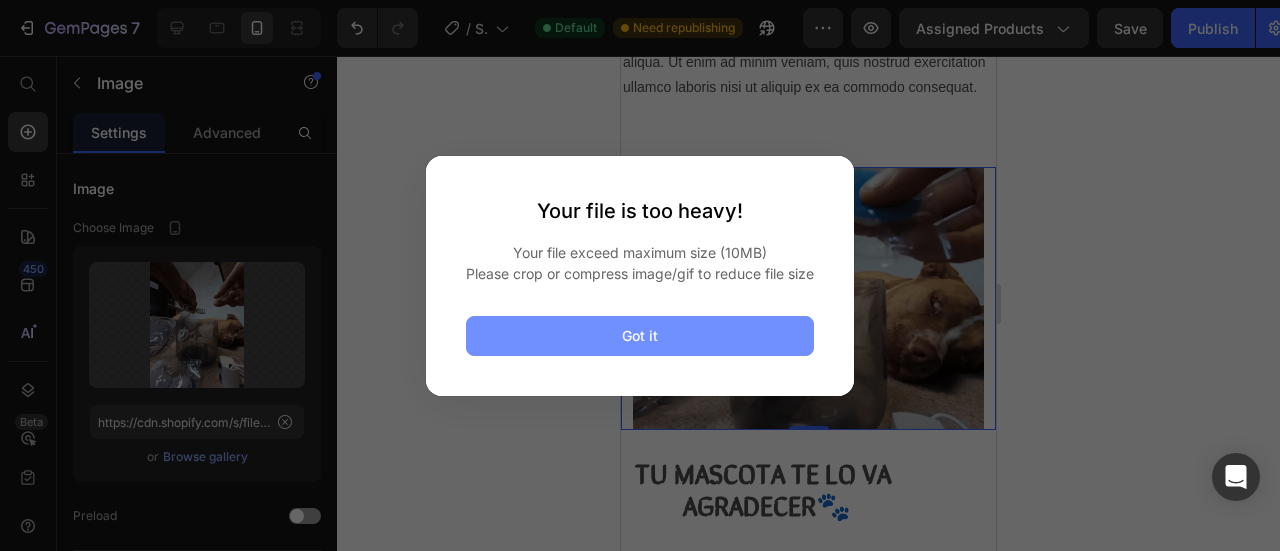 click on "Got it" at bounding box center (640, 336) 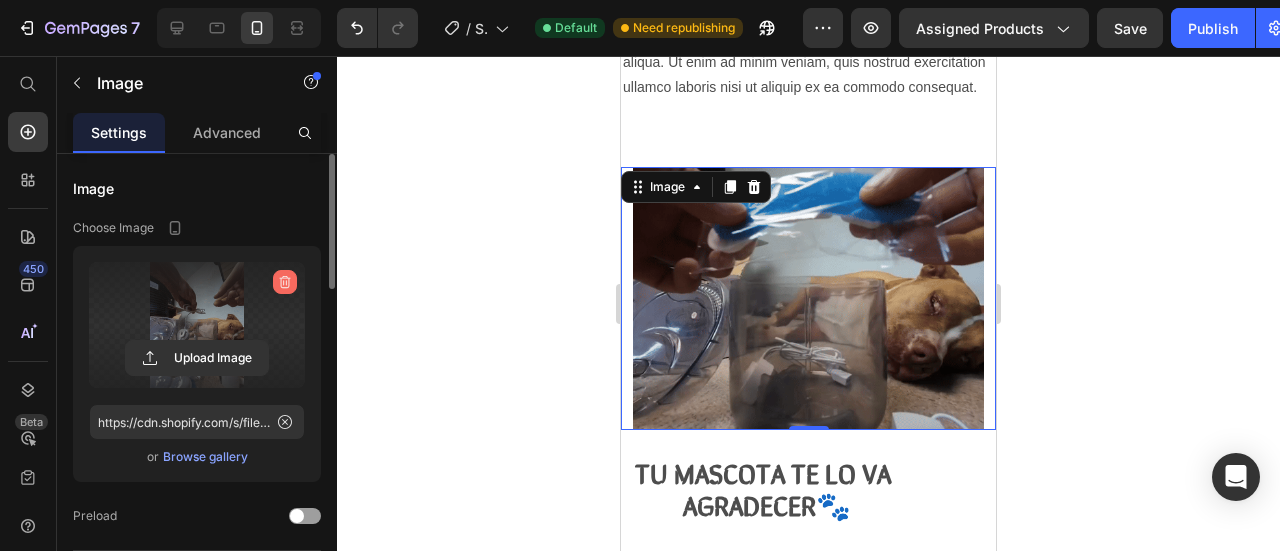 click at bounding box center (285, 282) 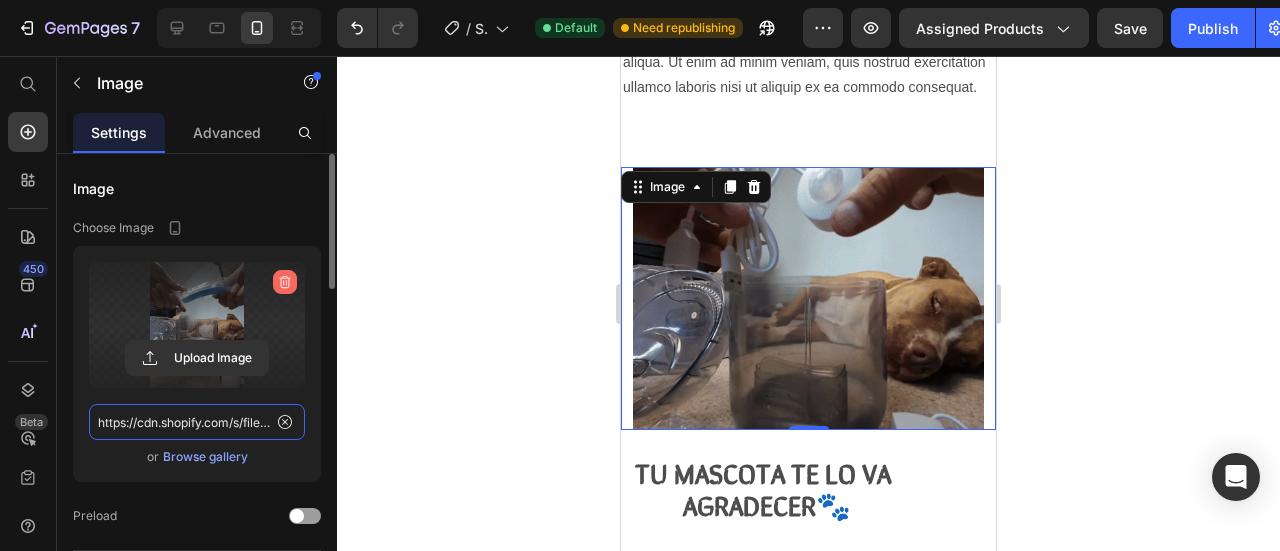 type 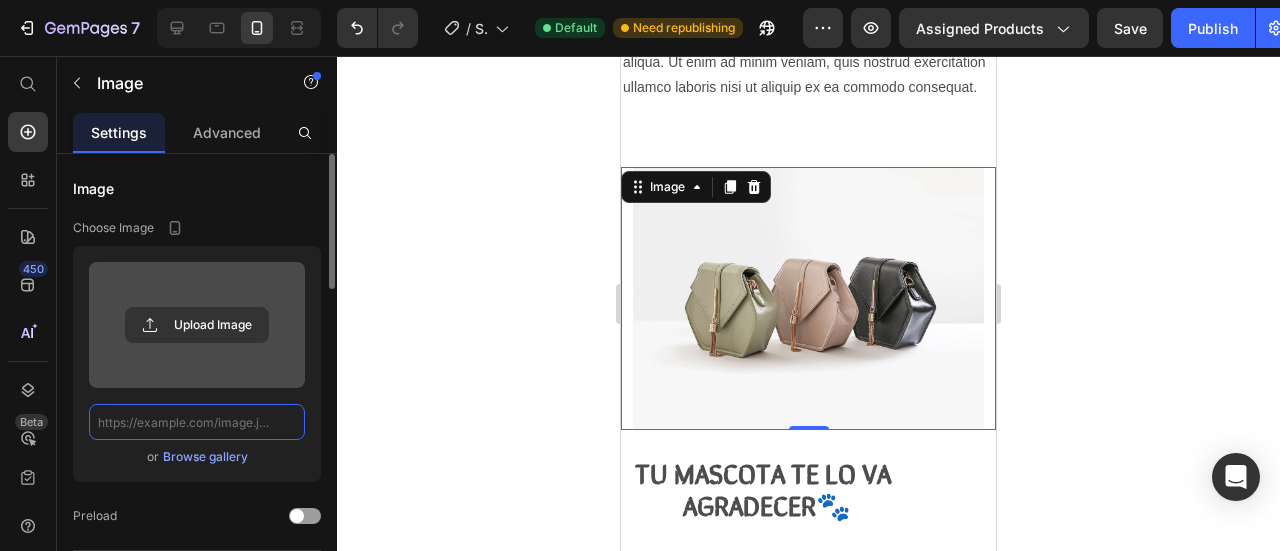 scroll, scrollTop: 0, scrollLeft: 0, axis: both 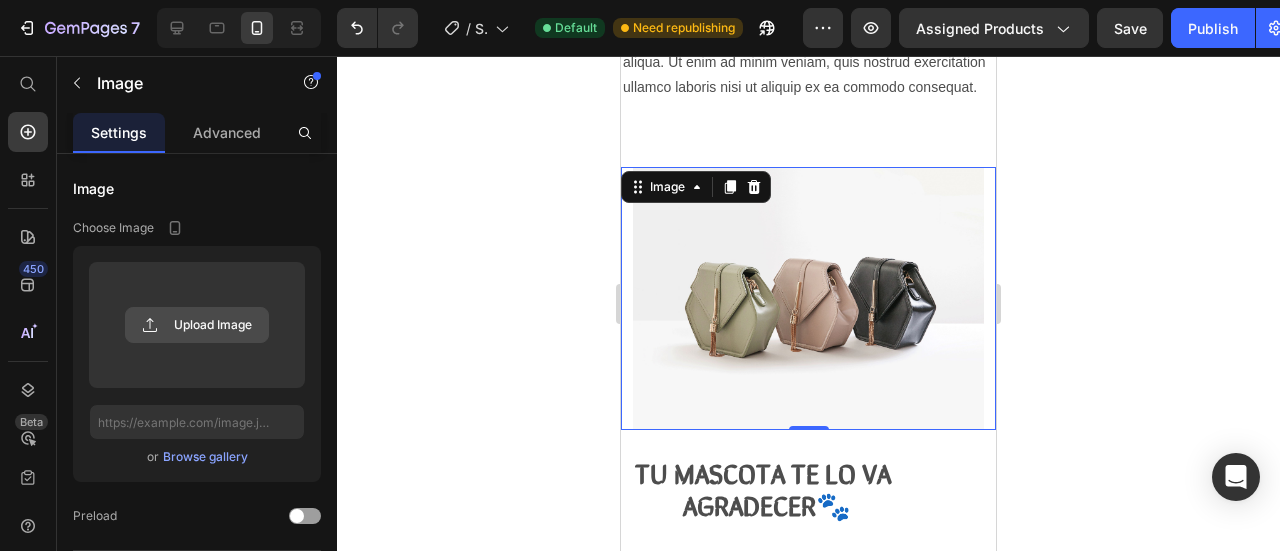 click 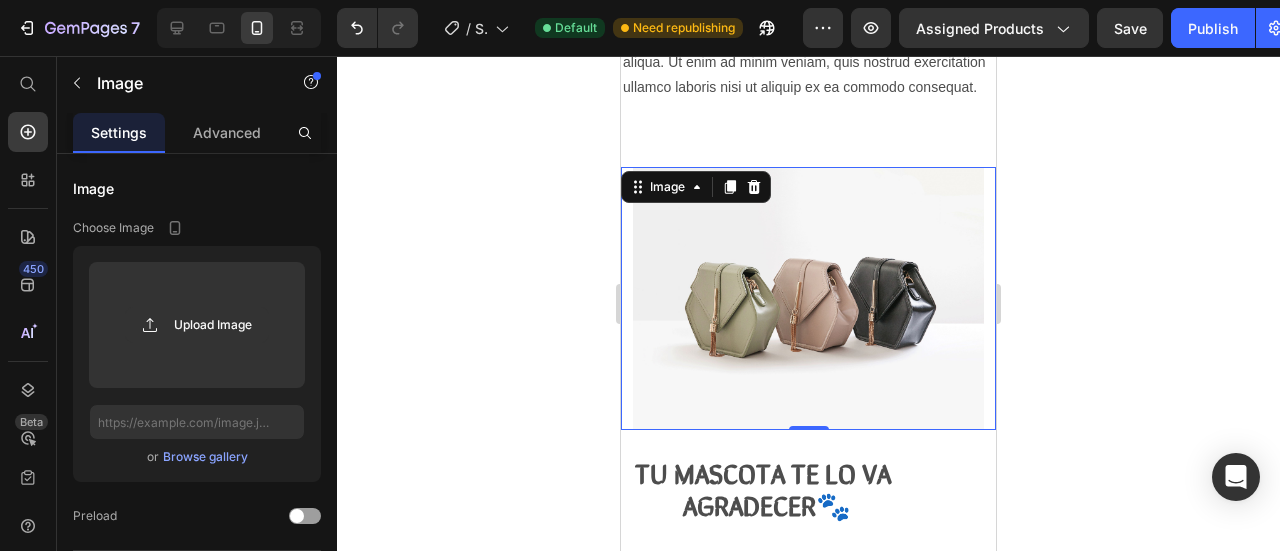 click at bounding box center [808, 298] 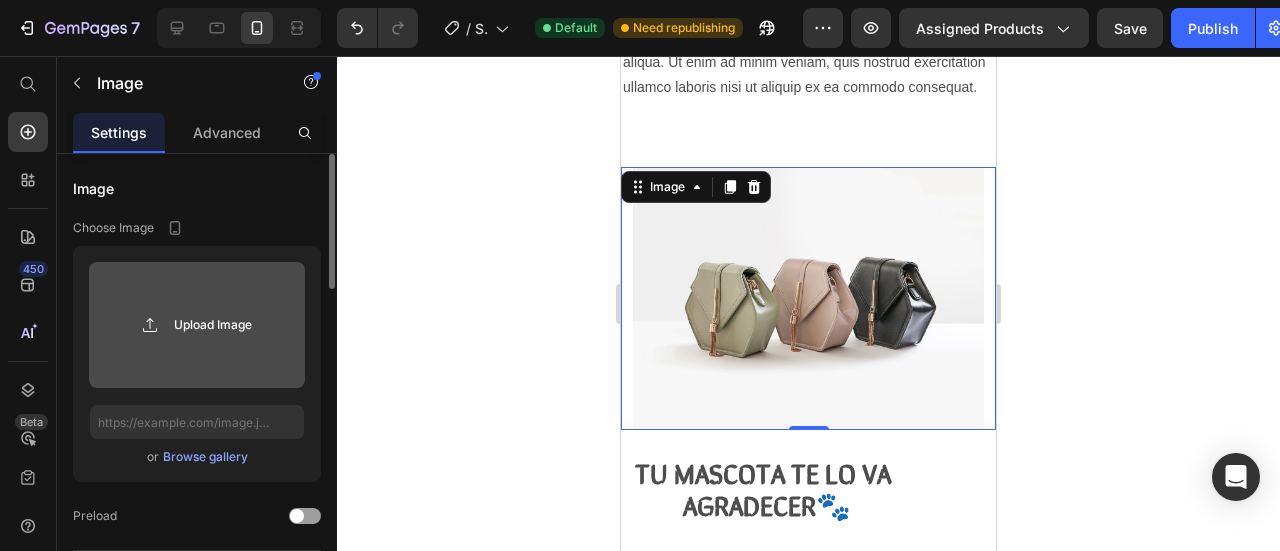 click 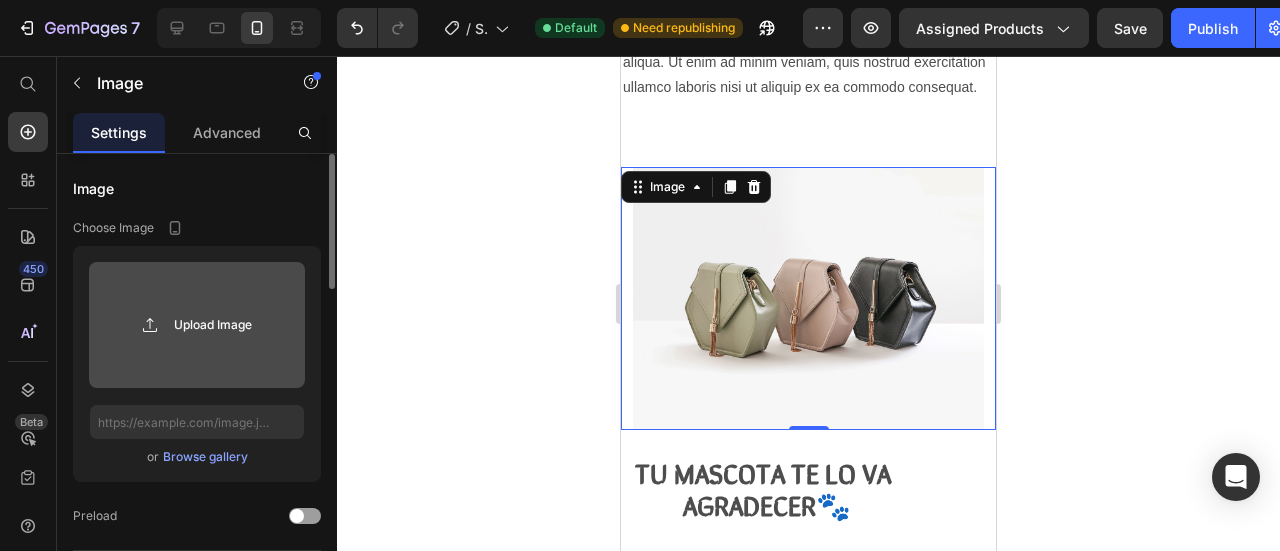 type on "C:\fakepath\gif 6.gif" 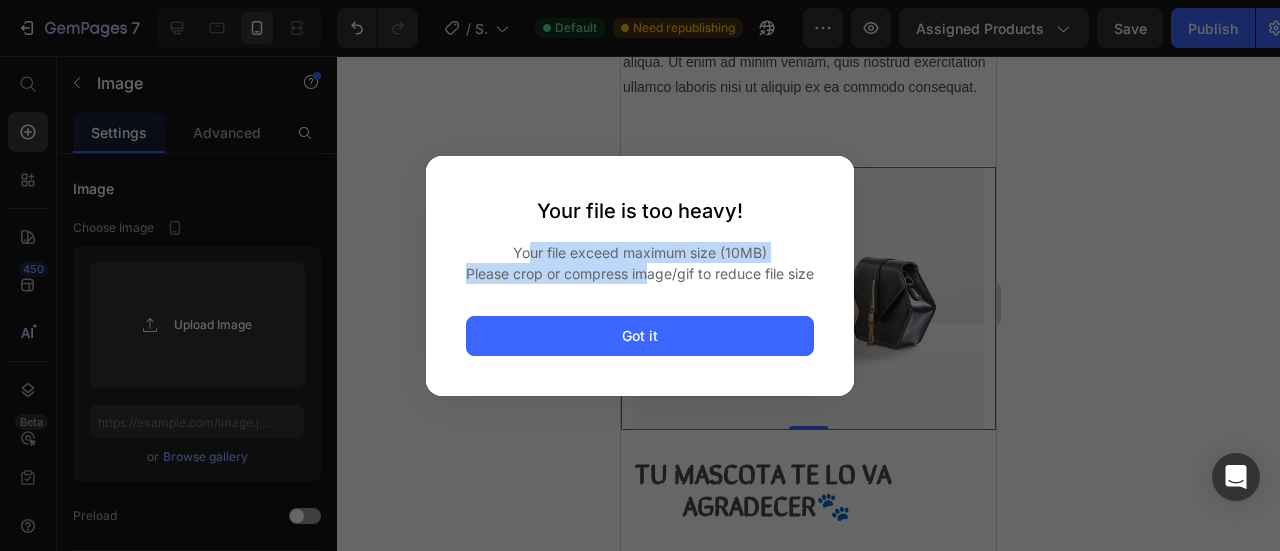 drag, startPoint x: 531, startPoint y: 232, endPoint x: 672, endPoint y: 265, distance: 144.81023 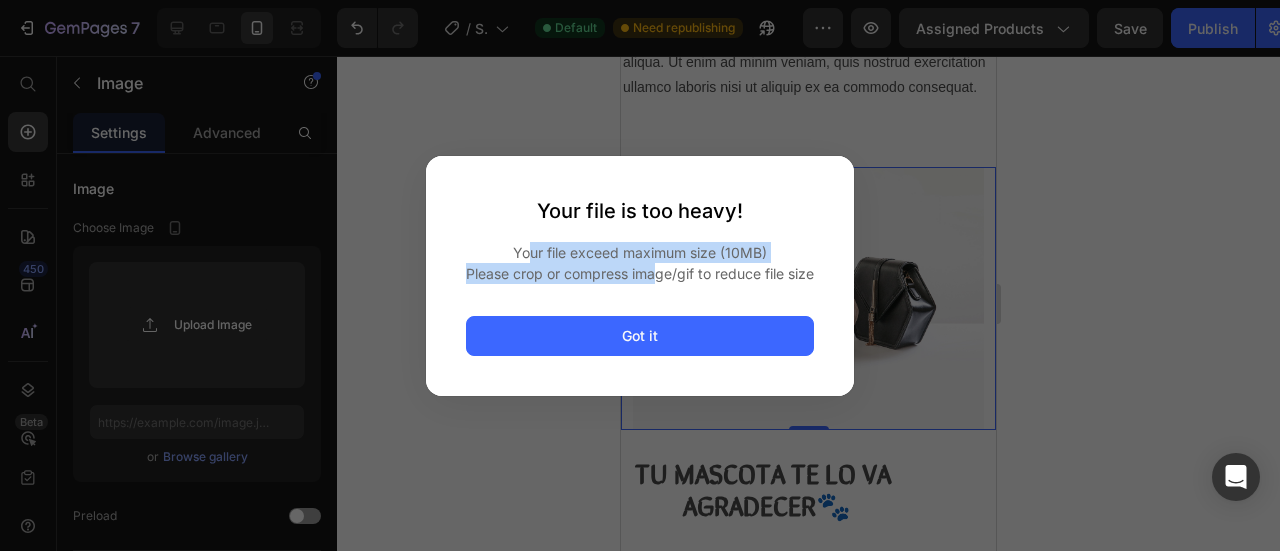 click on "Please crop or compress image/gif to reduce file size" at bounding box center [640, 273] 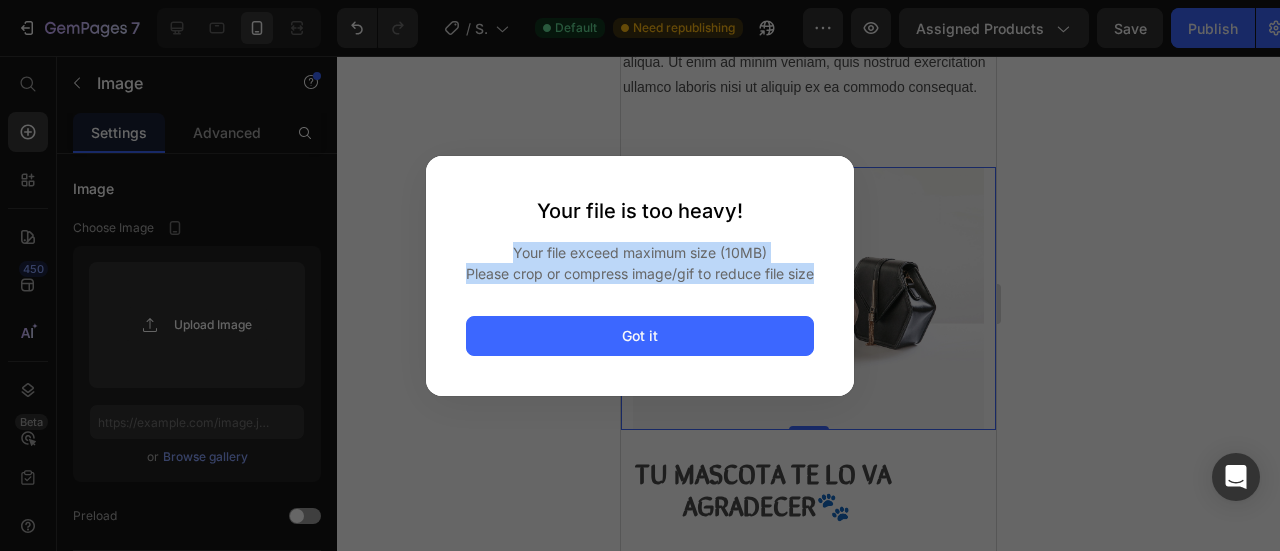 drag, startPoint x: 671, startPoint y: 274, endPoint x: 506, endPoint y: 231, distance: 170.511 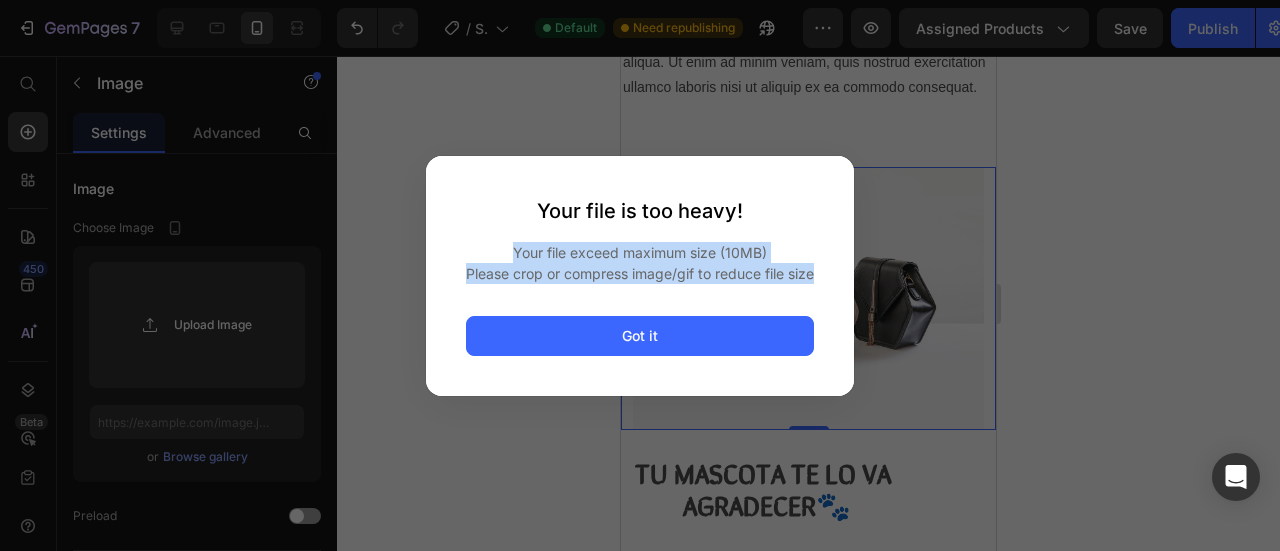 copy on "Your file exceed maximum size (10MB) Please crop or compress image/gif to reduce file size" 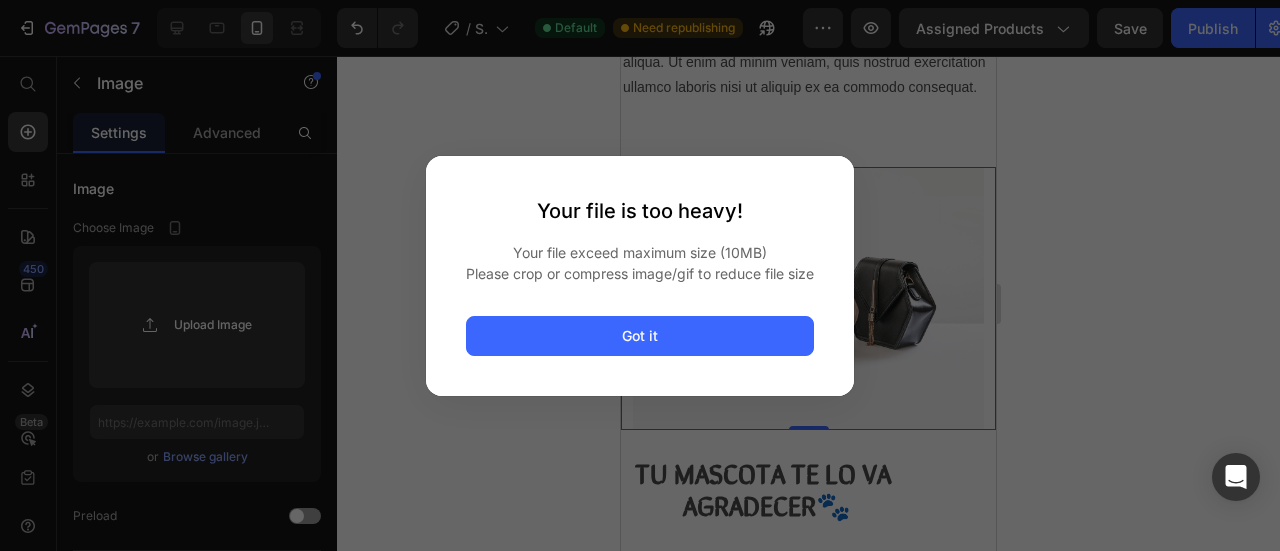 click on "Your file is too heavy! Your file exceed maximum size (10MB) Please crop or compress image/gif to reduce file size Got it" 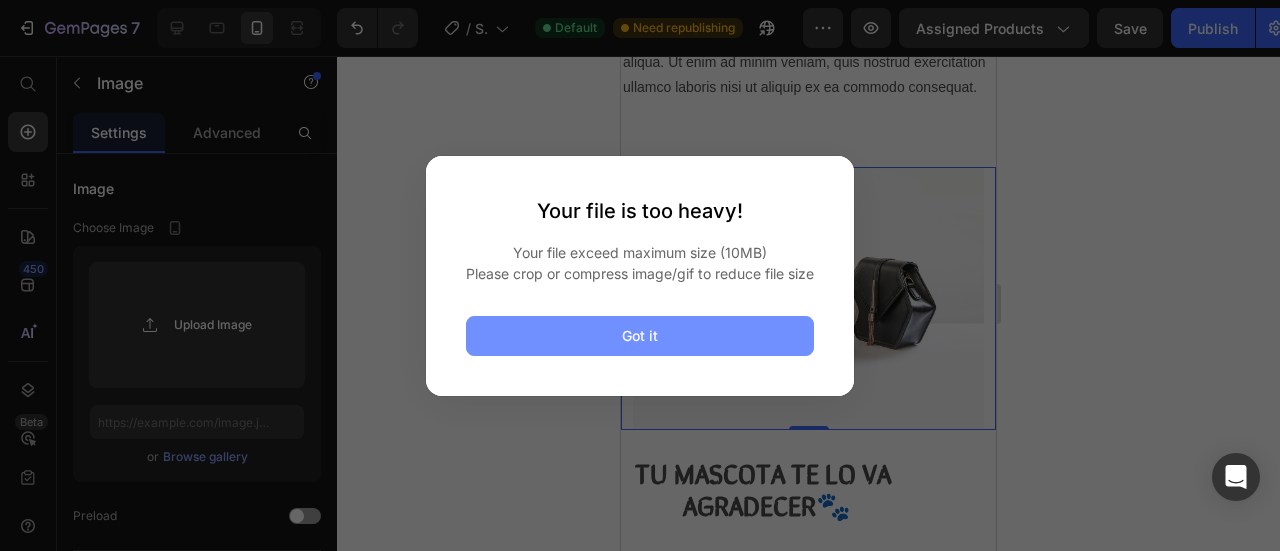 click on "Got it" at bounding box center [640, 336] 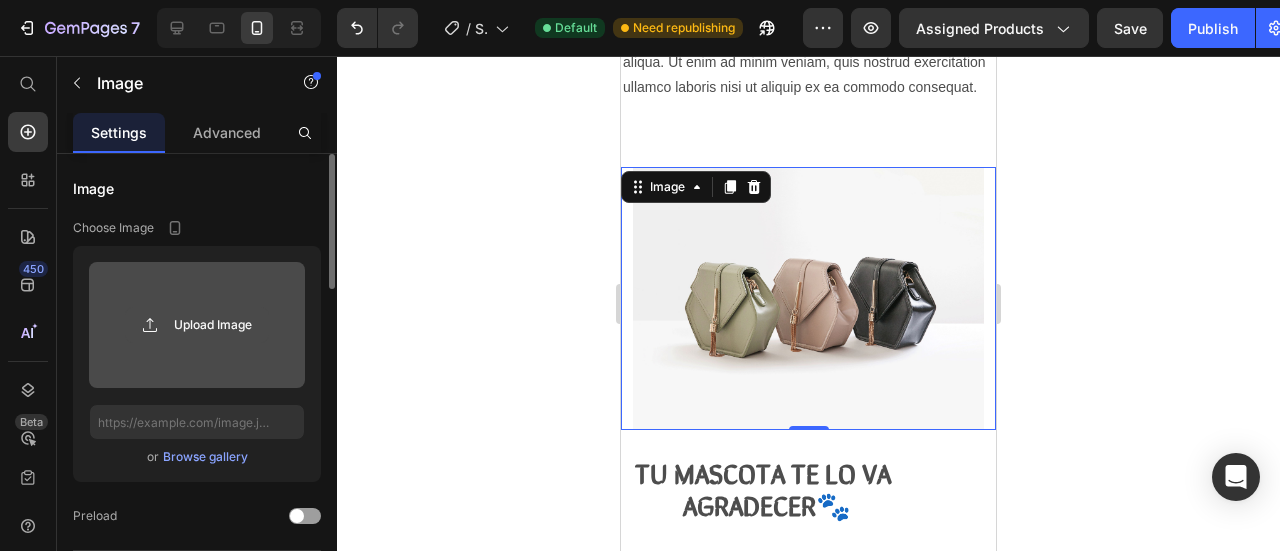 click 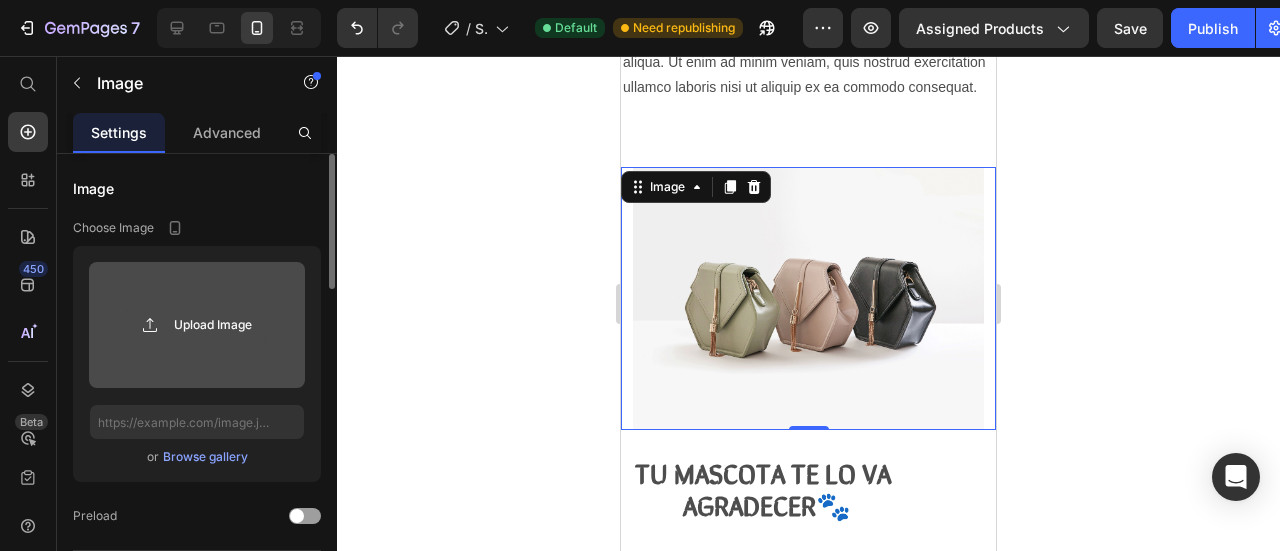 type 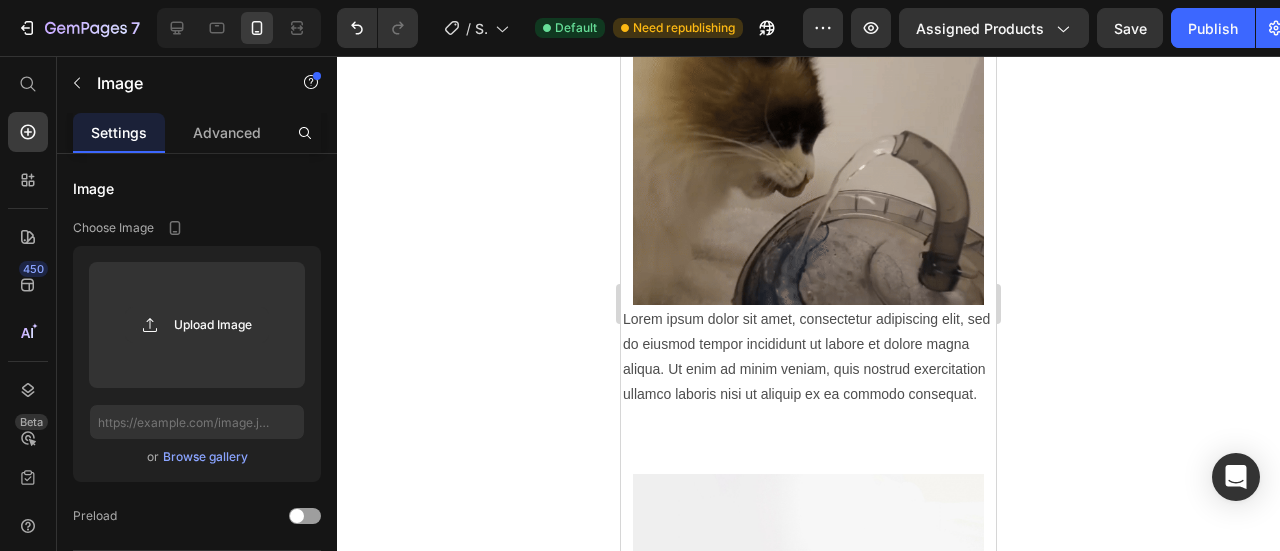 scroll, scrollTop: 1700, scrollLeft: 0, axis: vertical 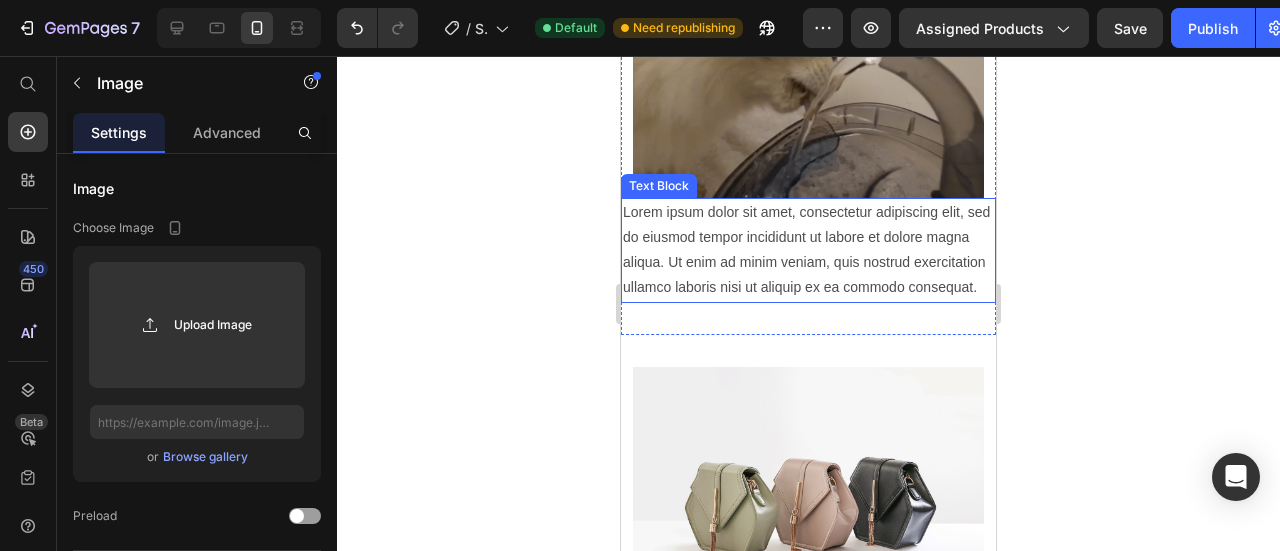 click on "Lorem ipsum dolor sit amet, consectetur adipiscing elit, sed do eiusmod tempor incididunt ut labore et dolore magna aliqua. Ut enim ad minim veniam, quis nostrud exercitation ullamco laboris nisi ut aliquip ex ea commodo consequat." at bounding box center (808, 250) 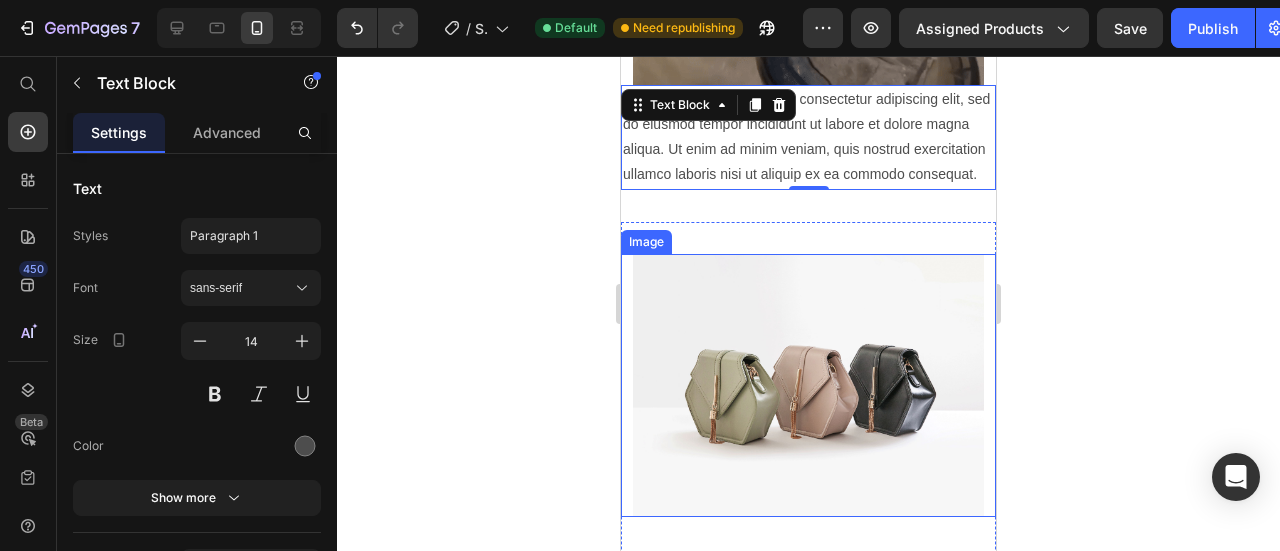 scroll, scrollTop: 2000, scrollLeft: 0, axis: vertical 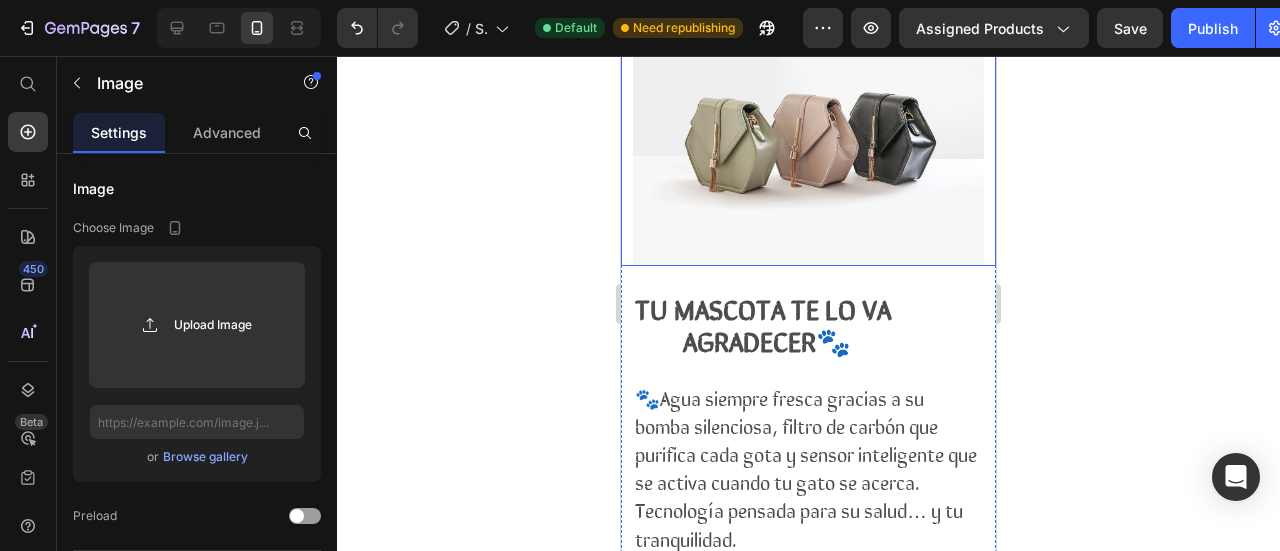 click at bounding box center (808, 133) 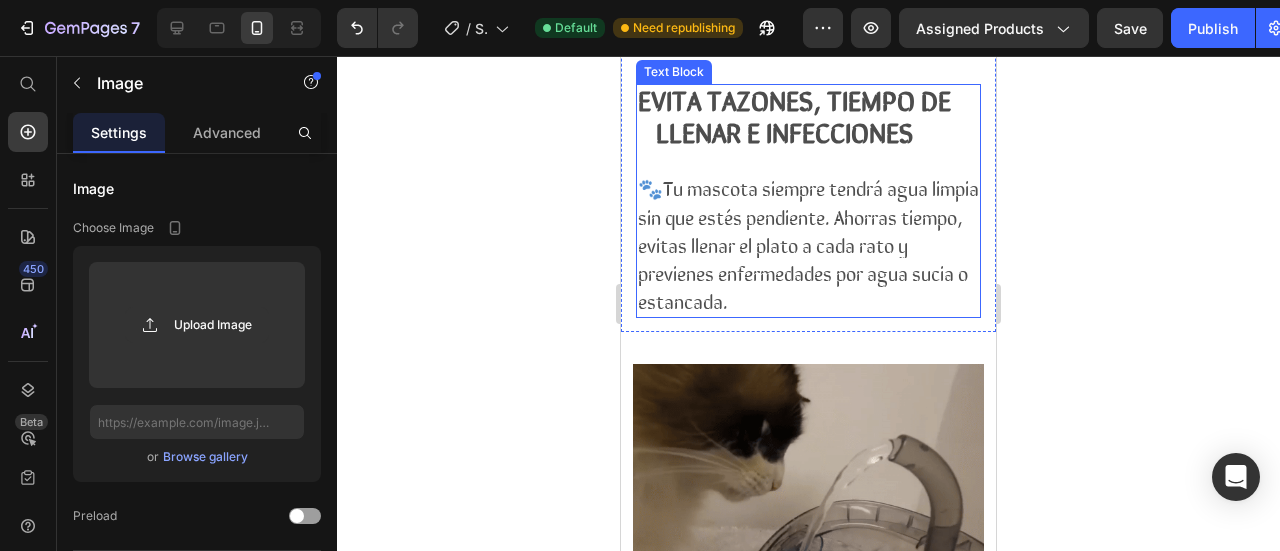 scroll, scrollTop: 1500, scrollLeft: 0, axis: vertical 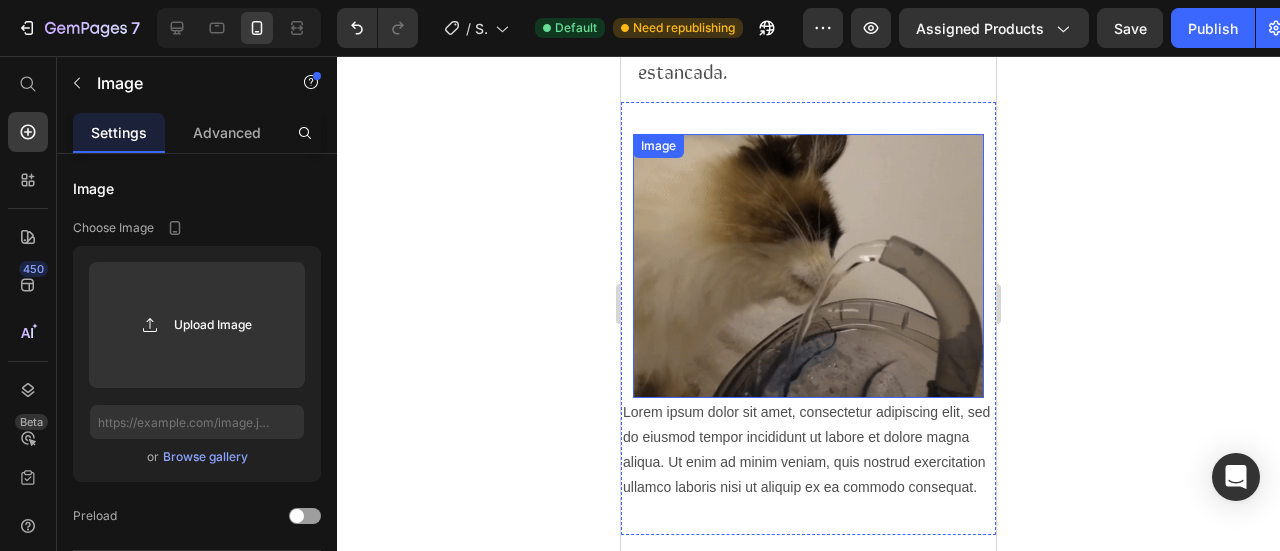 click at bounding box center (808, 265) 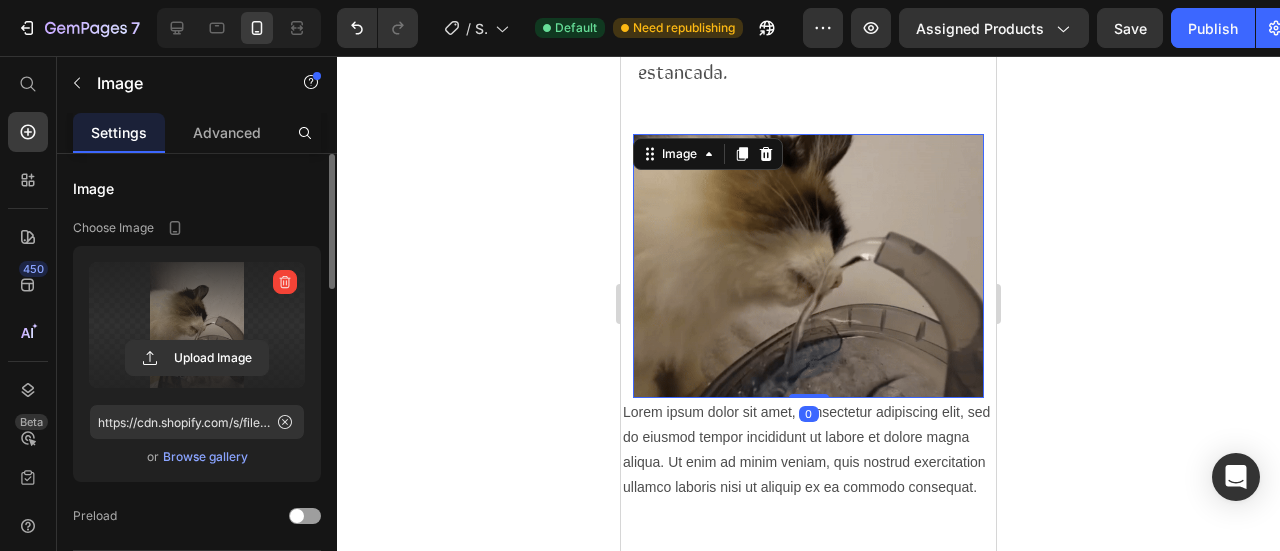 click at bounding box center (197, 325) 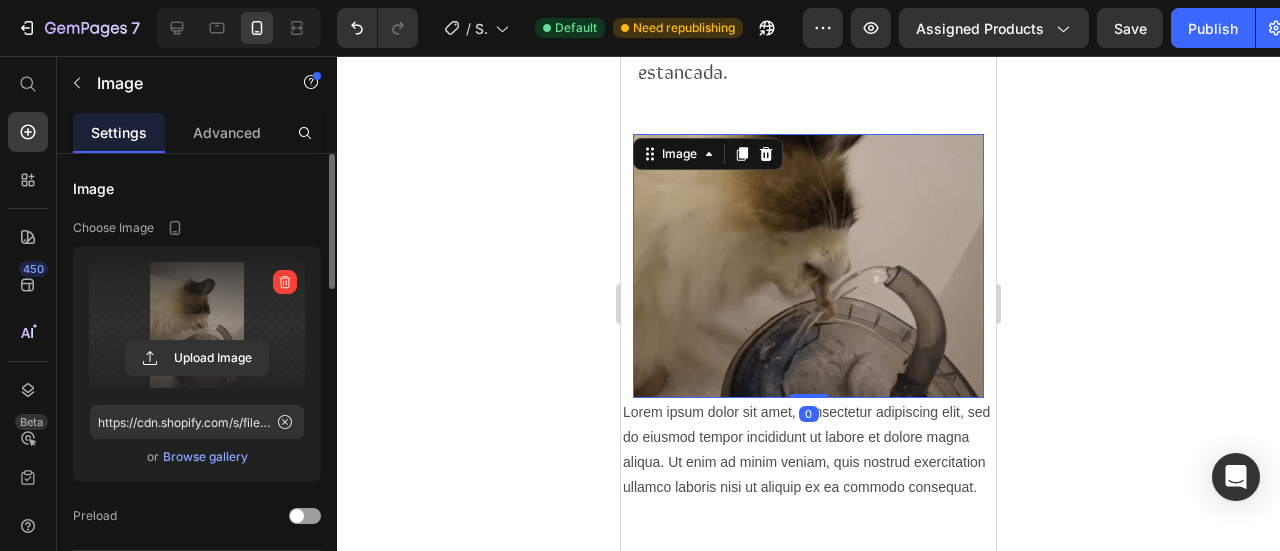 click 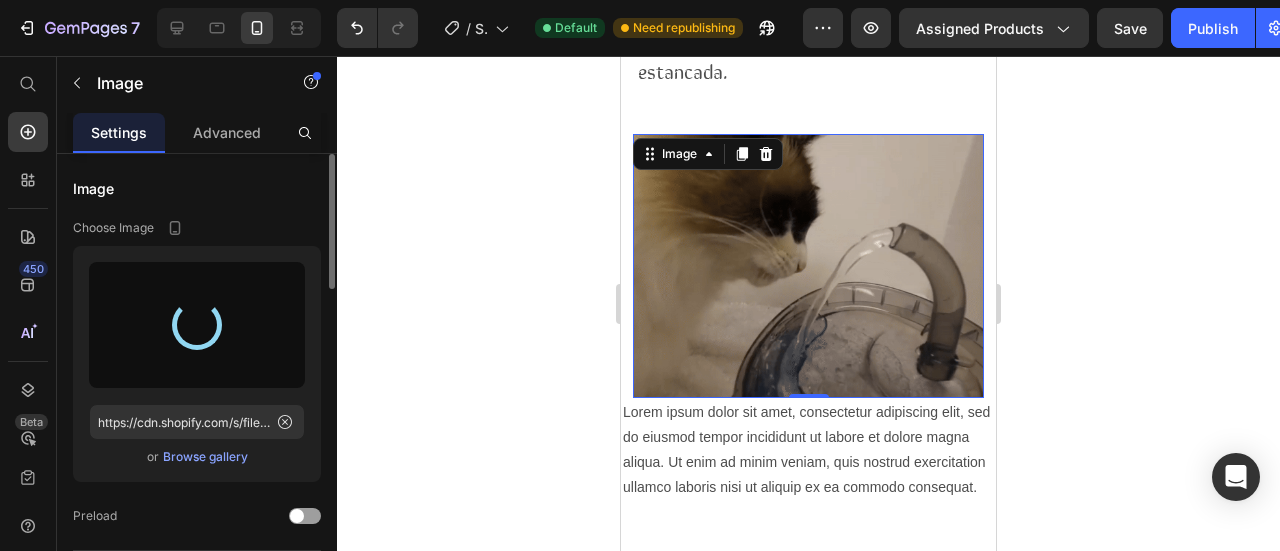 type on "https://cdn.shopify.com/s/files/1/0942/6590/1335/files/gempages_574596721380688671-60da5250-2c4c-4d9d-aaf4-6d614375c564.gif" 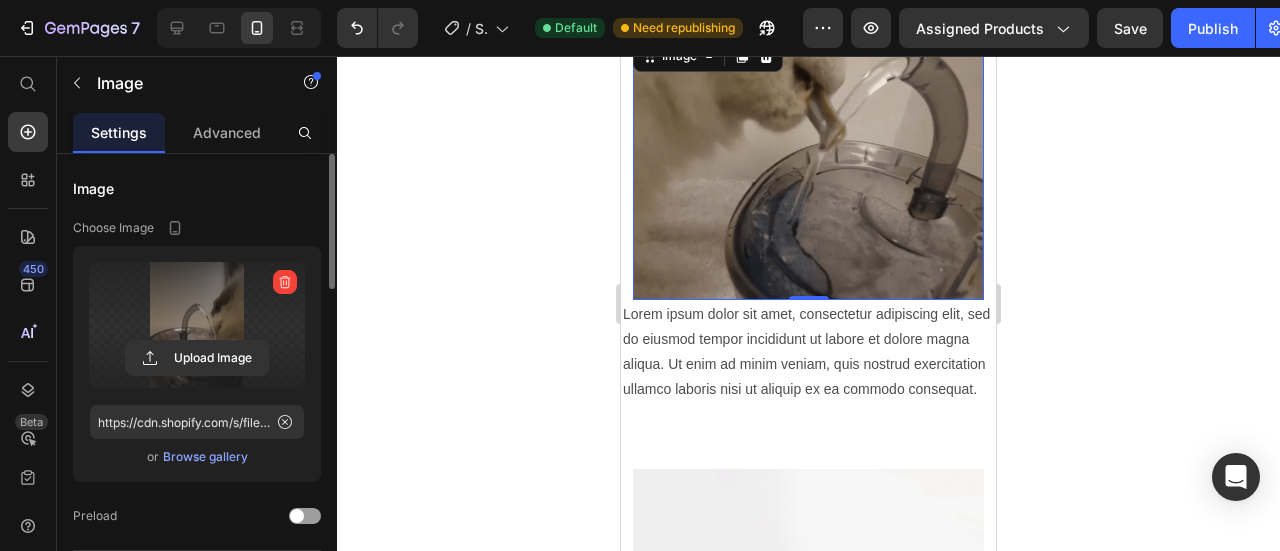 scroll, scrollTop: 1800, scrollLeft: 0, axis: vertical 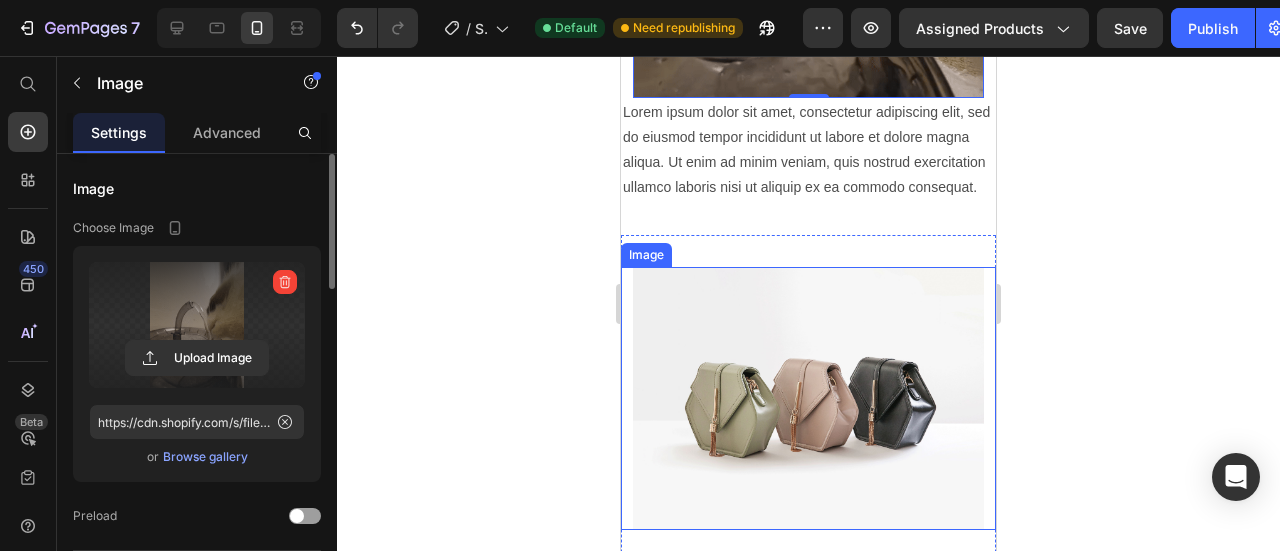 click at bounding box center (808, 398) 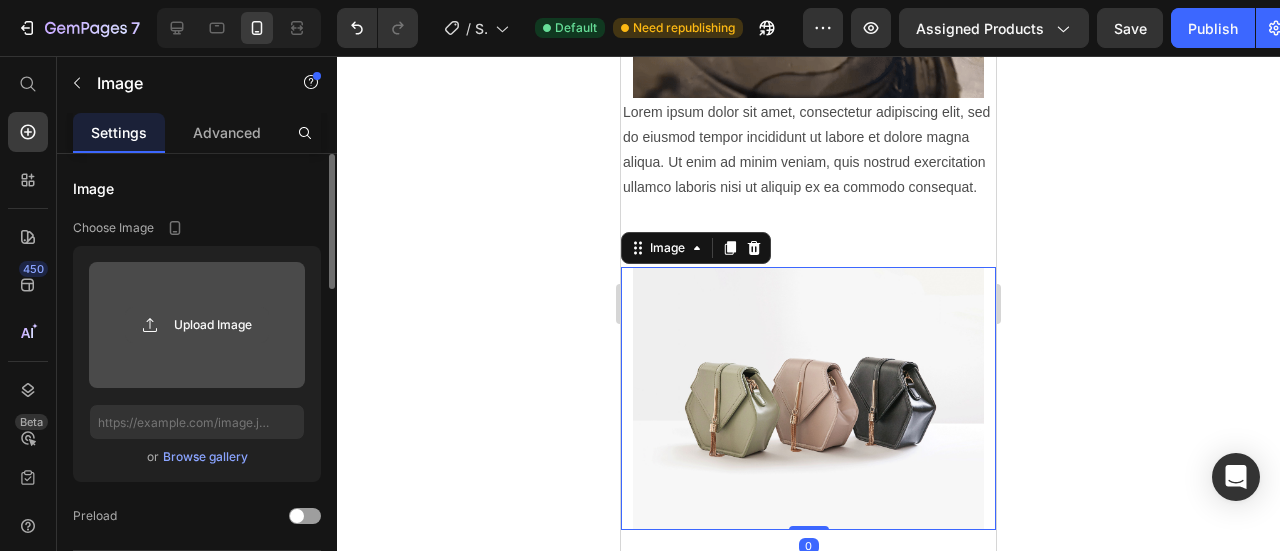 click 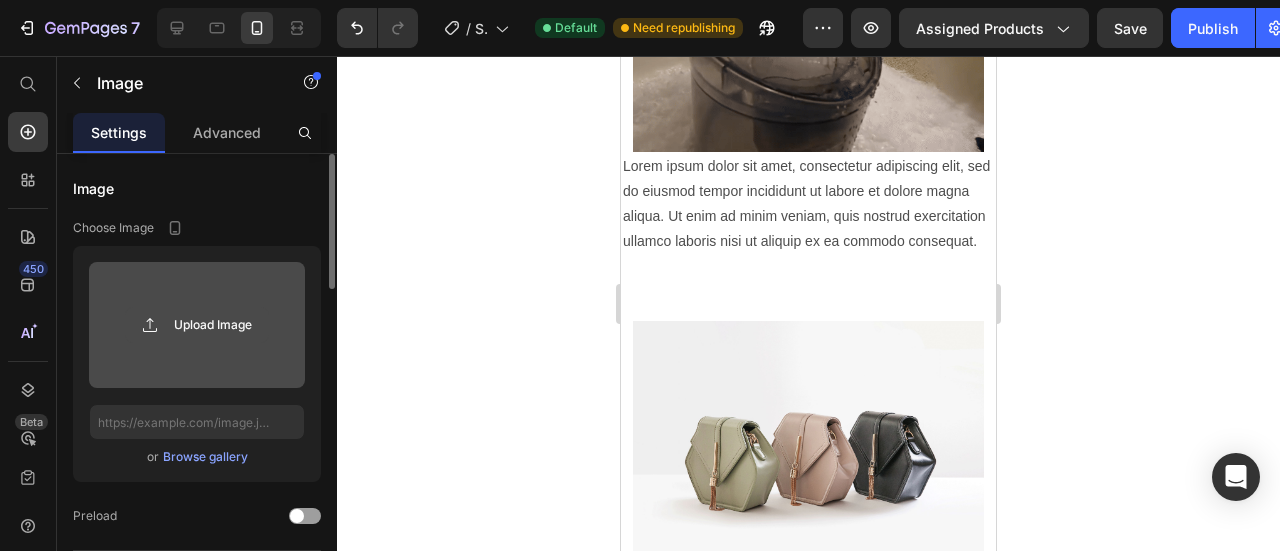 scroll, scrollTop: 1900, scrollLeft: 0, axis: vertical 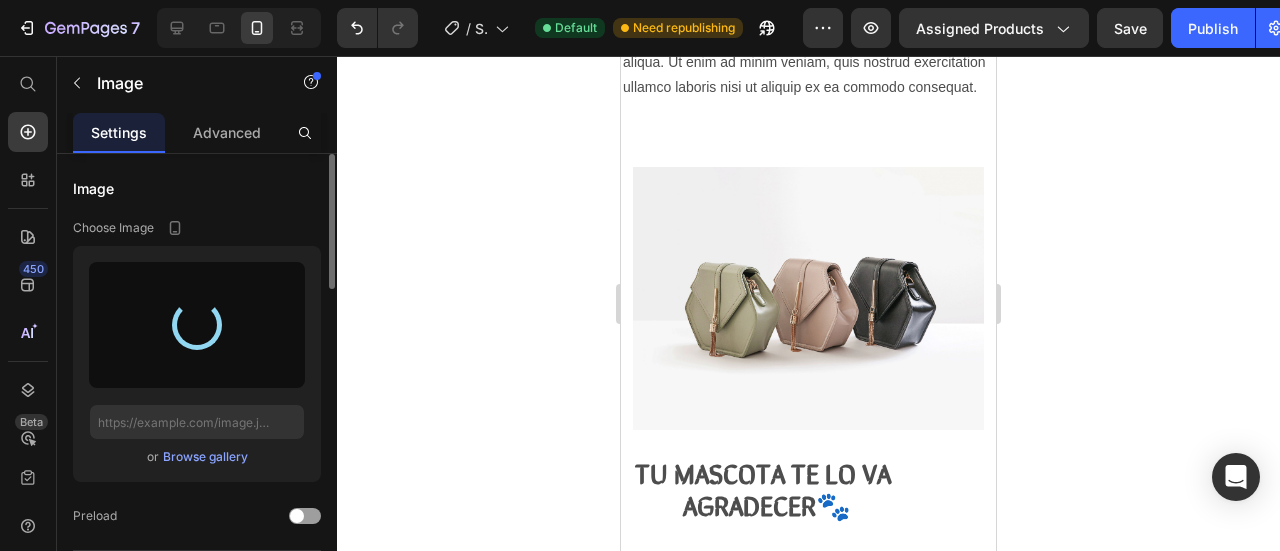 type on "https://cdn.shopify.com/s/files/1/0942/6590/1335/files/gempages_574596721380688671-8e1f7000-a21c-44cc-a236-160a892181cd.gif" 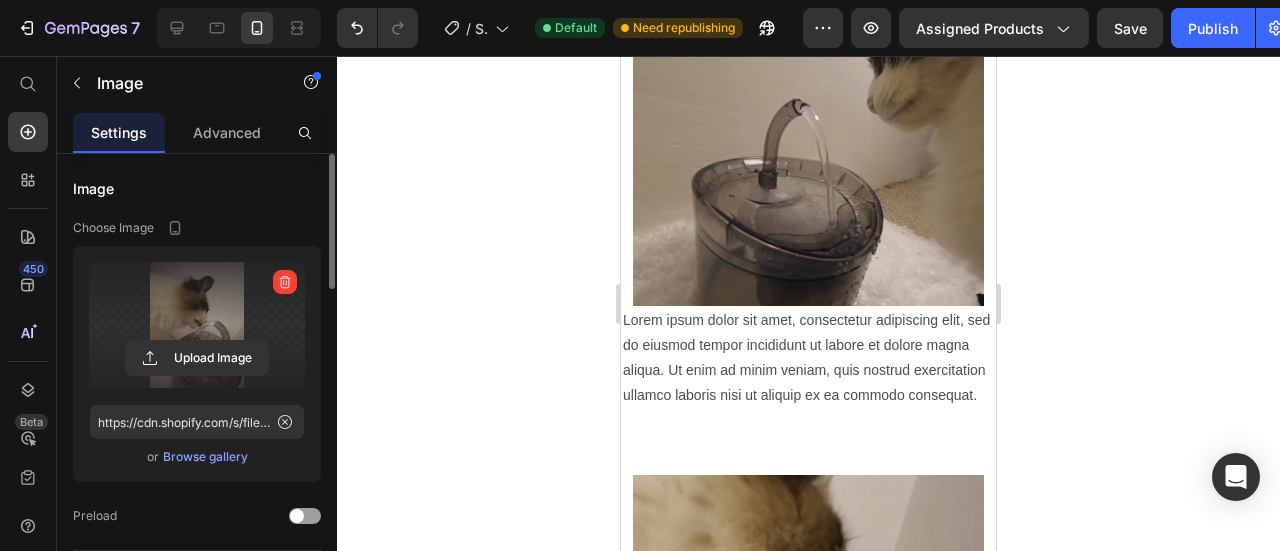 scroll, scrollTop: 1600, scrollLeft: 0, axis: vertical 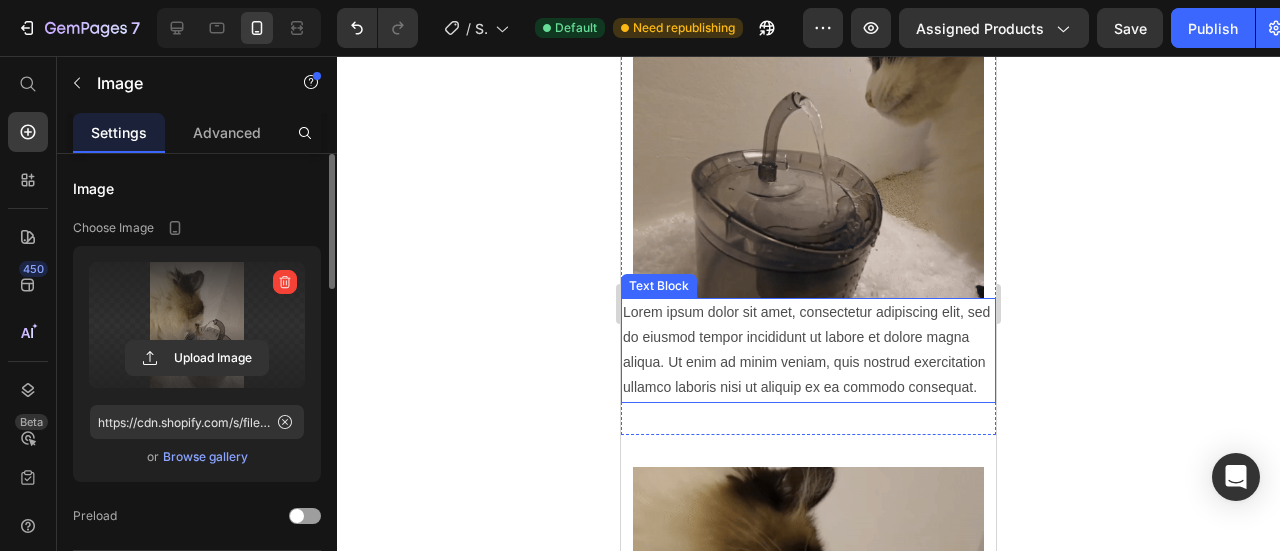 click on "Lorem ipsum dolor sit amet, consectetur adipiscing elit, sed do eiusmod tempor incididunt ut labore et dolore magna aliqua. Ut enim ad minim veniam, quis nostrud exercitation ullamco laboris nisi ut aliquip ex ea commodo consequat." at bounding box center (808, 350) 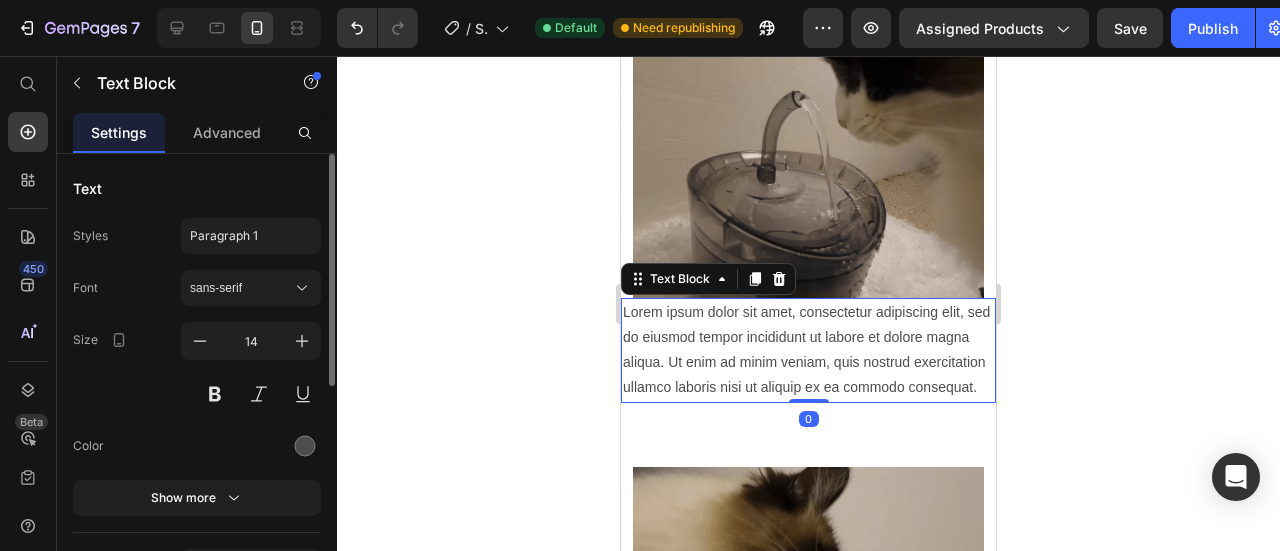 click on "Lorem ipsum dolor sit amet, consectetur adipiscing elit, sed do eiusmod tempor incididunt ut labore et dolore magna aliqua. Ut enim ad minim veniam, quis nostrud exercitation ullamco laboris nisi ut aliquip ex ea commodo consequat." at bounding box center (808, 350) 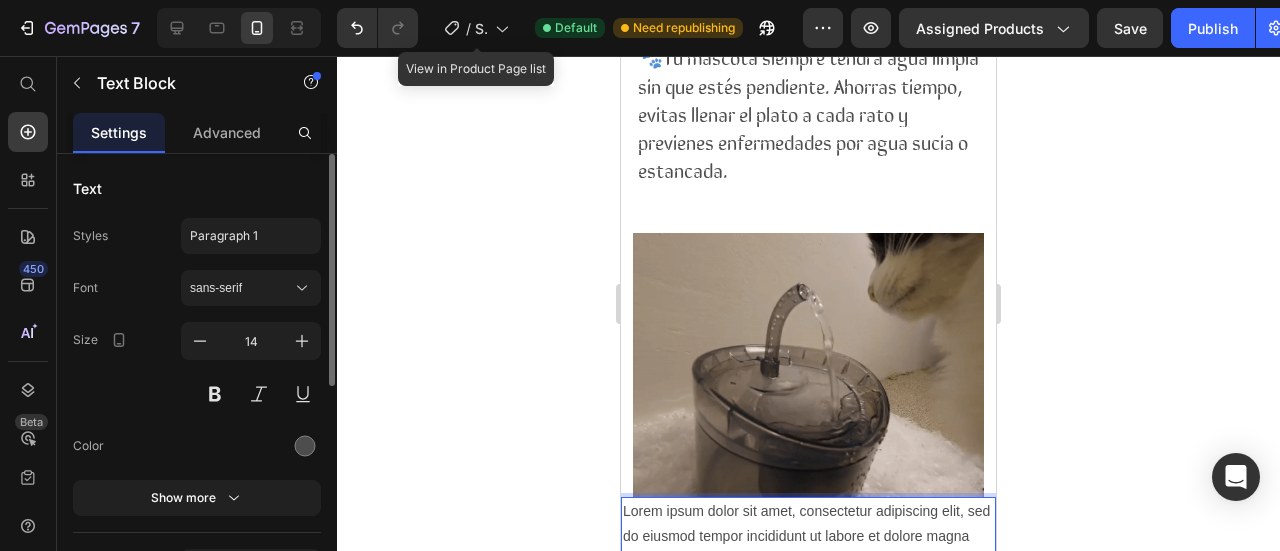 scroll, scrollTop: 1400, scrollLeft: 0, axis: vertical 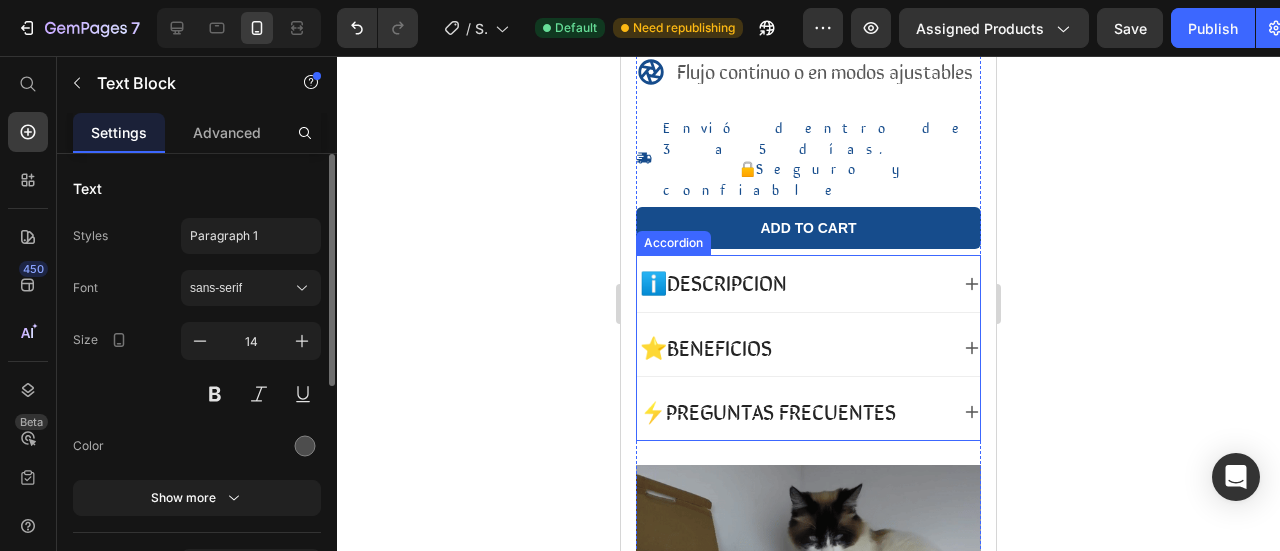click on "⭐ BENEFICIOS" at bounding box center (706, 346) 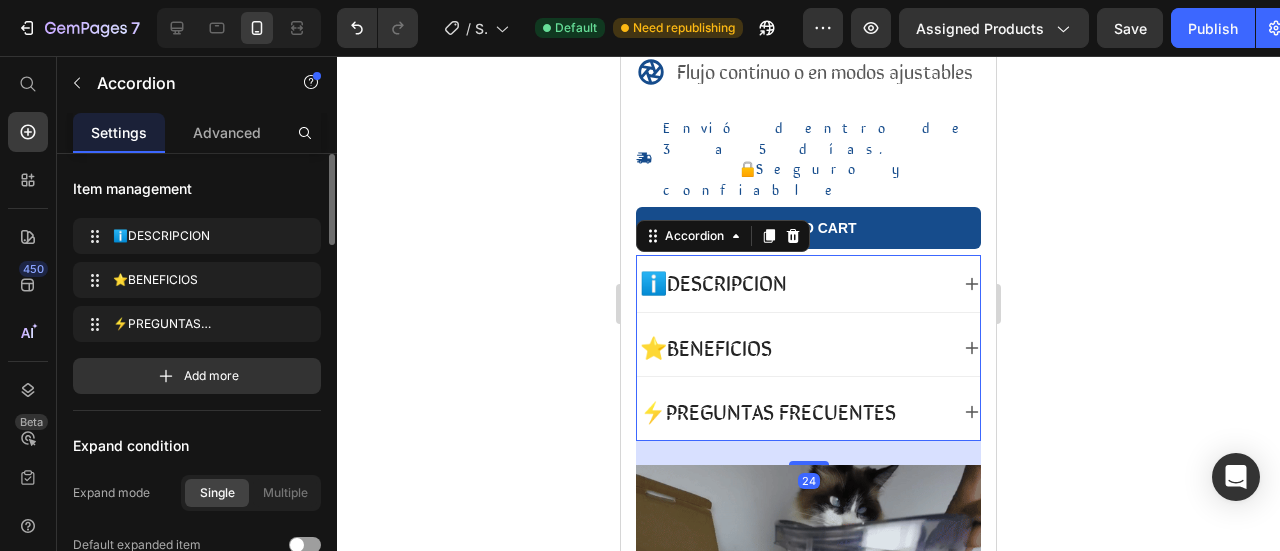 click on "⭐ BENEFICIOS" at bounding box center (792, 348) 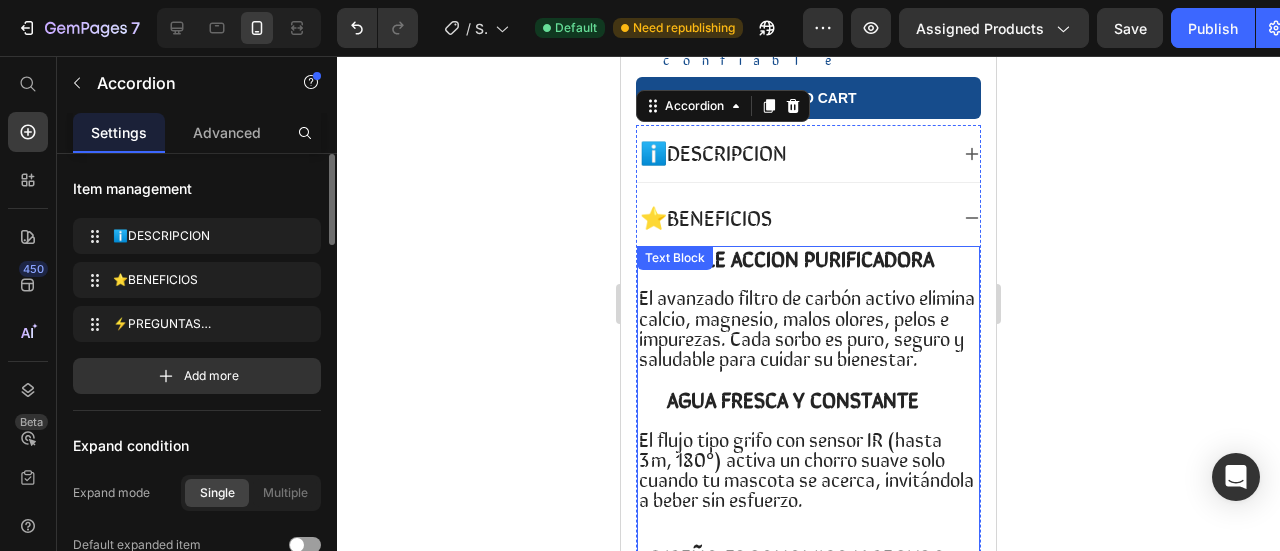 scroll, scrollTop: 700, scrollLeft: 0, axis: vertical 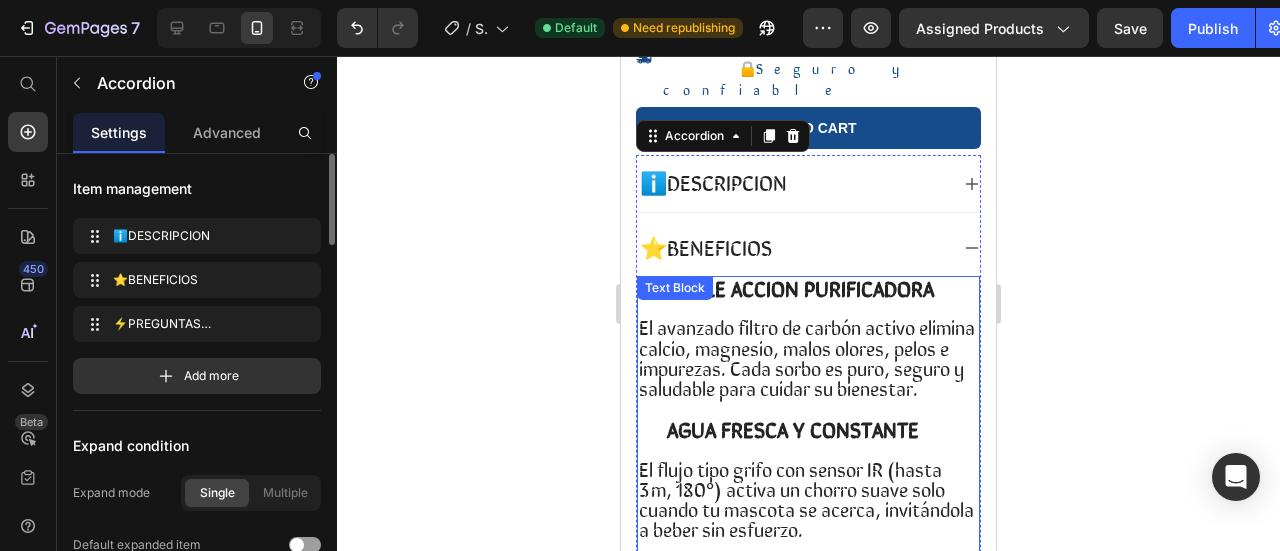 click on "El avanzado filtro de carbón activo elimina calcio, magnesio, malos olores, pelos e impurezas. Cada sorbo es puro, seguro y saludable para cuidar su bienestar." at bounding box center [807, 357] 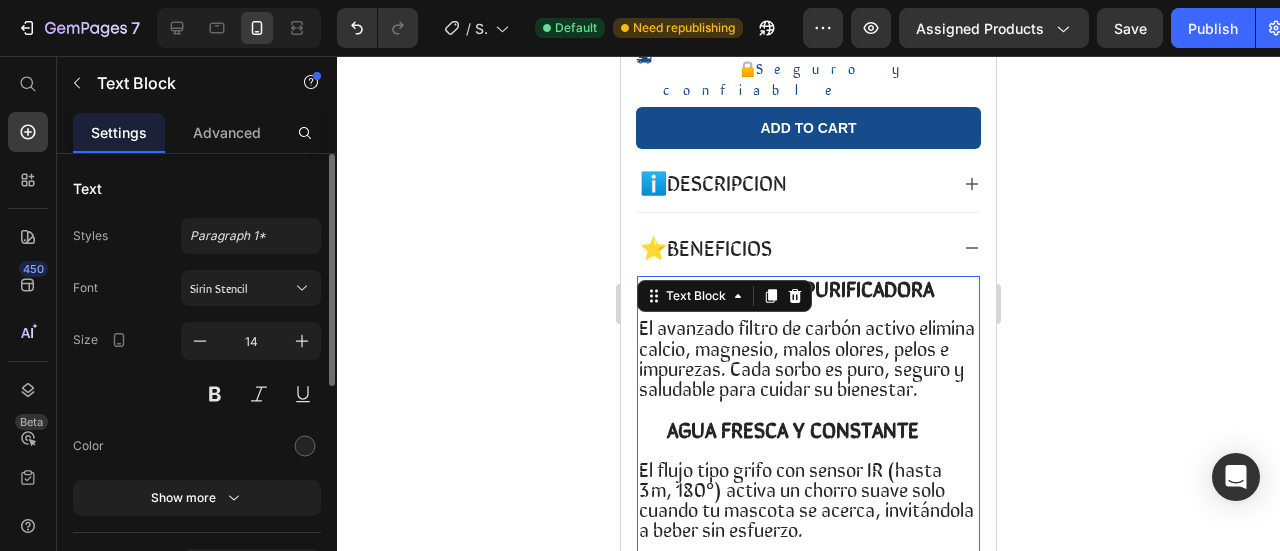 click on "El avanzado filtro de carbón activo elimina calcio, magnesio, malos olores, pelos e impurezas. Cada sorbo es puro, seguro y saludable para cuidar su bienestar." at bounding box center [807, 357] 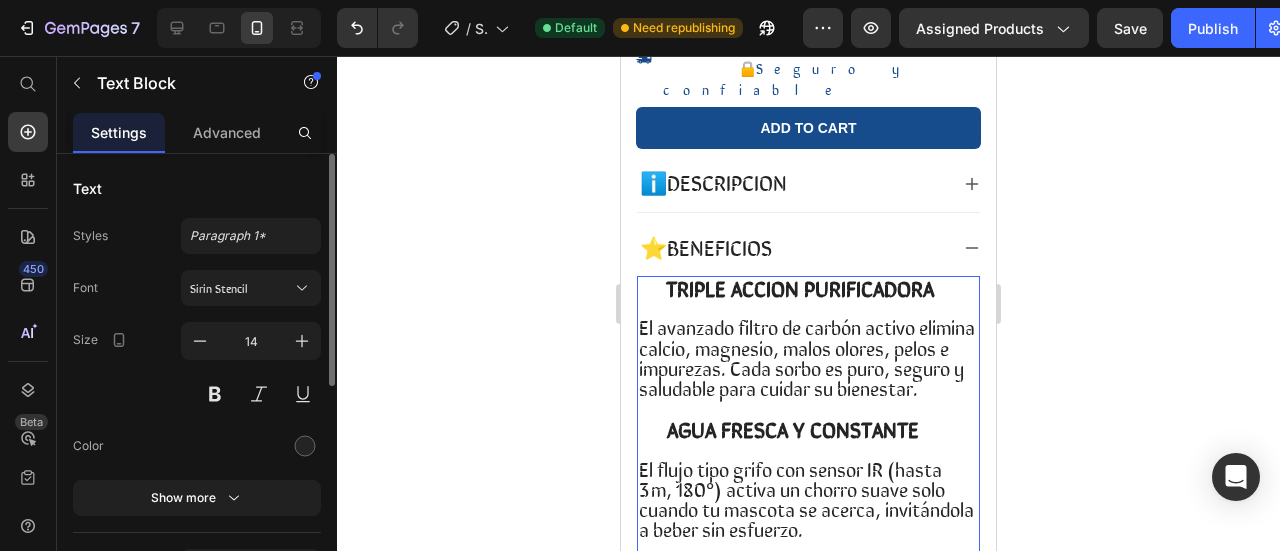 click on "El avanzado filtro de carbón activo elimina calcio, magnesio, malos olores, pelos e impurezas. Cada sorbo es puro, seguro y saludable para cuidar su bienestar." at bounding box center (808, 358) 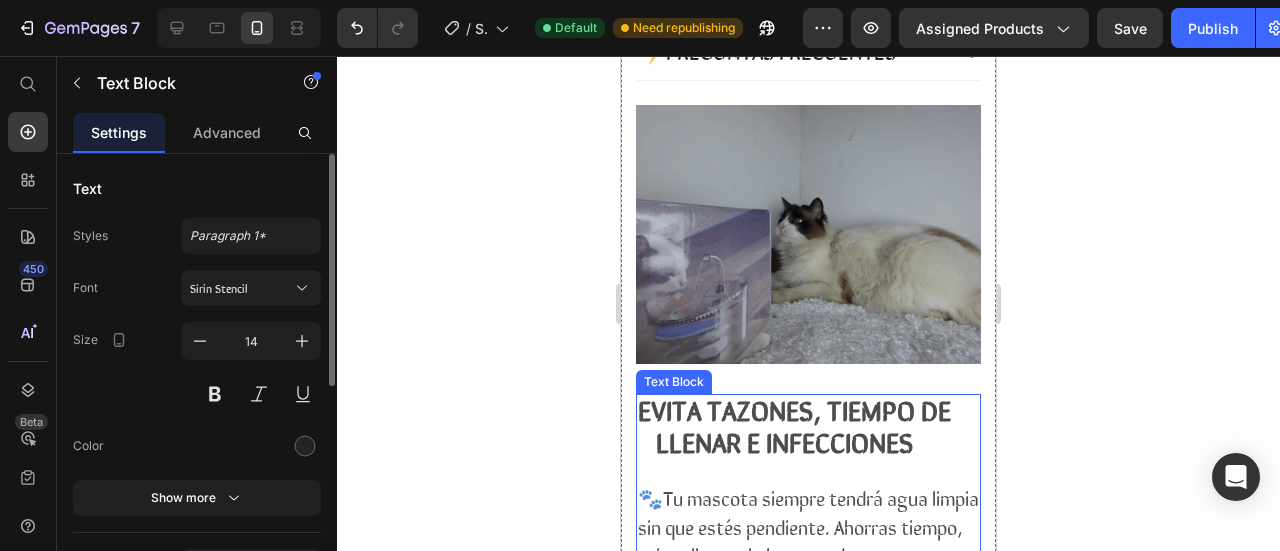 scroll, scrollTop: 1900, scrollLeft: 0, axis: vertical 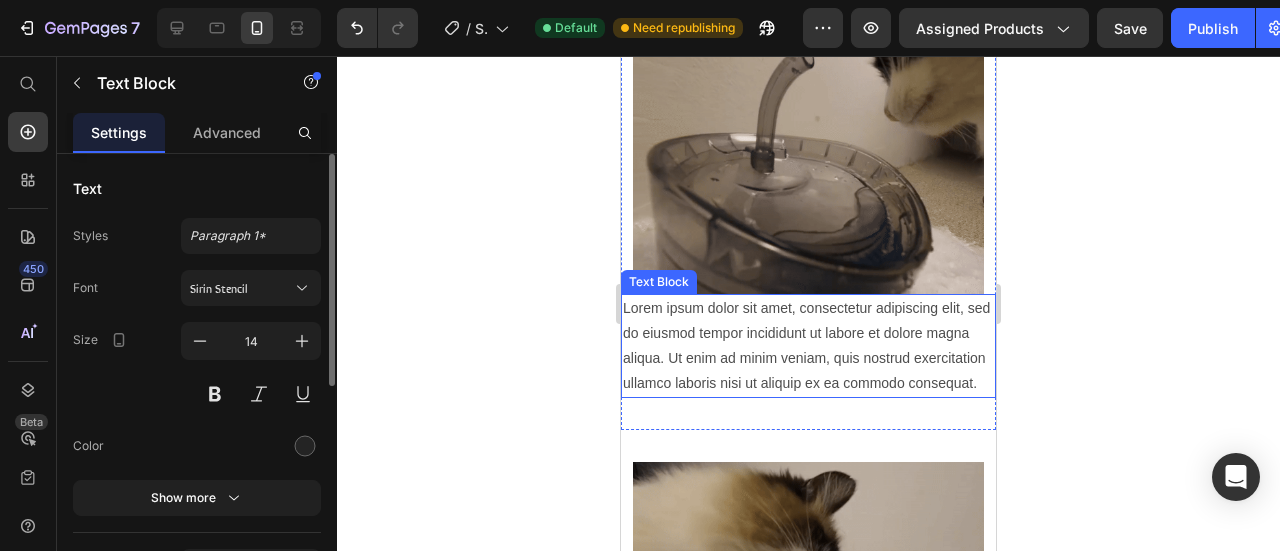 click on "Lorem ipsum dolor sit amet, consectetur adipiscing elit, sed do eiusmod tempor incididunt ut labore et dolore magna aliqua. Ut enim ad minim veniam, quis nostrud exercitation ullamco laboris nisi ut aliquip ex ea commodo consequat." at bounding box center (808, 346) 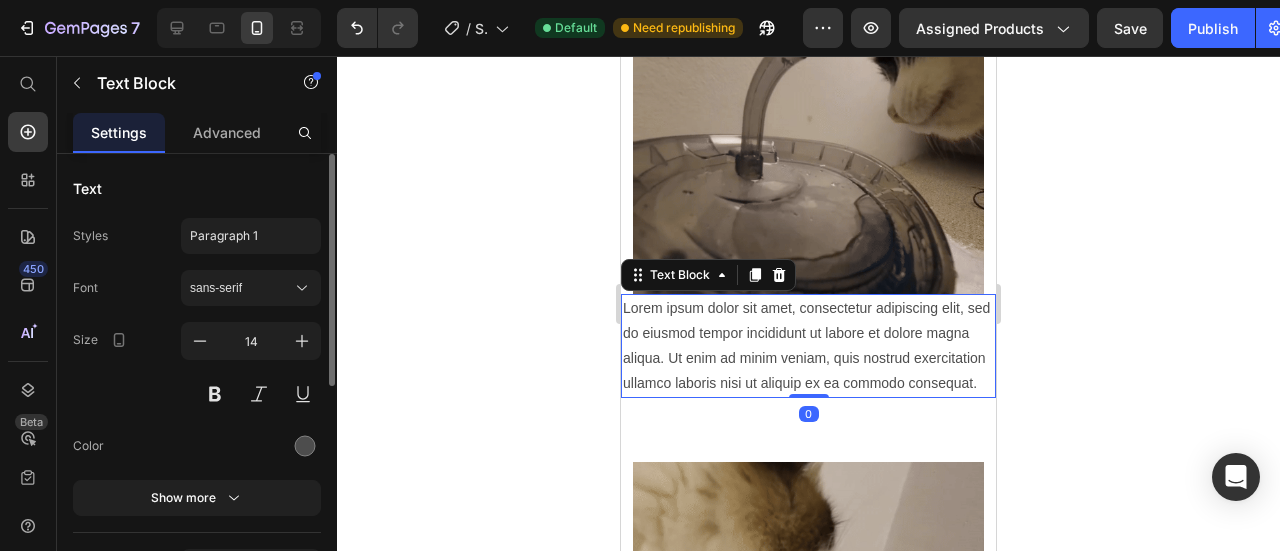 click on "Lorem ipsum dolor sit amet, consectetur adipiscing elit, sed do eiusmod tempor incididunt ut labore et dolore magna aliqua. Ut enim ad minim veniam, quis nostrud exercitation ullamco laboris nisi ut aliquip ex ea commodo consequat." at bounding box center (808, 346) 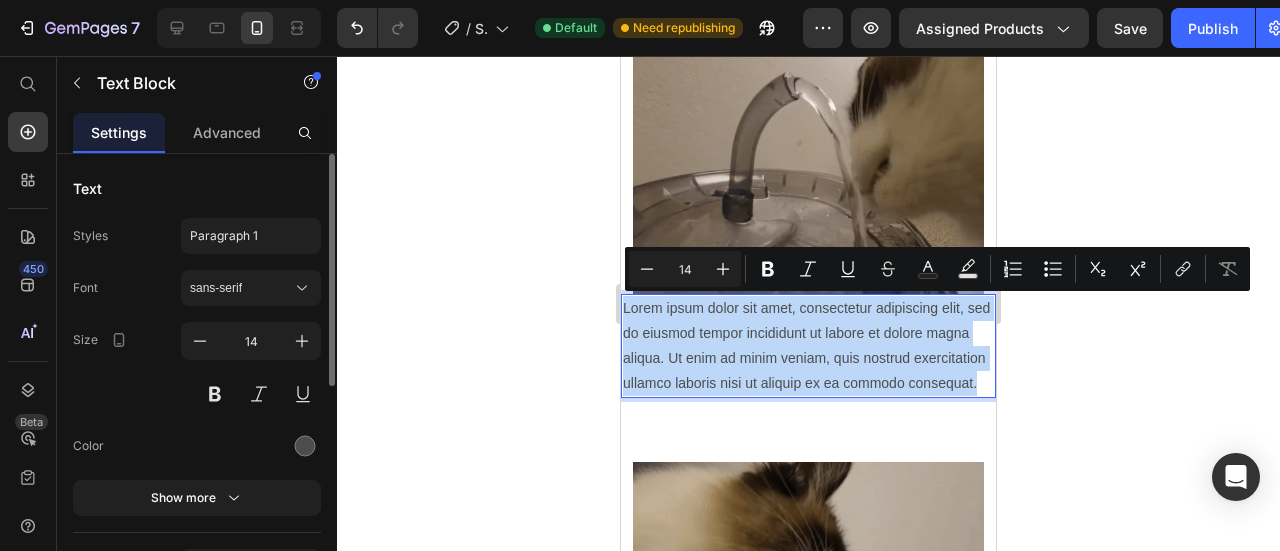 drag, startPoint x: 765, startPoint y: 411, endPoint x: 1223, endPoint y: 364, distance: 460.40524 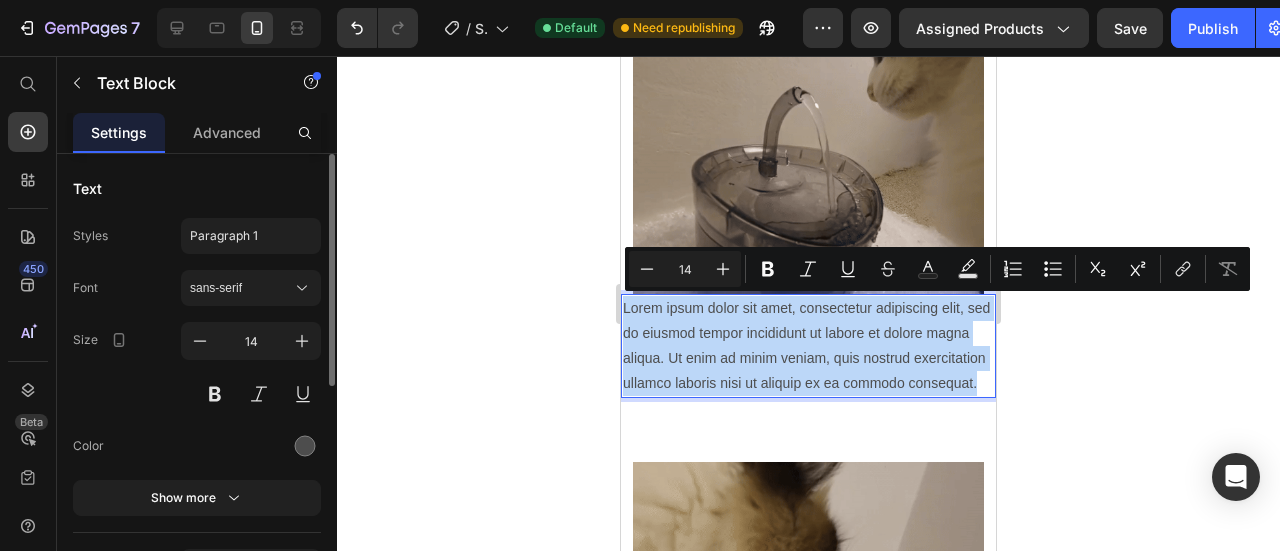 click on "iPhone 13 Mini  ( 375 px) iPhone 13 Mini iPhone 13 Pro iPhone 11 Pro Max iPhone 15 Pro Max Pixel 7 Galaxy S8+ Galaxy S20 Ultra iPad Mini iPad Air iPad Pro
RagH₂O Item List
Entrega   3 a 5 dias  Item List Row
Product Images
Icon Boosts immunity and defense Text Block
Icon Boosts immunity and defense Text Block
Icon Boosts immunity and defense Text Block Row Icon Icon Icon Icon Icon Icon List [FIRST] [LAST] Text Block Row Verified Buyer Item List Row “At vero eos et accusamus et iusto odio dignissimos ducimus qui blanditiis praesentium voluptatum” Text Block Row Icon Icon Icon Icon Icon Icon List +1.500 vendidos! Text Block Row Ragdoll Drink™ Product Title $99.900,00 Product Price
Gran capacidad de 1.8L
Triple sistema de filtración
Detecta a tu mascota
Item List
Item List" at bounding box center [808, 536] 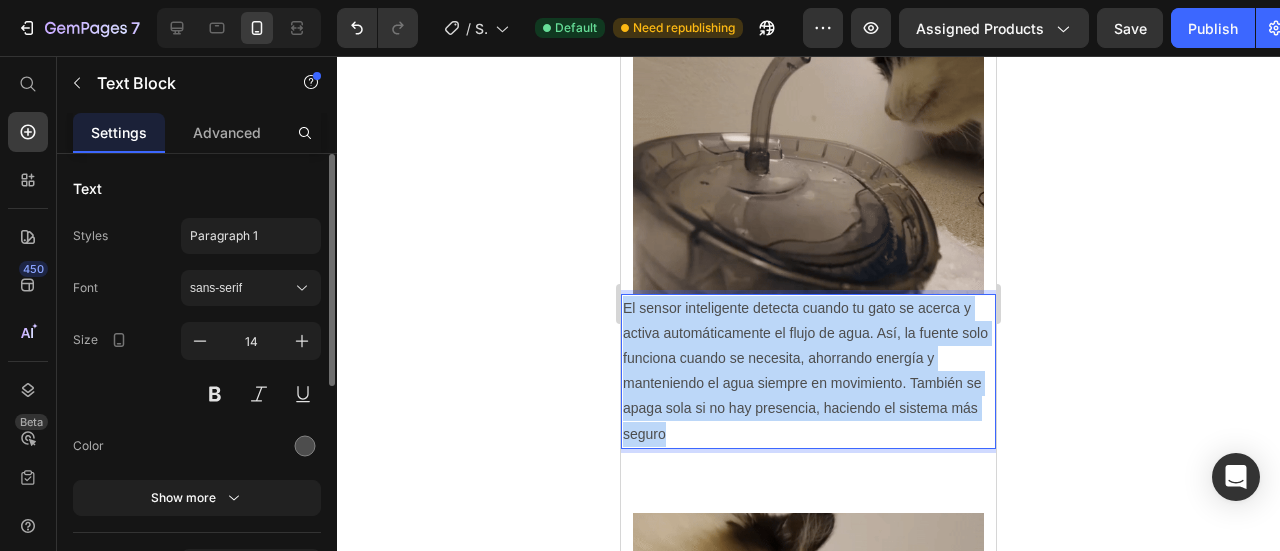 drag, startPoint x: 708, startPoint y: 435, endPoint x: 612, endPoint y: 291, distance: 173.06647 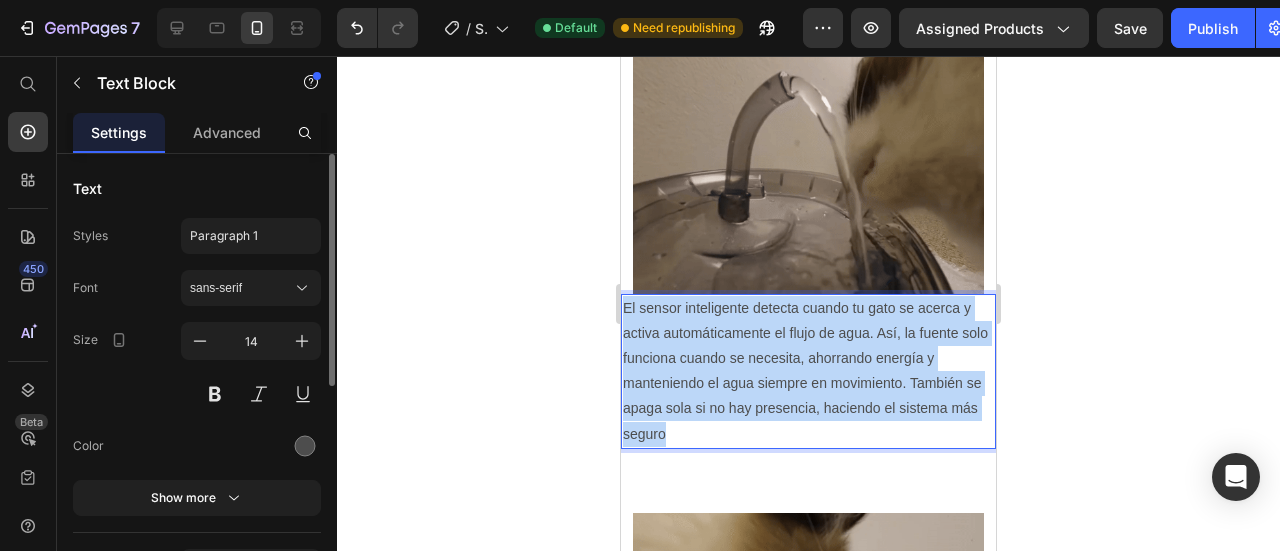 click on "iPhone 13 Mini  ( 375 px) iPhone 13 Mini iPhone 13 Pro iPhone 11 Pro Max iPhone 15 Pro Max Pixel 7 Galaxy S8+ Galaxy S20 Ultra iPad Mini iPad Air iPad Pro
RagH₂O Item List
Entrega   3 a 5 dias  Item List Row
Product Images
Icon Boosts immunity and defense Text Block
Icon Boosts immunity and defense Text Block
Icon Boosts immunity and defense Text Block Row Icon Icon Icon Icon Icon Icon List [FIRST] [LAST] Text Block Row Verified Buyer Item List Row “At vero eos et accusamus et iusto odio dignissimos ducimus qui blanditiis praesentium voluptatum” Text Block Row Icon Icon Icon Icon Icon Icon List +1.500 vendidos! Text Block Row Ragdoll Drink™ Product Title $99.900,00 Product Price
Gran capacidad de 1.8L
Triple sistema de filtración
Detecta a tu mascota
Item List
Item List" at bounding box center [808, 561] 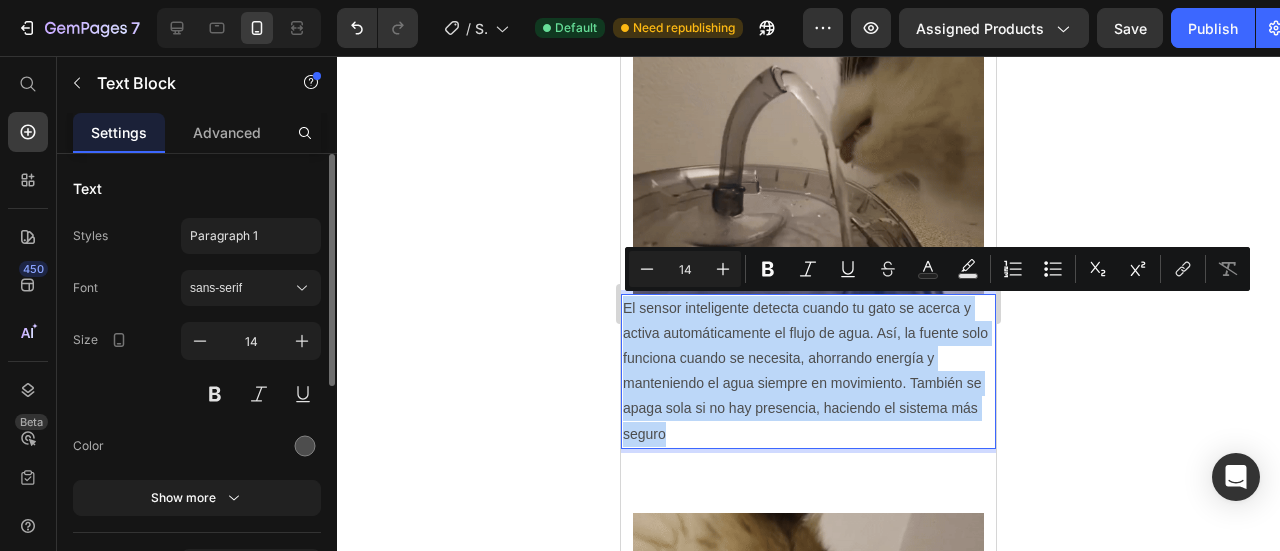 click on "El sensor inteligente detecta cuando tu gato se acerca y activa automáticamente el flujo de agua. Así, la fuente solo funciona cuando se necesita, ahorrando energía y manteniendo el agua siempre en movimiento. También se apaga sola si no hay presencia, haciendo el sistema más seguro" at bounding box center (808, 371) 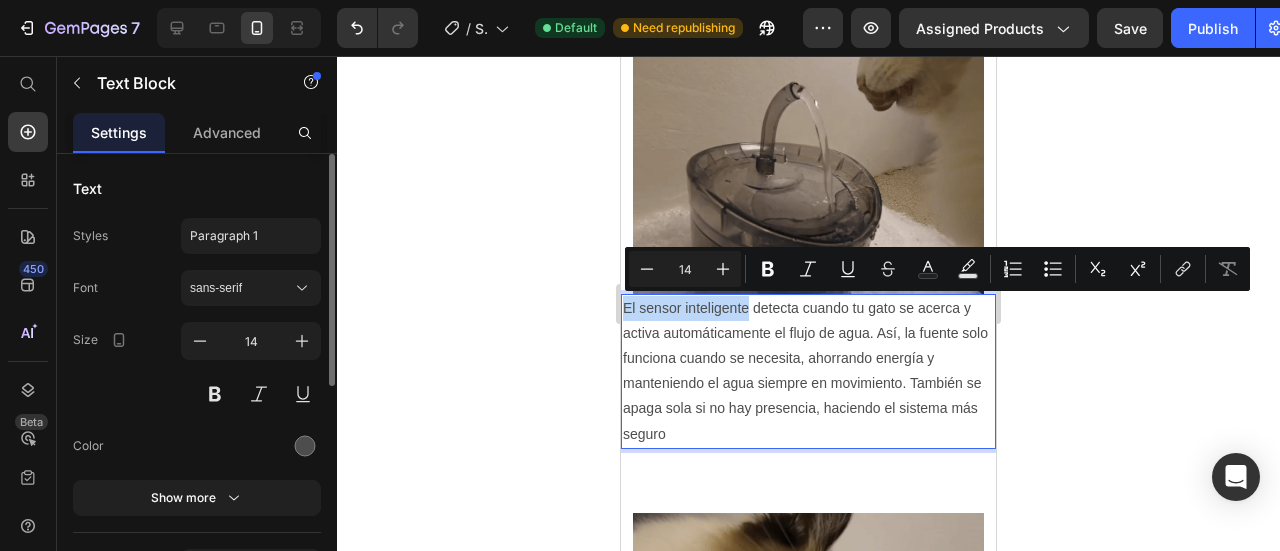 drag, startPoint x: 749, startPoint y: 307, endPoint x: 620, endPoint y: 305, distance: 129.0155 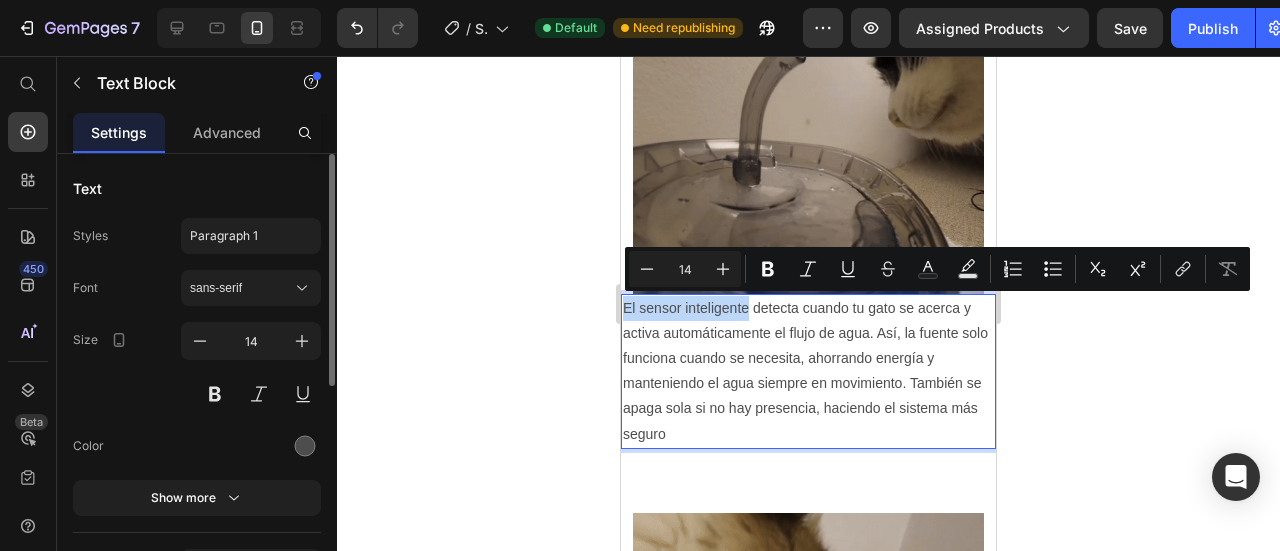 click on "El sensor inteligente detecta cuando tu gato se acerca y activa automáticamente el flujo de agua. Así, la fuente solo funciona cuando se necesita, ahorrando energía y manteniendo el agua siempre en movimiento. También se apaga sola si no hay presencia, haciendo el sistema más seguro" at bounding box center (808, 371) 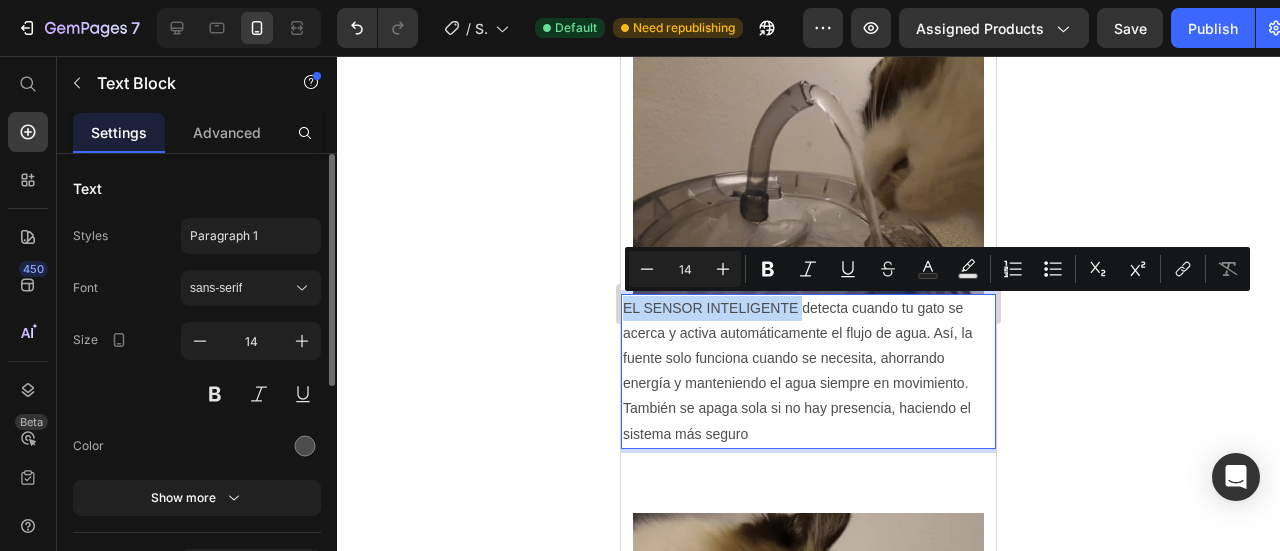 drag, startPoint x: 802, startPoint y: 307, endPoint x: 626, endPoint y: 300, distance: 176.13914 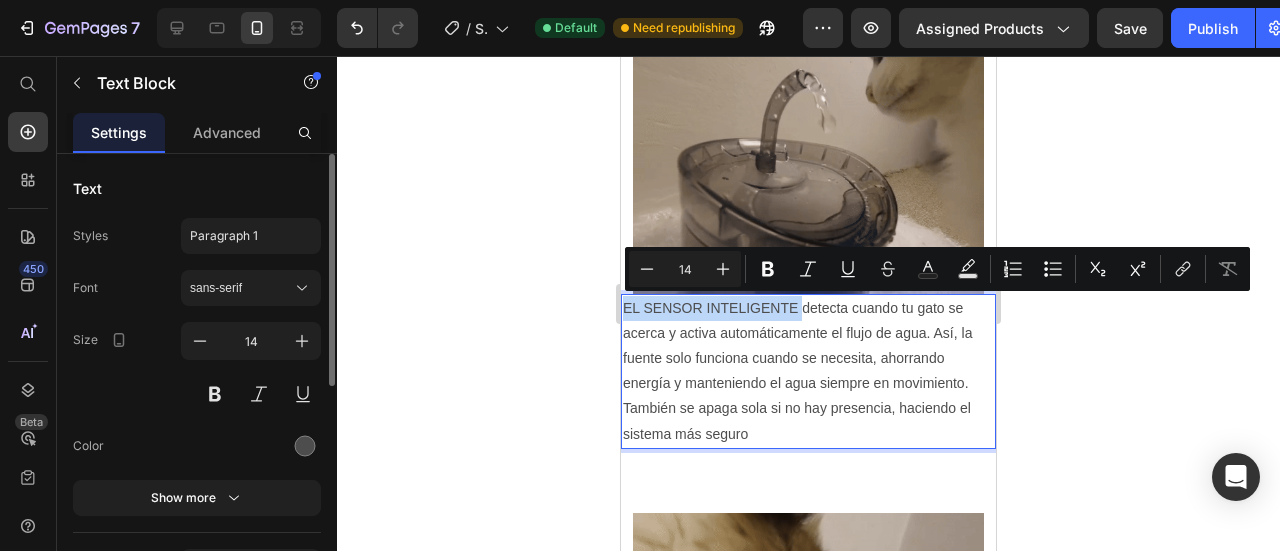 click on "EL SENSOR INTELIGENTE detecta cuando tu gato se acerca y activa automáticamente el flujo de agua. Así, la fuente solo funciona cuando se necesita, ahorrando energía y manteniendo el agua siempre en movimiento. También se apaga sola si no hay presencia, haciendo el sistema más seguro" at bounding box center [808, 371] 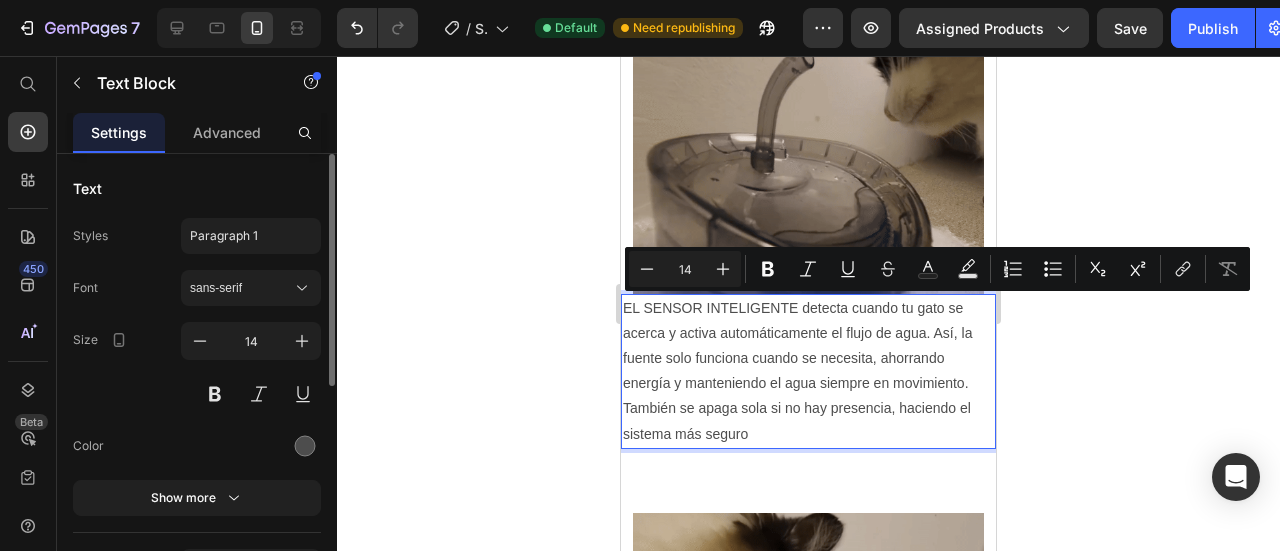 click on "EL SENSOR INTELIGENTE detecta cuando tu gato se acerca y activa automáticamente el flujo de agua. Así, la fuente solo funciona cuando se necesita, ahorrando energía y manteniendo el agua siempre en movimiento. También se apaga sola si no hay presencia, haciendo el sistema más seguro" at bounding box center [808, 371] 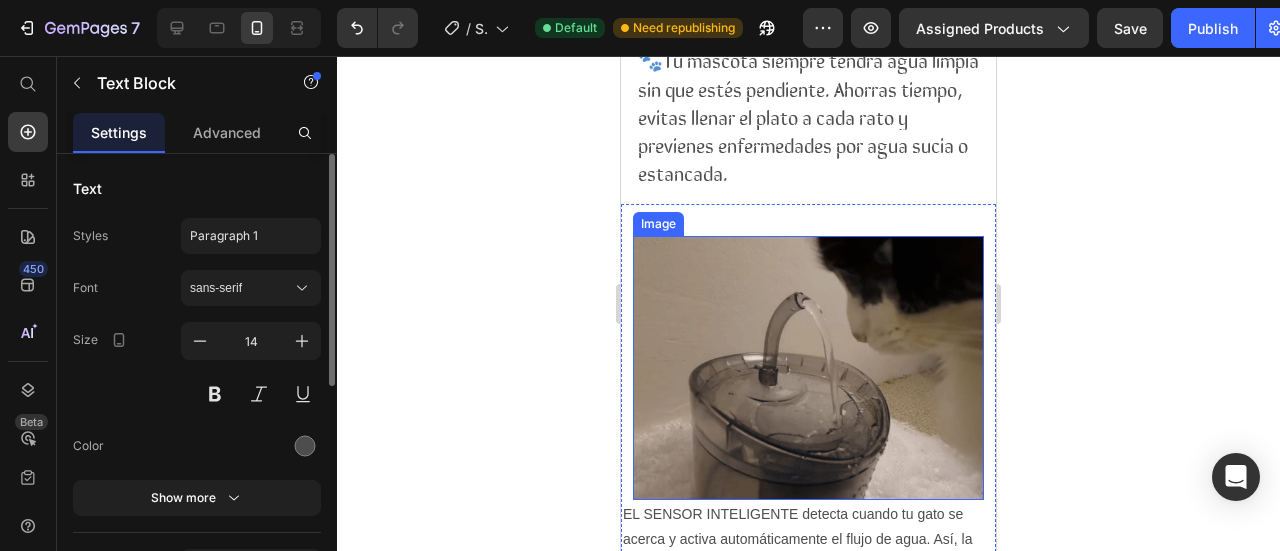 scroll, scrollTop: 1429, scrollLeft: 0, axis: vertical 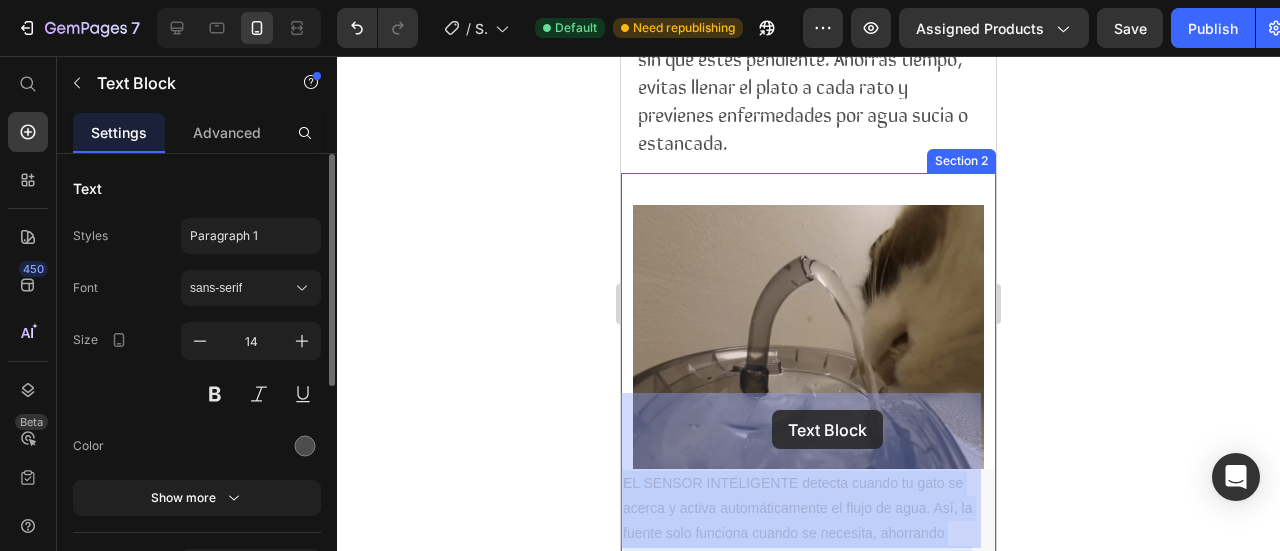 drag, startPoint x: 622, startPoint y: 411, endPoint x: 772, endPoint y: 410, distance: 150.00333 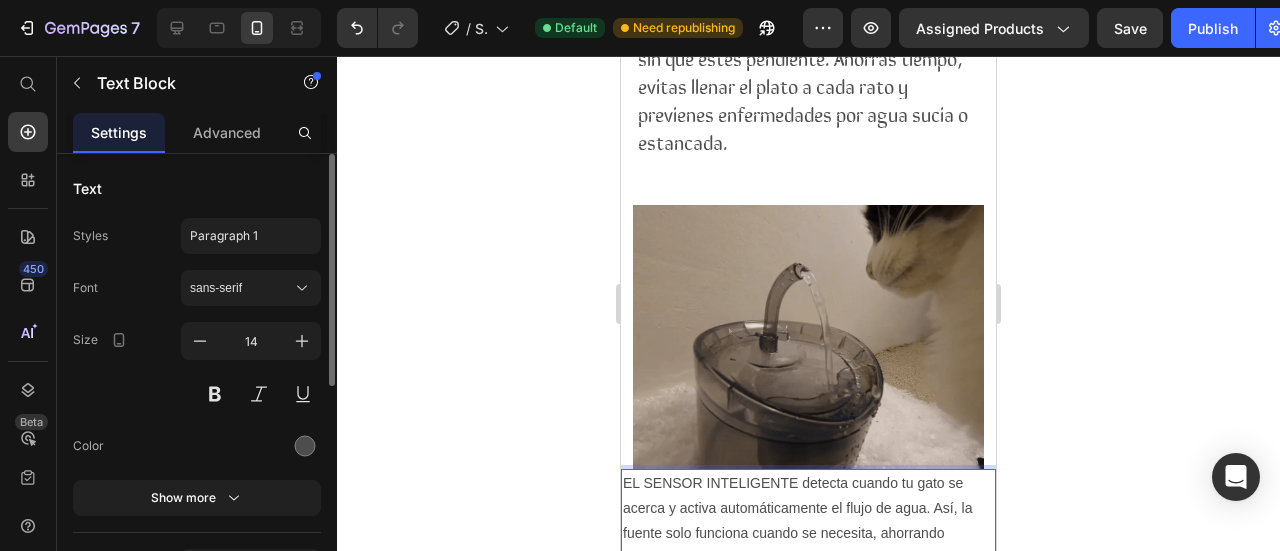 drag, startPoint x: 800, startPoint y: 406, endPoint x: 651, endPoint y: 405, distance: 149.00336 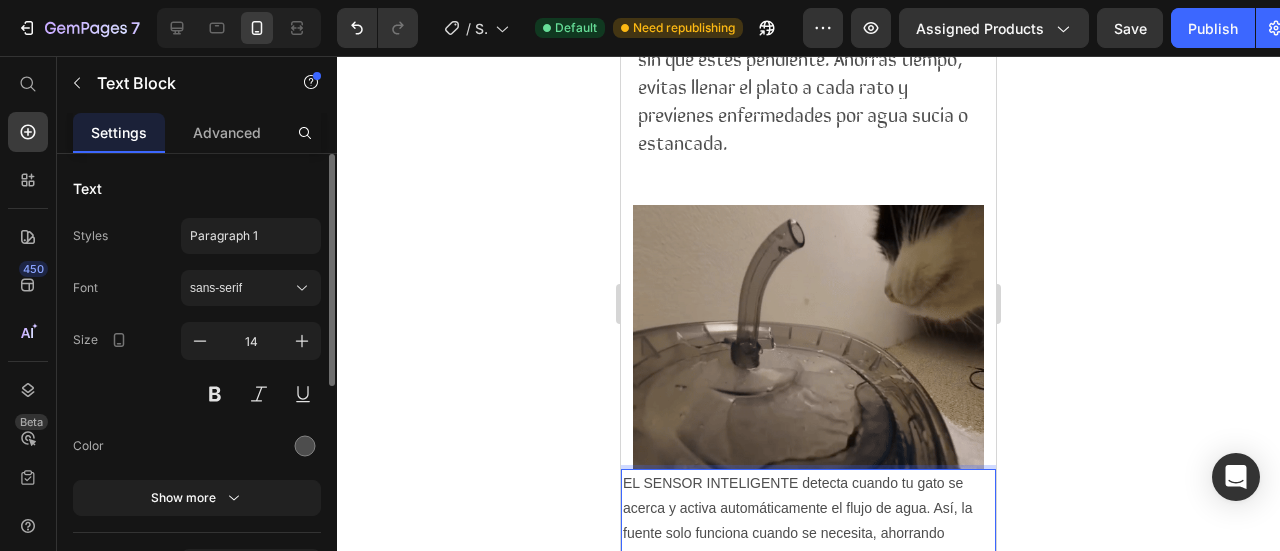 click on "EL SENSOR INTELIGENTE detecta cuando tu gato se acerca y activa automáticamente el flujo de agua. Así, la fuente solo funciona cuando se necesita, ahorrando energía y manteniendo el agua siempre en movimiento. También se apaga sola si no hay presencia, haciendo el sistema más seguro" at bounding box center (808, 546) 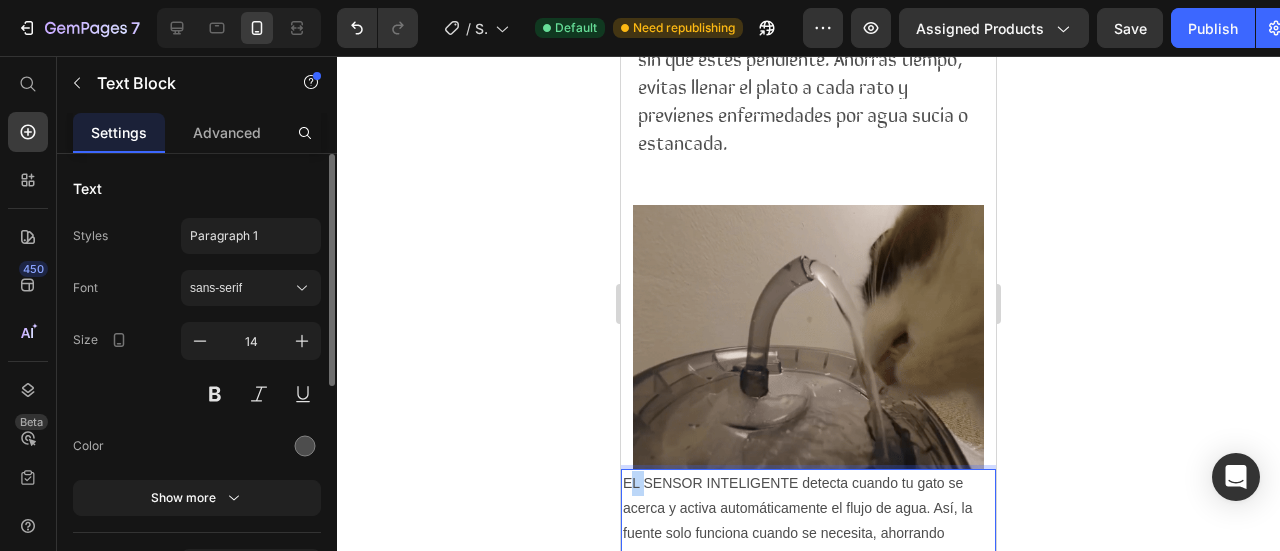drag, startPoint x: 629, startPoint y: 407, endPoint x: 648, endPoint y: 407, distance: 19 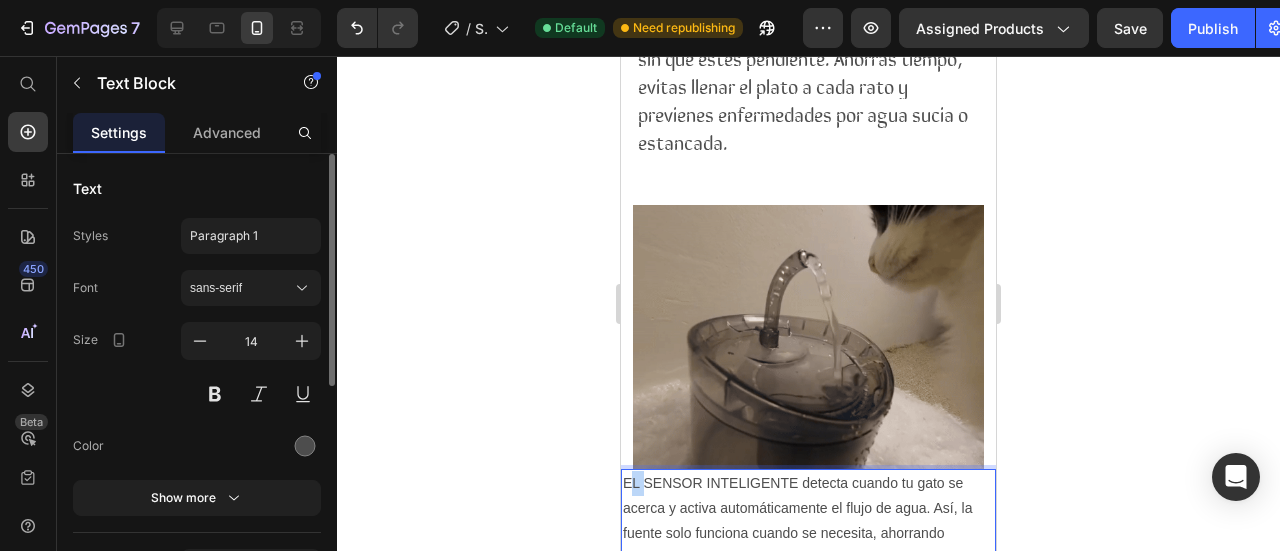 click on "EL SENSOR INTELIGENTE detecta cuando tu gato se acerca y activa automáticamente el flujo de agua. Así, la fuente solo funciona cuando se necesita, ahorrando energía y manteniendo el agua siempre en movimiento. También se apaga sola si no hay presencia, haciendo el sistema más seguro" at bounding box center [808, 546] 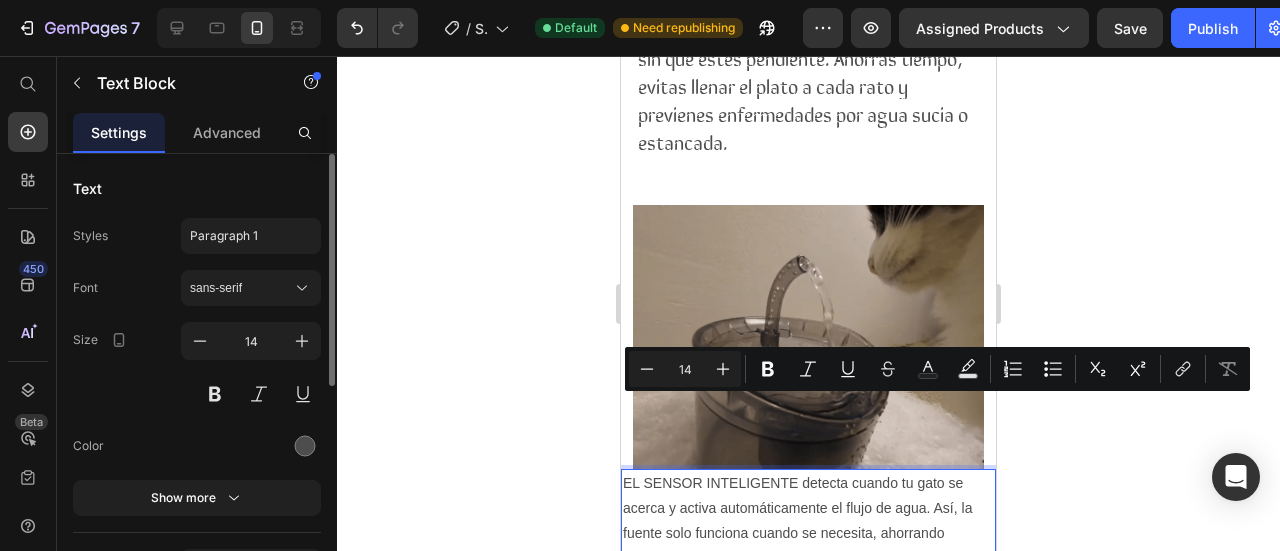 click on "EL SENSOR INTELIGENTE detecta cuando tu gato se acerca y activa automáticamente el flujo de agua. Así, la fuente solo funciona cuando se necesita, ahorrando energía y manteniendo el agua siempre en movimiento. También se apaga sola si no hay presencia, haciendo el sistema más seguro" at bounding box center (808, 546) 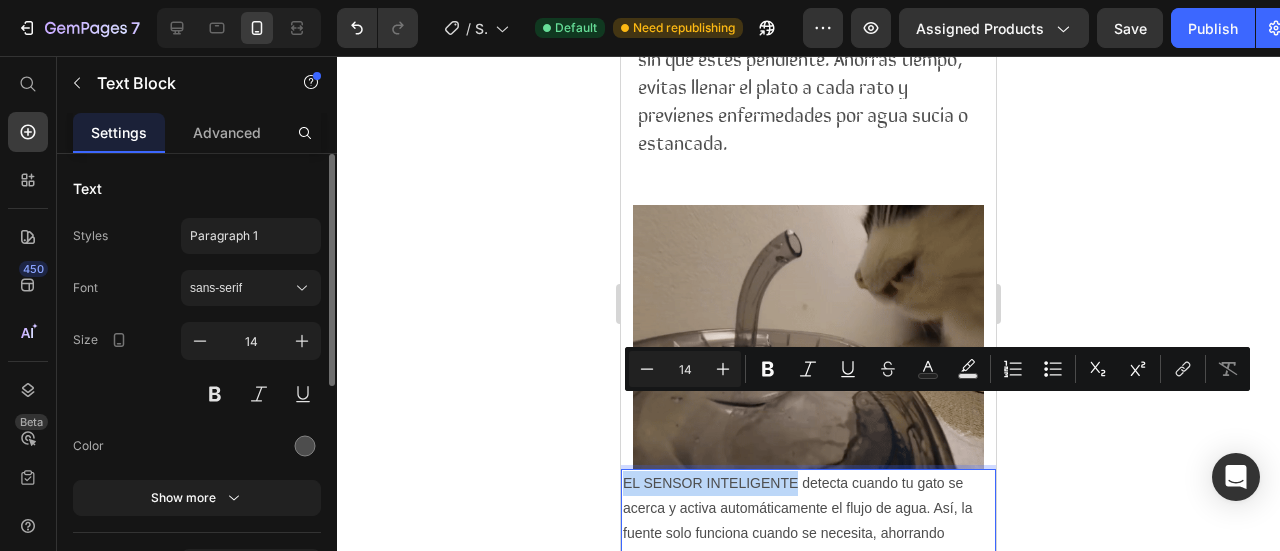 drag, startPoint x: 798, startPoint y: 407, endPoint x: 620, endPoint y: 411, distance: 178.04494 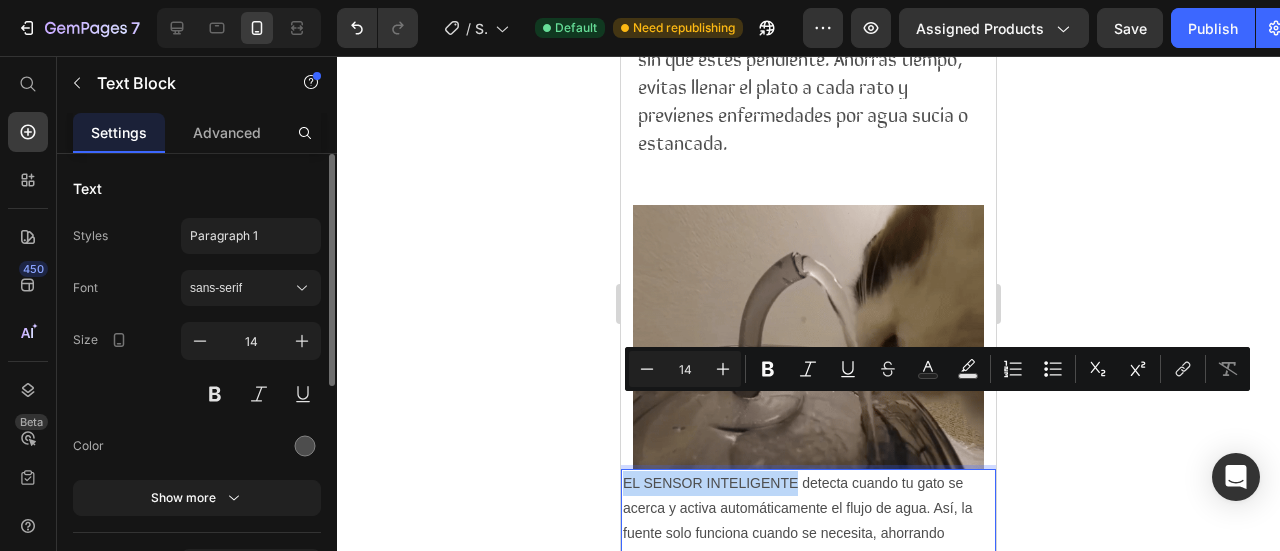 click on "iPhone 13 Mini  ( 375 px) iPhone 13 Mini iPhone 13 Pro iPhone 11 Pro Max iPhone 15 Pro Max Pixel 7 Galaxy S8+ Galaxy S20 Ultra iPad Mini iPad Air iPad Pro
RagH₂O Item List
Entrega   3 a 5 dias  Item List Row
Product Images
Icon Boosts immunity and defense Text Block
Icon Boosts immunity and defense Text Block
Icon Boosts immunity and defense Text Block Row Icon Icon Icon Icon Icon Icon List [FIRST] [LAST] Text Block Row Verified Buyer Item List Row “At vero eos et accusamus et iusto odio dignissimos ducimus qui blanditiis praesentium voluptatum” Text Block Row Icon Icon Icon Icon Icon Icon List +1.500 vendidos! Text Block Row Ragdoll Drink™ Product Title $99.900,00 Product Price
Gran capacidad de 1.8L
Triple sistema de filtración
Detecta a tu mascota
Item List
Item List" at bounding box center (808, 1134) 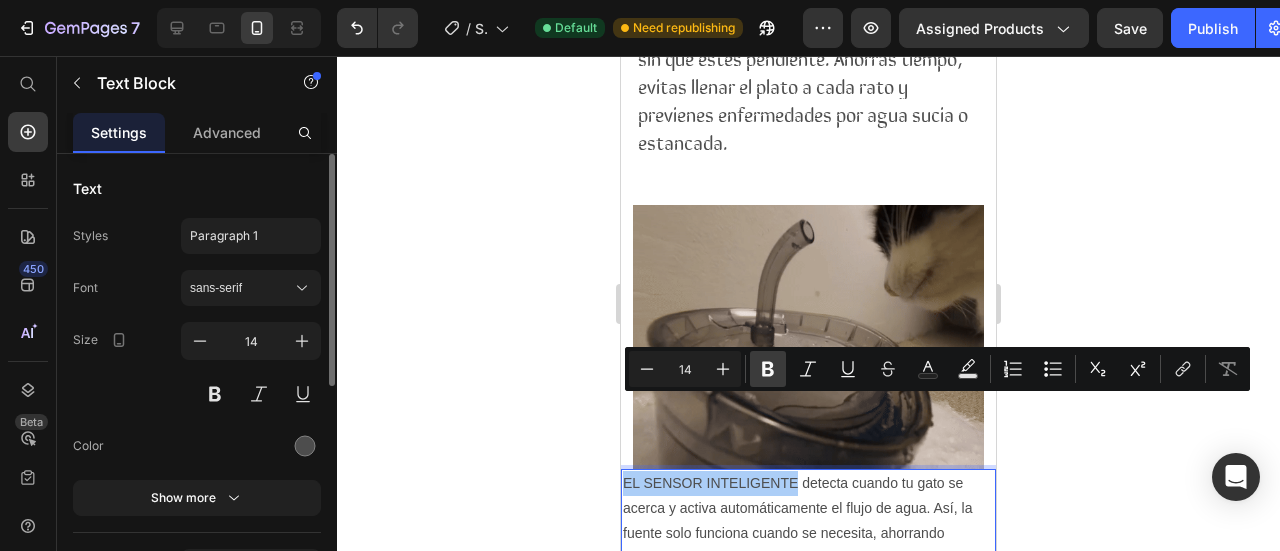 click 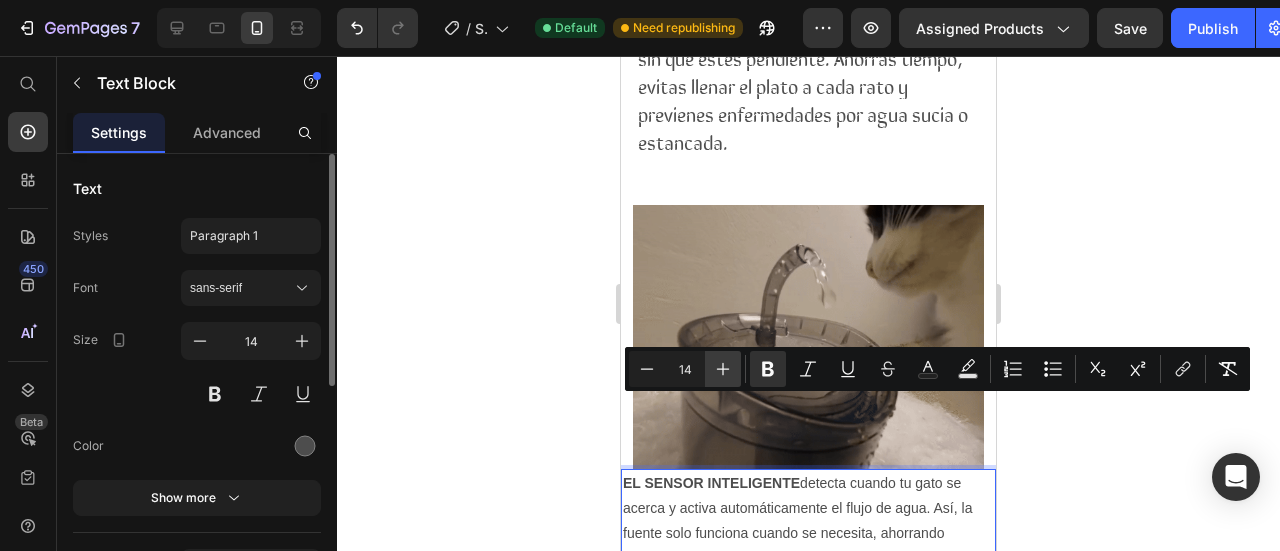 click 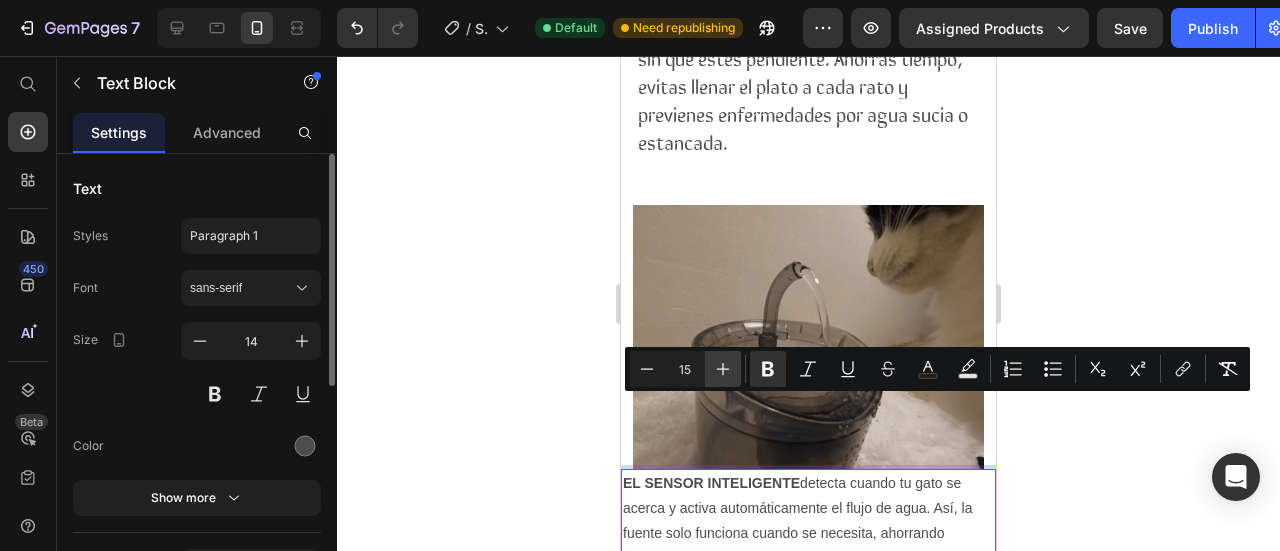 click 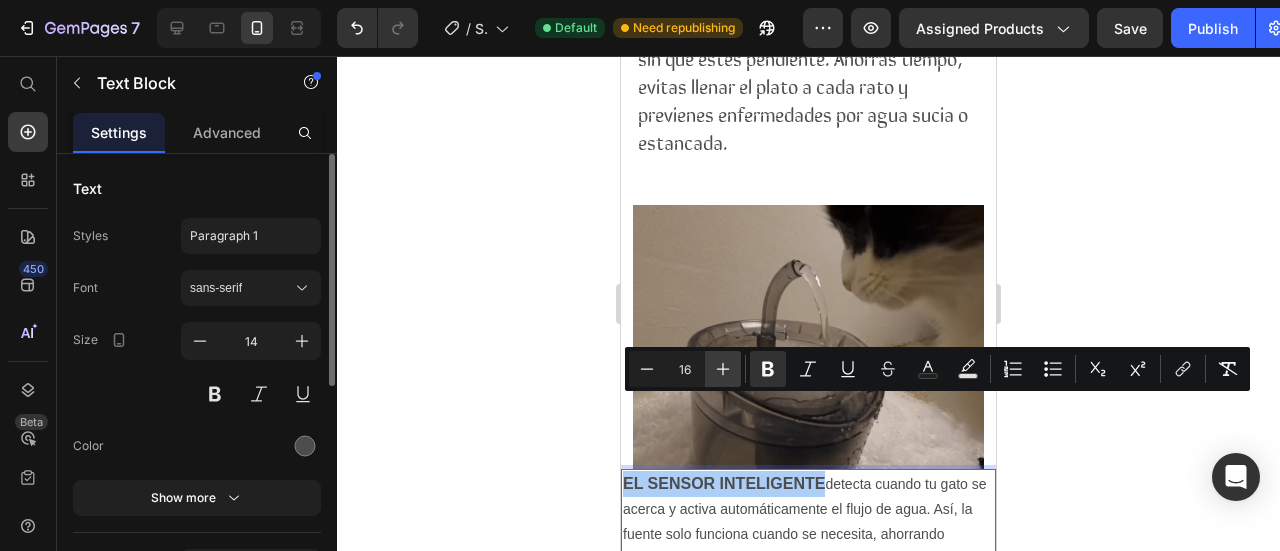 click 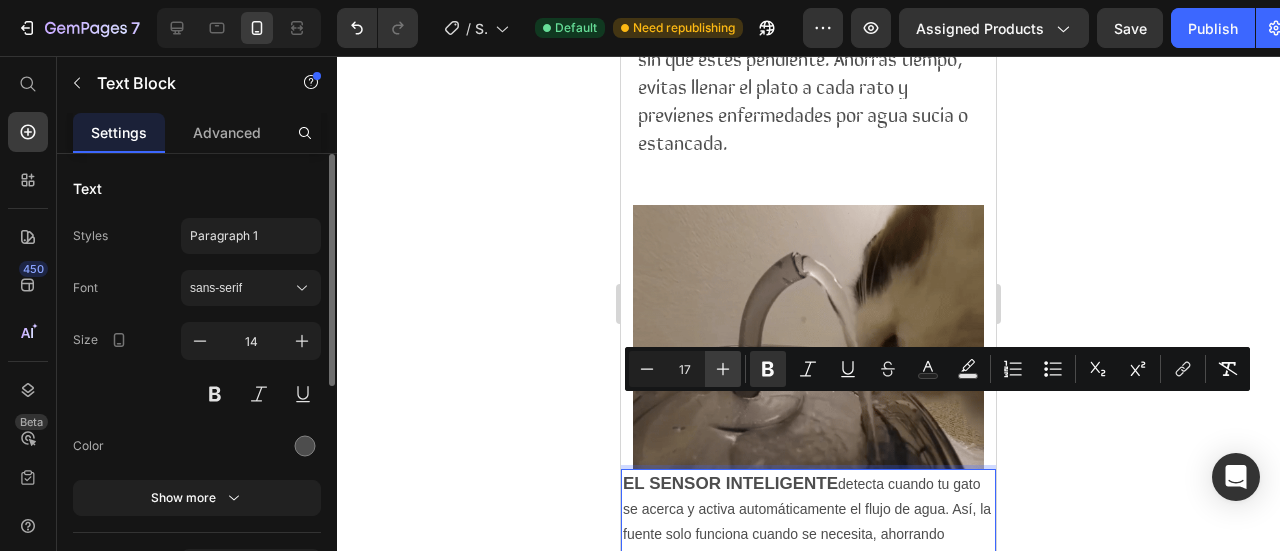 click 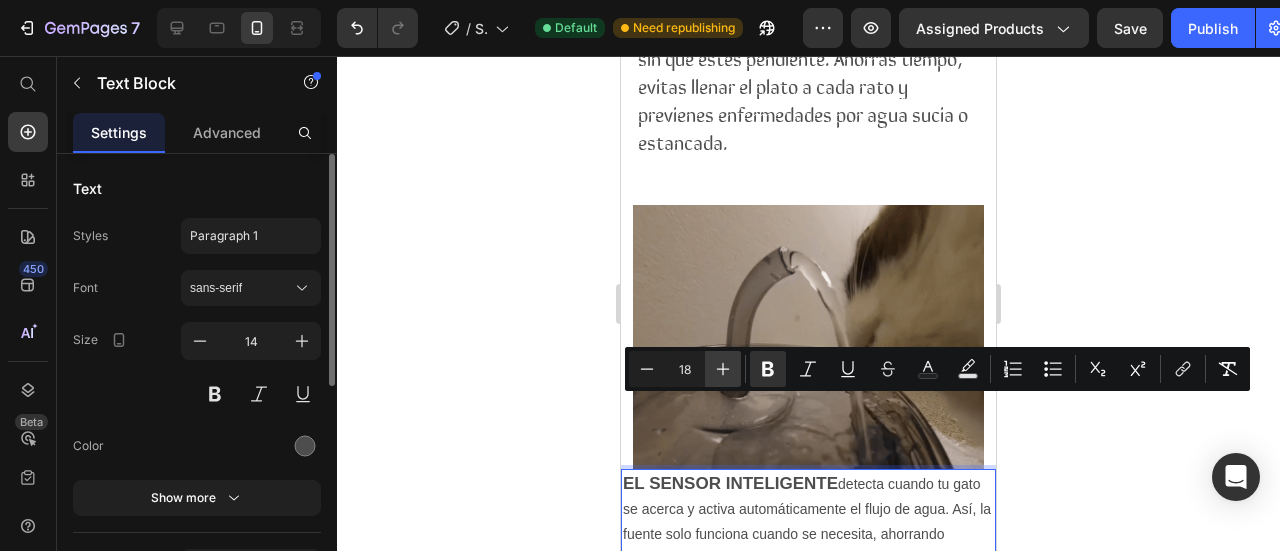 click 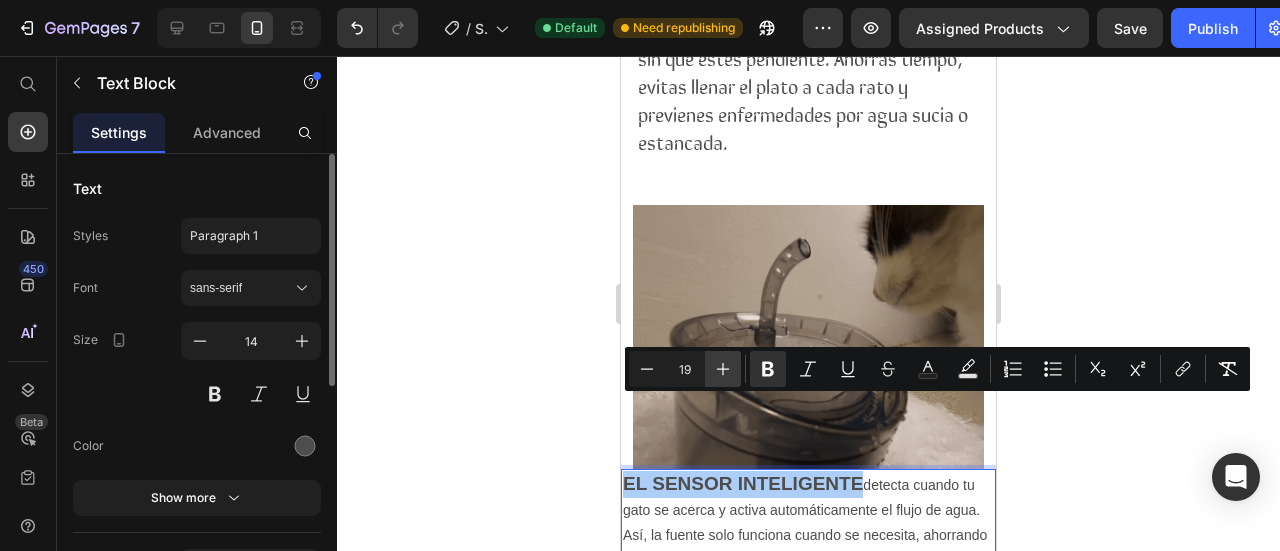 click 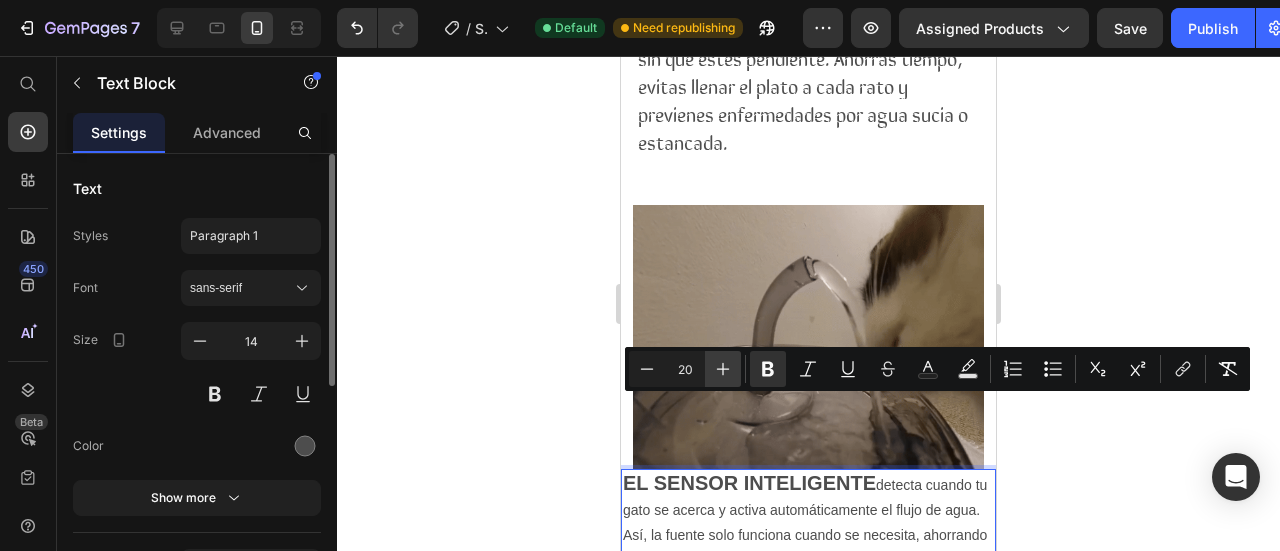 click 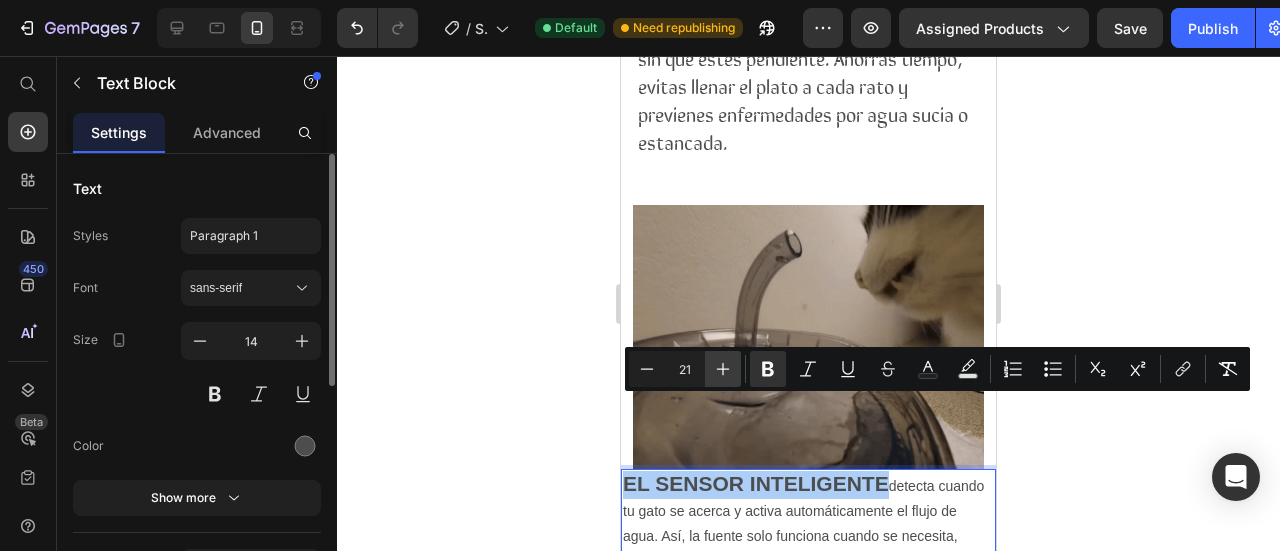 click 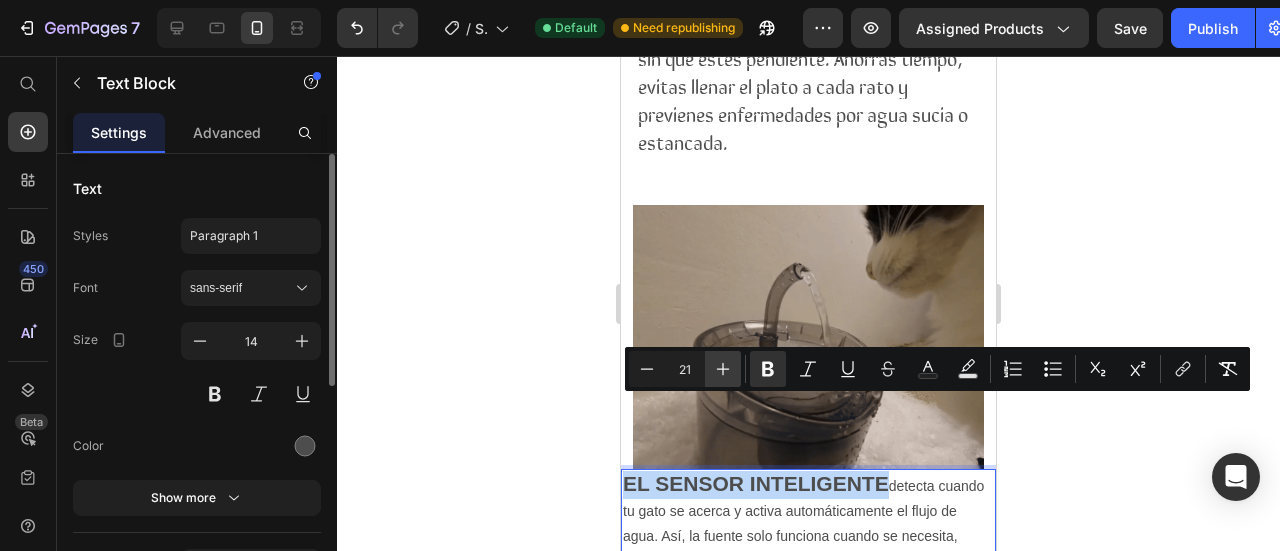 type on "22" 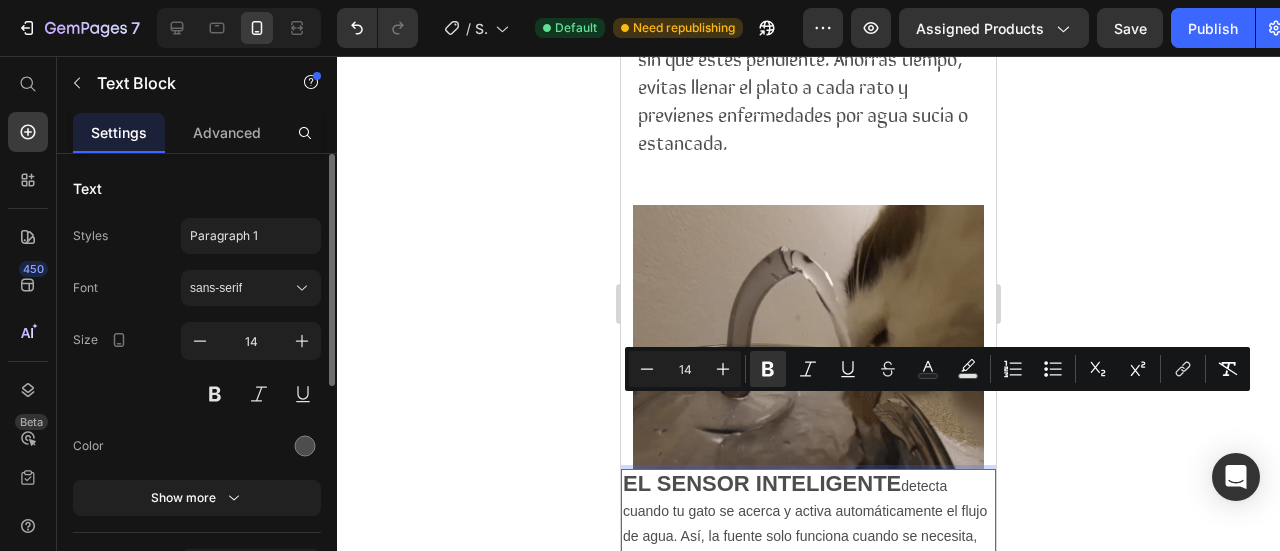 drag, startPoint x: 758, startPoint y: 461, endPoint x: 786, endPoint y: 457, distance: 28.284271 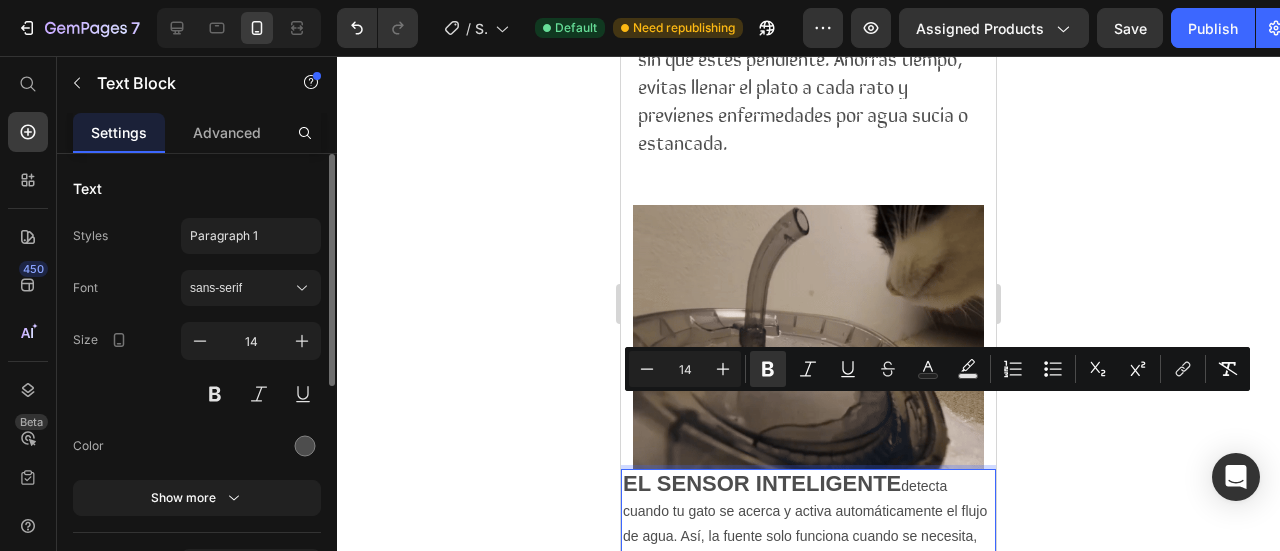 click on "EL SENSOR INTELIGENTE  detecta cuando tu gato se acerca y activa automáticamente el flujo de agua. Así, la fuente solo funciona cuando se necesita, ahorrando energía y manteniendo el agua siempre en movimiento. También se apaga sola si no hay presencia, haciendo el sistema más seguro" at bounding box center (808, 548) 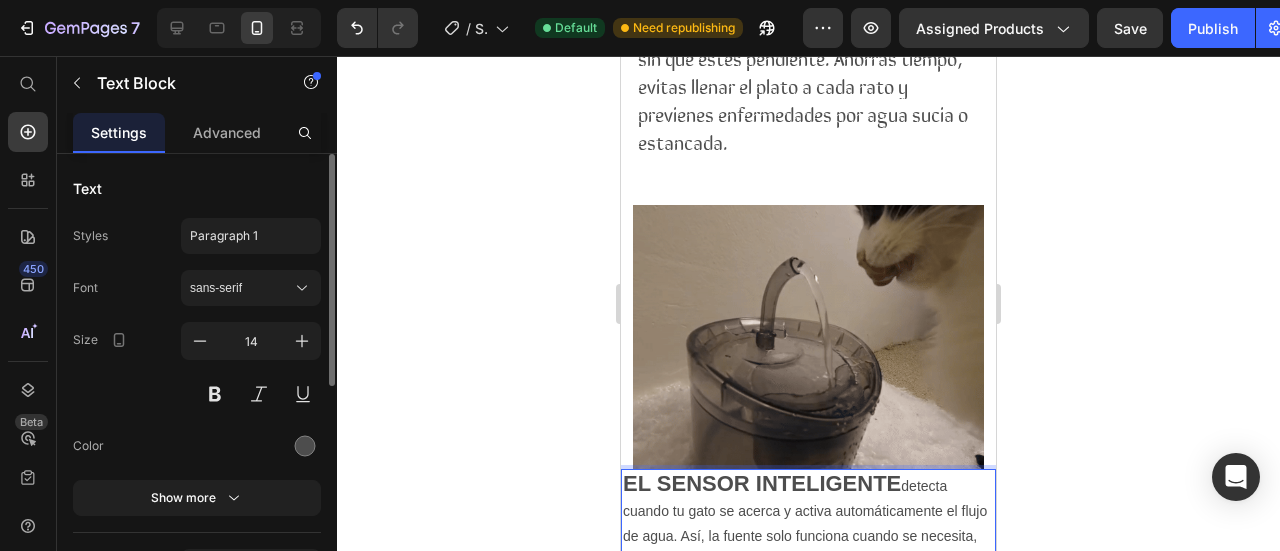 click on "EL SENSOR INTELIGENTE" at bounding box center [762, 483] 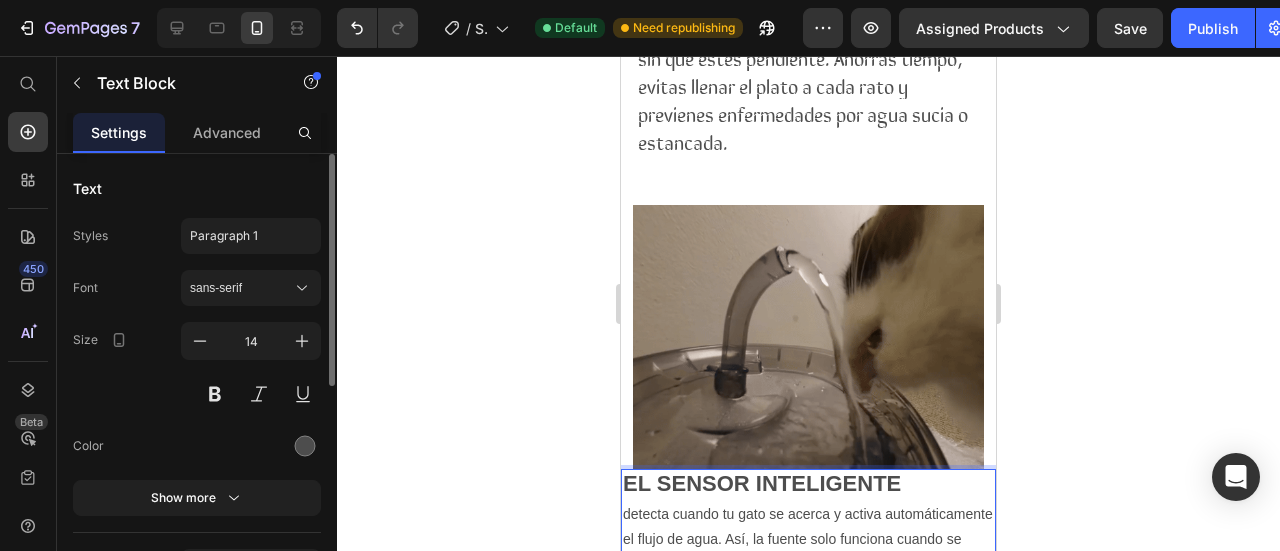 click on "⁠⁠⁠⁠⁠⁠⁠  detecta cuando tu gato se acerca y activa automáticamente el flujo de agua. Así, la fuente solo funciona cuando se necesita, ahorrando energía y manteniendo el agua siempre en movimiento. También se apaga sola si no hay presencia, haciendo el sistema más seguro" at bounding box center (808, 563) 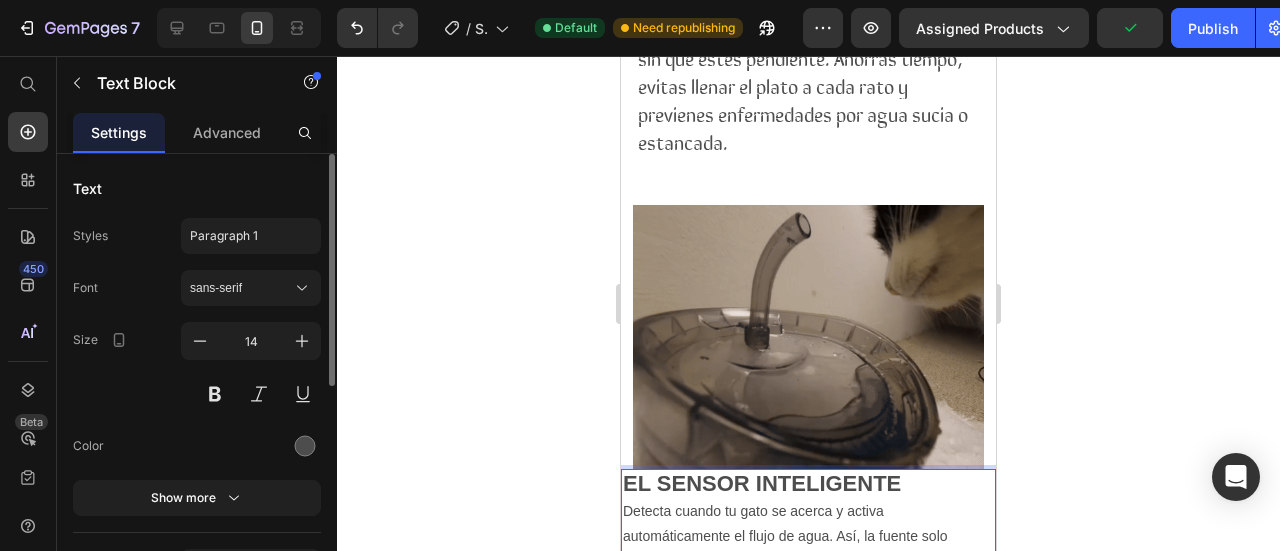 click on "EL SENSOR INTELIGENTE" at bounding box center (808, 485) 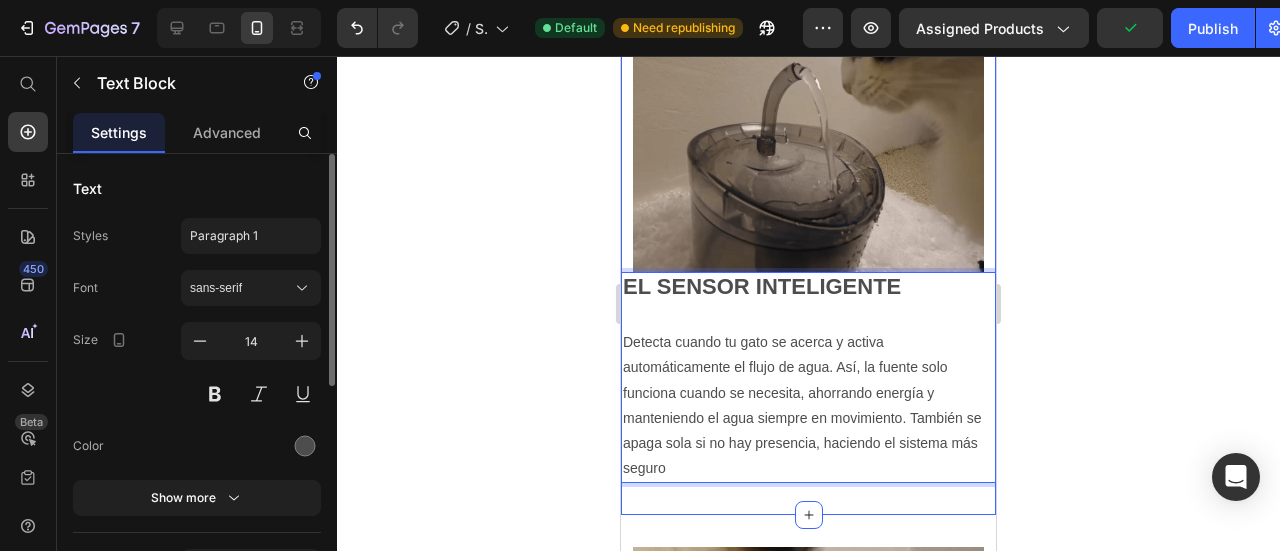 scroll, scrollTop: 1629, scrollLeft: 0, axis: vertical 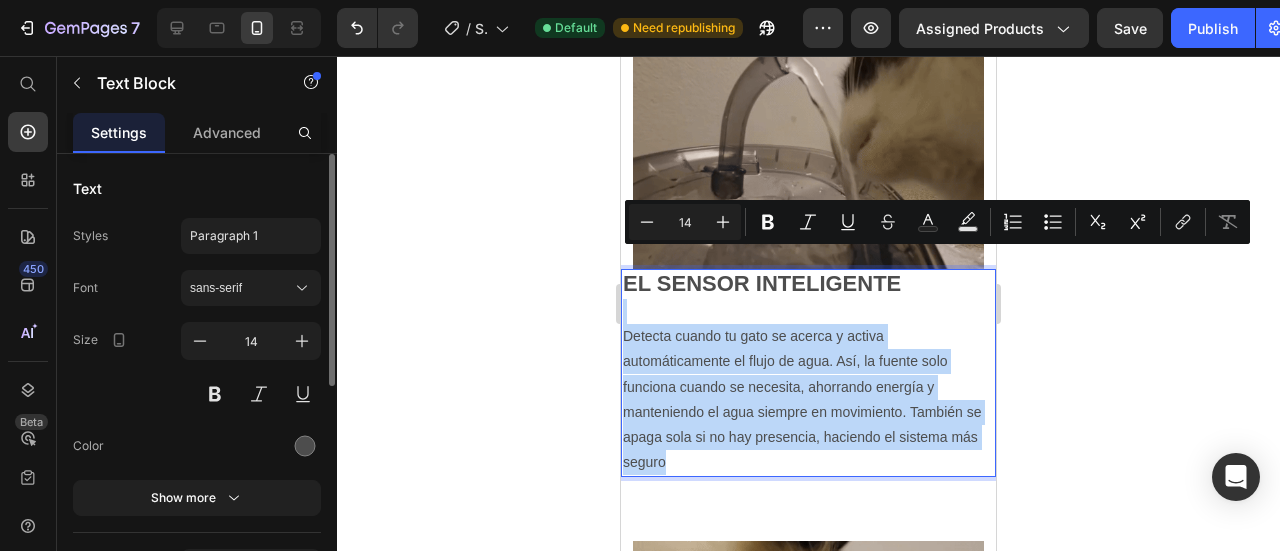 type on "22" 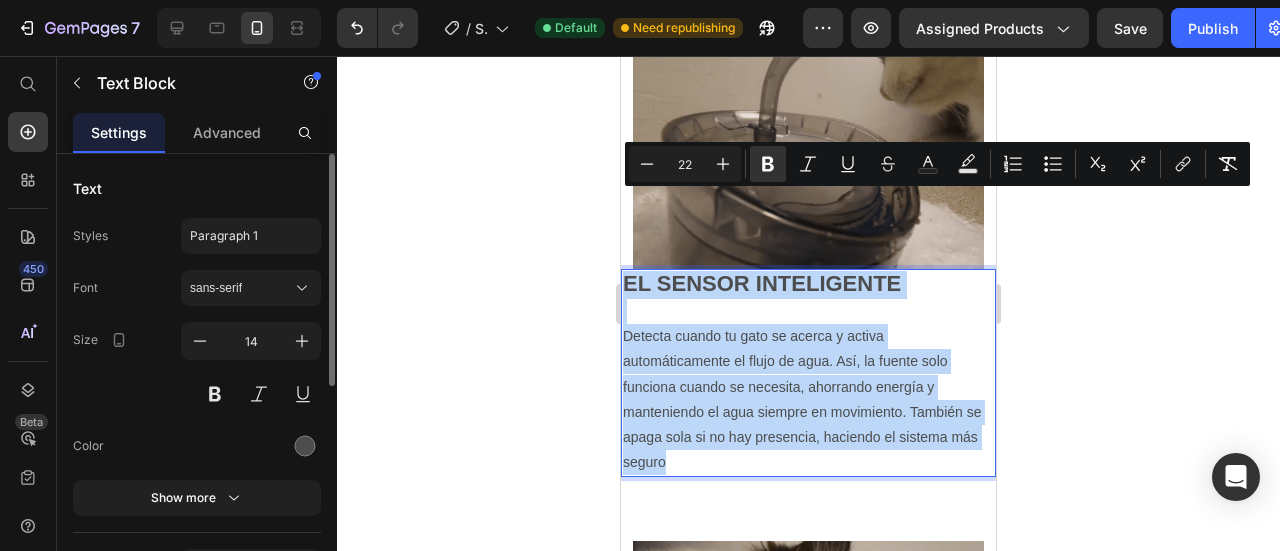 drag, startPoint x: 696, startPoint y: 387, endPoint x: 623, endPoint y: 203, distance: 197.95201 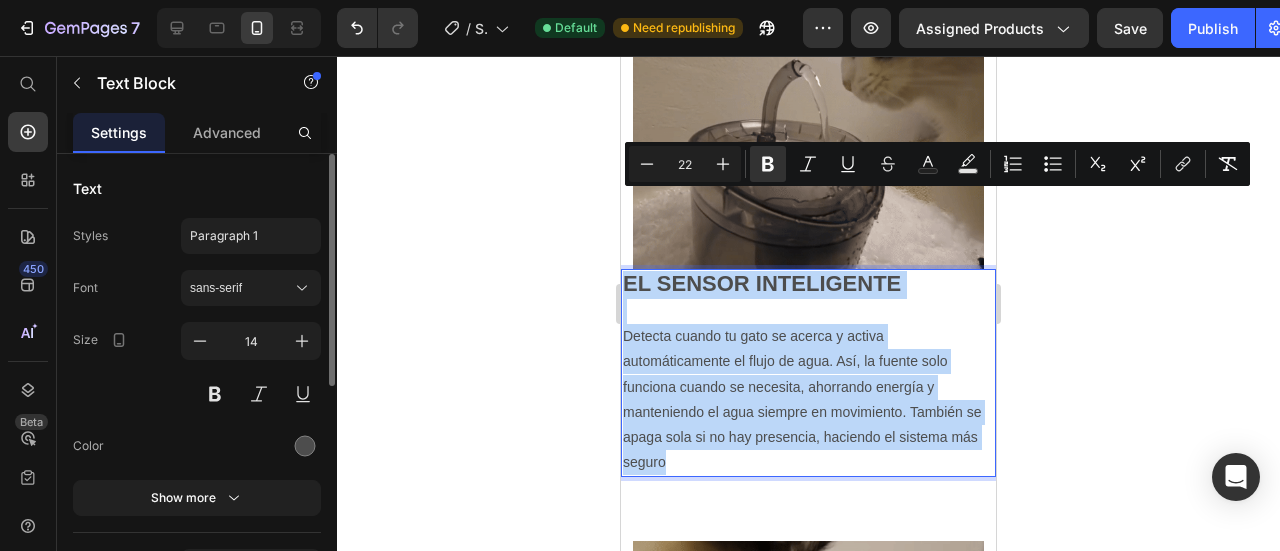 click on "EL SENSOR INTELIGENTE Detecta cuando tu gato se acerca y activa automáticamente el flujo de agua. Así, la fuente solo funciona cuando se necesita, ahorrando energía y manteniendo el agua siempre en movimiento. También se apaga sola si no hay presencia, haciendo el sistema más seguro" at bounding box center (808, 373) 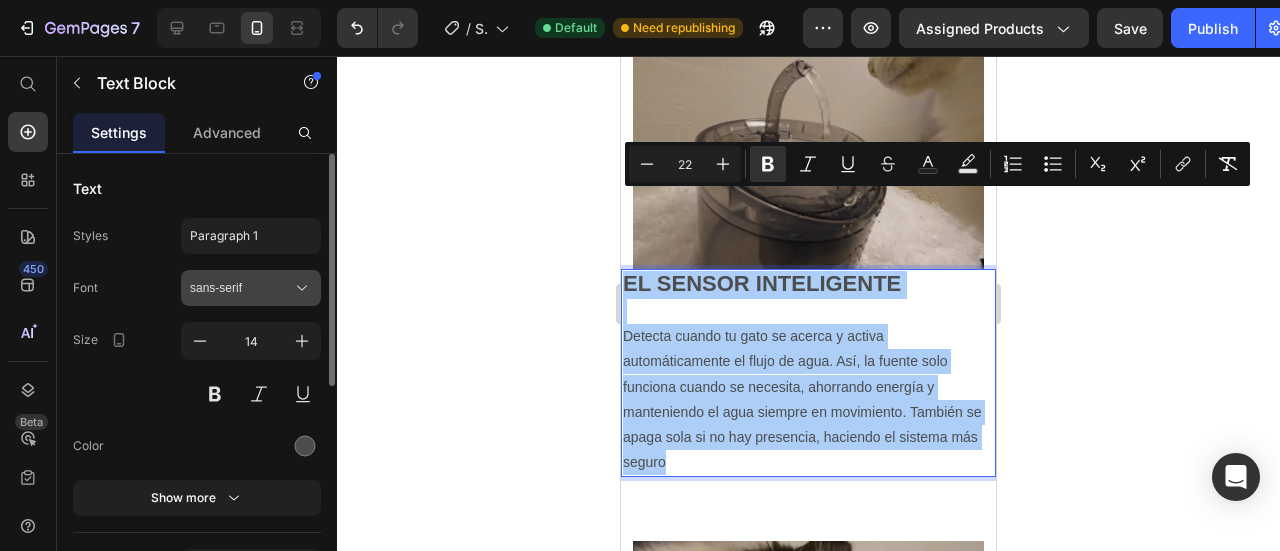 click on "sans-serif" at bounding box center (241, 288) 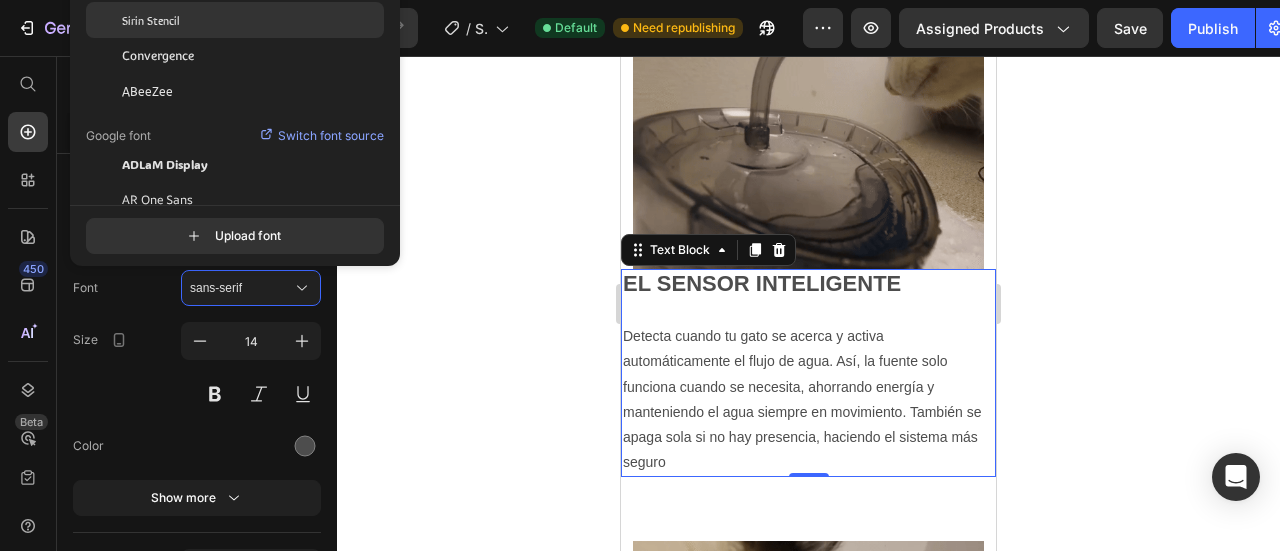click on "Sirin Stencil" 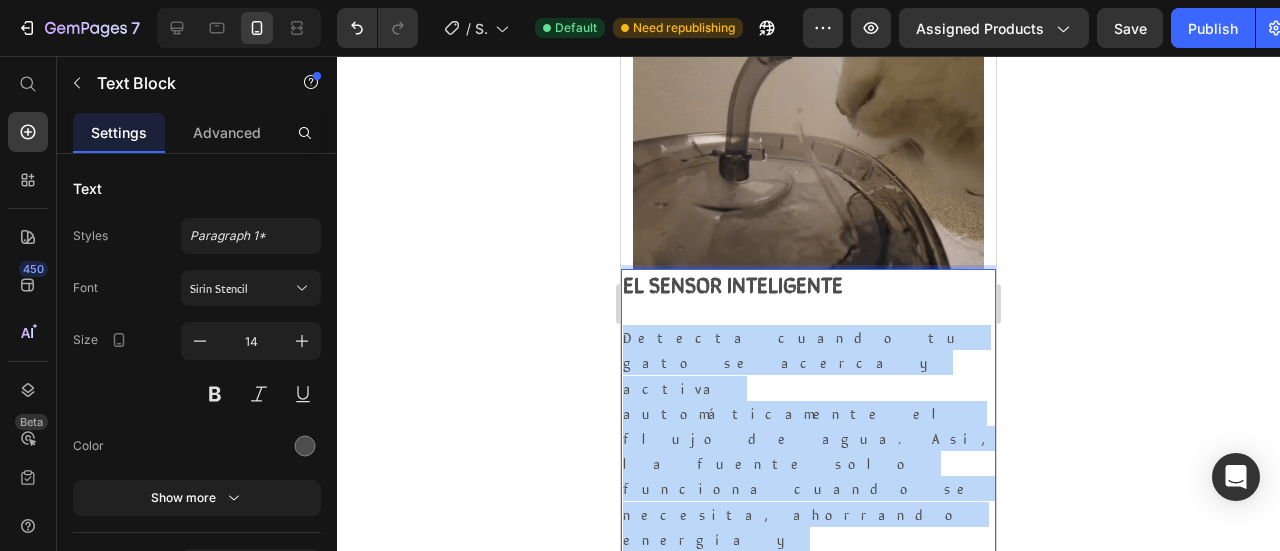 drag, startPoint x: 828, startPoint y: 367, endPoint x: 1237, endPoint y: 307, distance: 413.37756 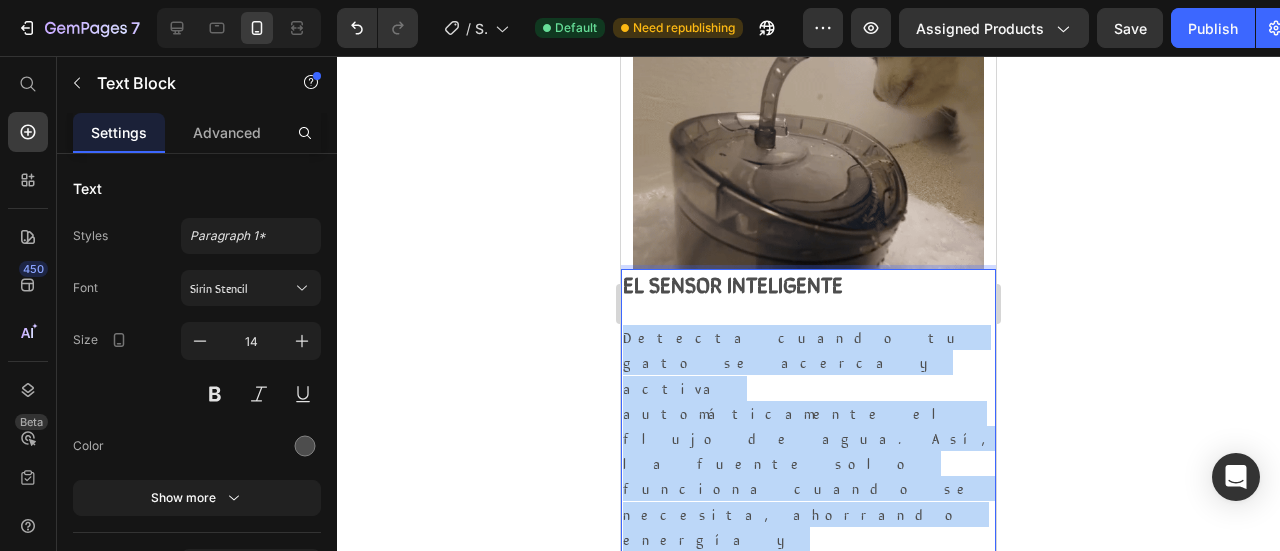click on "iPhone 13 Mini  ( 375 px) iPhone 13 Mini iPhone 13 Pro iPhone 11 Pro Max iPhone 15 Pro Max Pixel 7 Galaxy S8+ Galaxy S20 Ultra iPad Mini iPad Air iPad Pro
RagH₂O Item List
Entrega   3 a 5 dias  Item List Row
Product Images
Icon Boosts immunity and defense Text Block
Icon Boosts immunity and defense Text Block
Icon Boosts immunity and defense Text Block Row Icon Icon Icon Icon Icon Icon List [FIRST] [LAST] Text Block Row Verified Buyer Item List Row “At vero eos et accusamus et iusto odio dignissimos ducimus qui blanditiis praesentium voluptatum” Text Block Row Icon Icon Icon Icon Icon Icon List +1.500 vendidos! Text Block Row Ragdoll Drink™ Product Title $99.900,00 Product Price
Gran capacidad de 1.8L
Triple sistema de filtración
Detecta a tu mascota
Item List
Item List" at bounding box center [808, 1092] 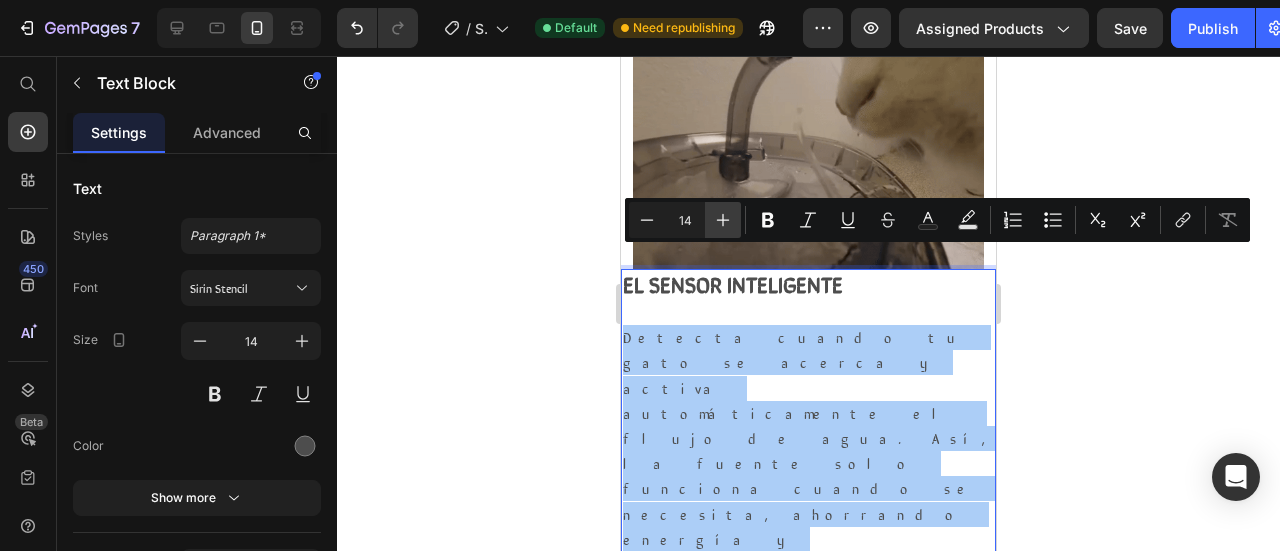 click on "Plus" at bounding box center (723, 220) 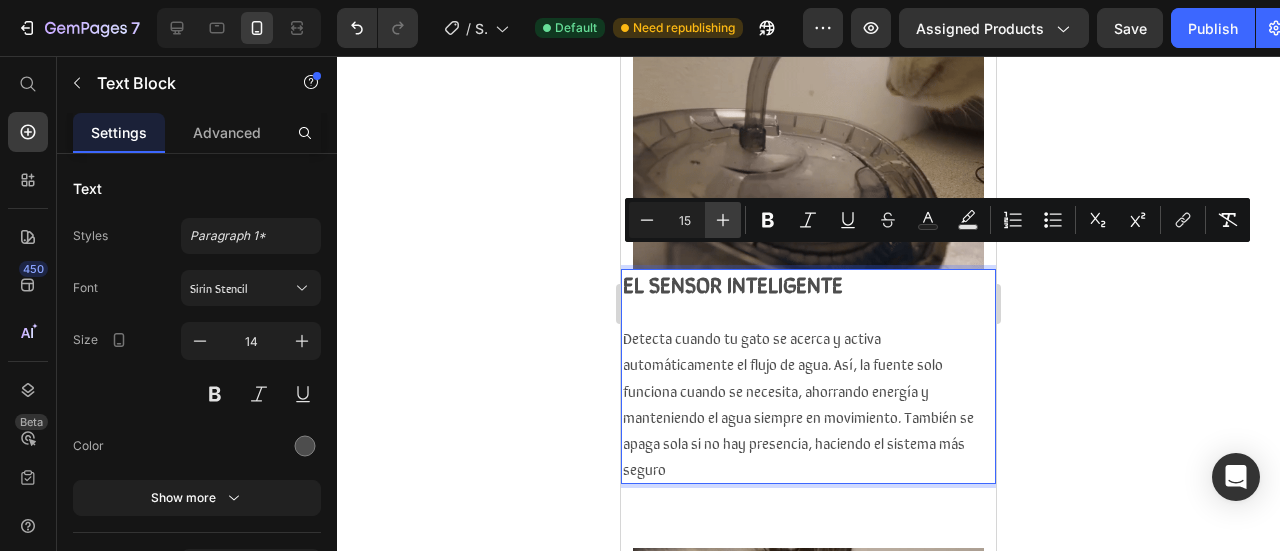 click on "Plus" at bounding box center (723, 220) 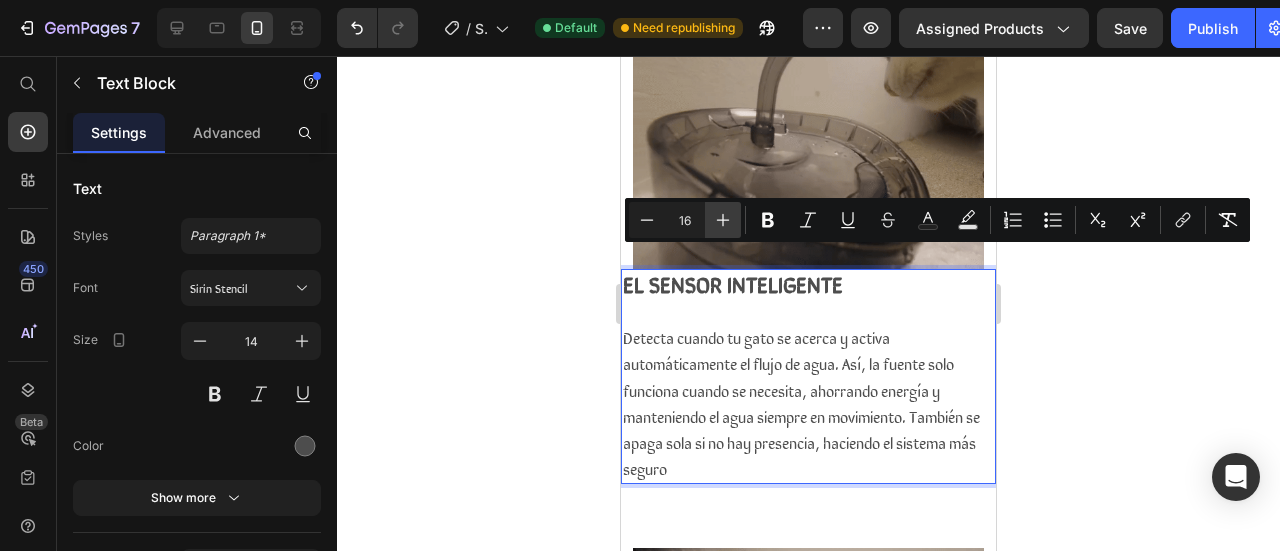 click on "Plus" at bounding box center (723, 220) 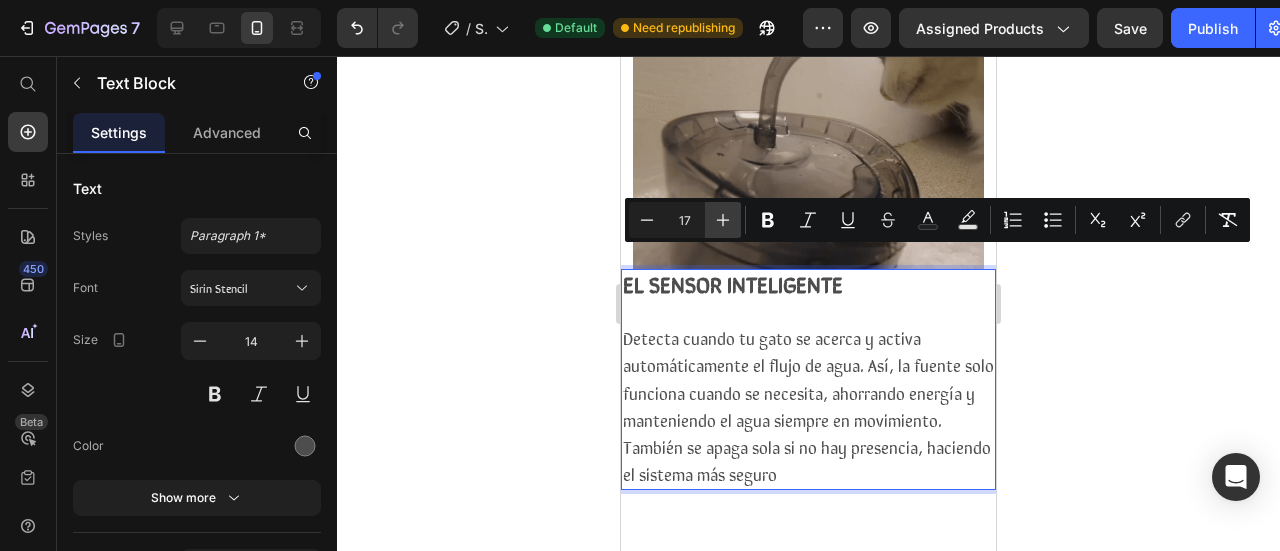 click on "Plus" at bounding box center [723, 220] 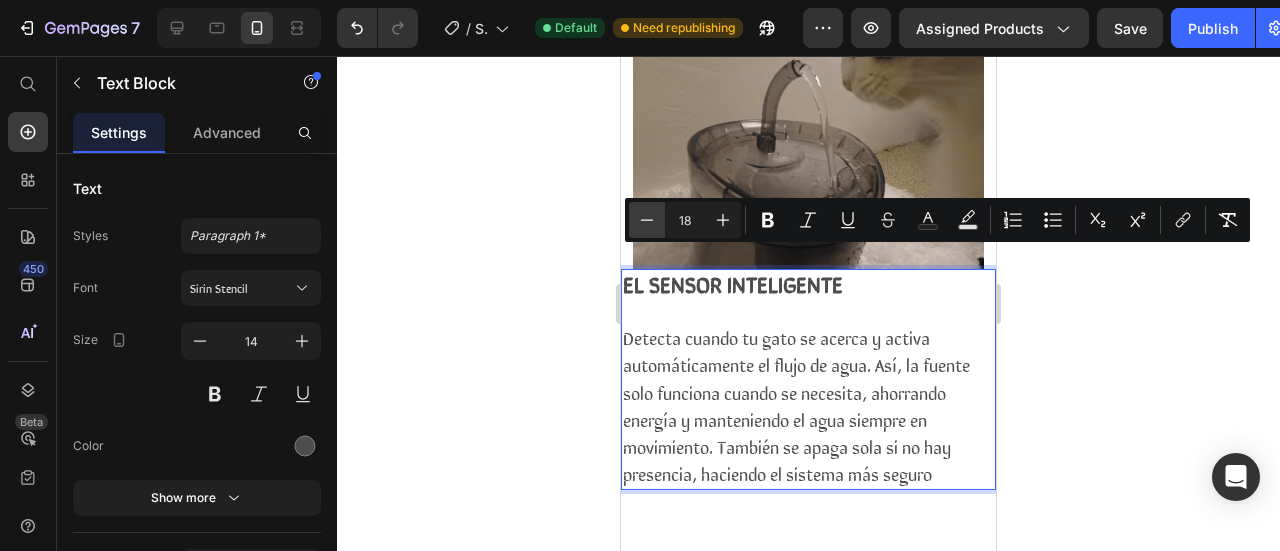 click on "Minus" at bounding box center [647, 220] 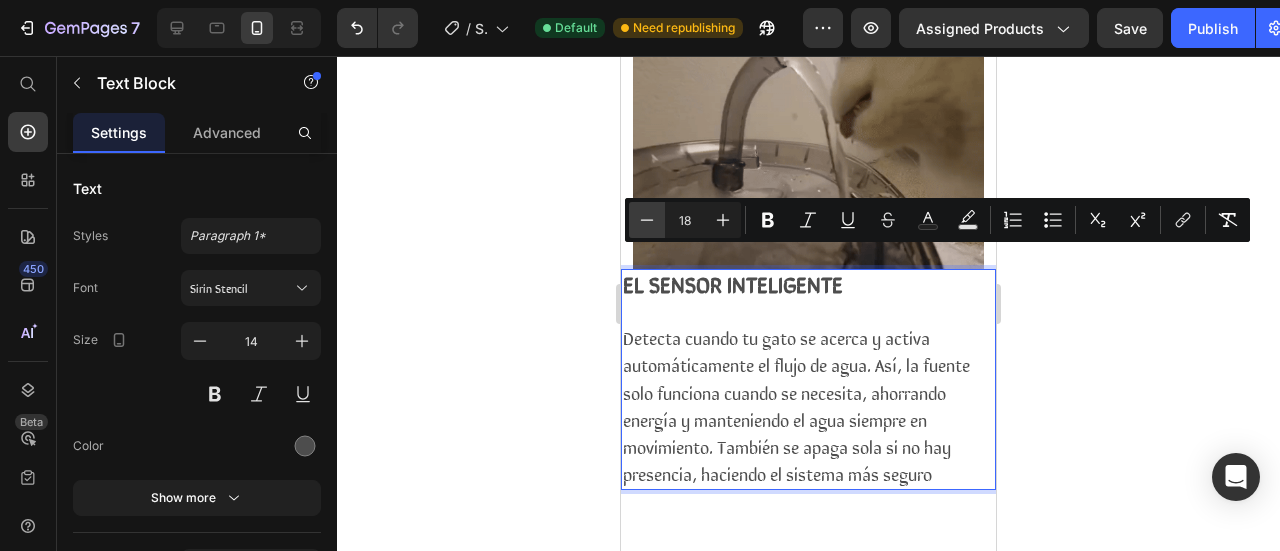type on "17" 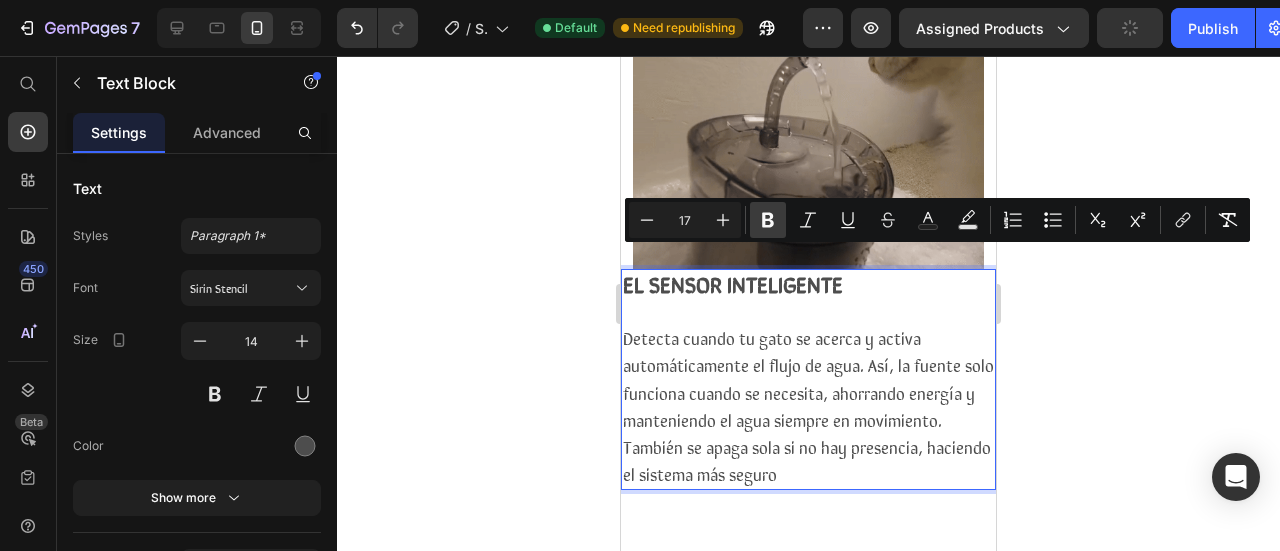 click on "Bold" at bounding box center [768, 220] 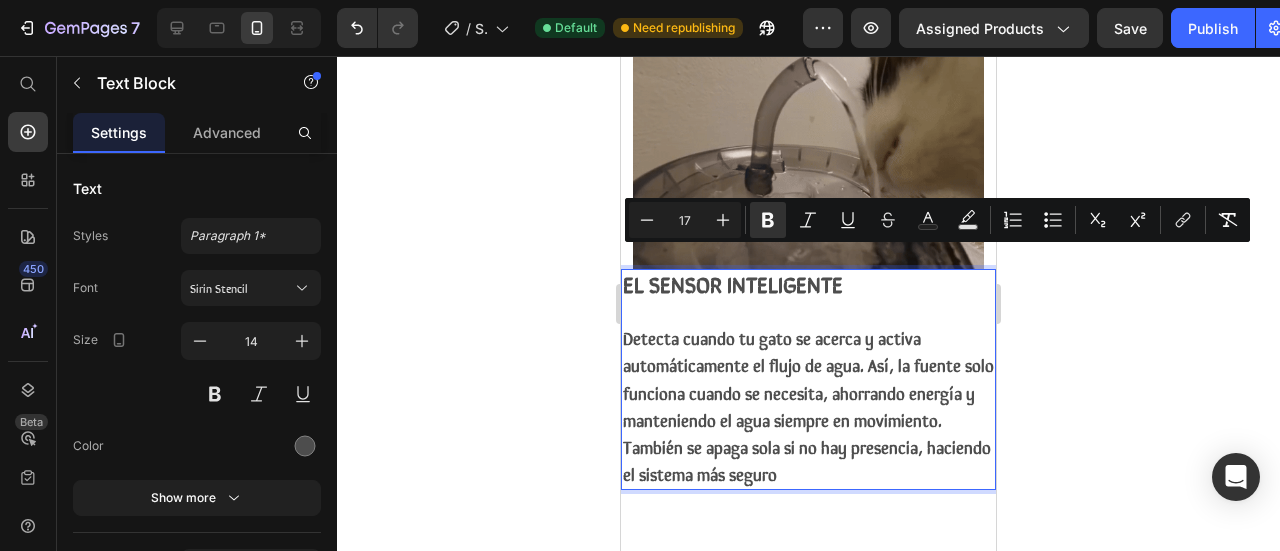 click on "Detecta cuando tu gato se acerca y activa automáticamente el flujo de agua. Así, la fuente solo funciona cuando se necesita, ahorrando energía y manteniendo el agua siempre en movimiento. También se apaga sola si no hay presencia, haciendo el sistema más seguro" at bounding box center [808, 405] 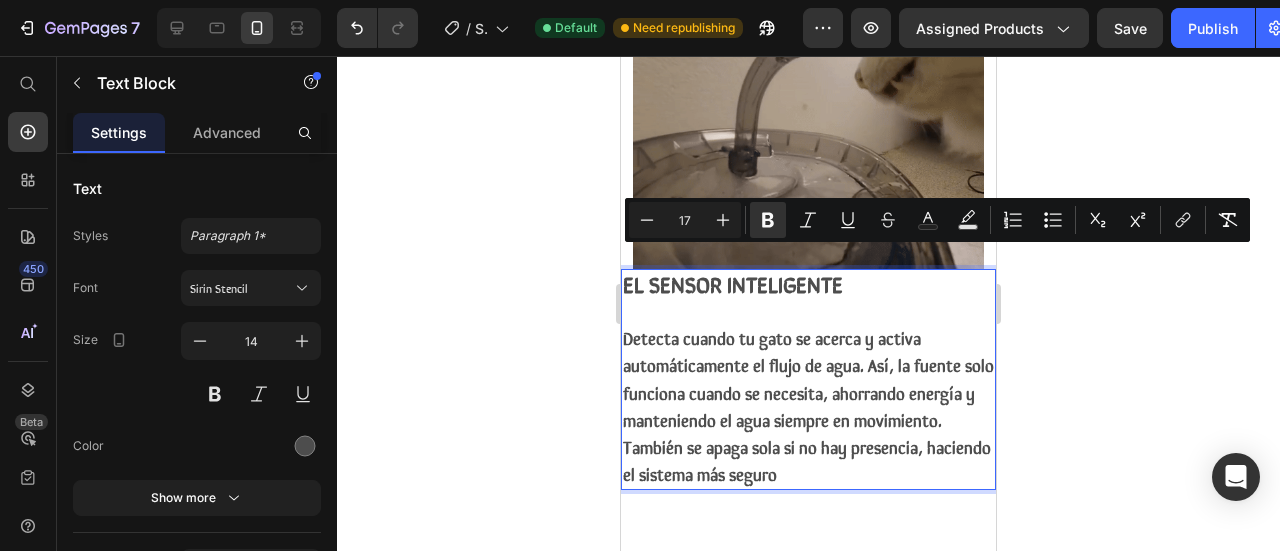 click on "Detecta cuando tu gato se acerca y activa automáticamente el flujo de agua. Así, la fuente solo funciona cuando se necesita, ahorrando energía y manteniendo el agua siempre en movimiento. También se apaga sola si no hay presencia, haciendo el sistema más seguro" at bounding box center (808, 405) 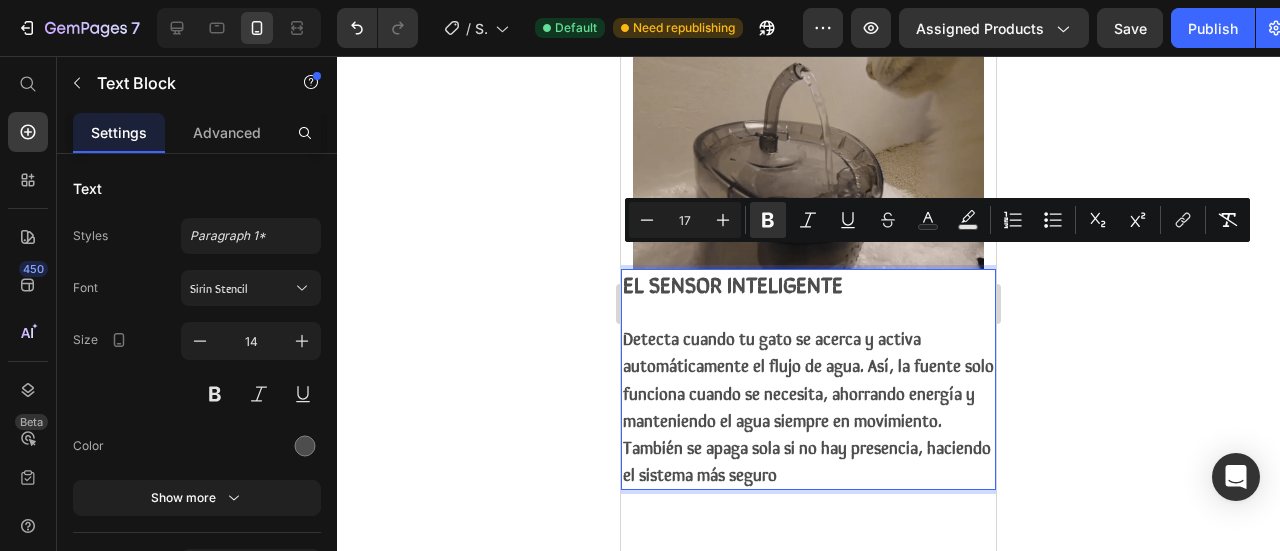 click on "Detecta cuando tu gato se acerca y activa automáticamente el flujo de agua. Así, la fuente solo funciona cuando se necesita, ahorrando energía y manteniendo el agua siempre en movimiento. También se apaga sola si no hay presencia, haciendo el sistema más seguro" at bounding box center [808, 406] 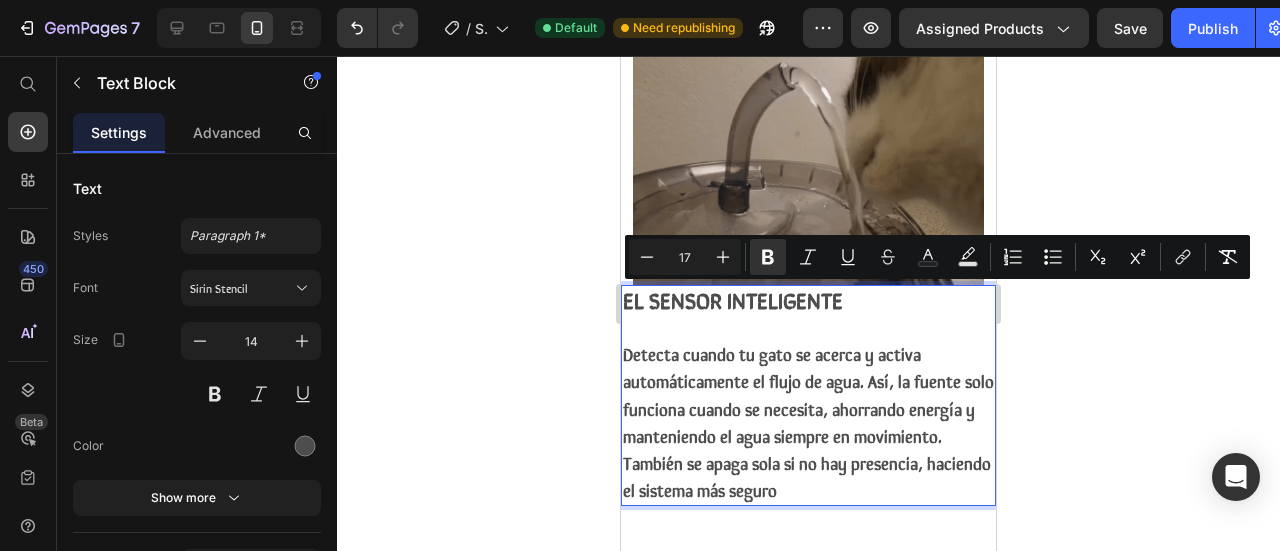 scroll, scrollTop: 1329, scrollLeft: 0, axis: vertical 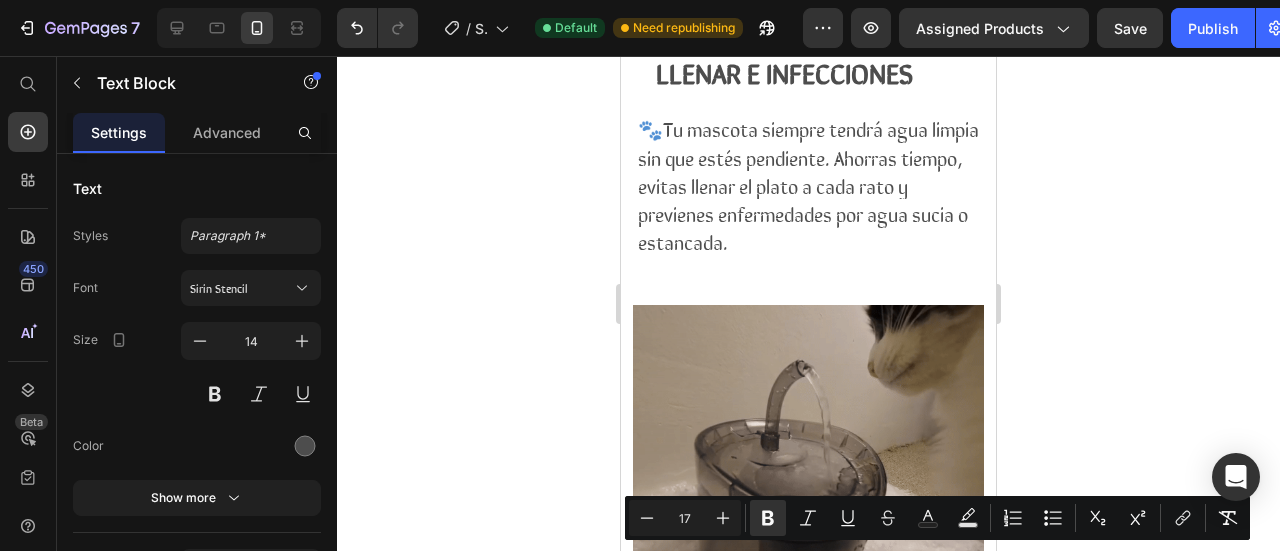 drag, startPoint x: 522, startPoint y: 262, endPoint x: 540, endPoint y: 253, distance: 20.12461 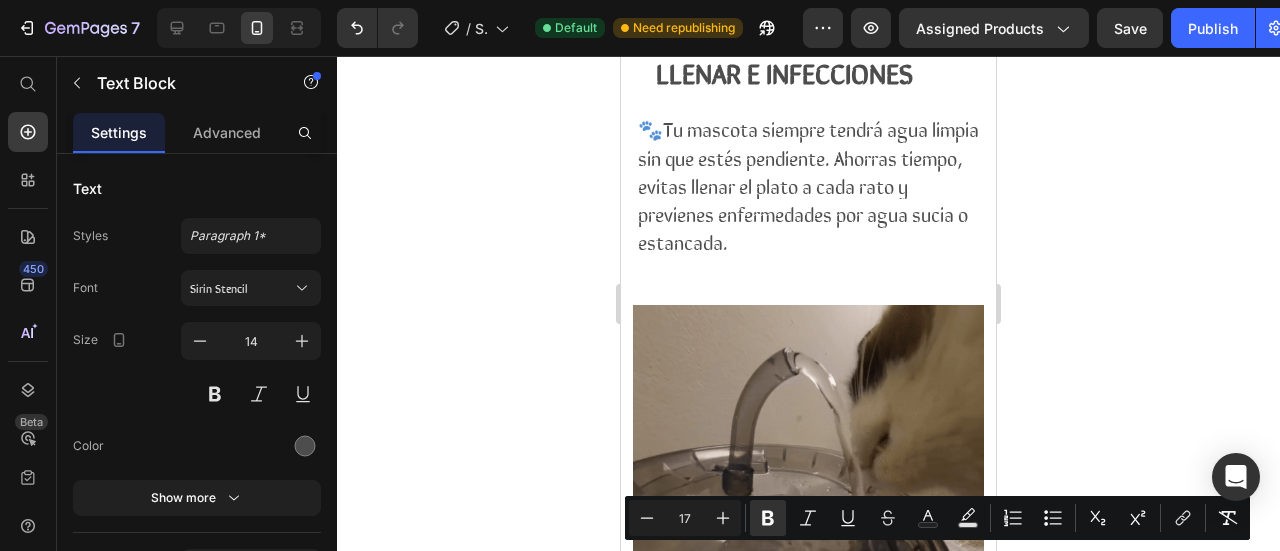 click 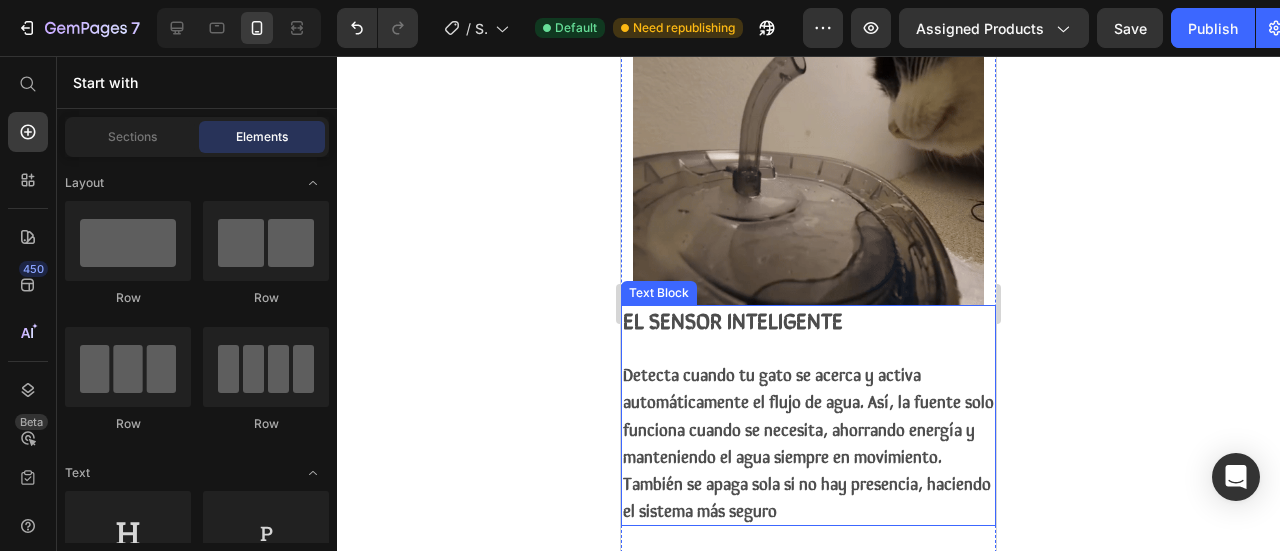scroll, scrollTop: 1729, scrollLeft: 0, axis: vertical 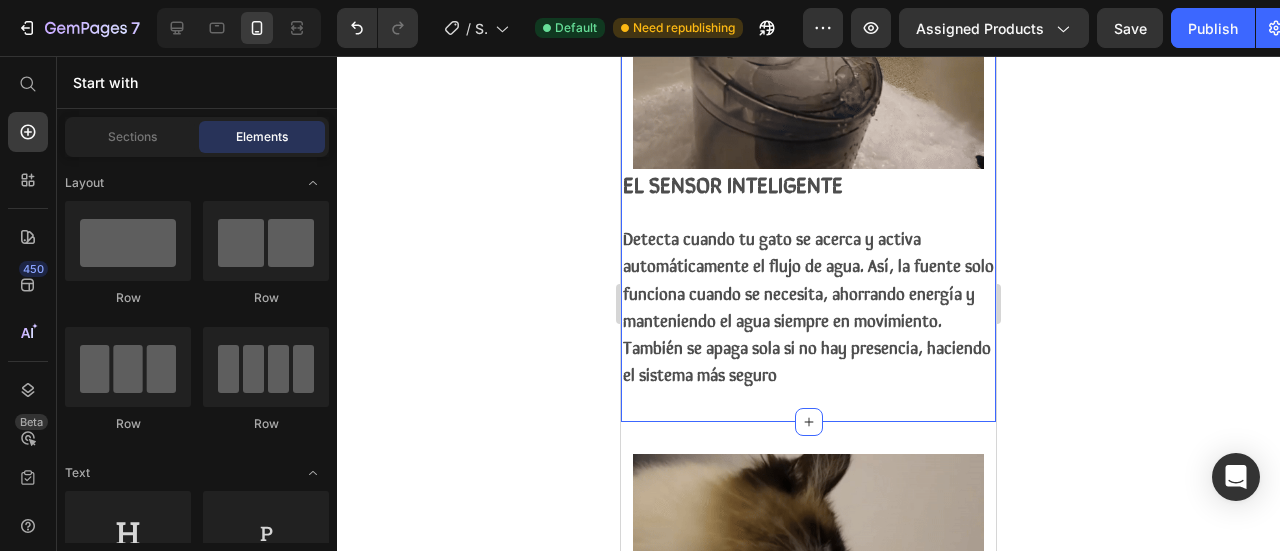 click on "Image EL SENSOR INTELIGENTE Detecta cuando tu gato se acerca y activa automáticamente el flujo de agua. Así, la fuente solo funciona cuando se necesita, ahorrando energía y manteniendo el agua siempre en movimiento. También se apaga sola si no hay presencia, haciendo el sistema más seguro Text Block Section 2" at bounding box center (808, 147) 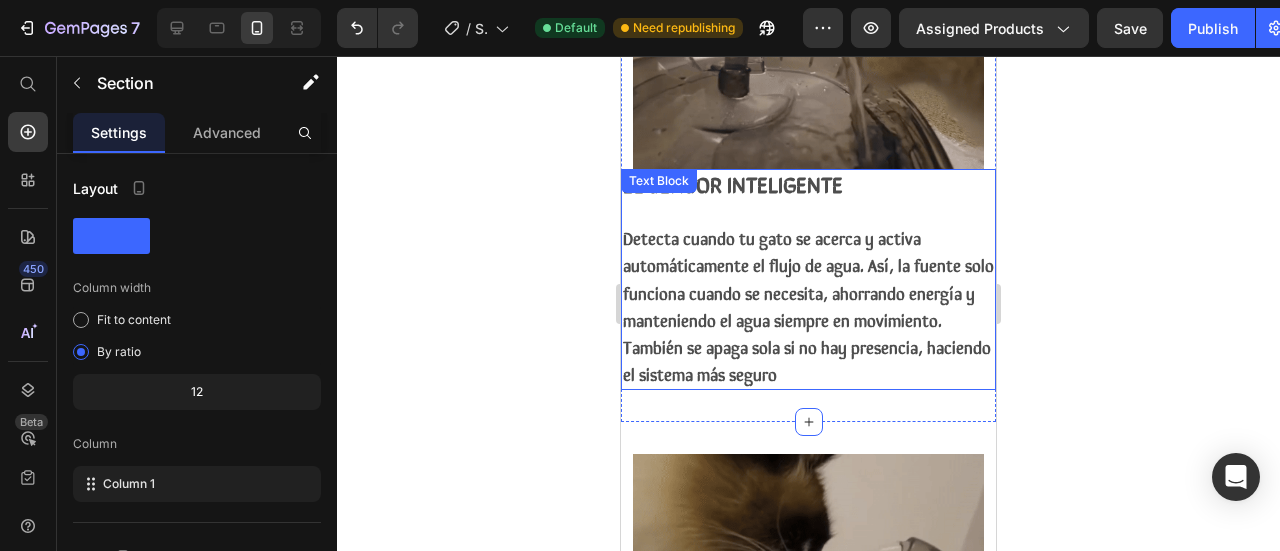 click on "Detecta cuando tu gato se acerca y activa automáticamente el flujo de agua. Así, la fuente solo funciona cuando se necesita, ahorrando energía y manteniendo el agua siempre en movimiento. También se apaga sola si no hay presencia, haciendo el sistema más seguro" at bounding box center (808, 305) 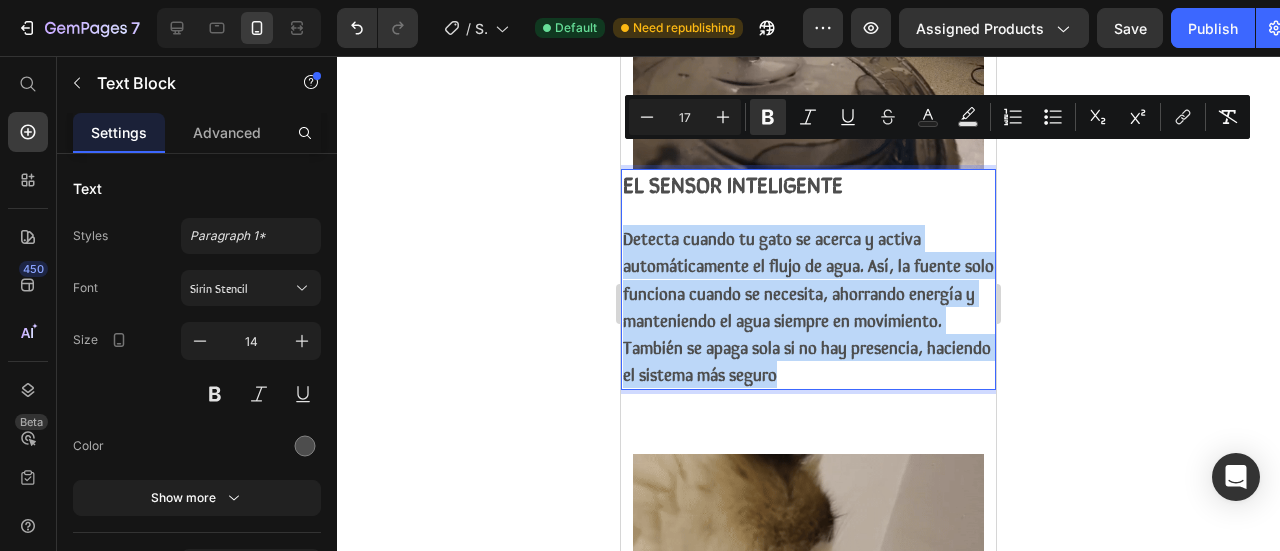 drag, startPoint x: 928, startPoint y: 295, endPoint x: 602, endPoint y: 168, distance: 349.86426 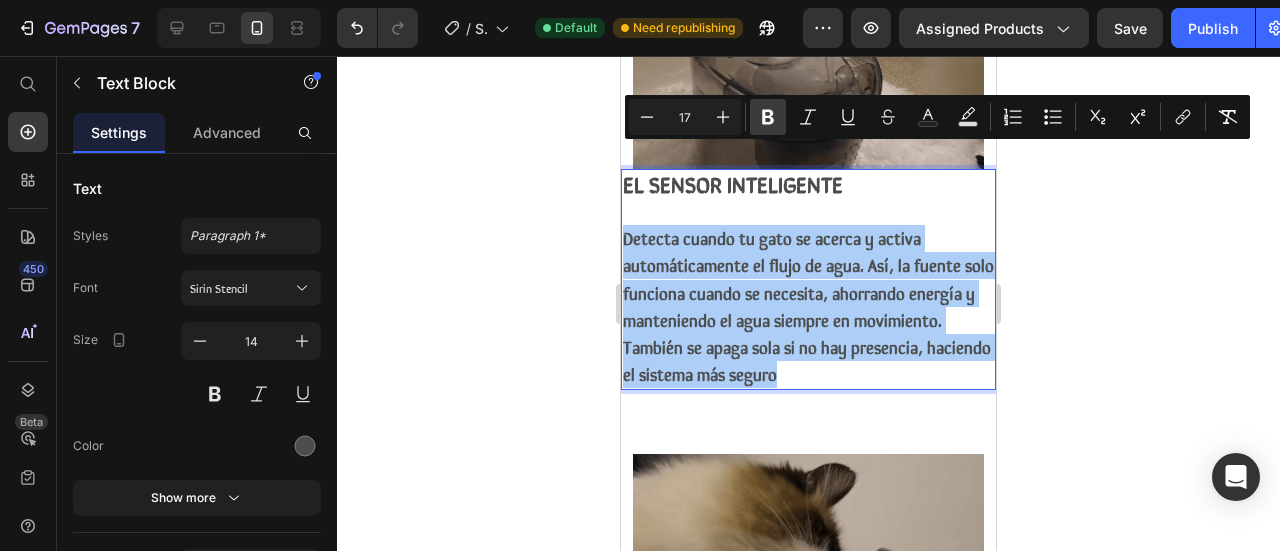 drag, startPoint x: 766, startPoint y: 117, endPoint x: 134, endPoint y: 119, distance: 632.0032 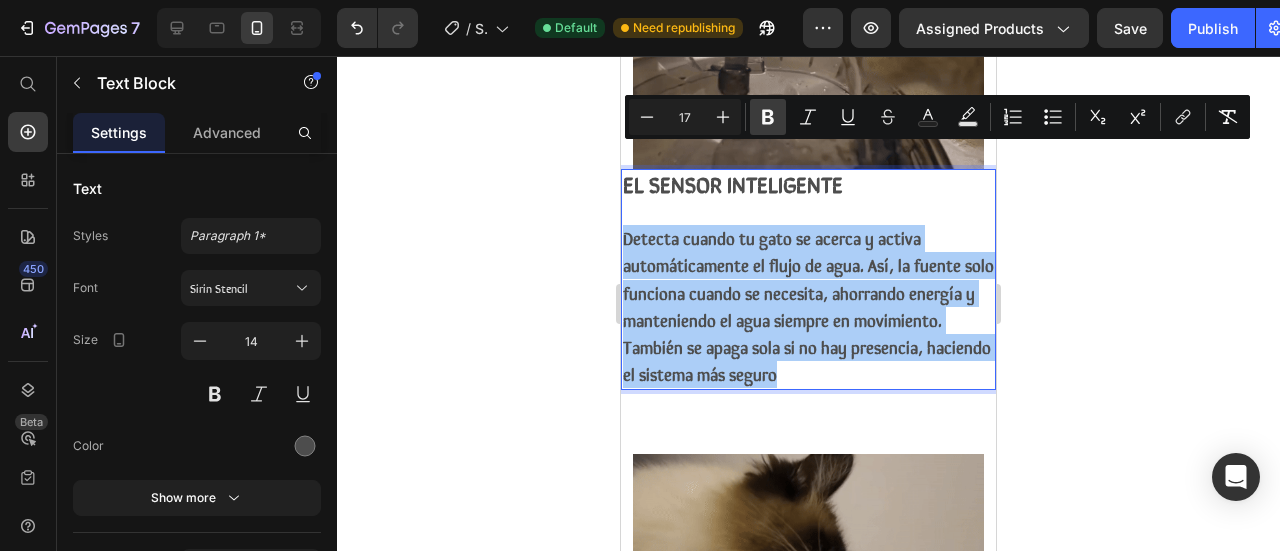click 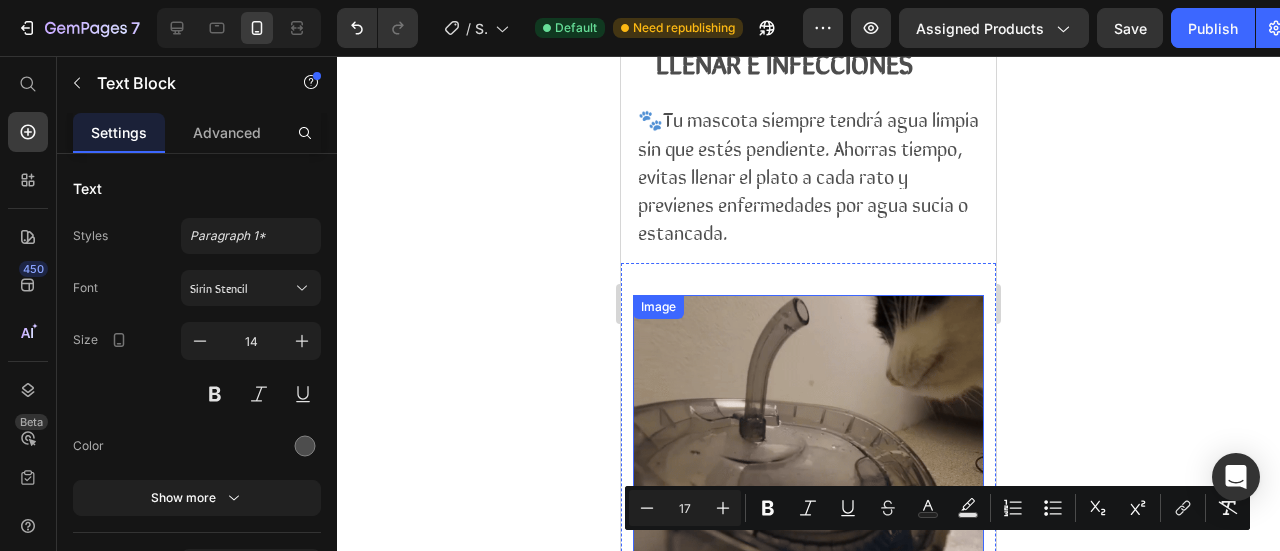scroll, scrollTop: 1329, scrollLeft: 0, axis: vertical 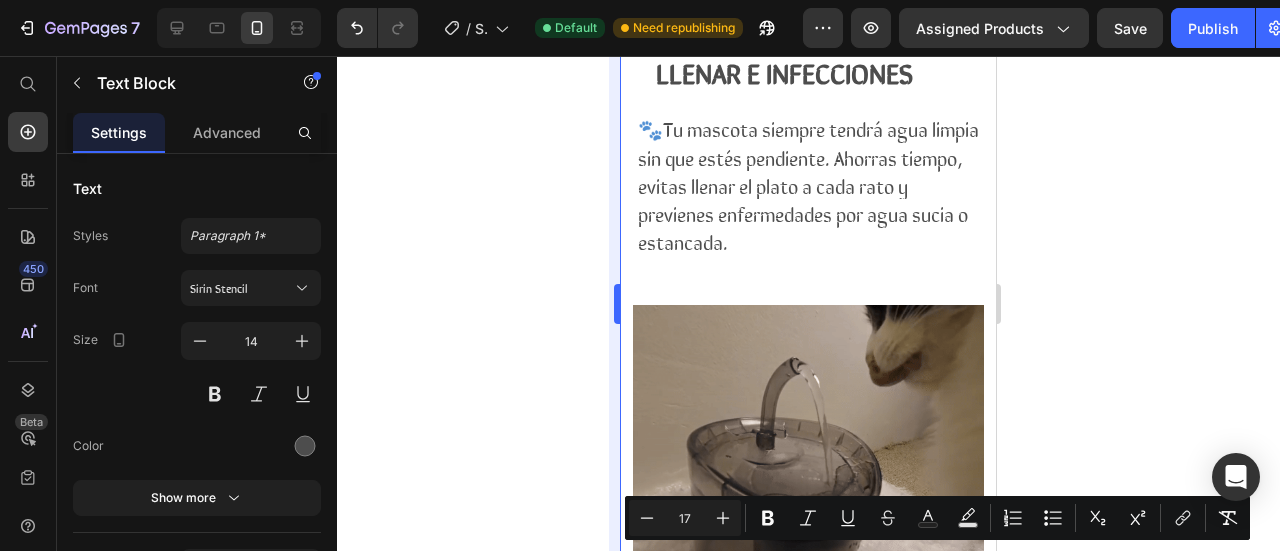 drag, startPoint x: 570, startPoint y: 253, endPoint x: 618, endPoint y: 217, distance: 60 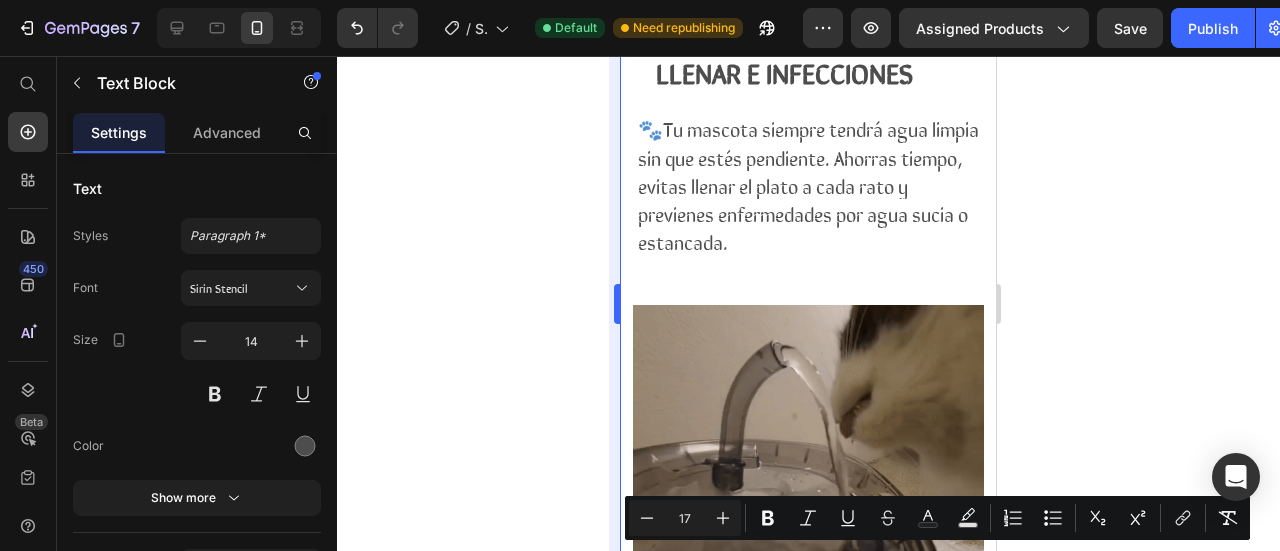 click 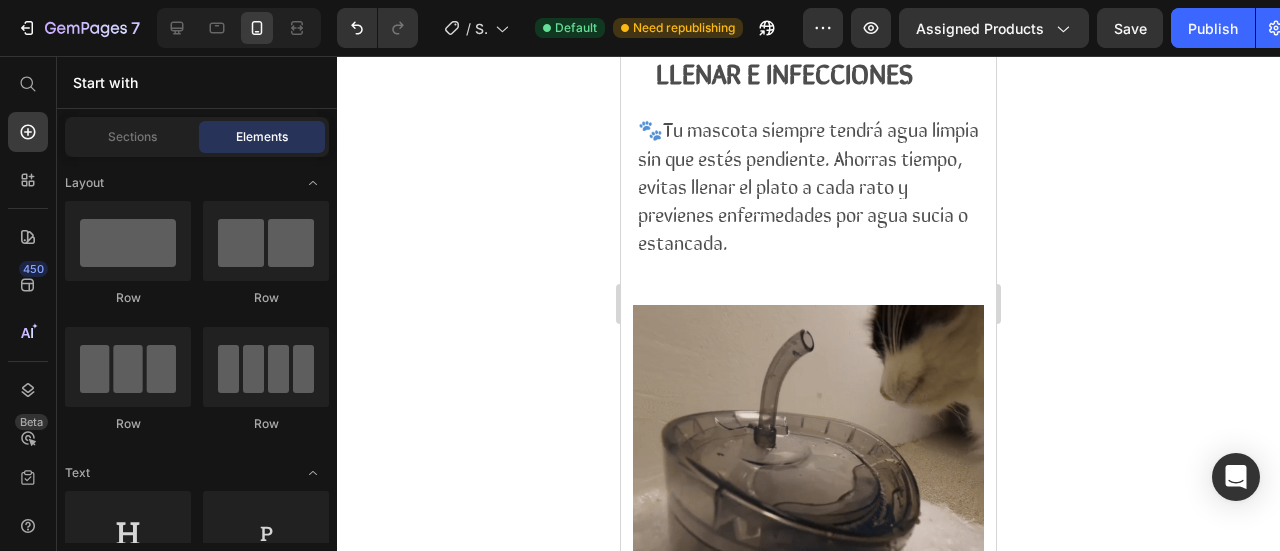 click on "🐾Tu mascota siempre tendrá agua limpia sin que estés pendiente. Ahorras tiempo, evitas llenar el plato a cada rato y previenes enfermedades por agua sucia o estancada." at bounding box center (808, 185) 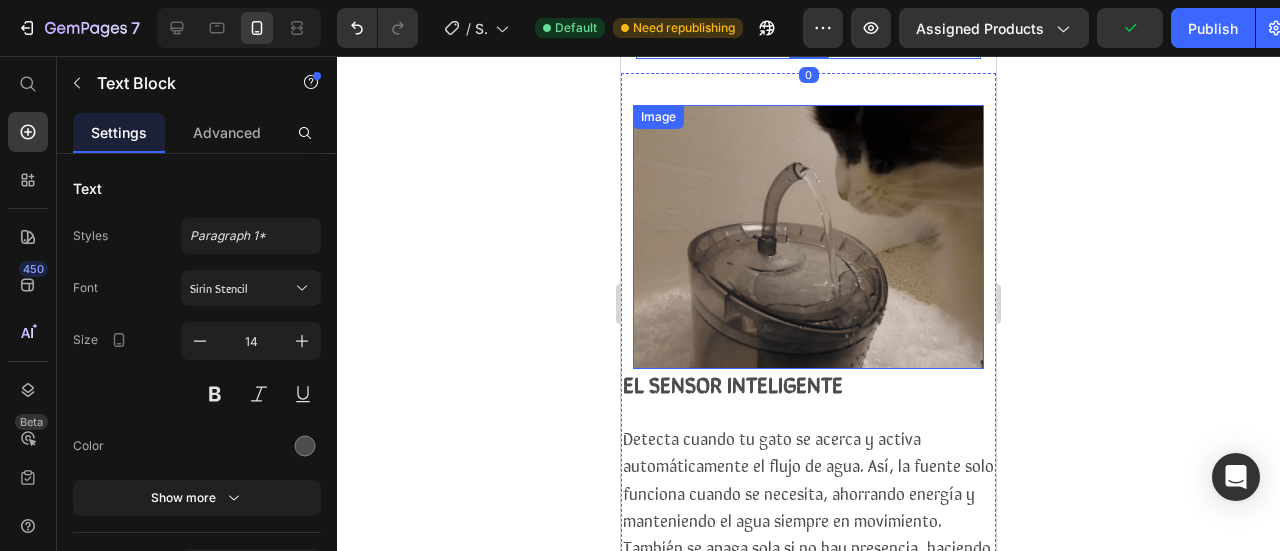 scroll, scrollTop: 1029, scrollLeft: 0, axis: vertical 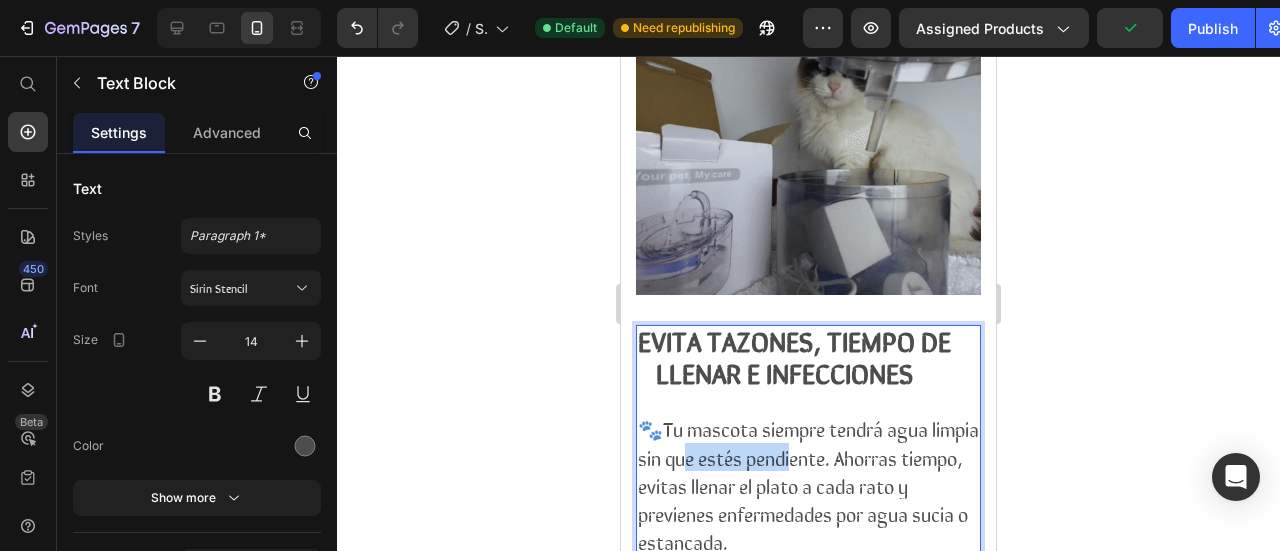 drag, startPoint x: 738, startPoint y: 381, endPoint x: 846, endPoint y: 405, distance: 110.63454 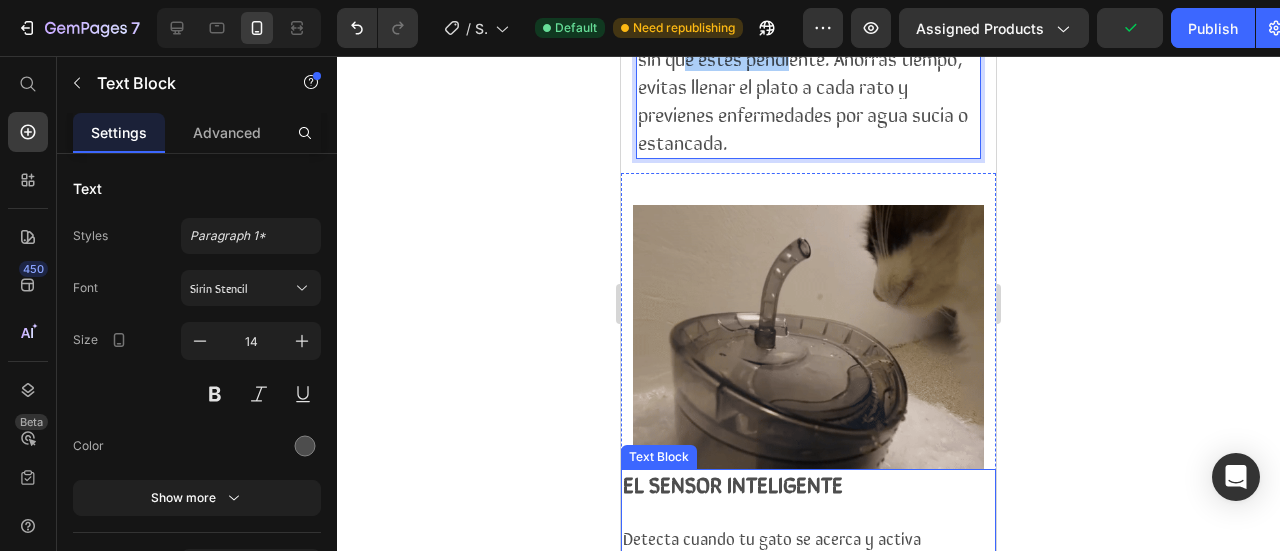 click at bounding box center (808, 512) 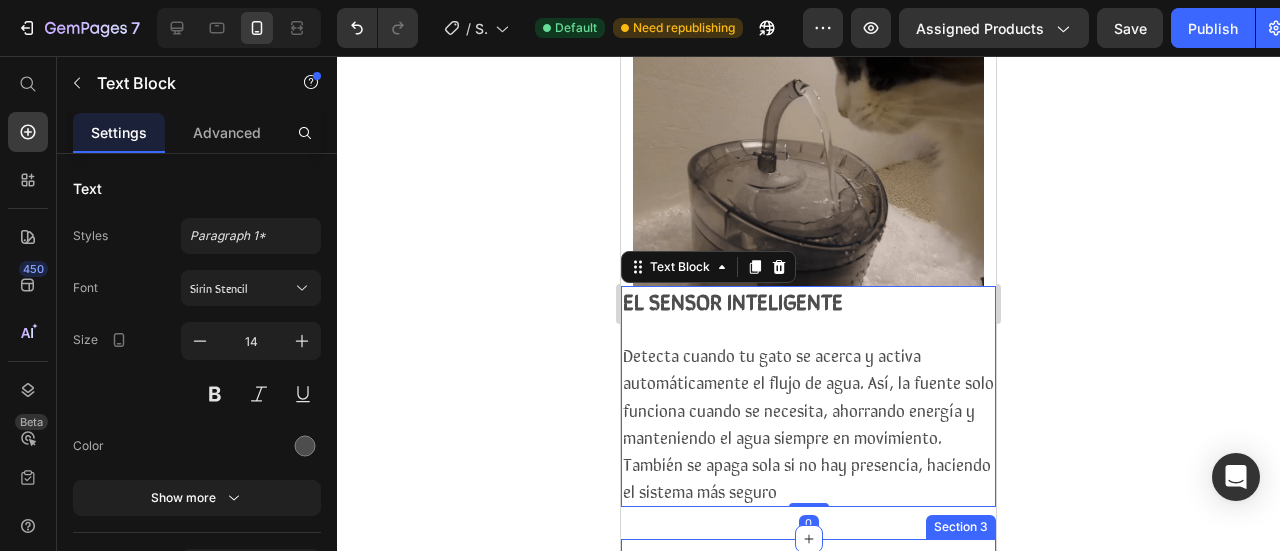 scroll, scrollTop: 1629, scrollLeft: 0, axis: vertical 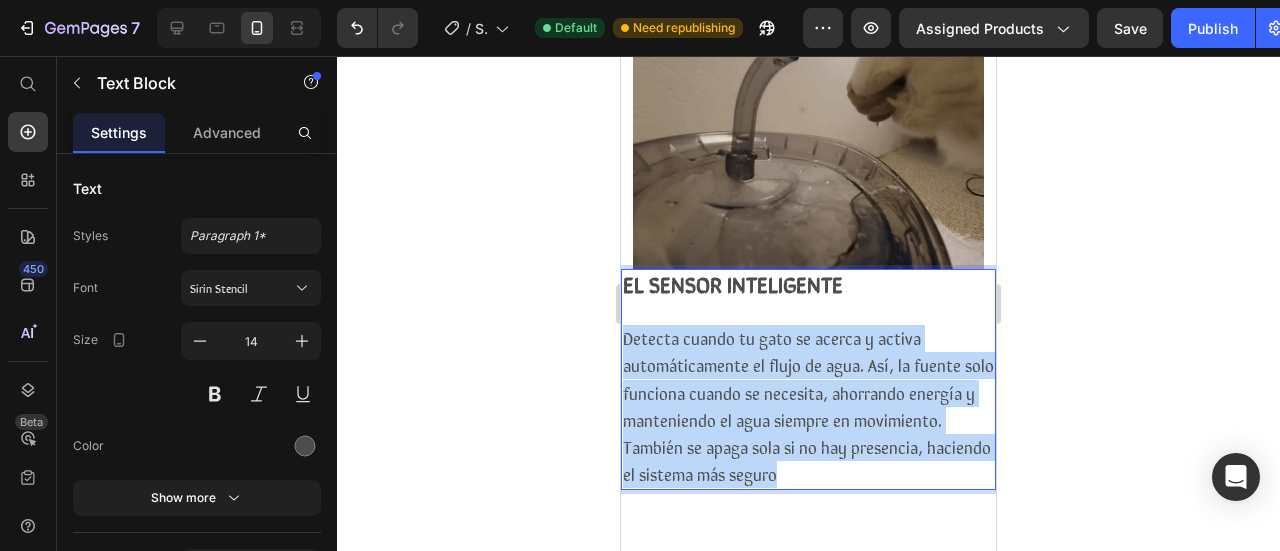 drag, startPoint x: 912, startPoint y: 397, endPoint x: 622, endPoint y: 261, distance: 320.3061 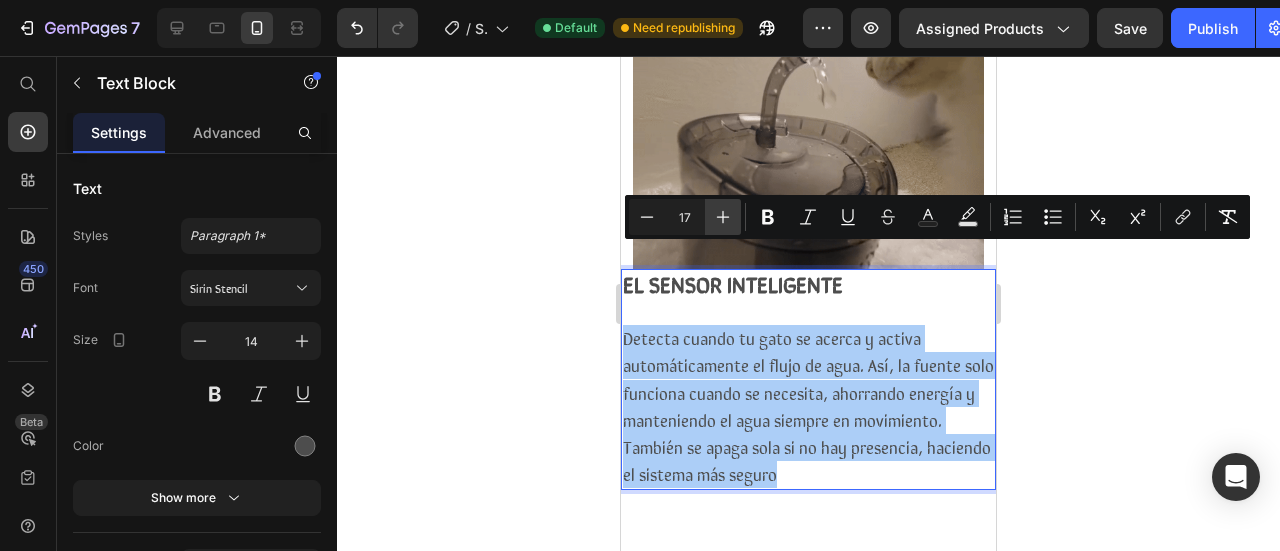 click on "Plus" at bounding box center [723, 217] 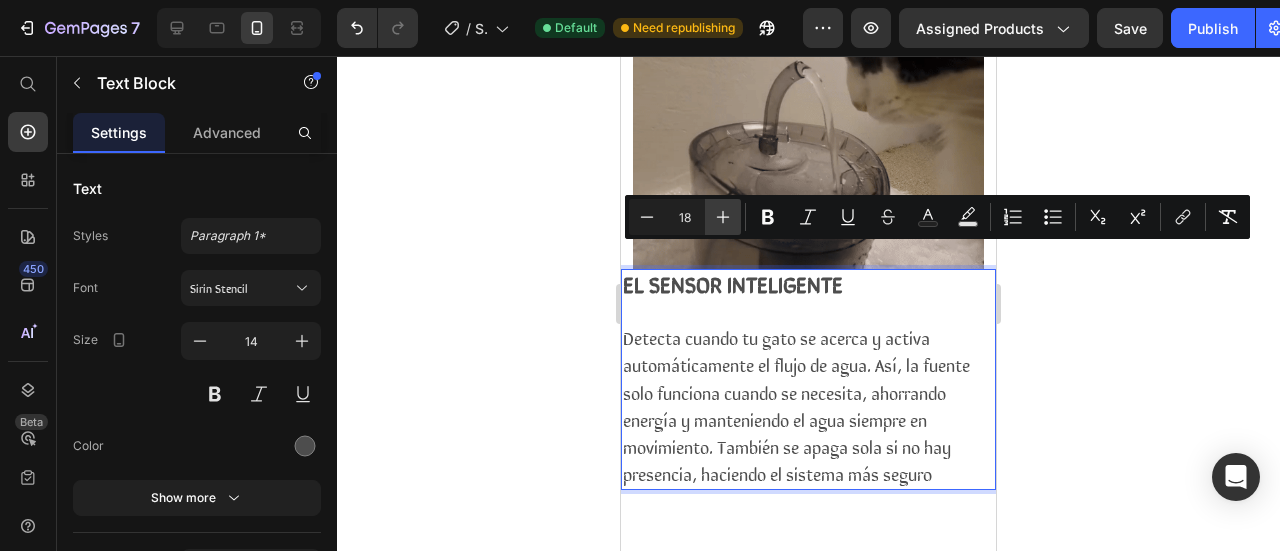 click on "Plus" at bounding box center (723, 217) 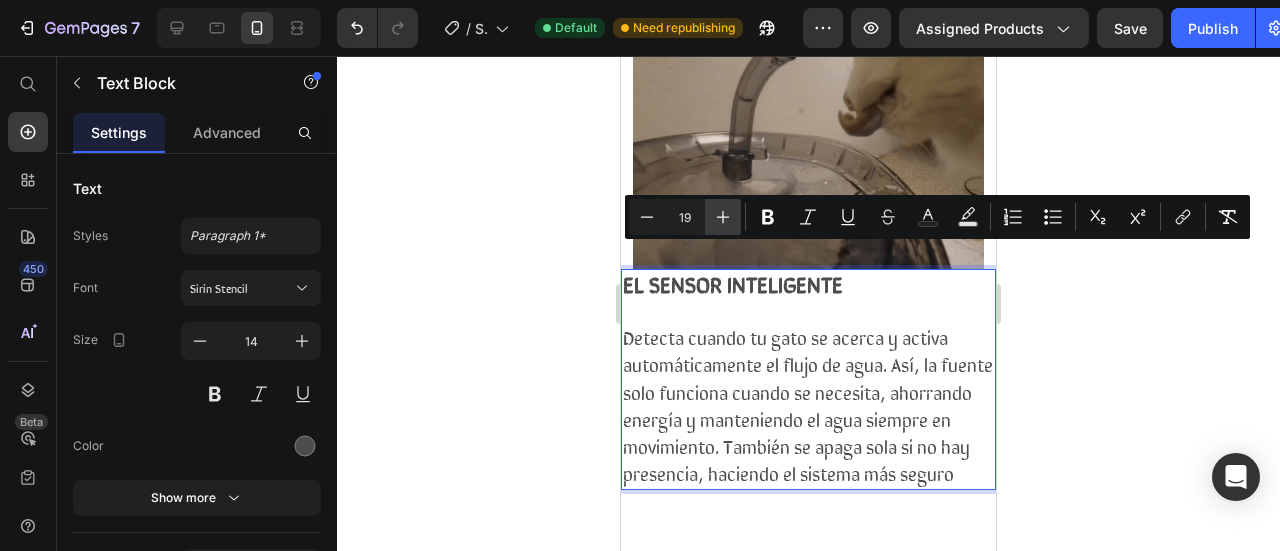 click 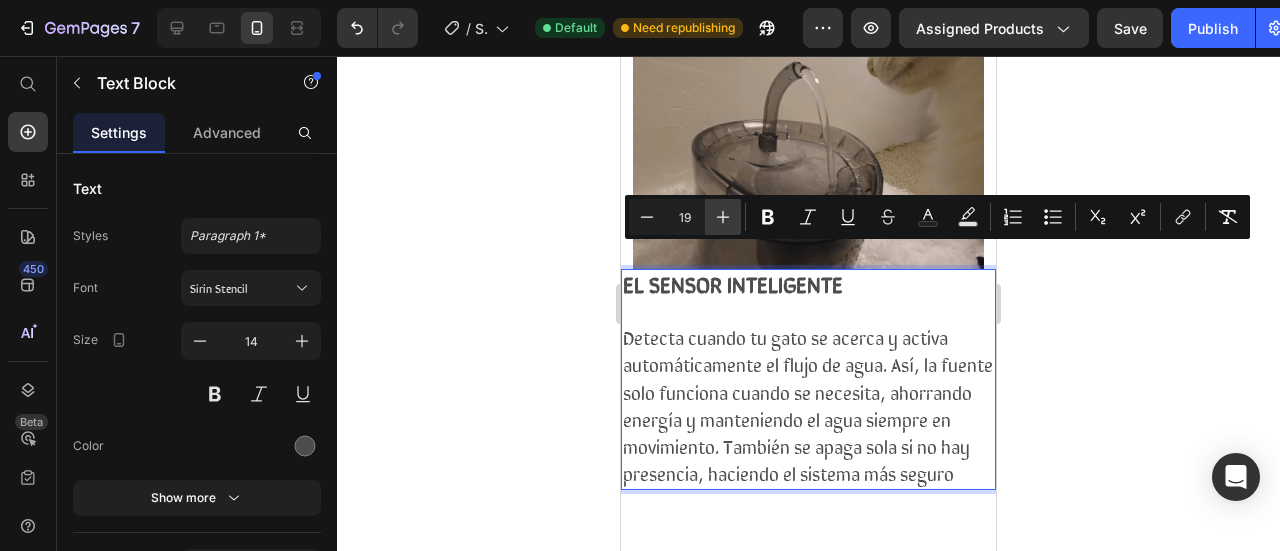 type on "20" 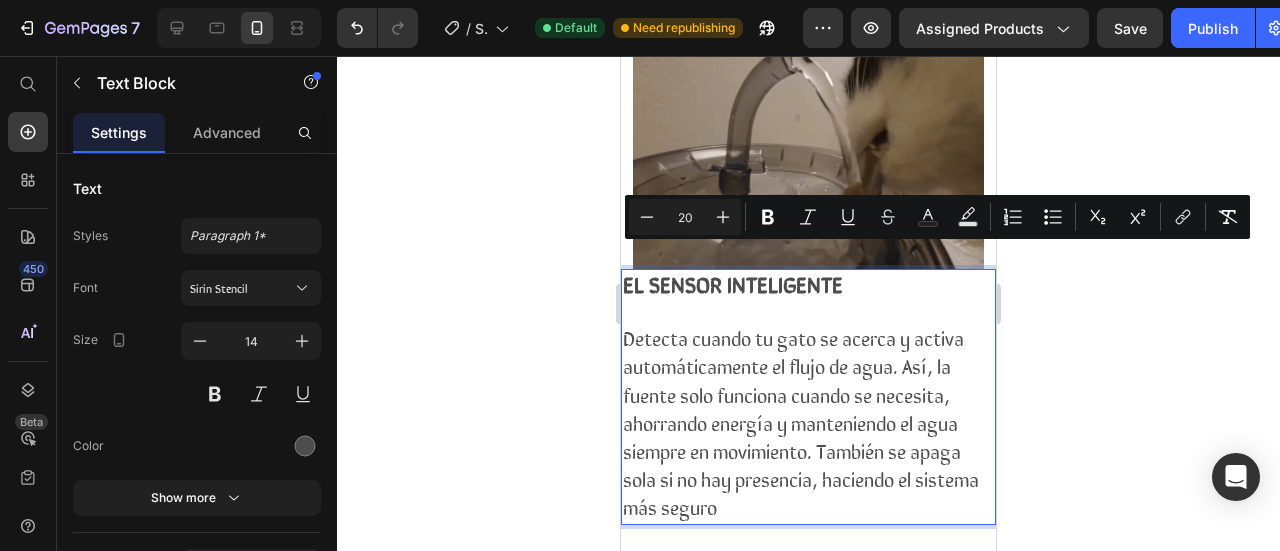 click 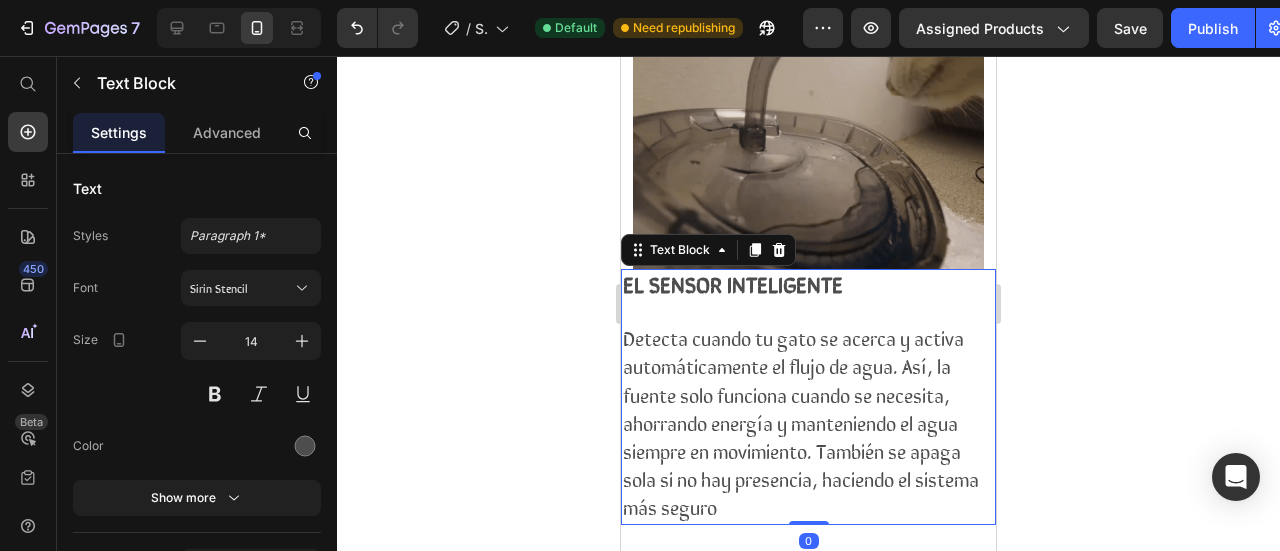click on "Detecta cuando tu gato se acerca y activa automáticamente el flujo de agua. Así, la fuente solo funciona cuando se necesita, ahorrando energía y manteniendo el agua siempre en movimiento. También se apaga sola si no hay presencia, haciendo el sistema más seguro" at bounding box center [801, 422] 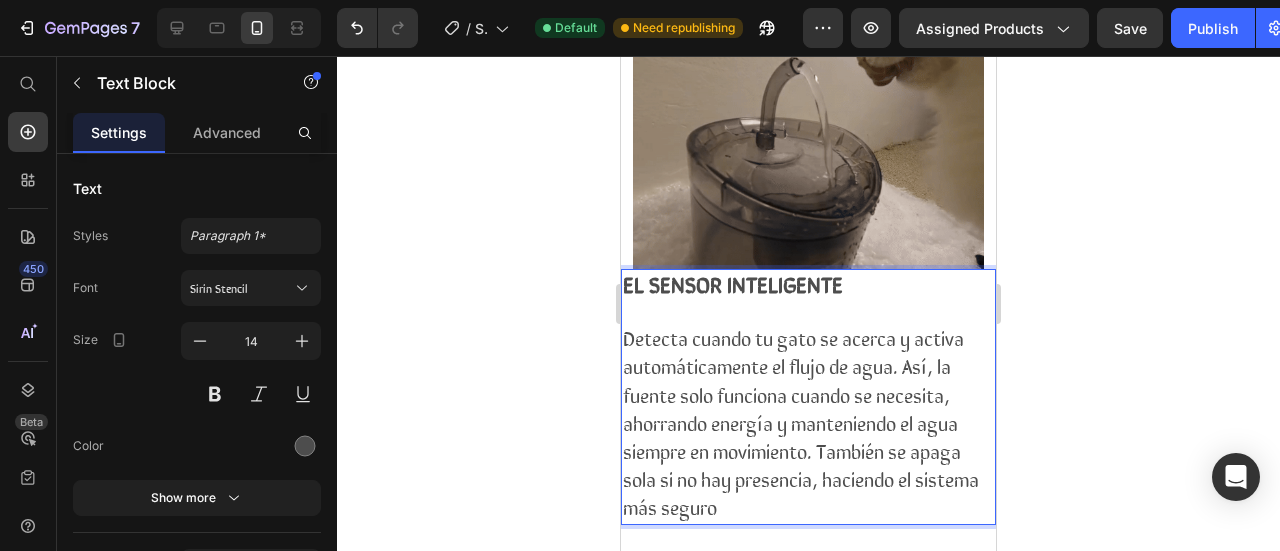click on "EL SENSOR INTELIGENTE" at bounding box center [733, 283] 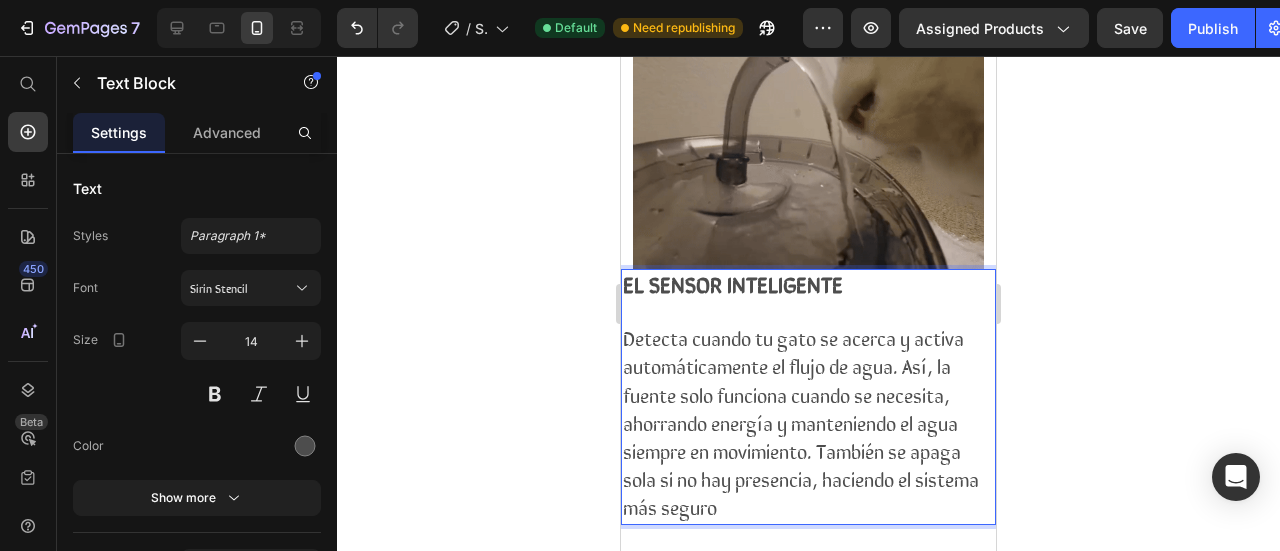 click on "EL SENSOR INTELIGENTE Detecta cuando tu gato se acerca y activa automáticamente el flujo de agua. Así, la fuente solo funciona cuando se necesita, ahorrando energía y manteniendo el agua siempre en movimiento. También se apaga sola si no hay presencia, haciendo el sistema más seguro" at bounding box center [808, 397] 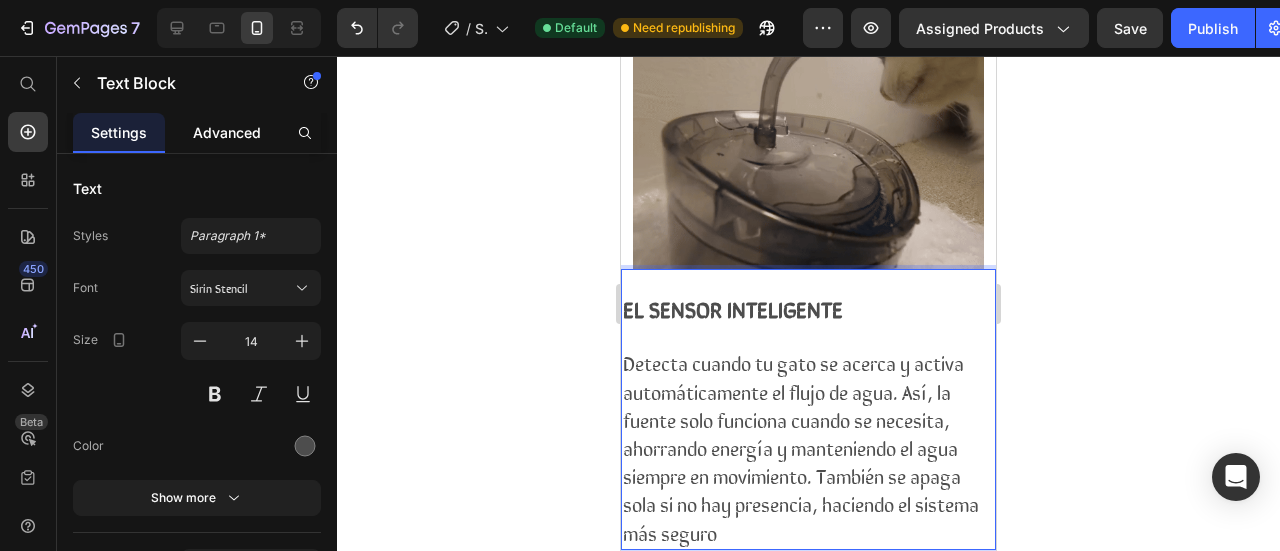 click on "Advanced" 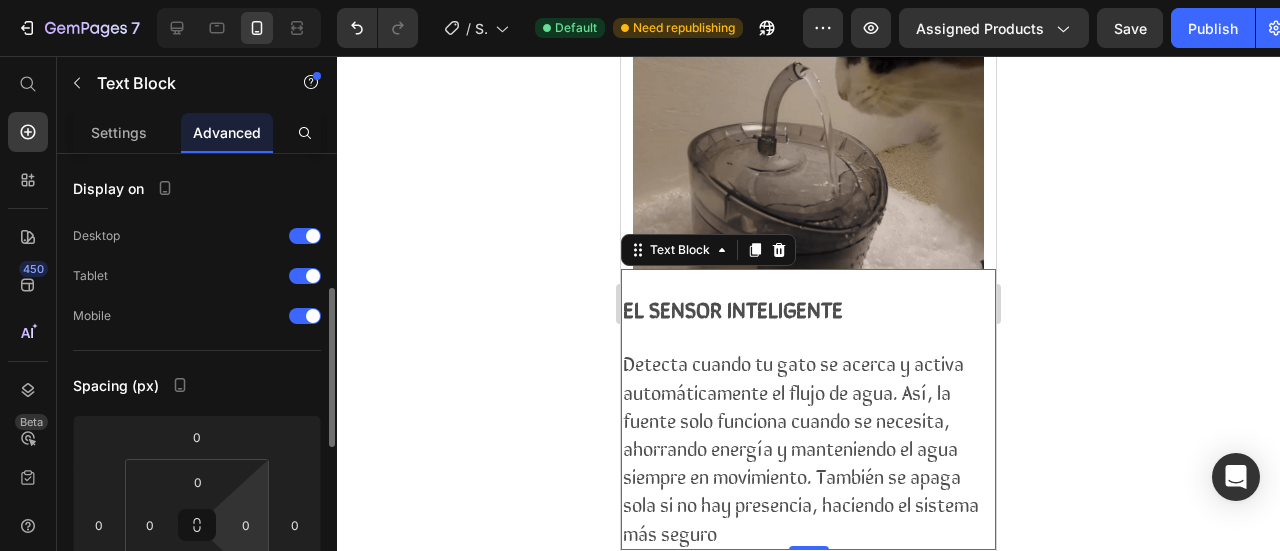 scroll, scrollTop: 200, scrollLeft: 0, axis: vertical 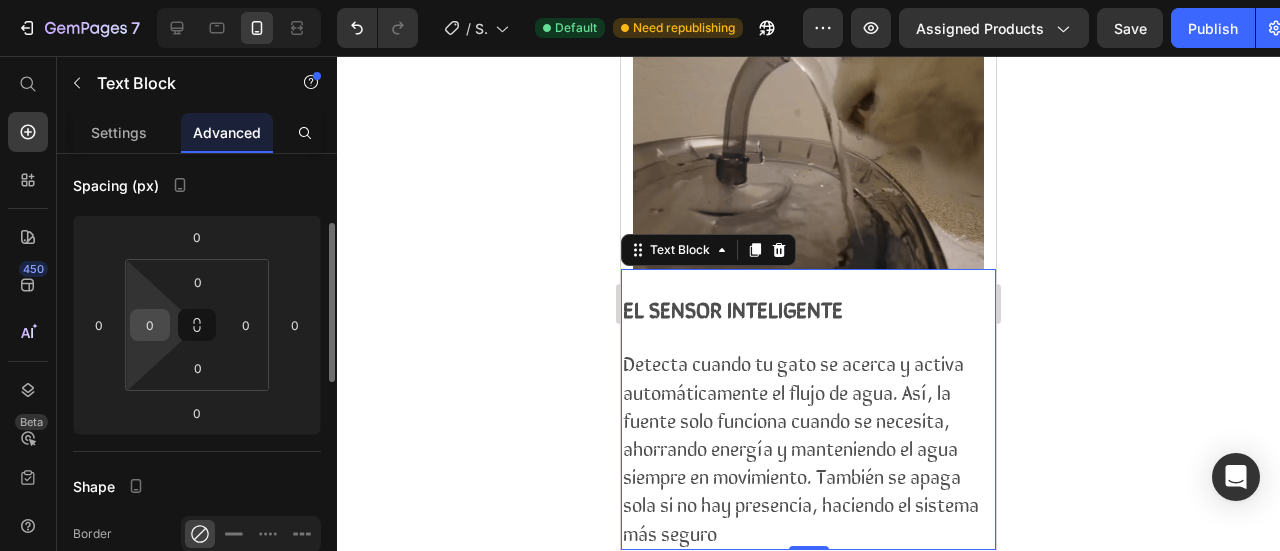 click on "0" at bounding box center (150, 325) 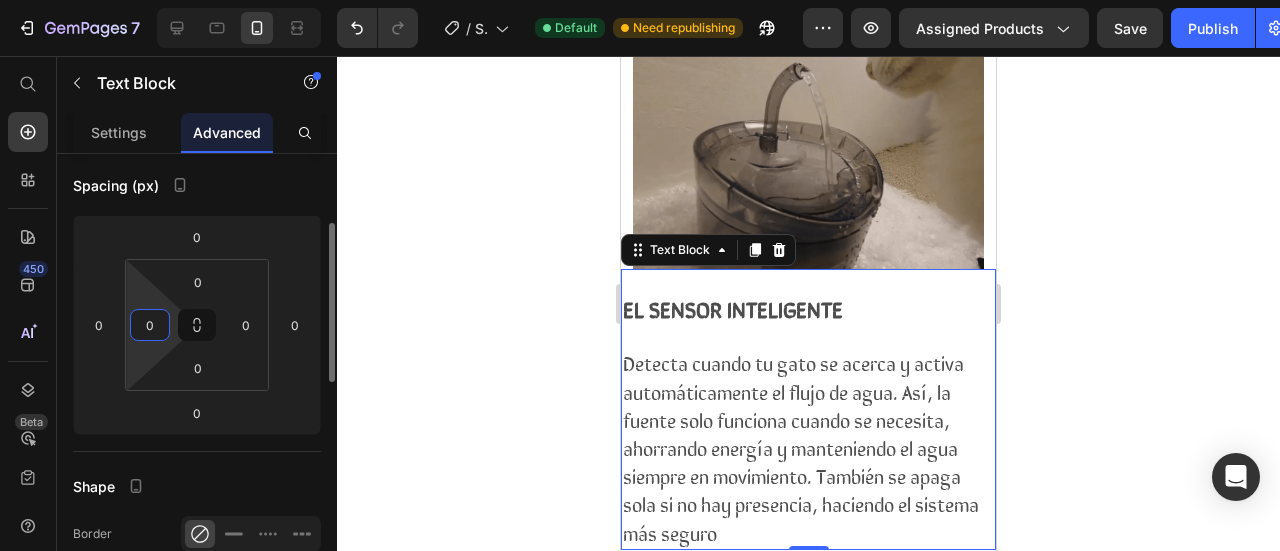 click on "0" at bounding box center [150, 325] 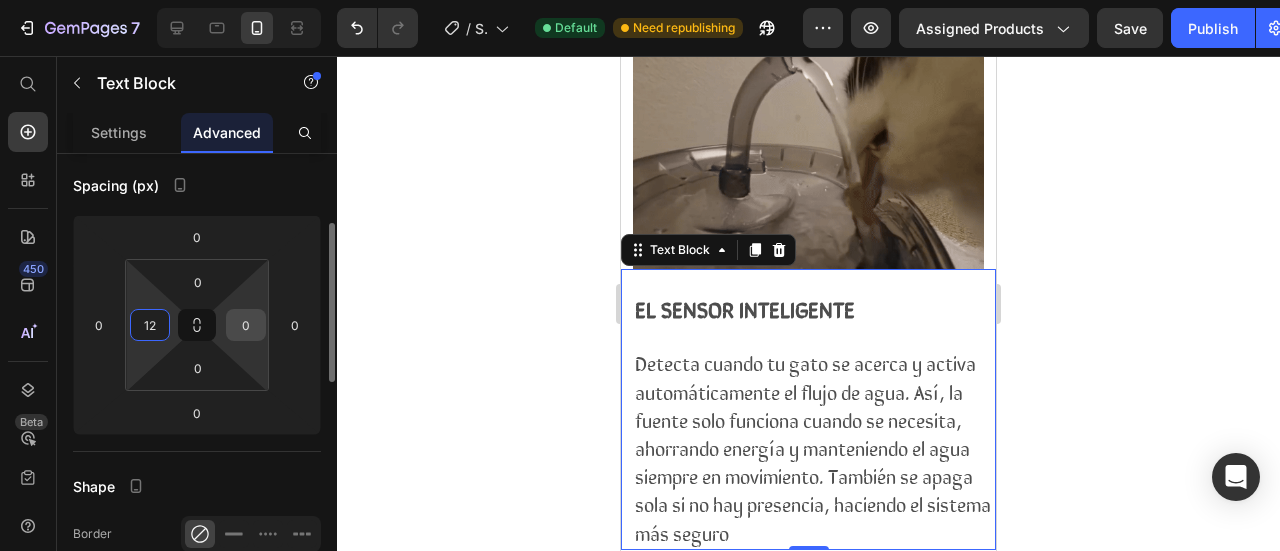type on "12" 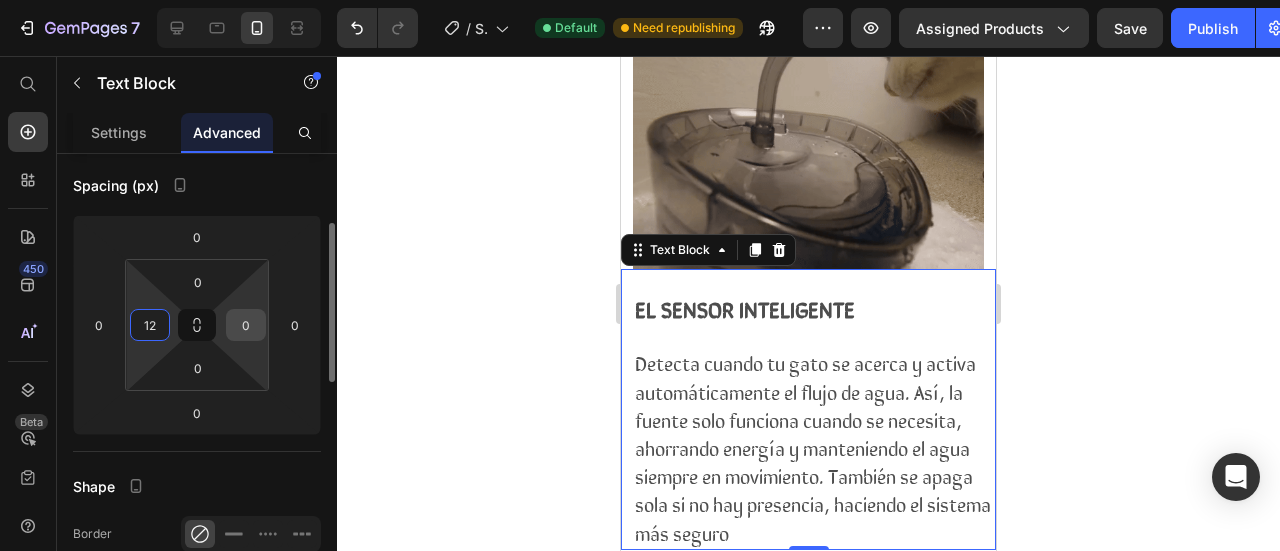 click on "0" at bounding box center (246, 325) 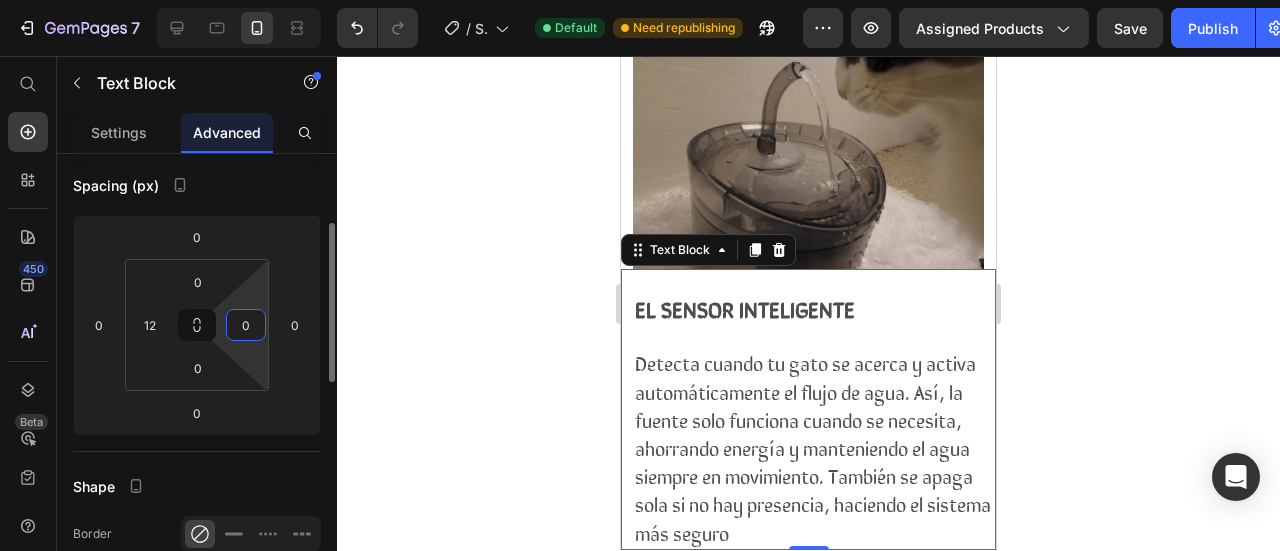 click on "0" at bounding box center [246, 325] 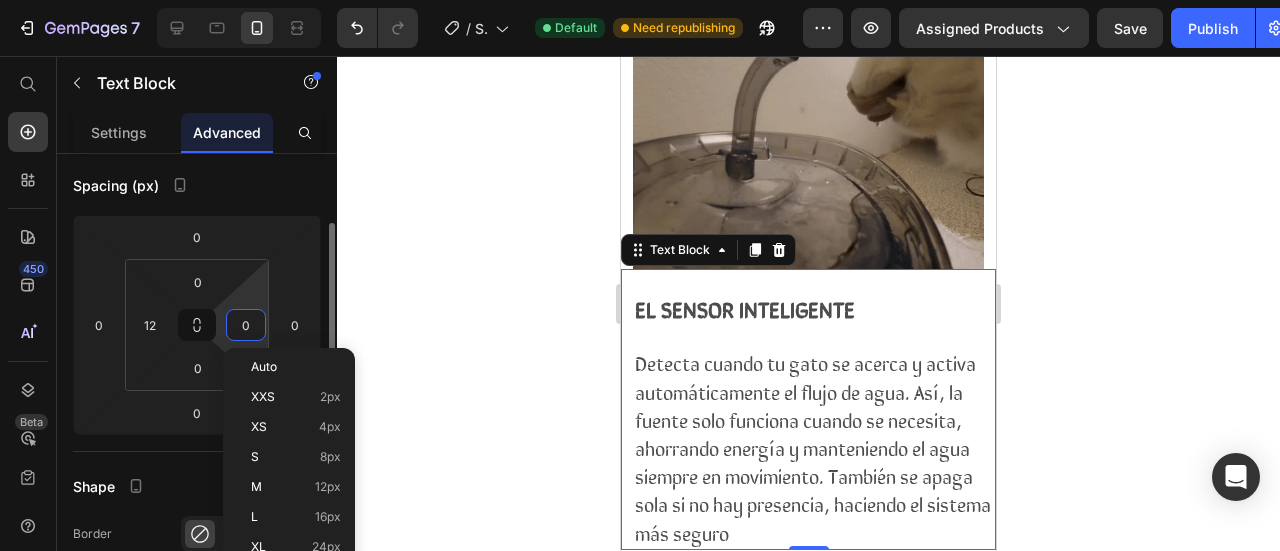 click on "0" at bounding box center [246, 325] 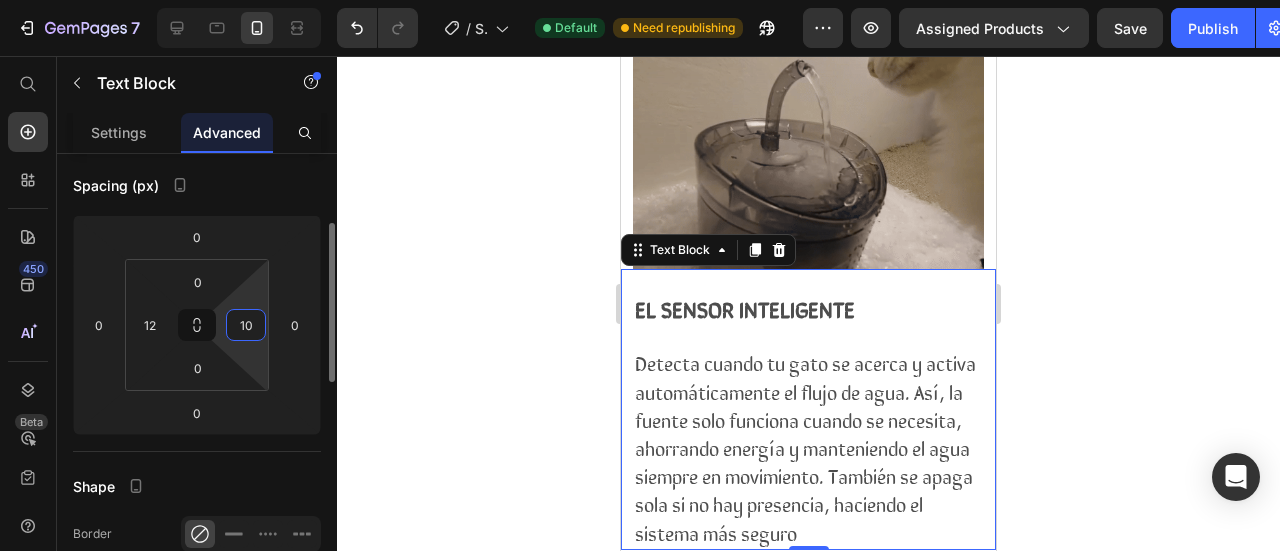 type on "0" 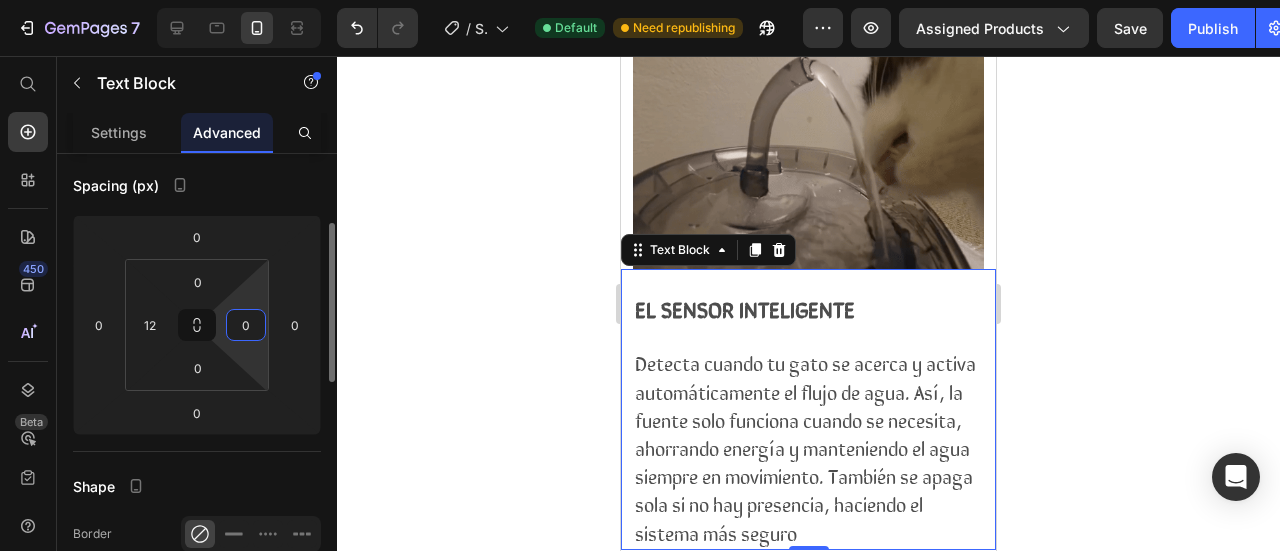 click on "0" at bounding box center (246, 325) 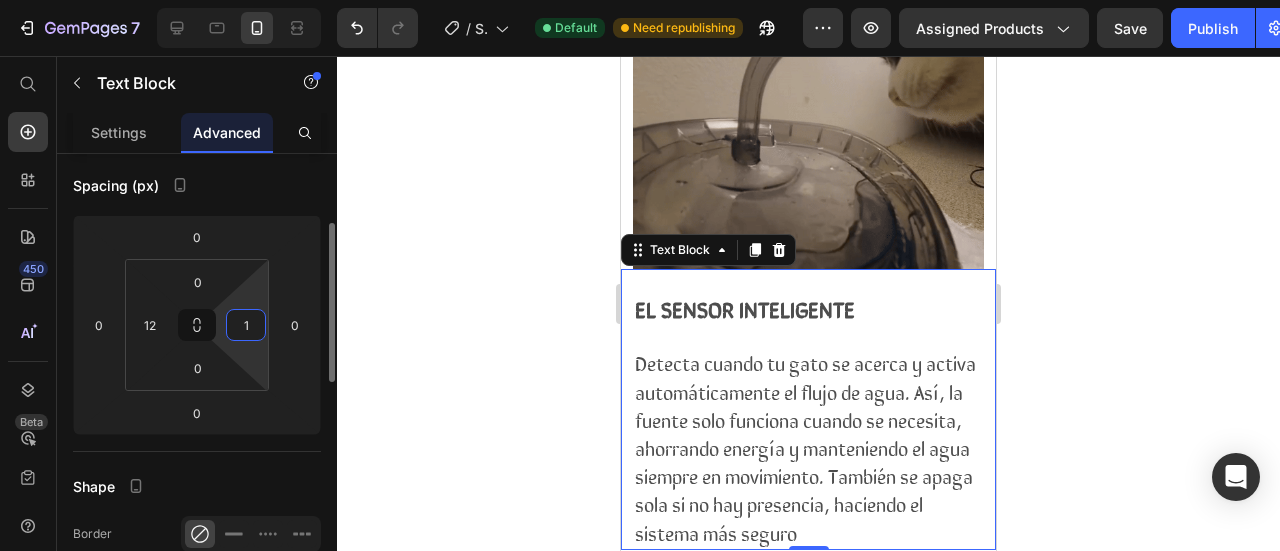 type on "12" 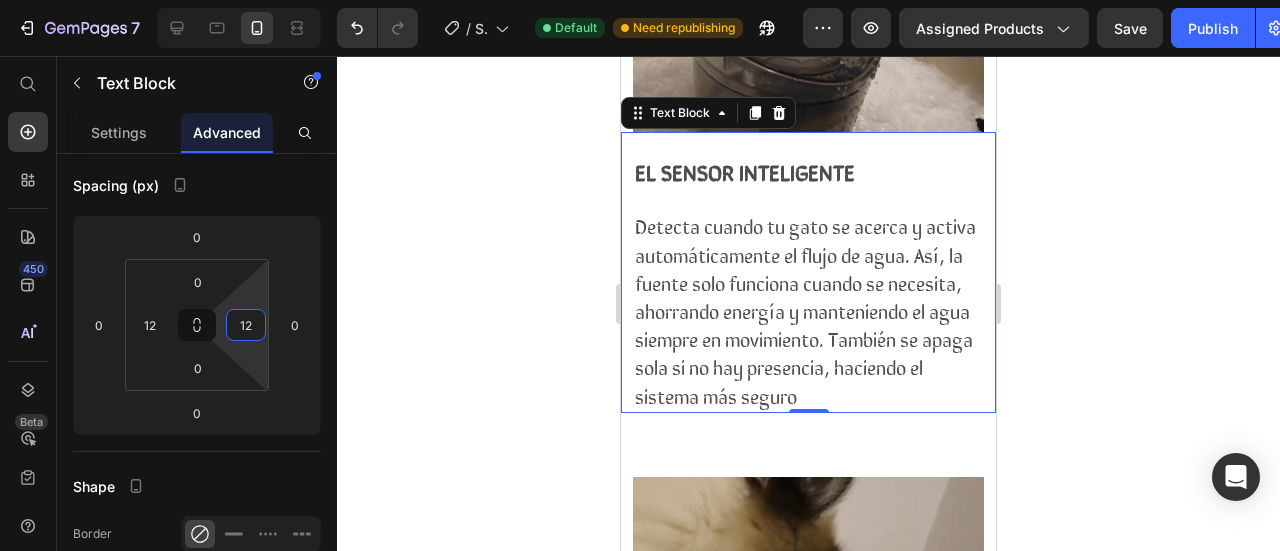 scroll, scrollTop: 1829, scrollLeft: 0, axis: vertical 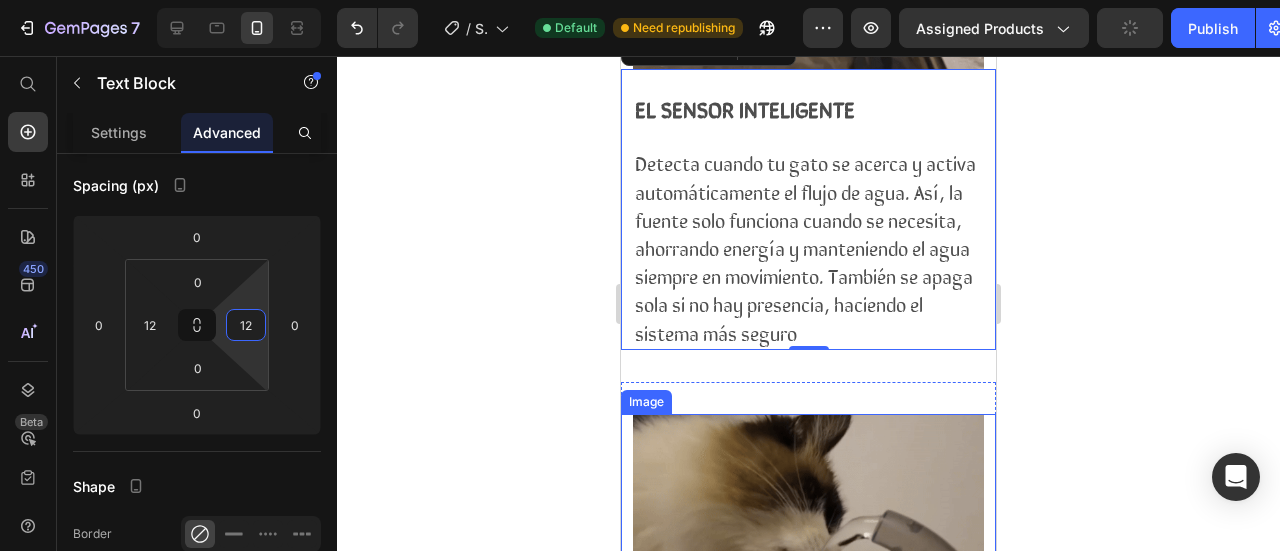 click 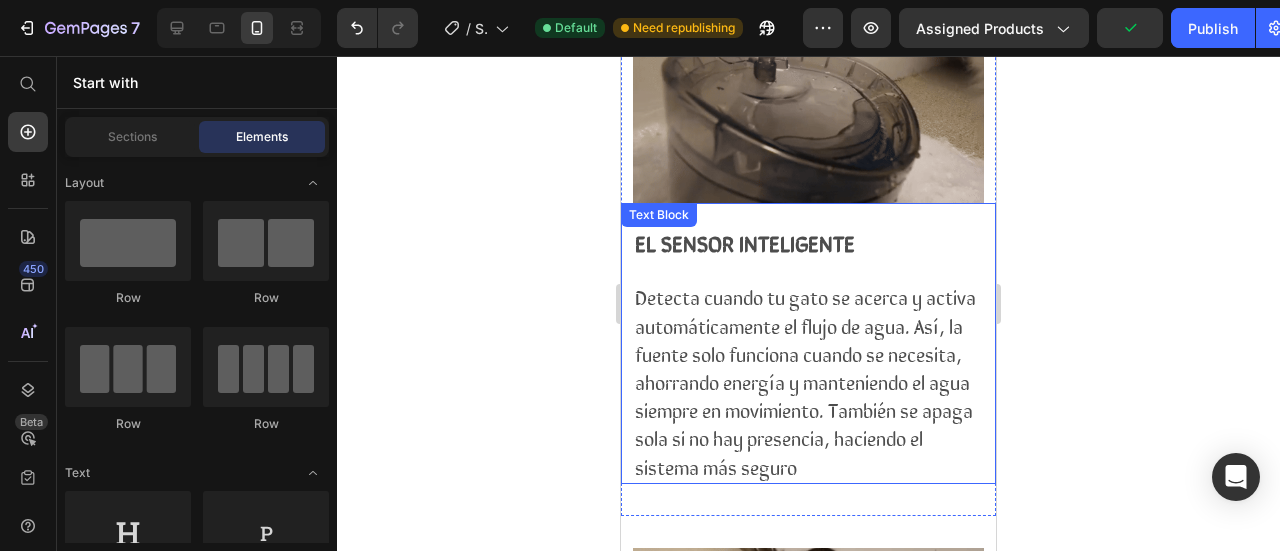 scroll, scrollTop: 1529, scrollLeft: 0, axis: vertical 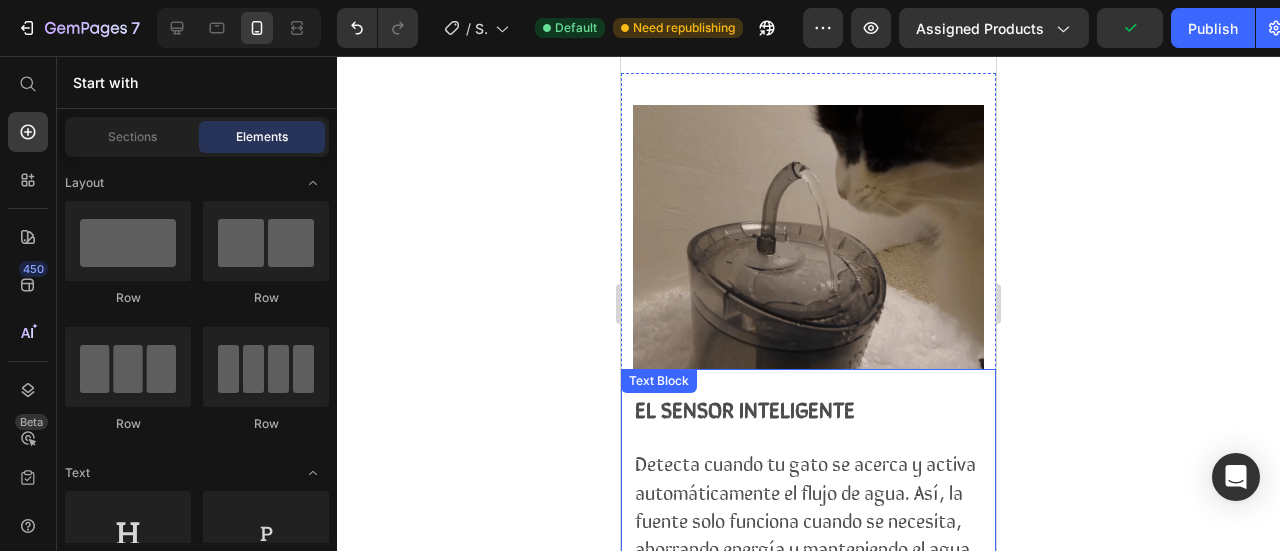 click on "EL SENSOR INTELIGENTE" at bounding box center (745, 408) 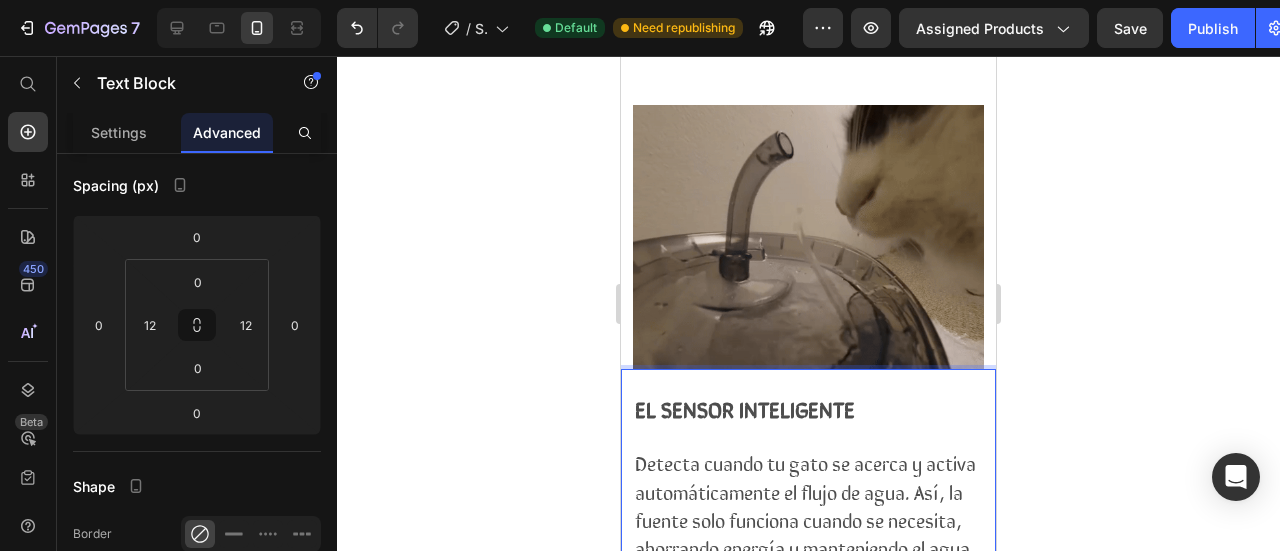 click on "EL SENSOR INTELIGENTE" at bounding box center [808, 410] 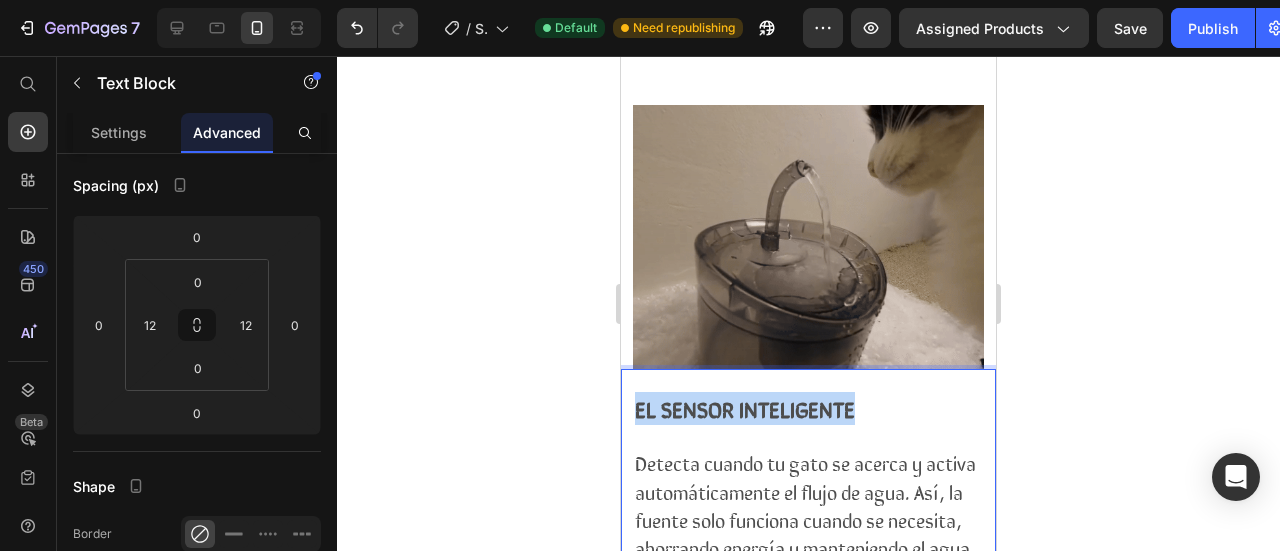 drag, startPoint x: 820, startPoint y: 338, endPoint x: 618, endPoint y: 338, distance: 202 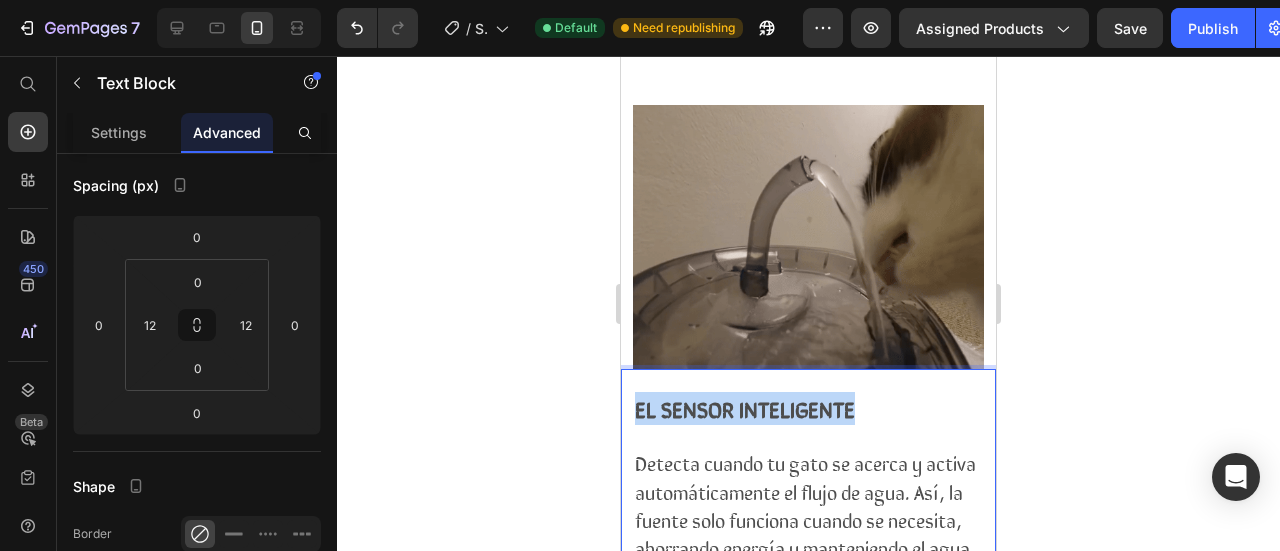 click on "iPhone 13 Mini  ( 375 px) iPhone 13 Mini iPhone 13 Pro iPhone 11 Pro Max iPhone 15 Pro Max Pixel 7 Galaxy S8+ Galaxy S20 Ultra iPad Mini iPad Air iPad Pro
RagH₂O Item List
Entrega   3 a 5 dias  Item List Row
Product Images
Icon Boosts immunity and defense Text Block
Icon Boosts immunity and defense Text Block
Icon Boosts immunity and defense Text Block Row Icon Icon Icon Icon Icon Icon List [FIRST] [LAST] Text Block Row Verified Buyer Item List Row “At vero eos et accusamus et iusto odio dignissimos ducimus qui blanditiis praesentium voluptatum” Text Block Row Icon Icon Icon Icon Icon Icon List +1.500 vendidos! Text Block Row Ragdoll Drink™ Product Title $99.900,00 Product Price
Gran capacidad de 1.8L
Triple sistema de filtración
Detecta a tu mascota
Item List
Item List" at bounding box center [808, 1097] 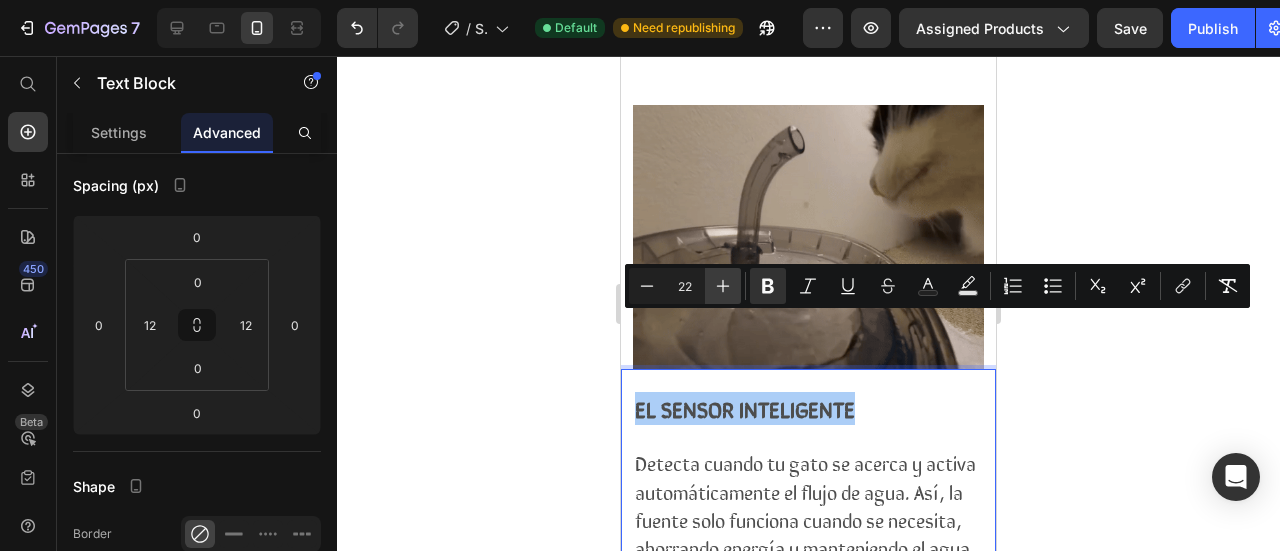 click 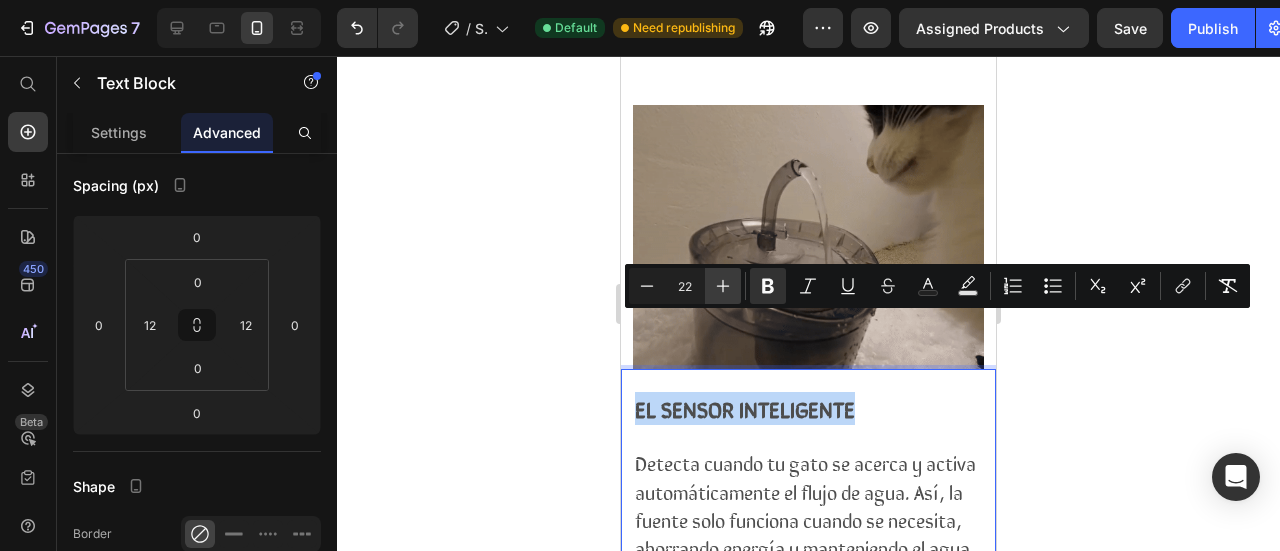 type on "23" 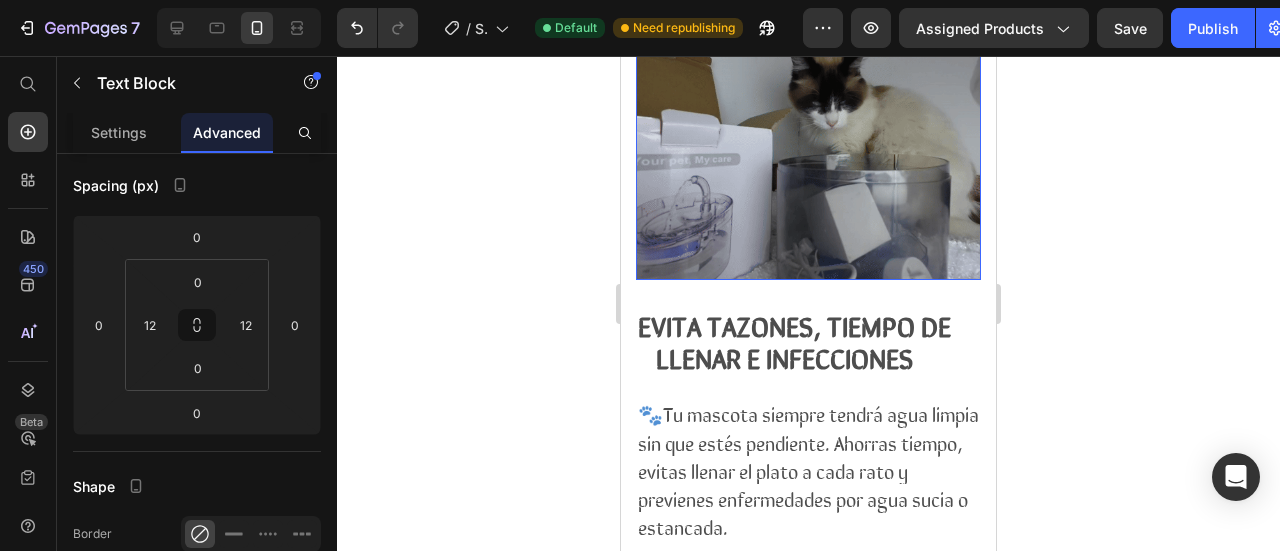 scroll, scrollTop: 929, scrollLeft: 0, axis: vertical 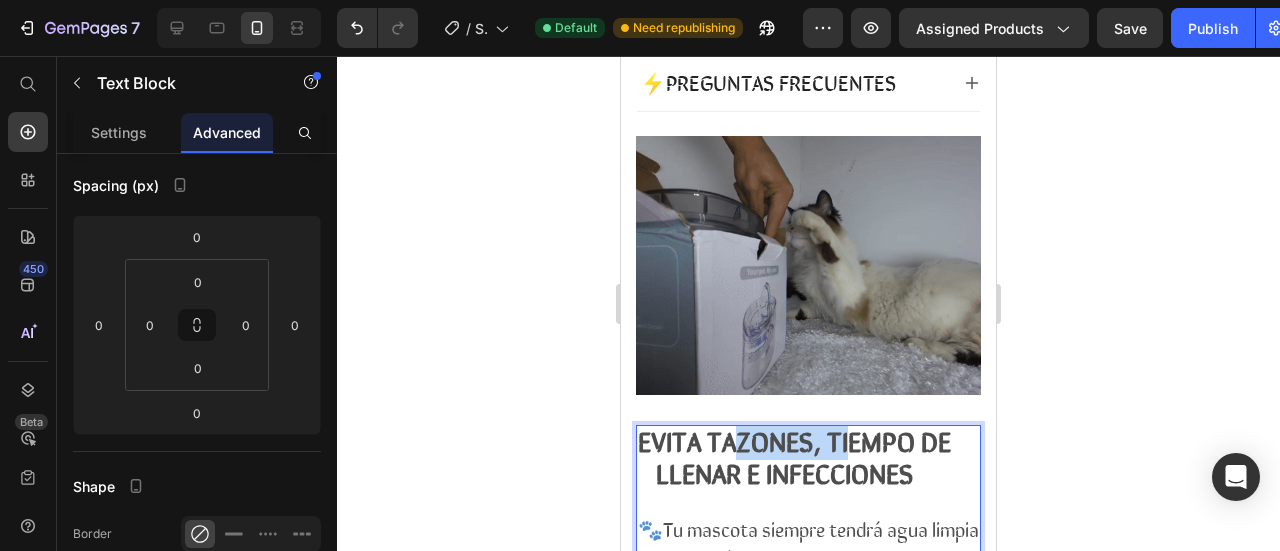 drag, startPoint x: 854, startPoint y: 392, endPoint x: 736, endPoint y: 387, distance: 118.10589 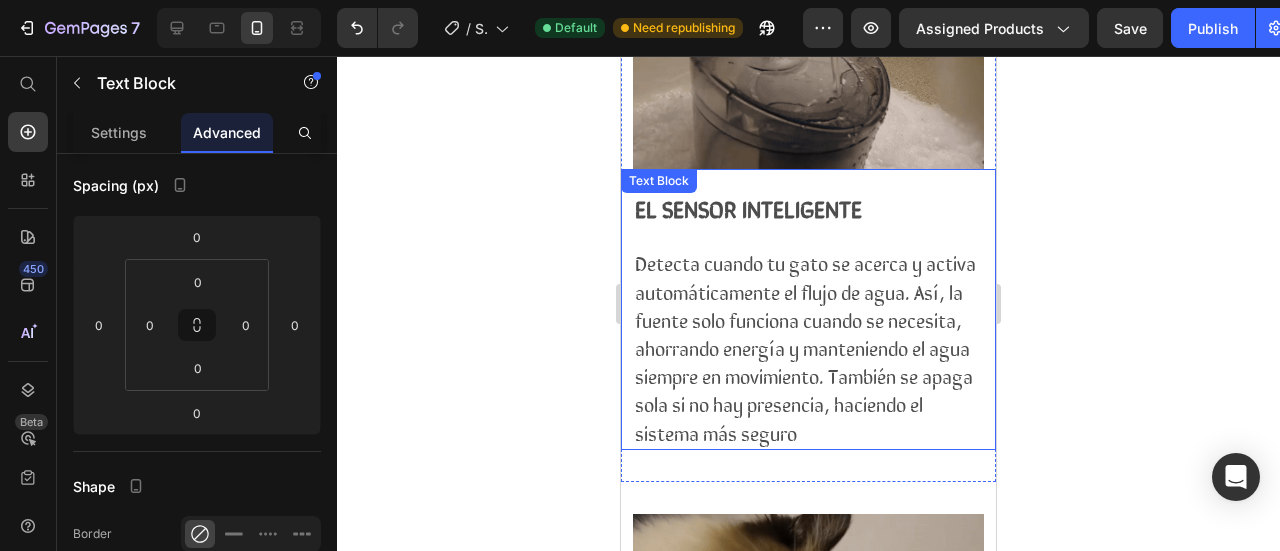 scroll, scrollTop: 1629, scrollLeft: 0, axis: vertical 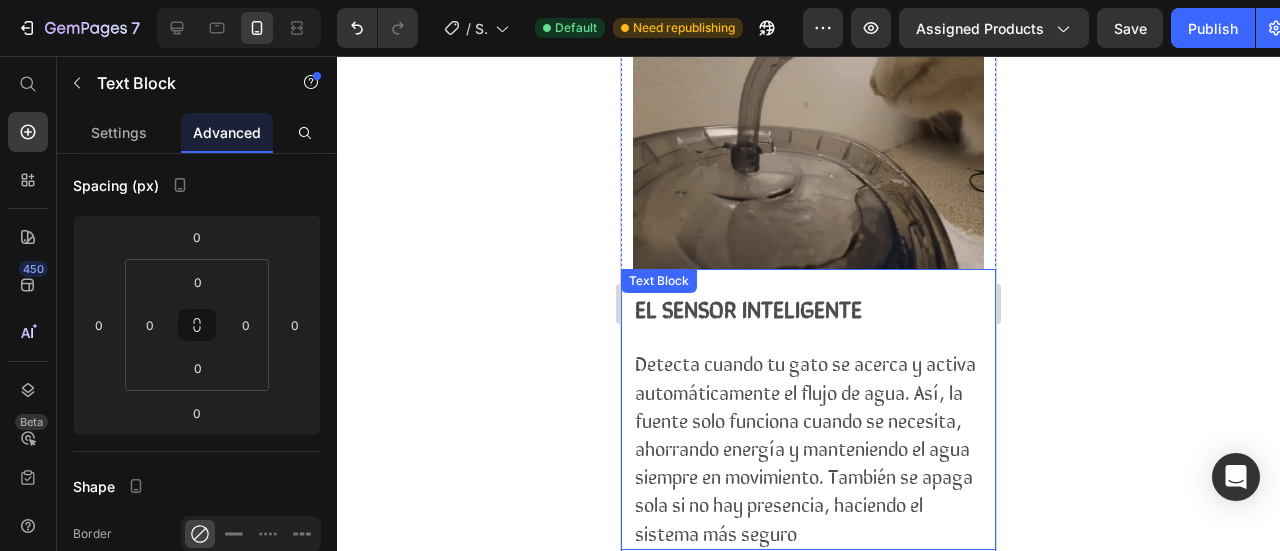 click on "EL SENSOR INTELIGENTE" at bounding box center (748, 308) 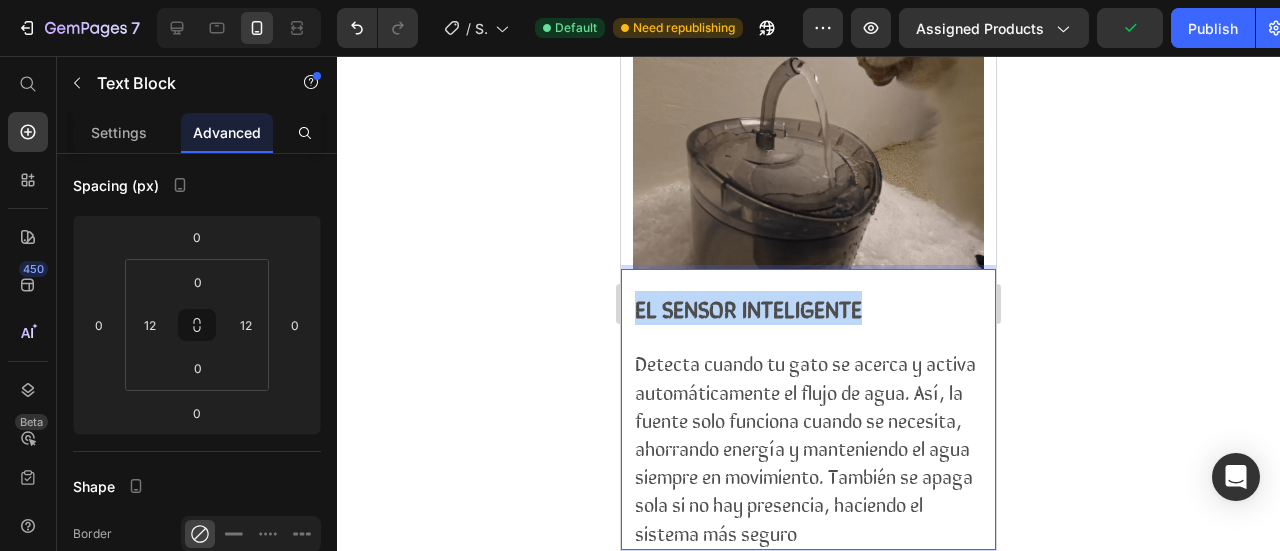 drag, startPoint x: 878, startPoint y: 231, endPoint x: 1239, endPoint y: 285, distance: 365.01645 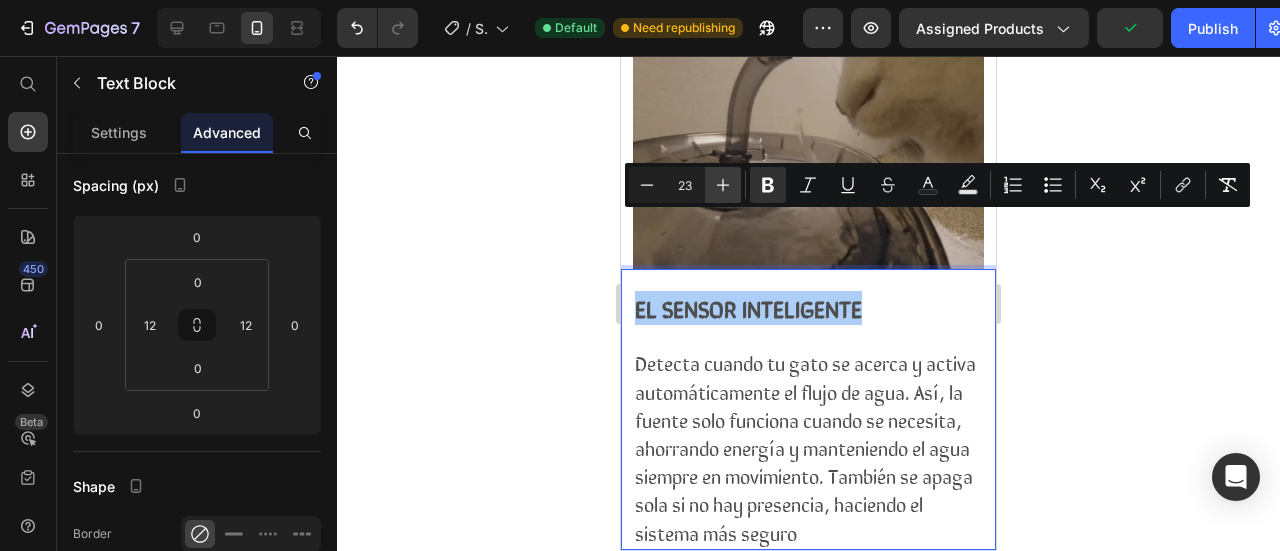 click 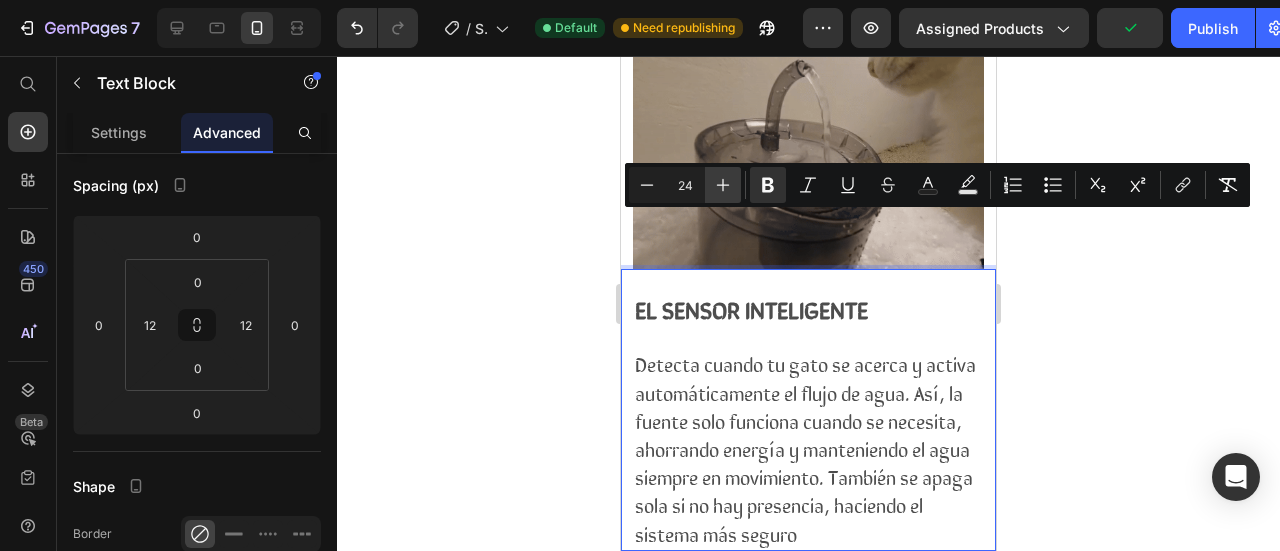 click 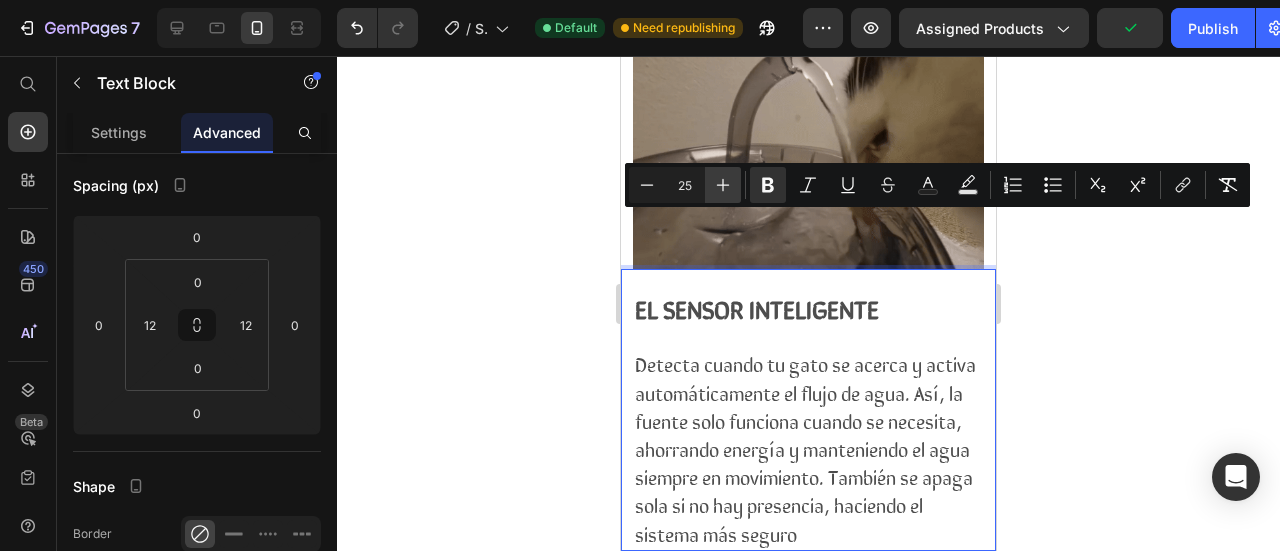 click 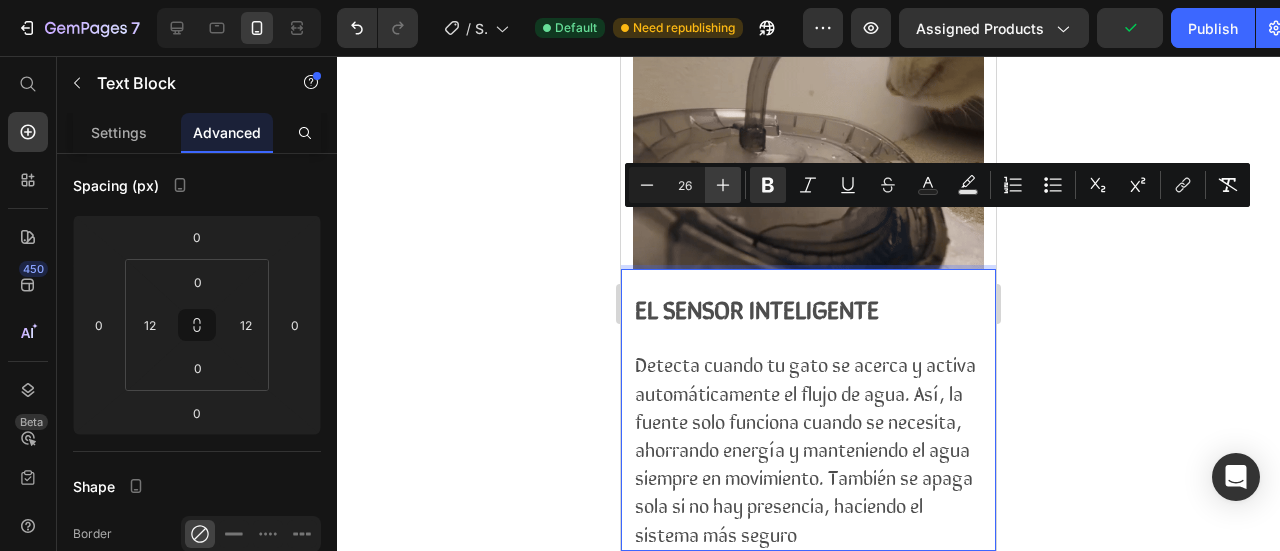 click 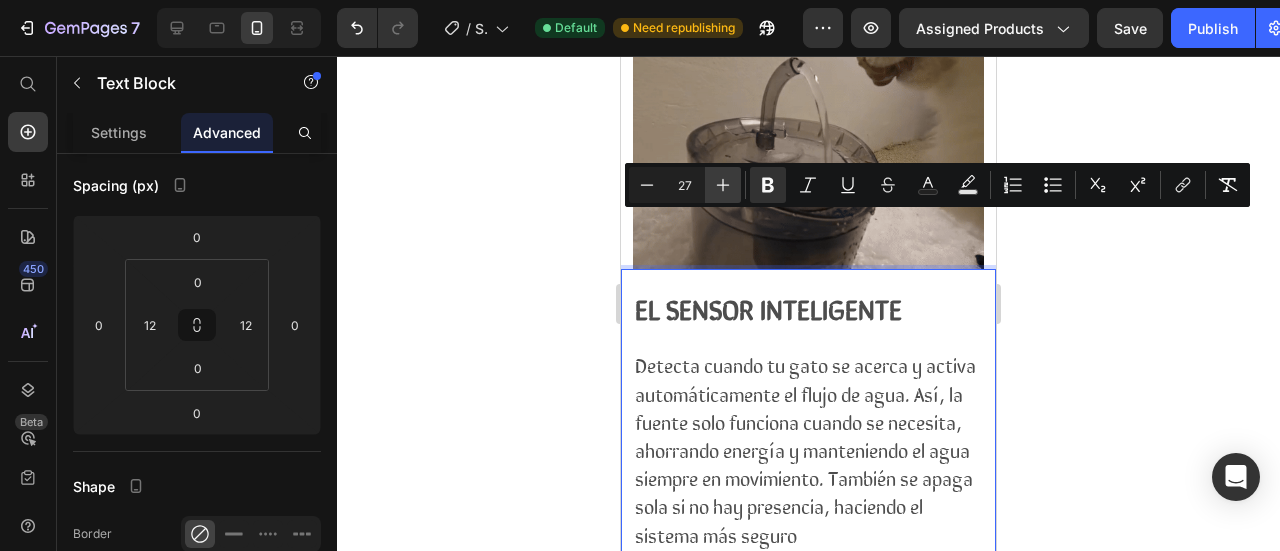 click 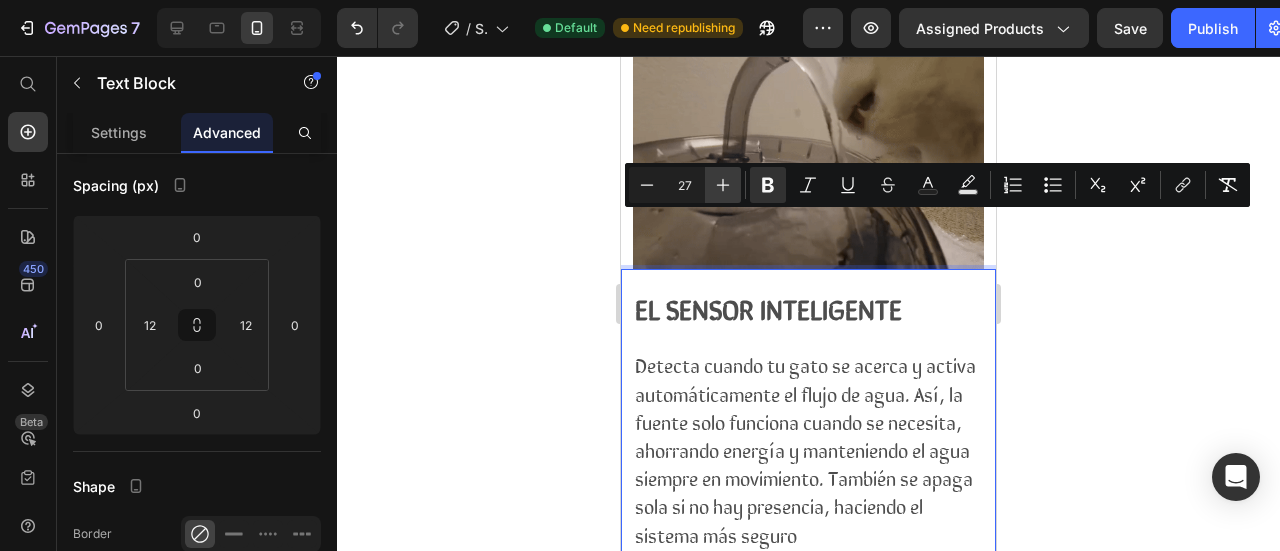 type on "28" 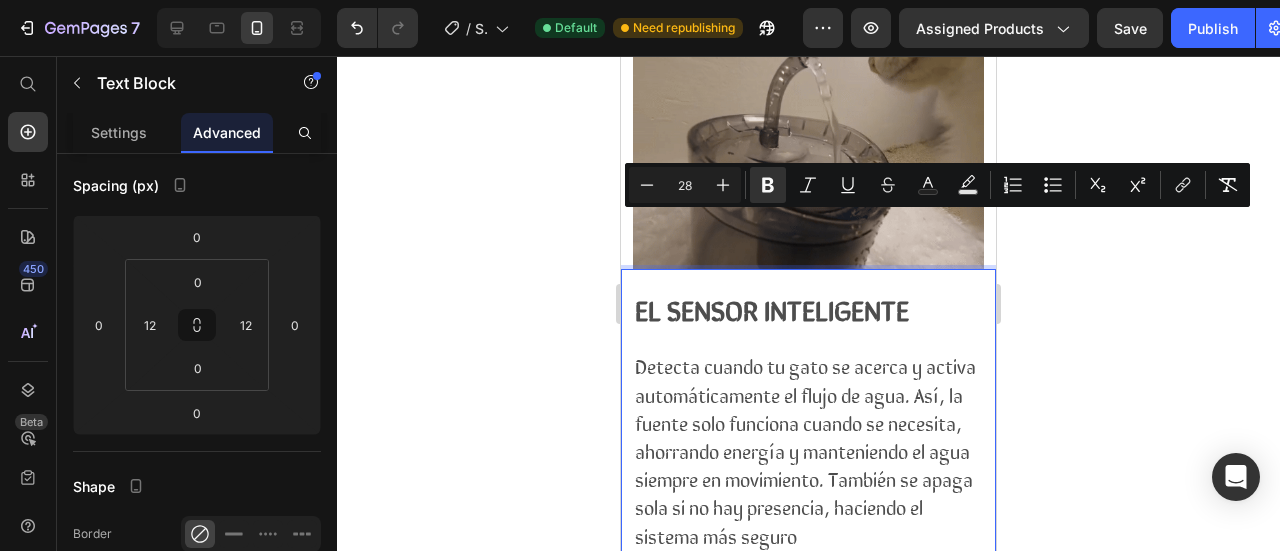 click 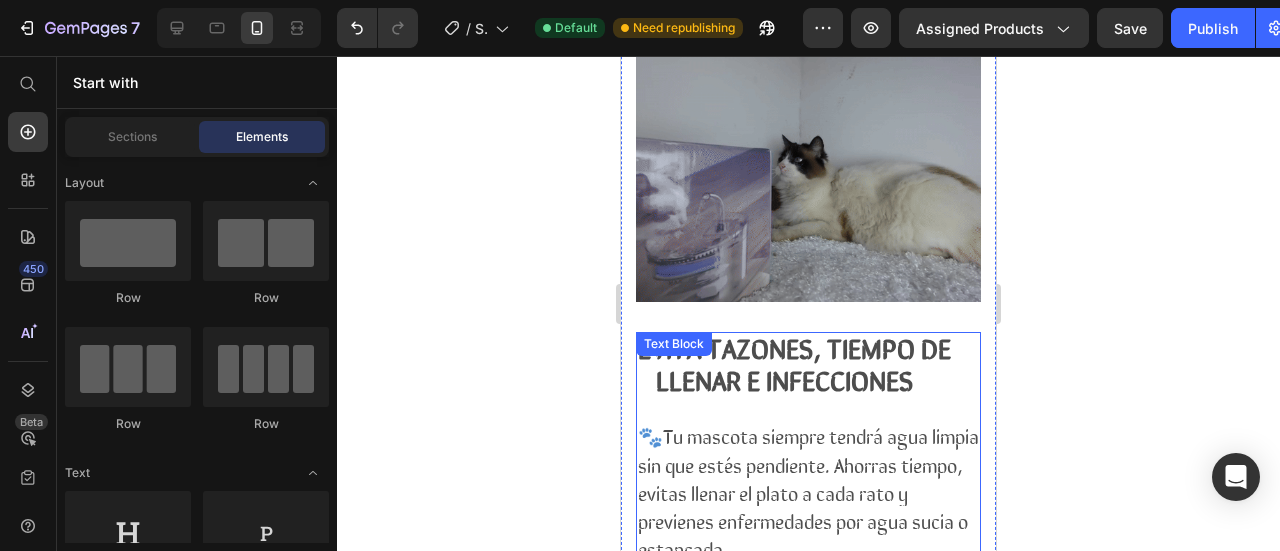 scroll, scrollTop: 1229, scrollLeft: 0, axis: vertical 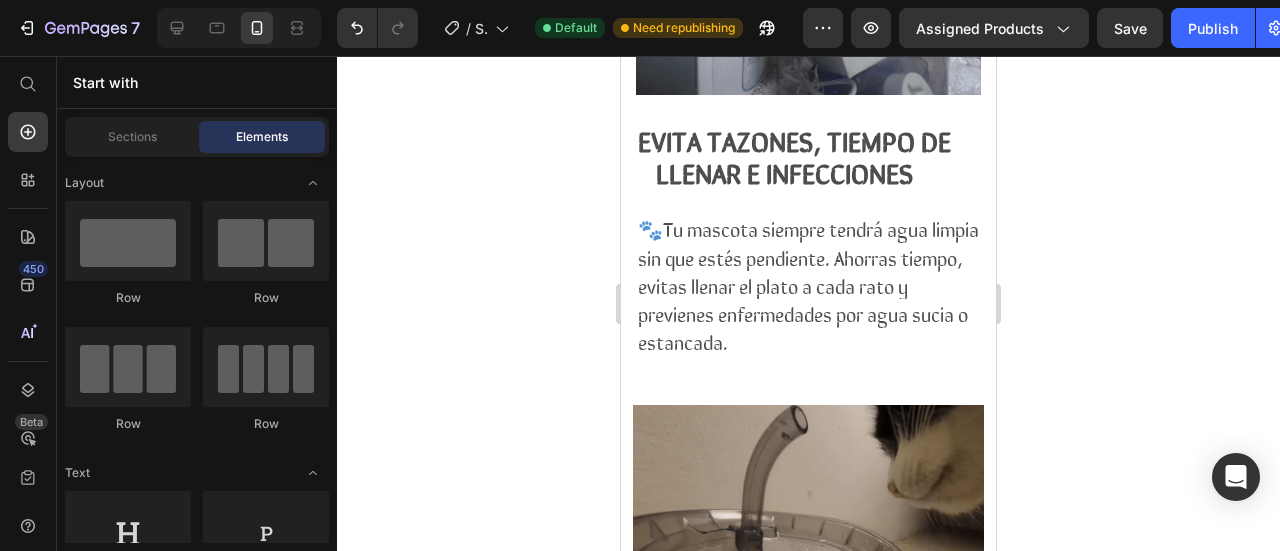 click 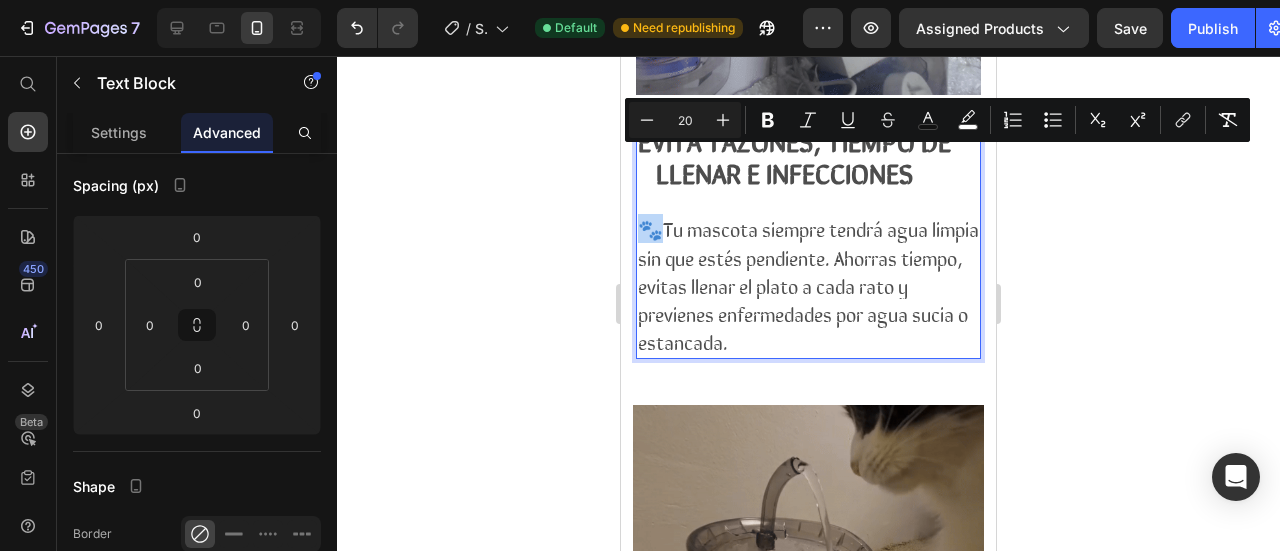 drag, startPoint x: 665, startPoint y: 165, endPoint x: 644, endPoint y: 164, distance: 21.023796 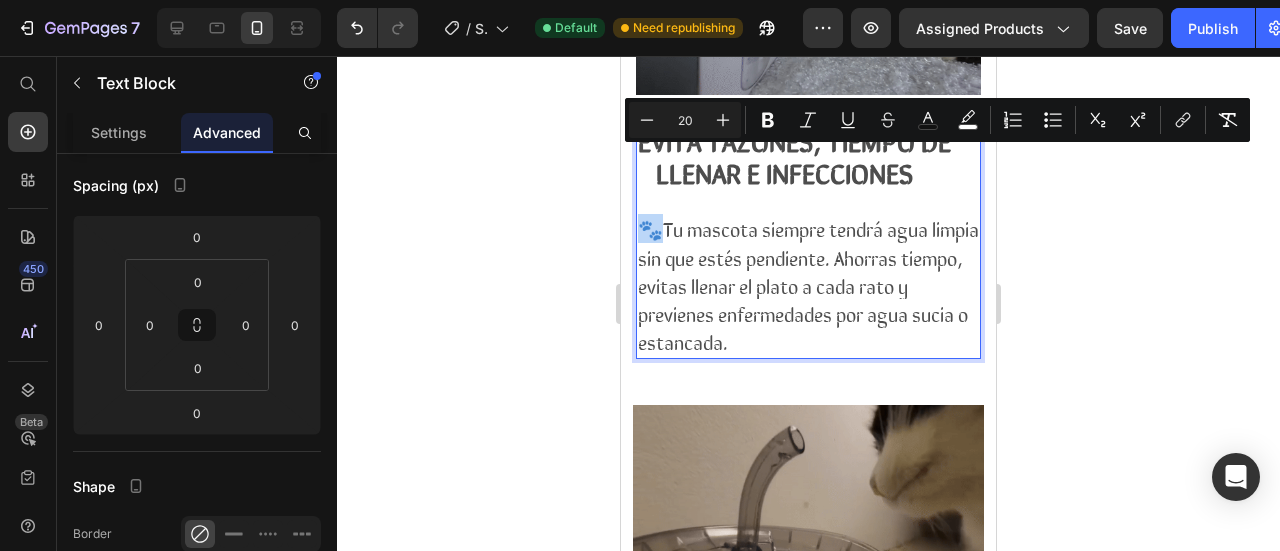 click on "🐾Tu mascota siempre tendrá agua limpia sin que estés pendiente. Ahorras tiempo, evitas llenar el plato a cada rato y previenes enfermedades por agua sucia o estancada." at bounding box center (808, 285) 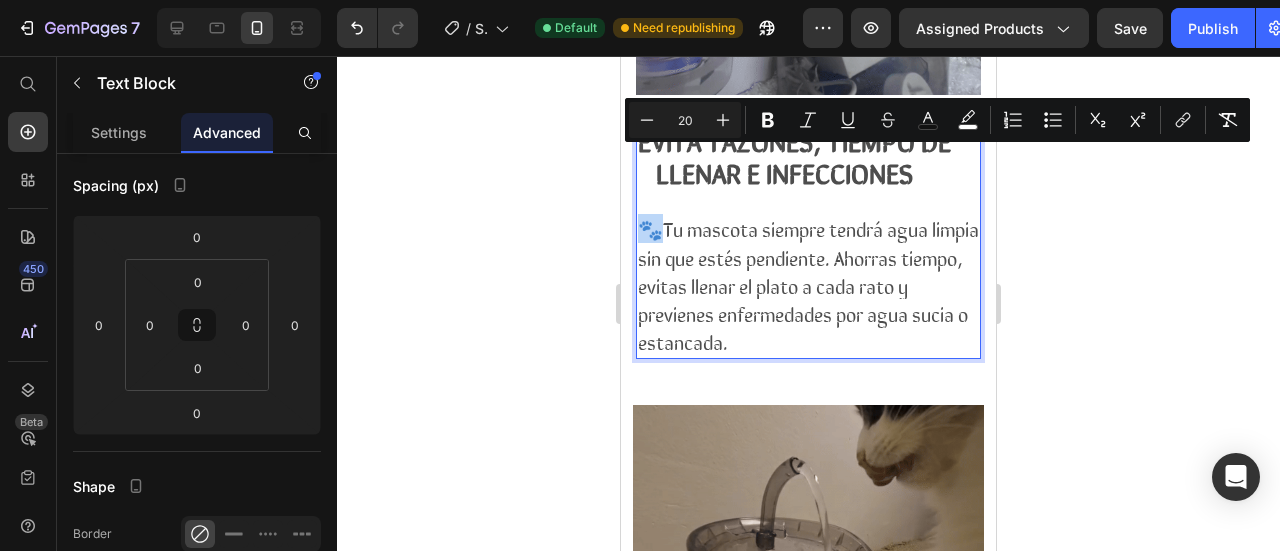 copy on "🐾T" 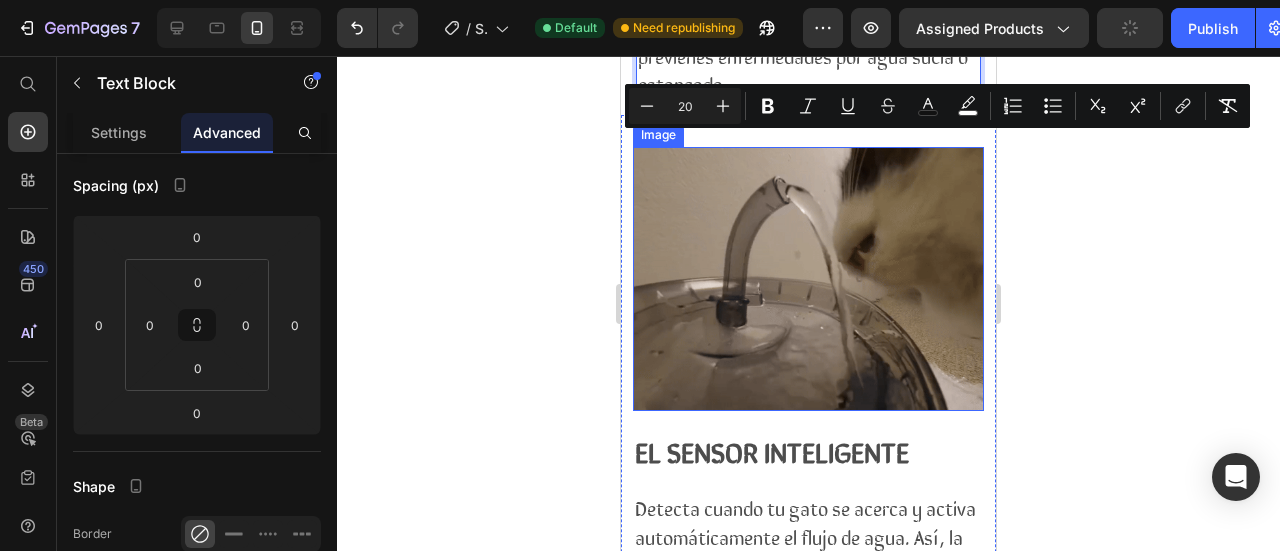 scroll, scrollTop: 1529, scrollLeft: 0, axis: vertical 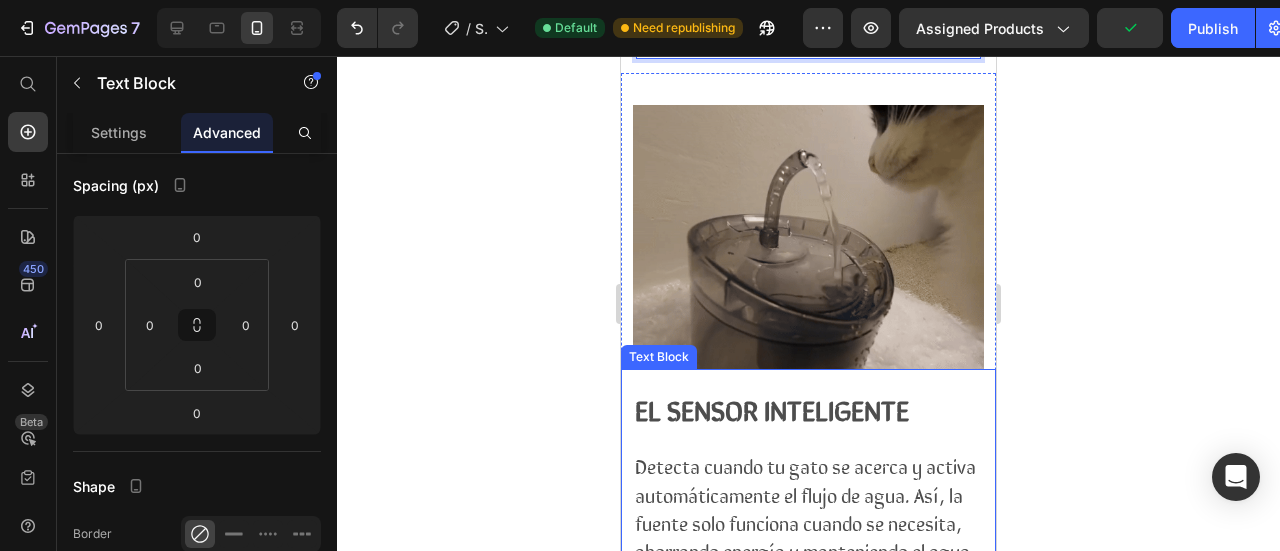 click on "Detecta cuando tu gato se acerca y activa automáticamente el flujo de agua. Así, la fuente solo funciona cuando se necesita, ahorrando energía y manteniendo el agua siempre en movimiento. También se apaga sola si no hay presencia, haciendo el sistema más seguro" at bounding box center [805, 550] 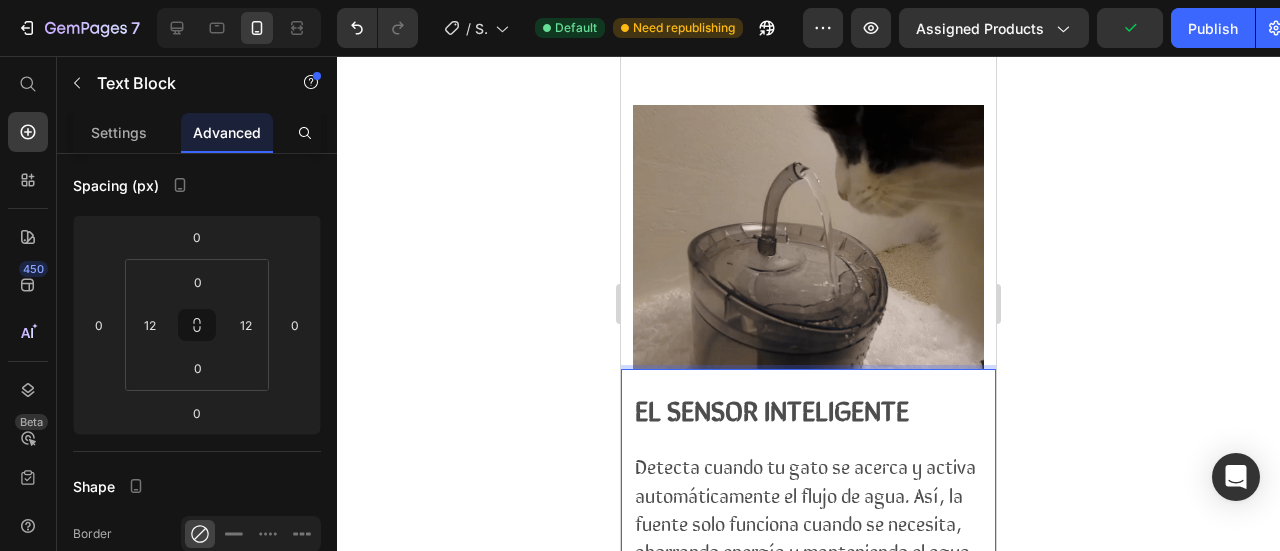 drag, startPoint x: 916, startPoint y: 315, endPoint x: 913, endPoint y: 337, distance: 22.203604 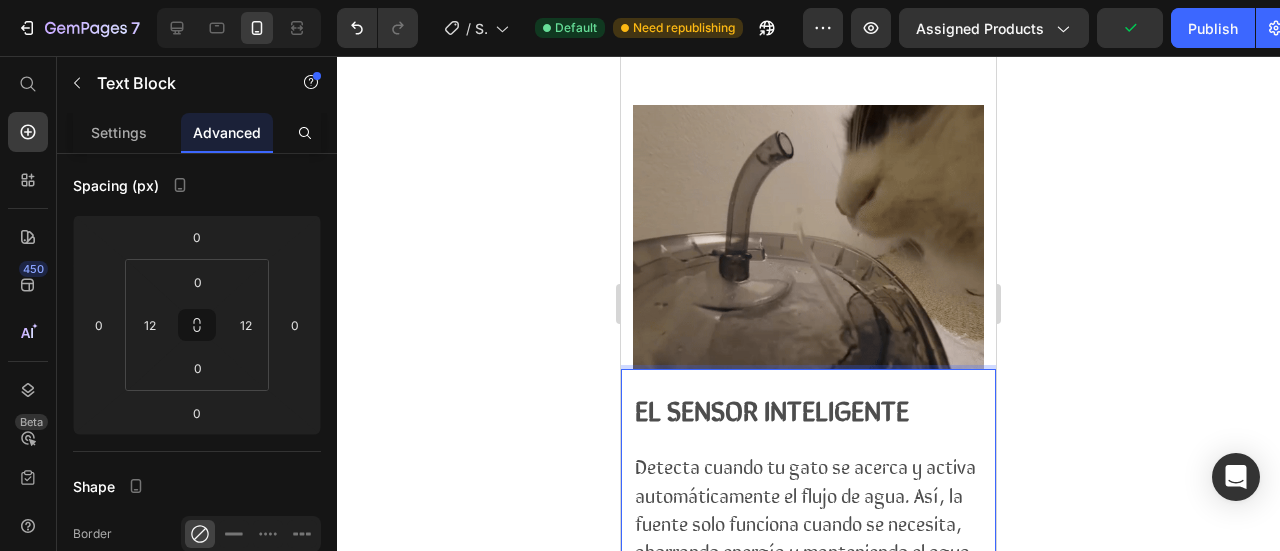 click on "EL SENSOR INTELIGENTE Detecta cuando tu gato se acerca y activa automáticamente el flujo de agua. Así, la fuente solo funciona cuando se necesita, ahorrando energía y manteniendo el agua siempre en movimiento. También se apaga sola si no hay presencia, haciendo el sistema más seguro" at bounding box center (808, 511) 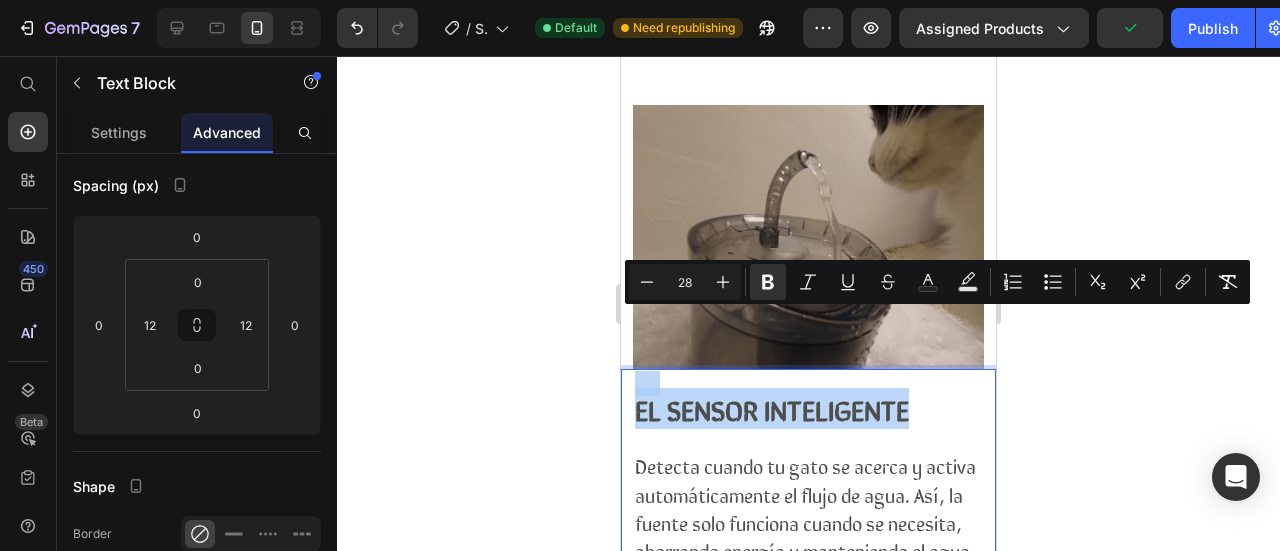 click on "EL SENSOR INTELIGENTE" at bounding box center [808, 412] 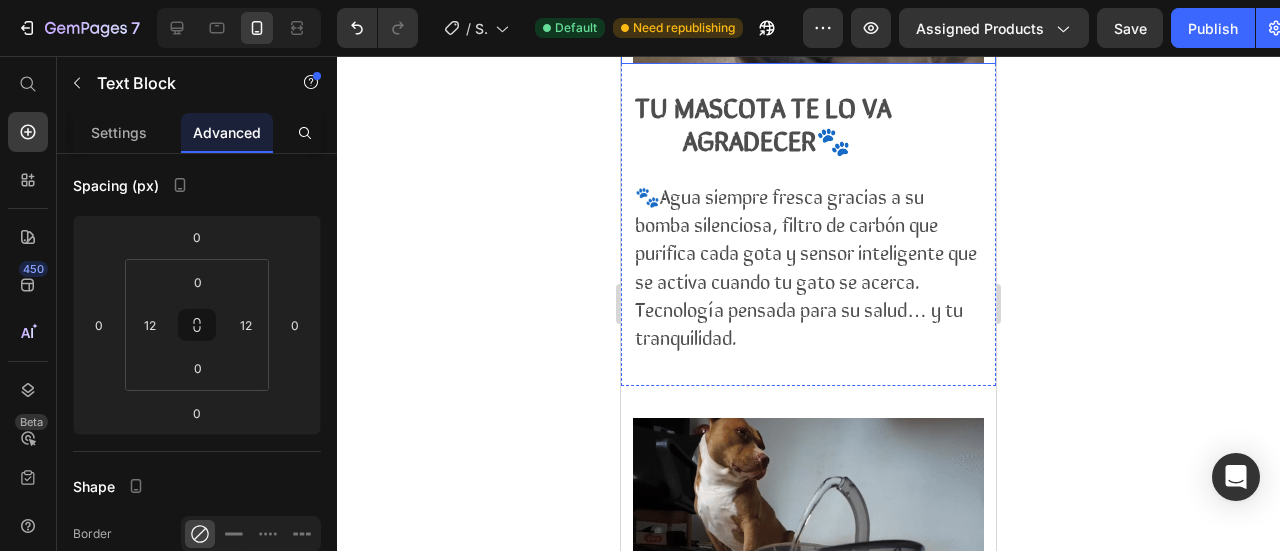 scroll, scrollTop: 2629, scrollLeft: 0, axis: vertical 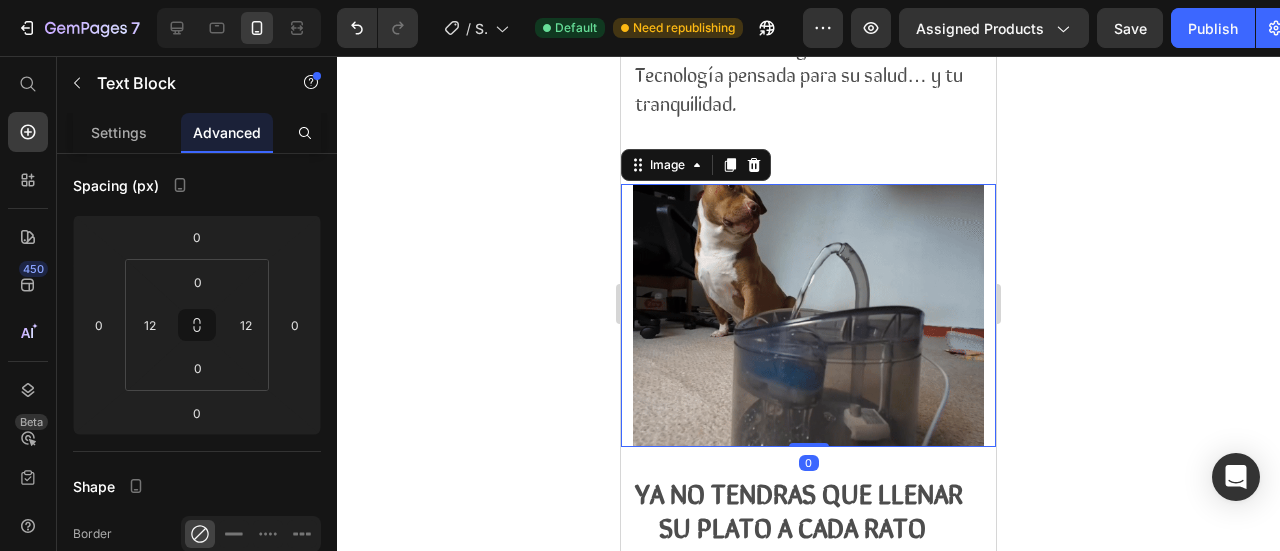 click at bounding box center (808, 315) 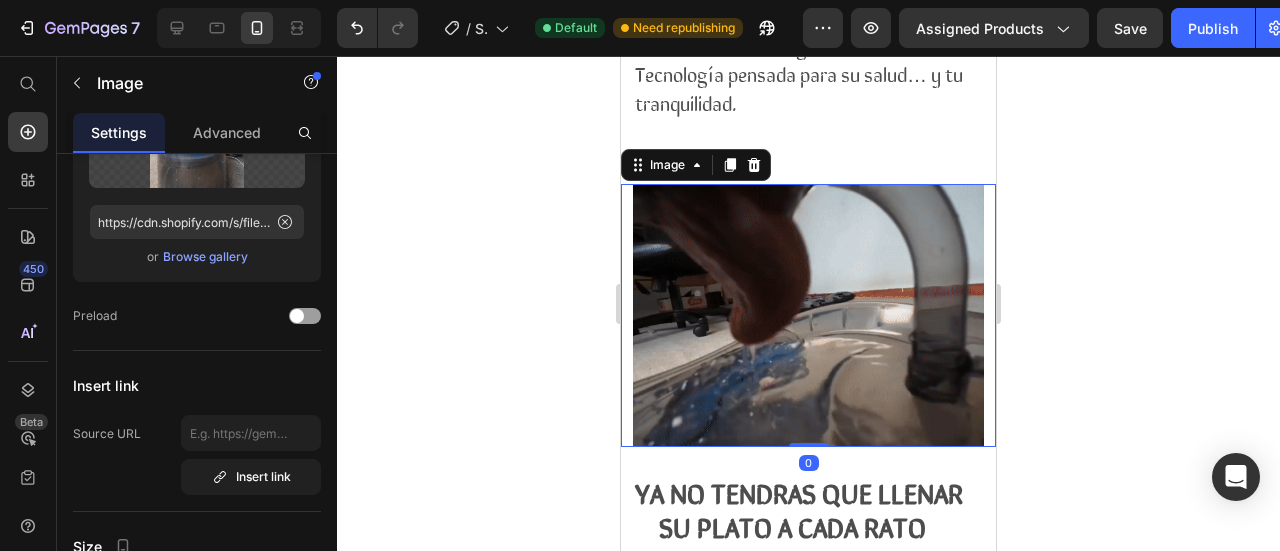 scroll, scrollTop: 0, scrollLeft: 0, axis: both 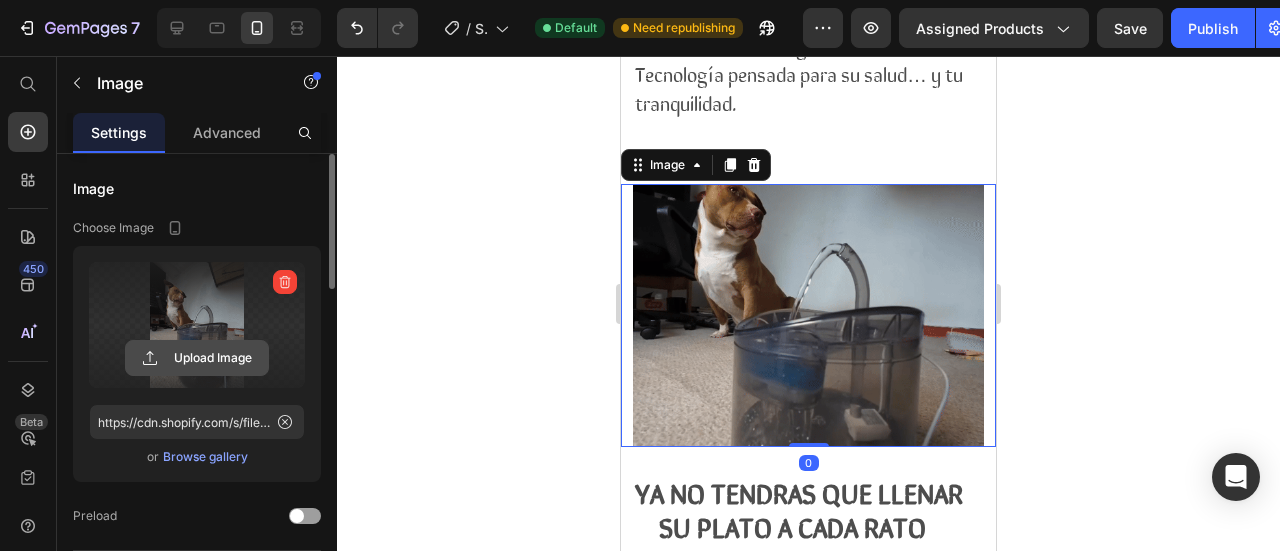 click 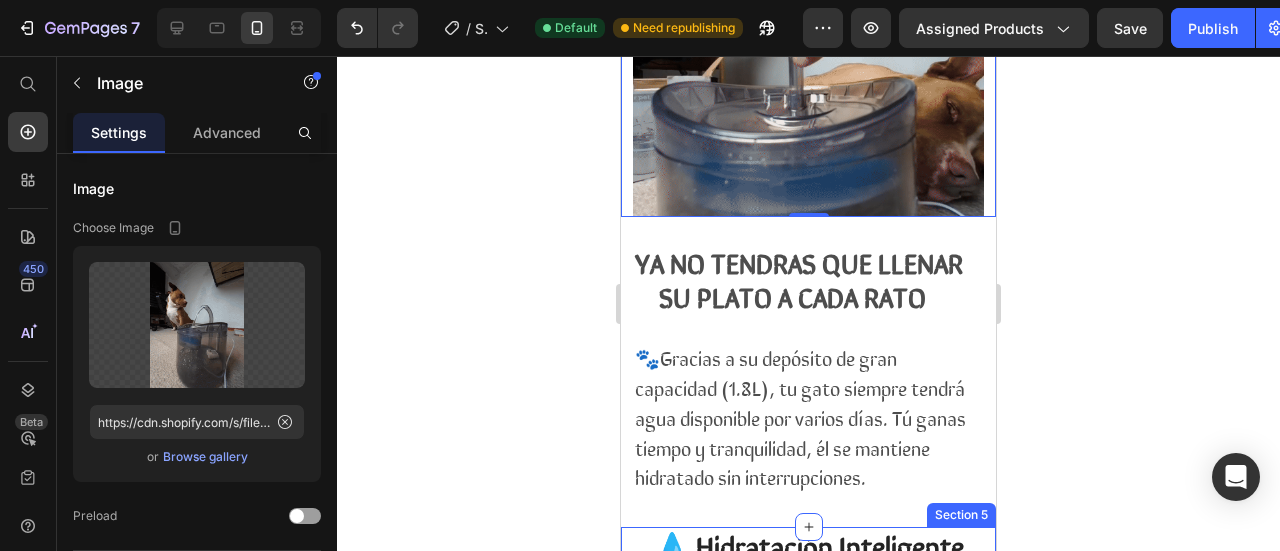 scroll, scrollTop: 3029, scrollLeft: 0, axis: vertical 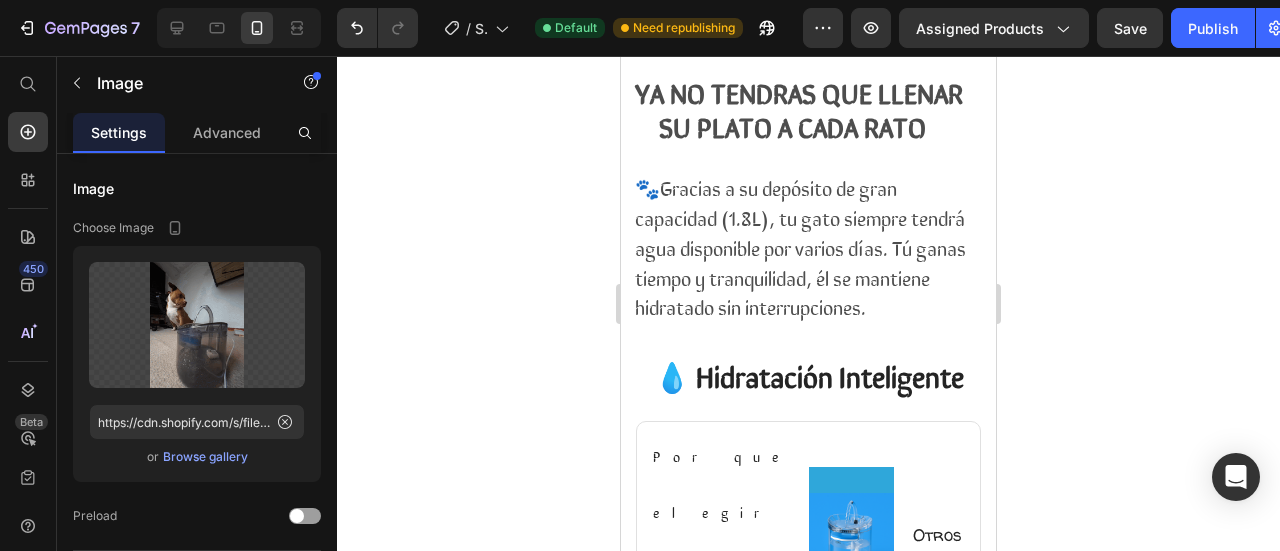 click 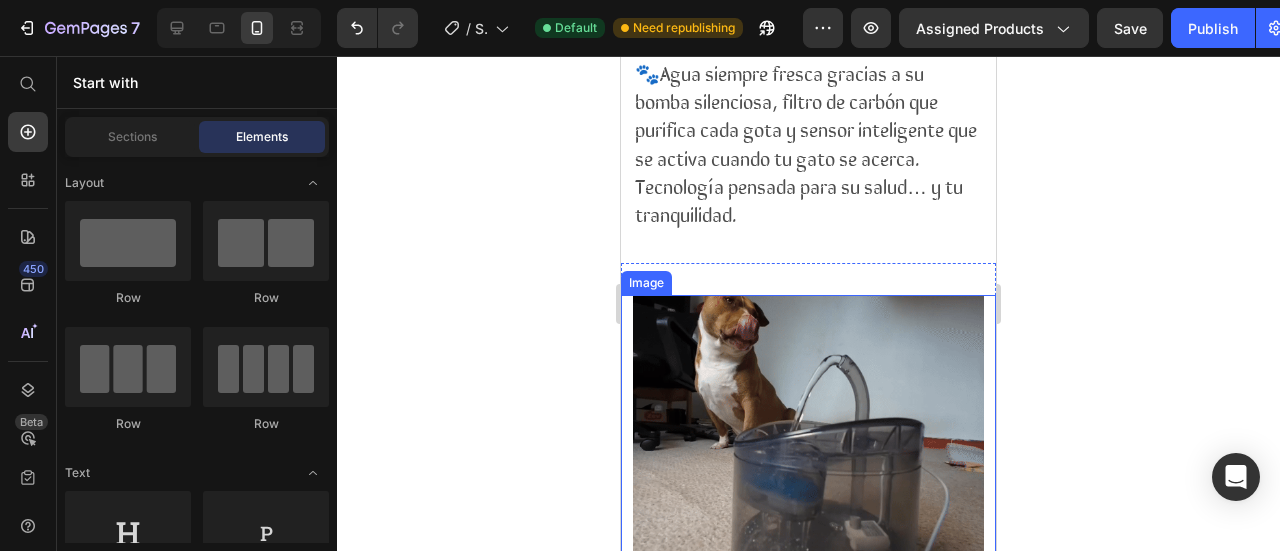 scroll, scrollTop: 2529, scrollLeft: 0, axis: vertical 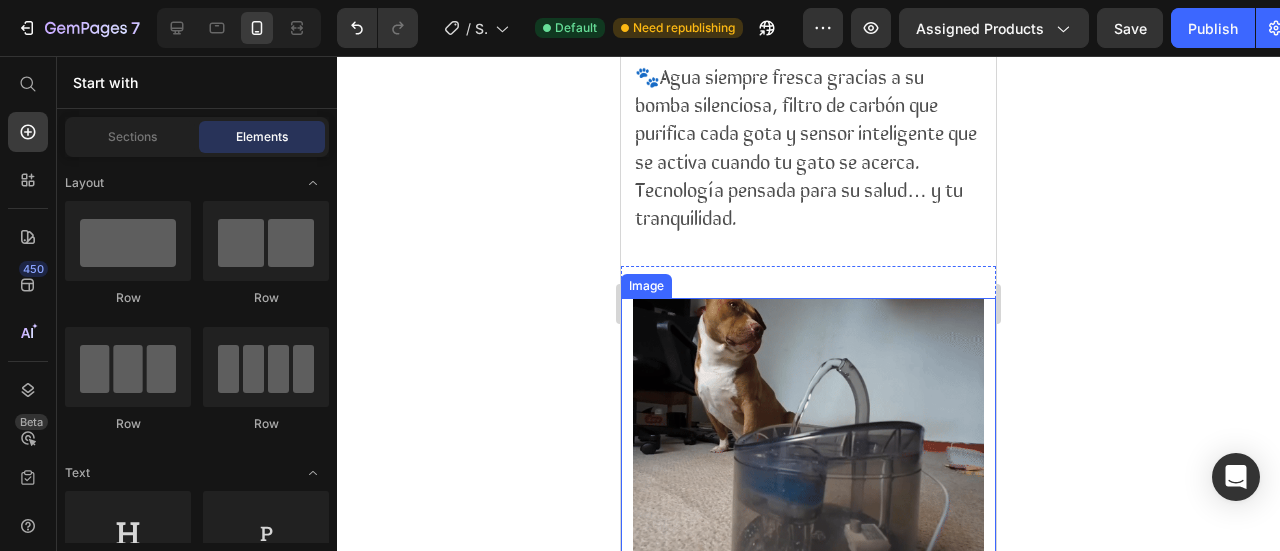 click at bounding box center [808, 429] 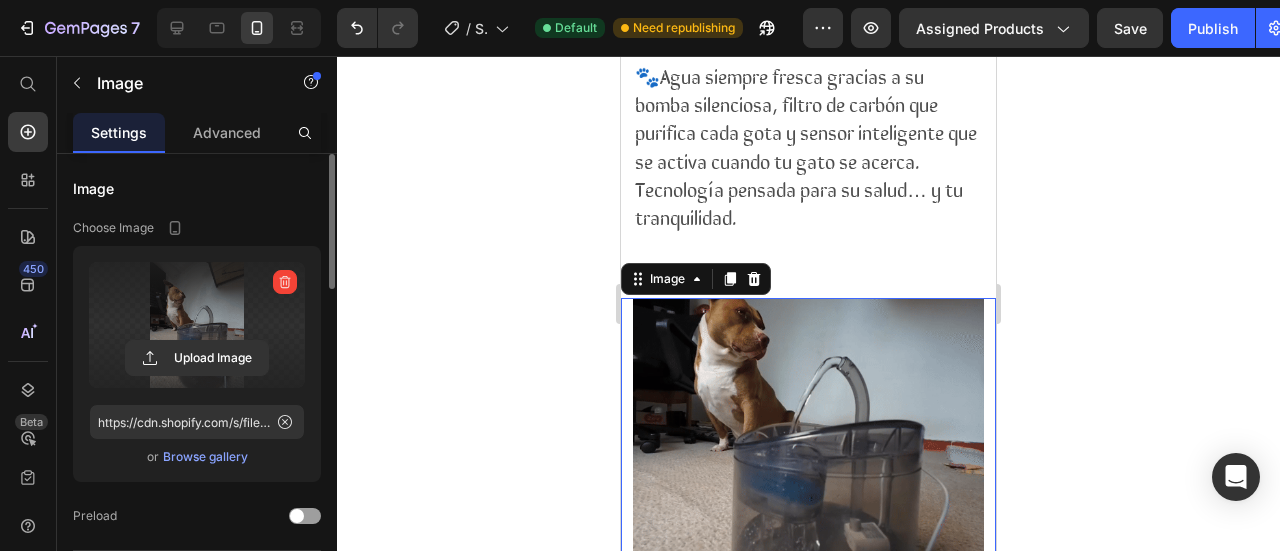 click at bounding box center (197, 325) 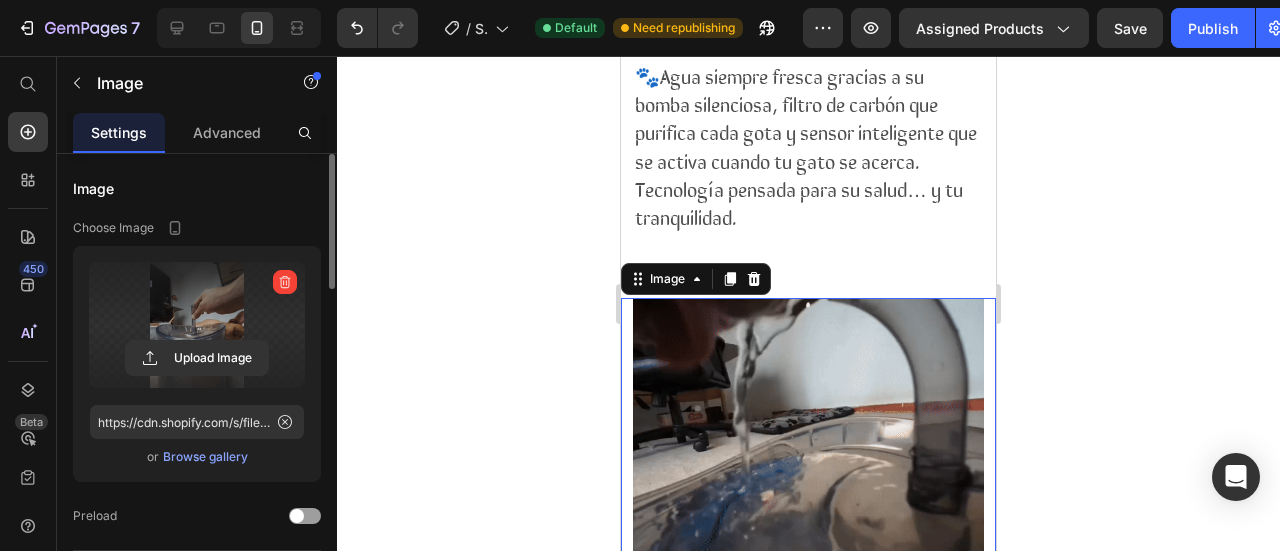 click 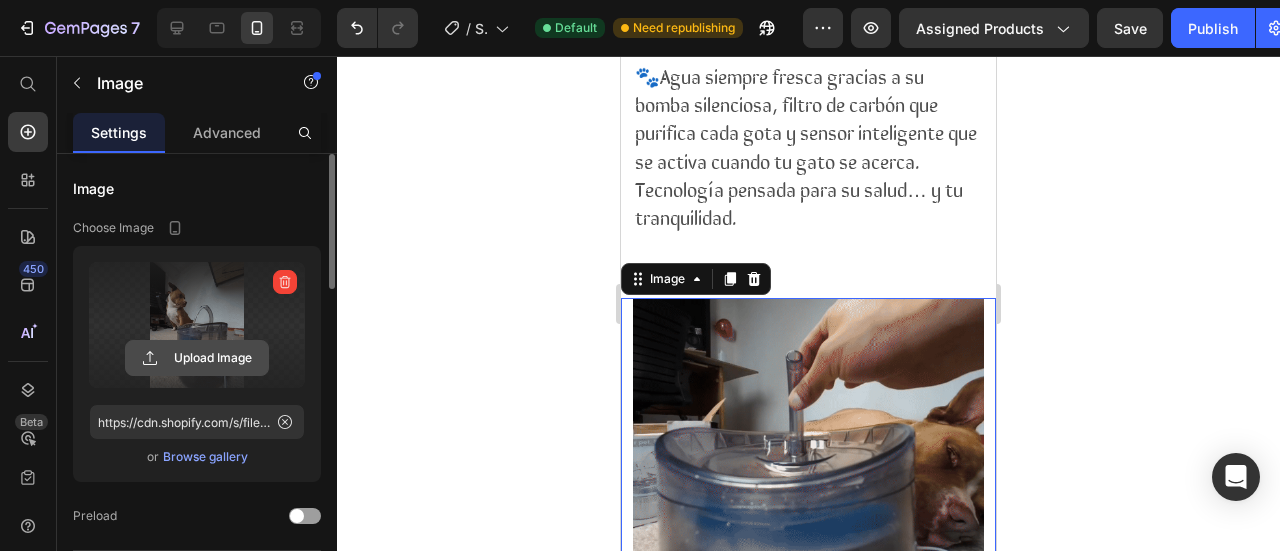 click 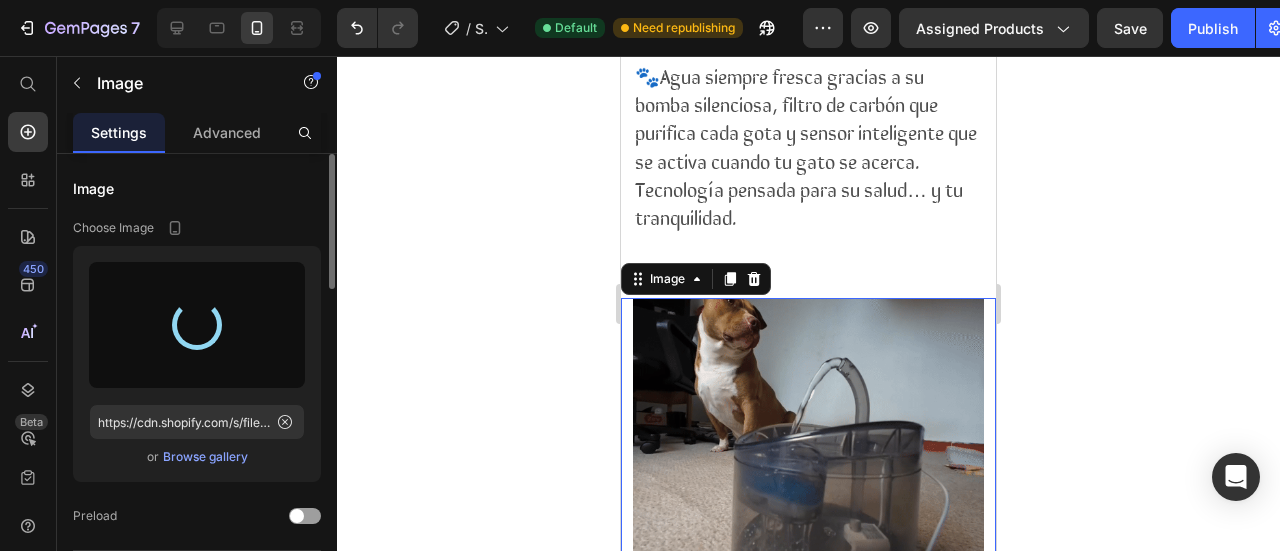 type on "https://cdn.shopify.com/s/files/1/0942/6590/1335/files/gempages_574596721380688671-60da5250-2c4c-4d9d-aaf4-6d614375c564.gif" 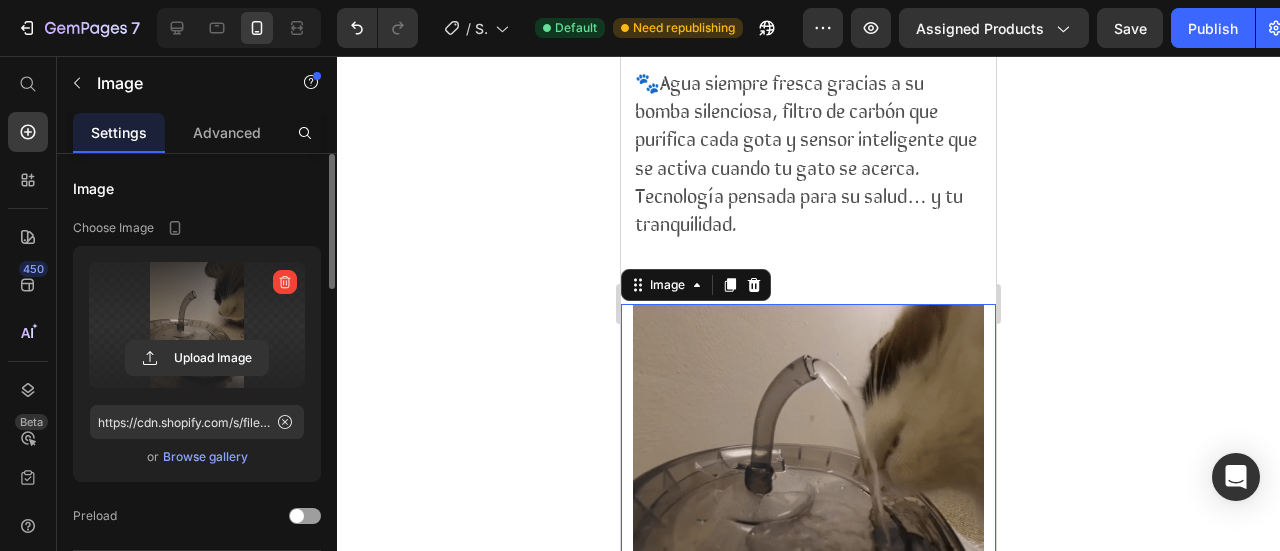 scroll, scrollTop: 2629, scrollLeft: 0, axis: vertical 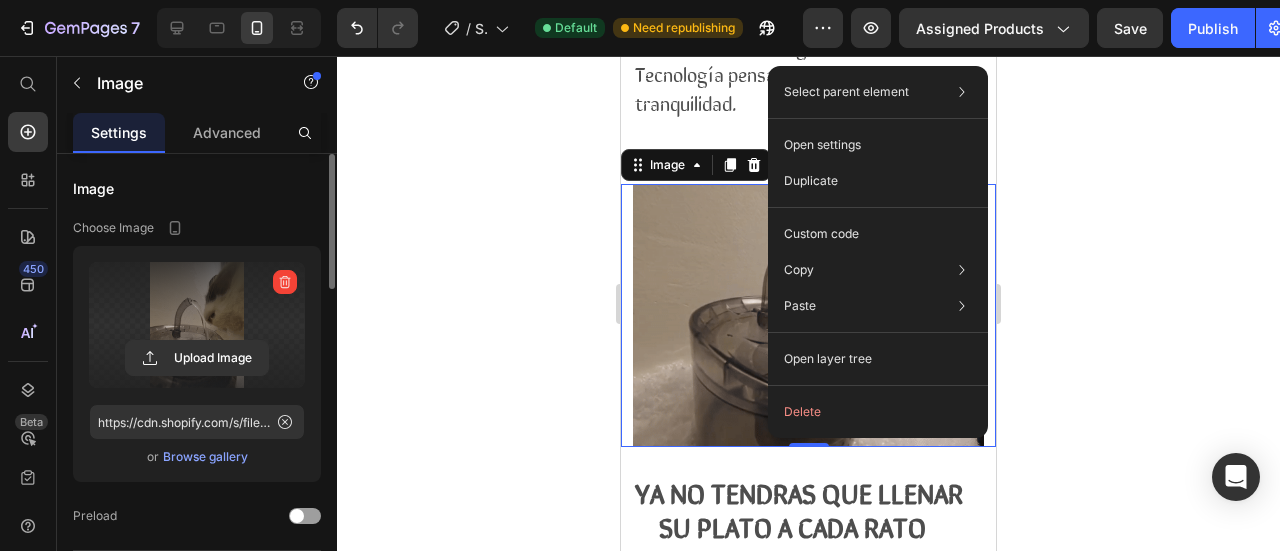 click at bounding box center [808, 315] 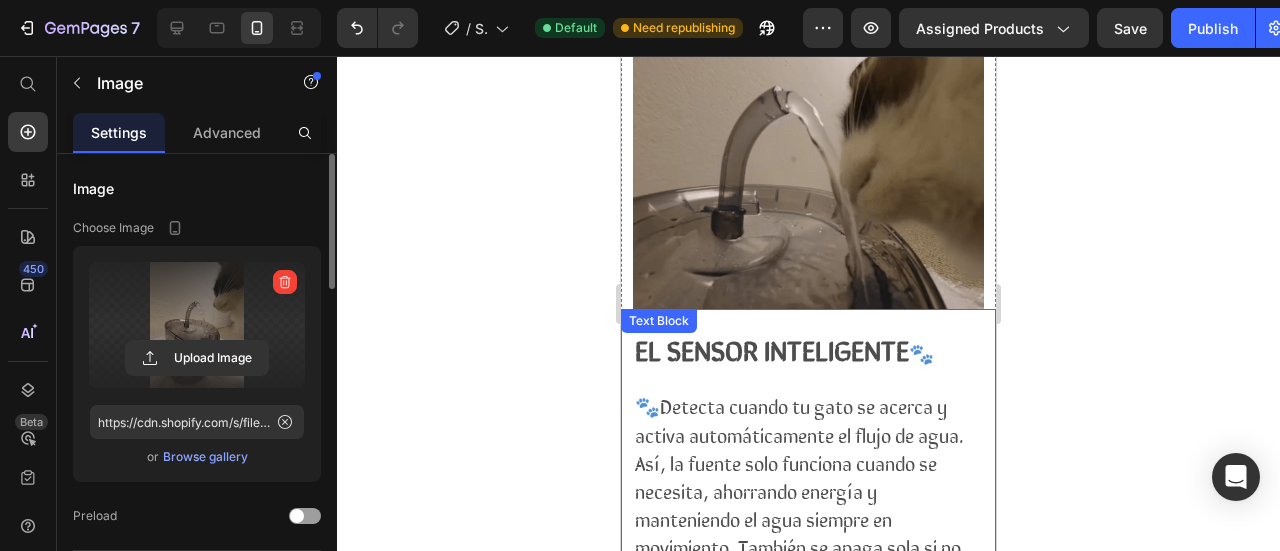 scroll, scrollTop: 1829, scrollLeft: 0, axis: vertical 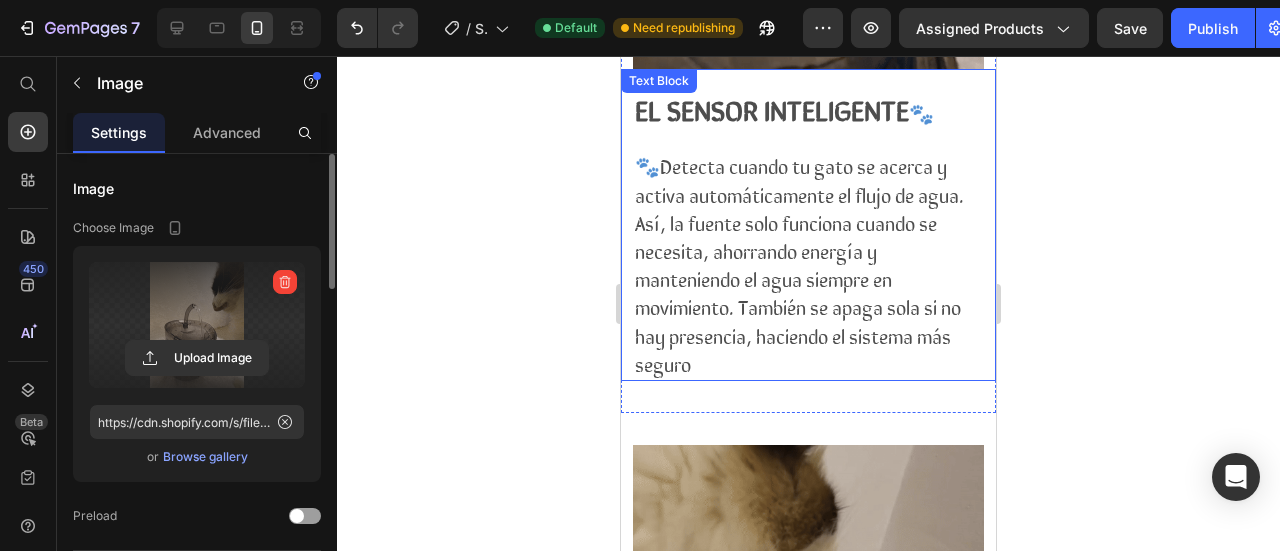 click on "Detecta cuando tu gato se acerca y activa automáticamente el flujo de agua. Así, la fuente solo funciona cuando se necesita, ahorrando energía y manteniendo el agua siempre en movimiento. También se apaga sola si no hay presencia, haciendo el sistema más seguro" at bounding box center [799, 264] 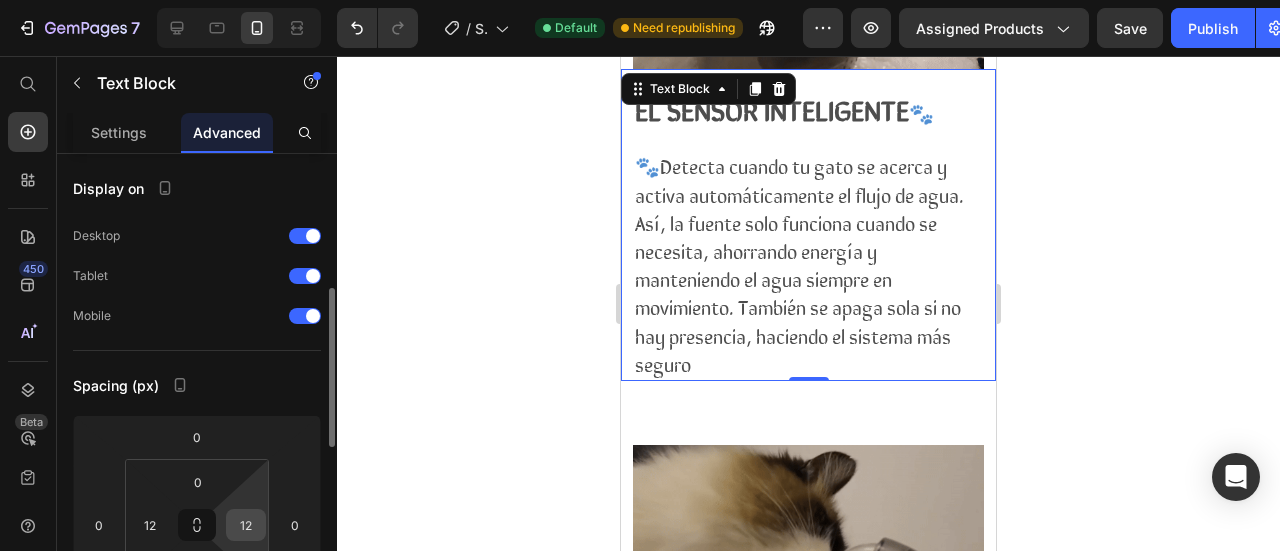 scroll, scrollTop: 100, scrollLeft: 0, axis: vertical 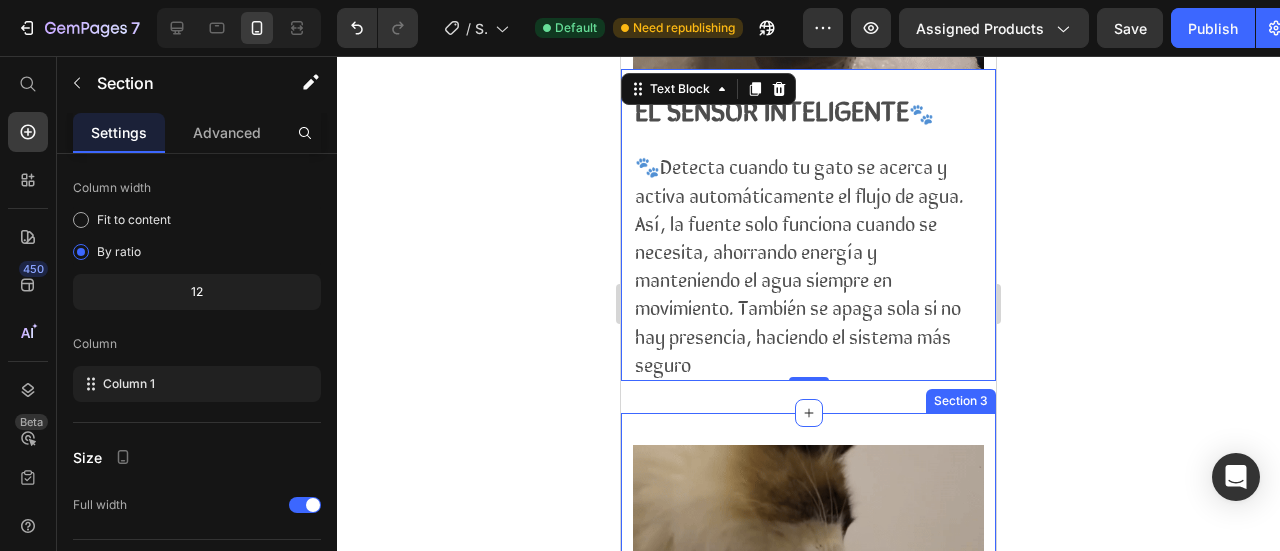click on "Image         TU MASCOTA TE LO VA                       AGRADECER🐾   🐾Agua siempre fresca gracias a su bomba silenciosa, filtro de carbón que purifica cada gota y sensor inteligente que se activa cuando tu gato se acerca. Tecnología pensada para su salud… y tu tranquilidad. Text Block Row Section 3" at bounding box center (808, 721) 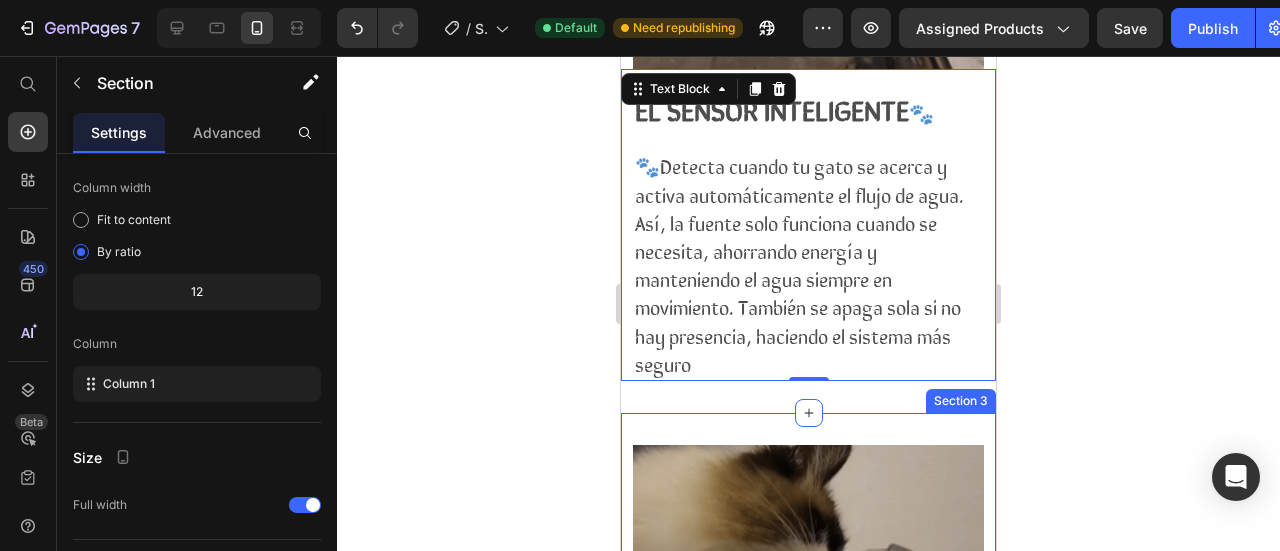 scroll, scrollTop: 0, scrollLeft: 0, axis: both 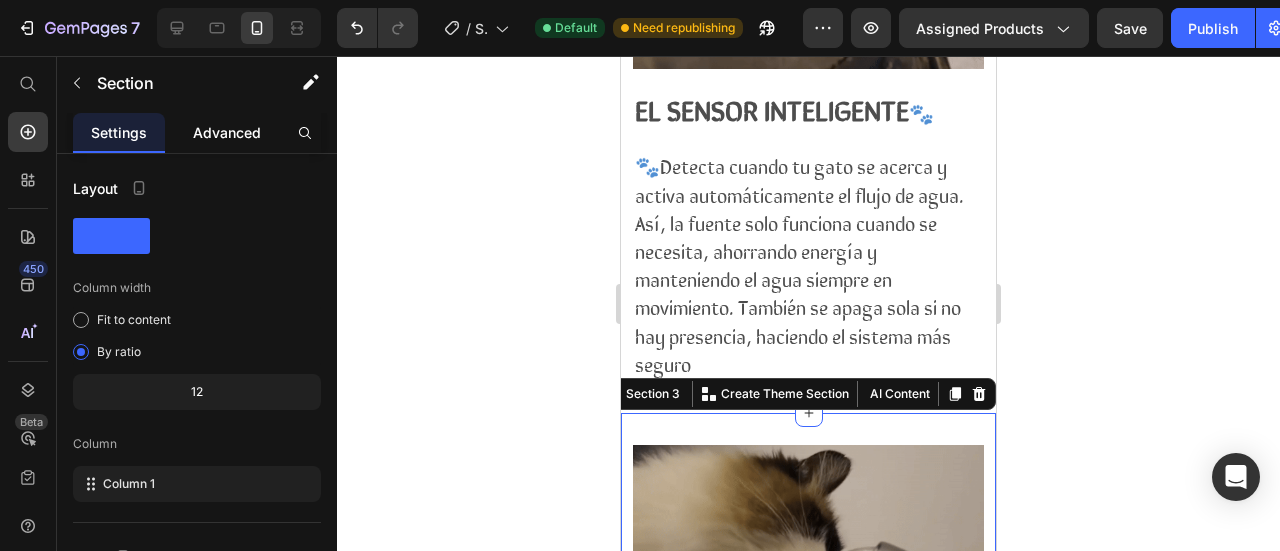 click on "Advanced" at bounding box center (227, 132) 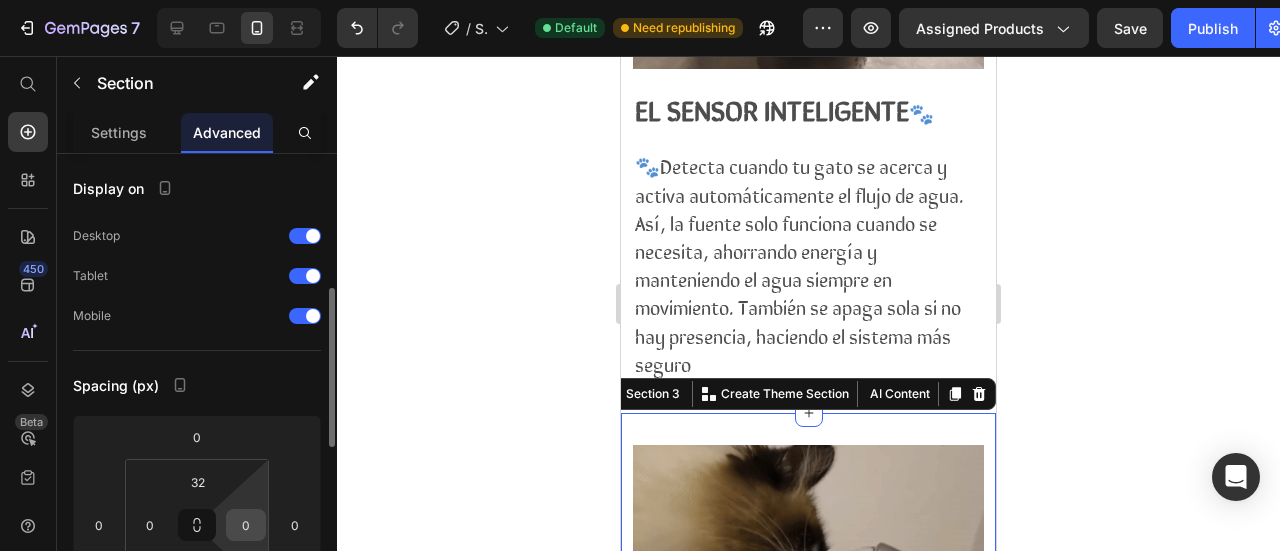 scroll, scrollTop: 100, scrollLeft: 0, axis: vertical 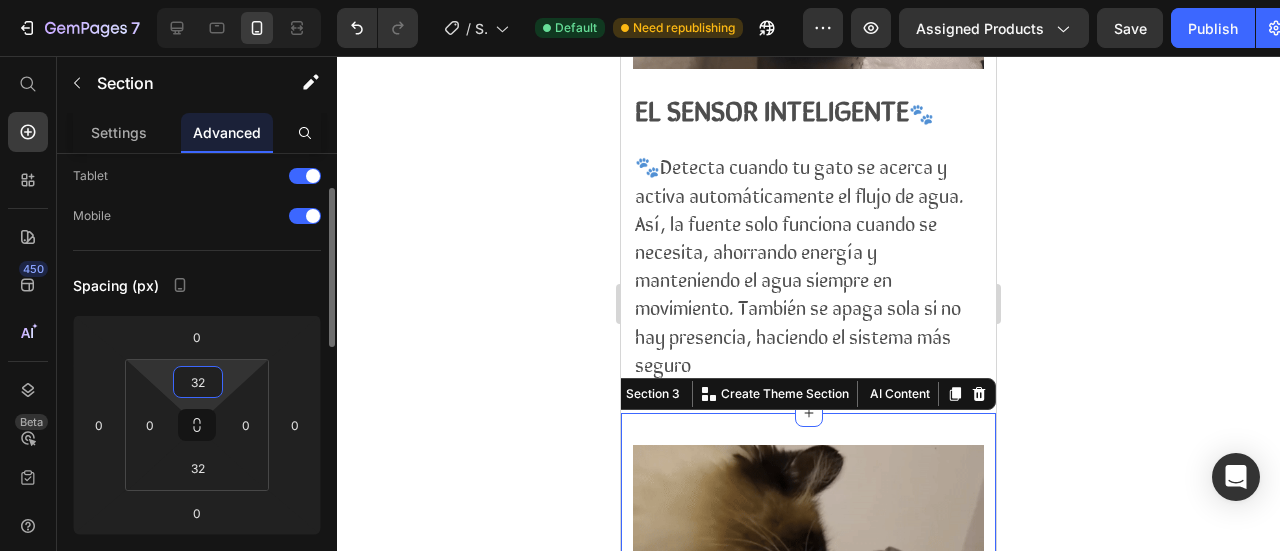 click on "32" at bounding box center [198, 382] 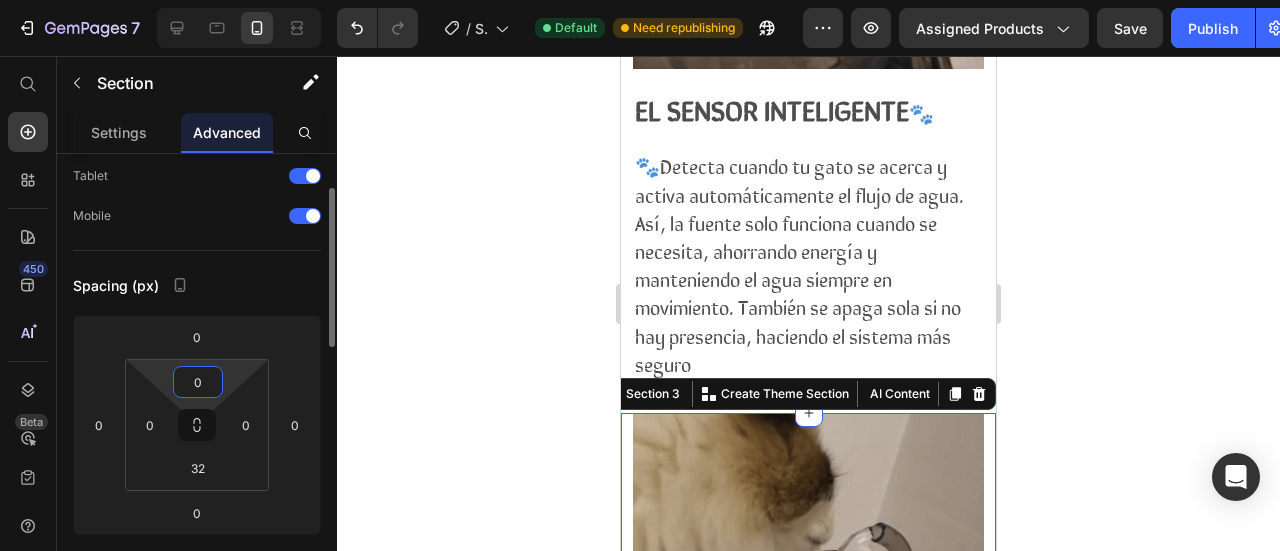 type on "0" 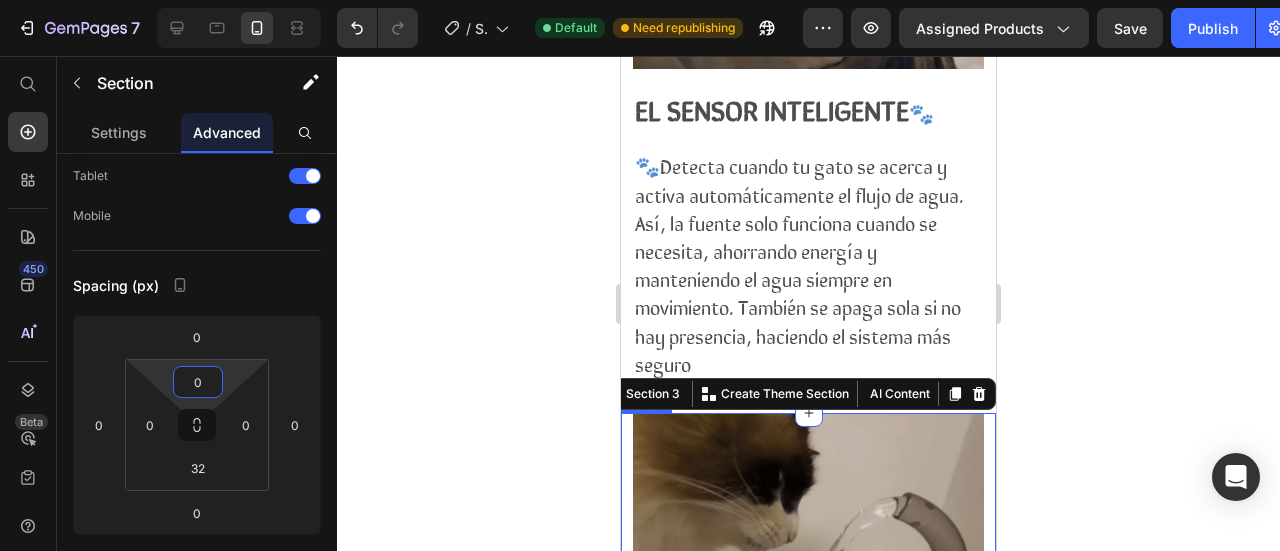 click 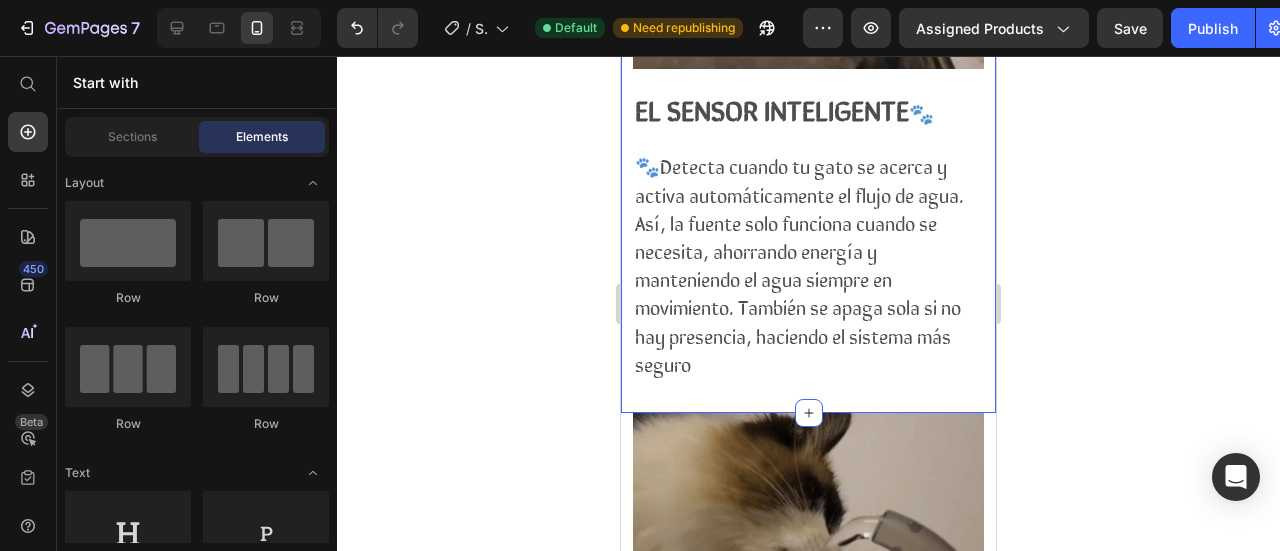 drag, startPoint x: 153, startPoint y: 142, endPoint x: 214, endPoint y: 143, distance: 61.008198 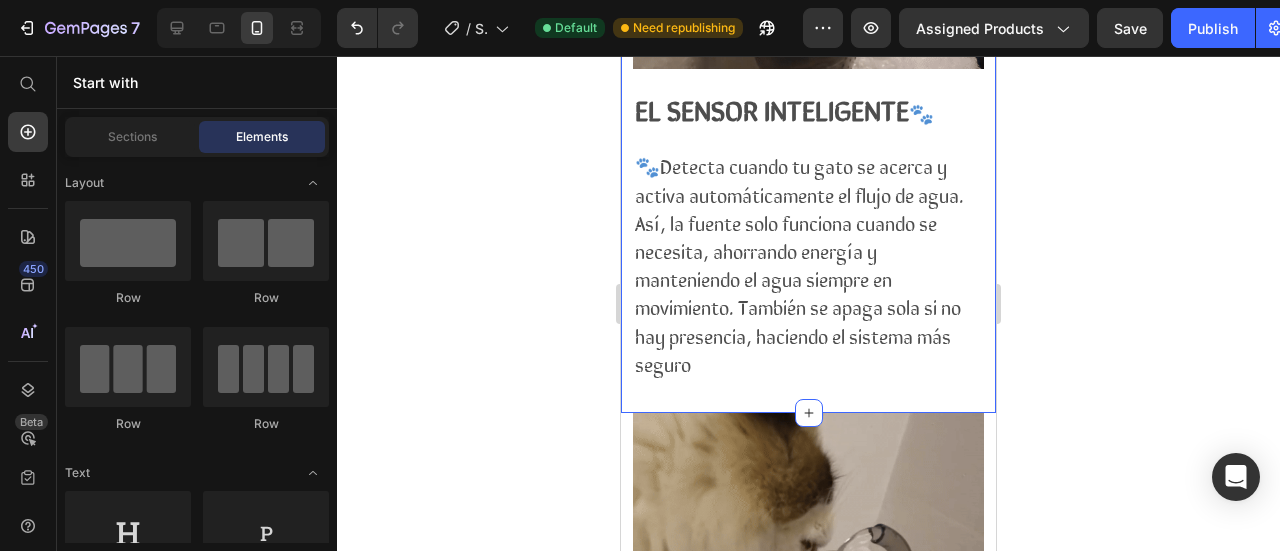 click on "Sections" at bounding box center [132, 137] 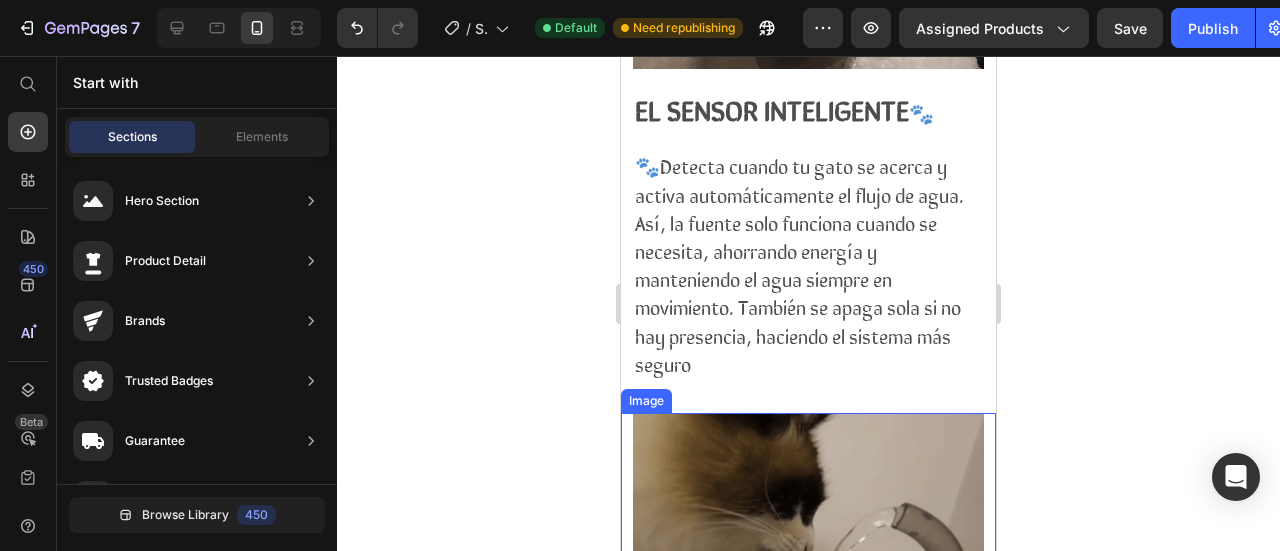 click at bounding box center [808, 544] 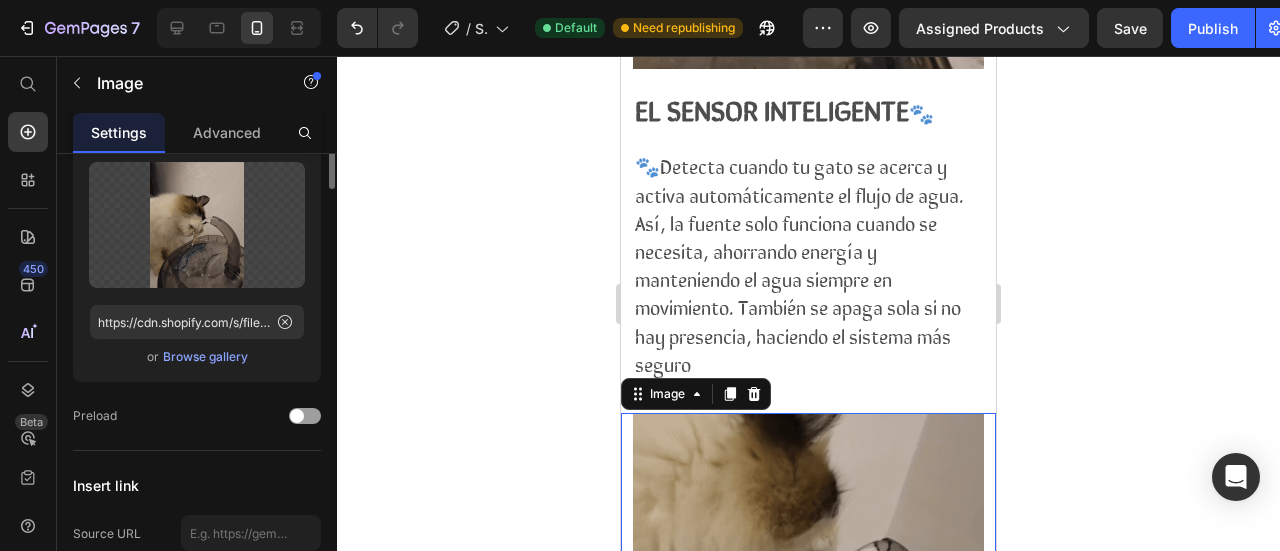 scroll, scrollTop: 0, scrollLeft: 0, axis: both 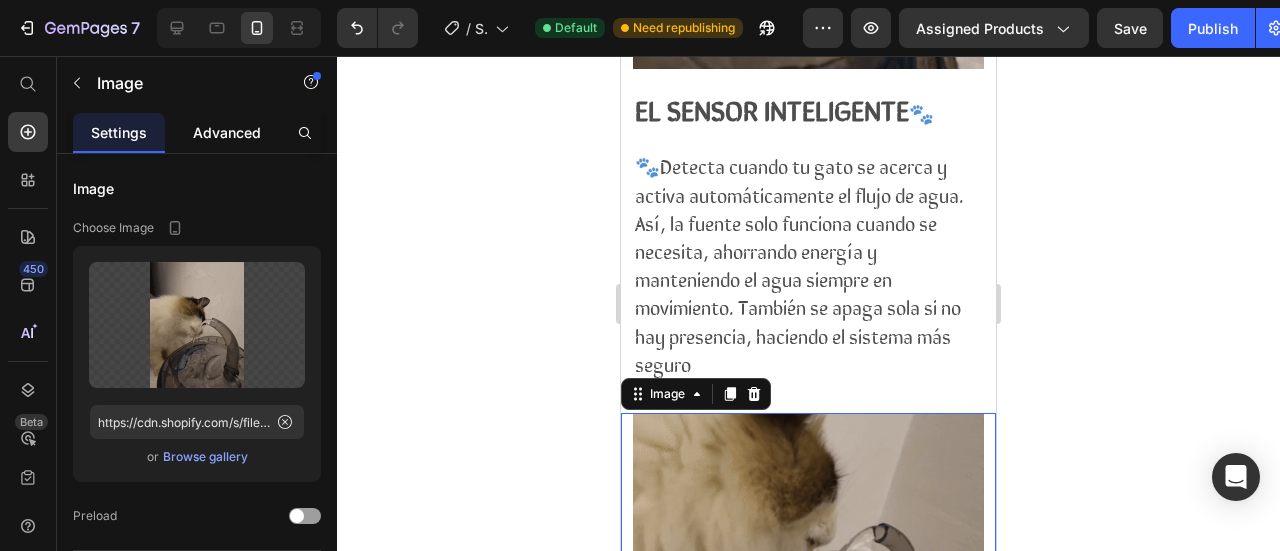 click on "Advanced" at bounding box center [227, 132] 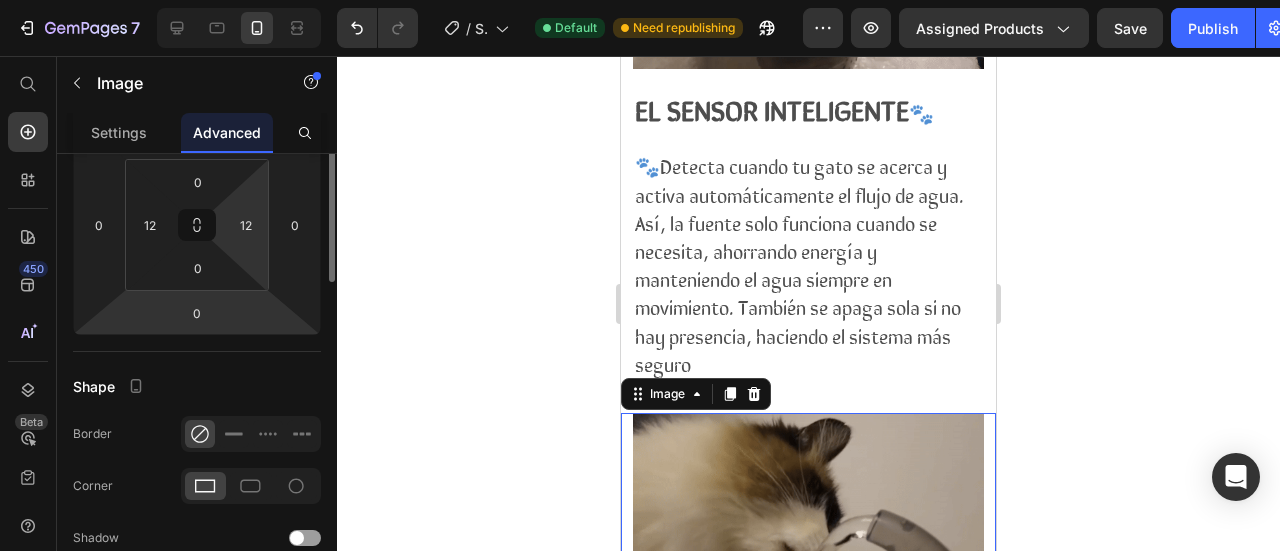 scroll, scrollTop: 0, scrollLeft: 0, axis: both 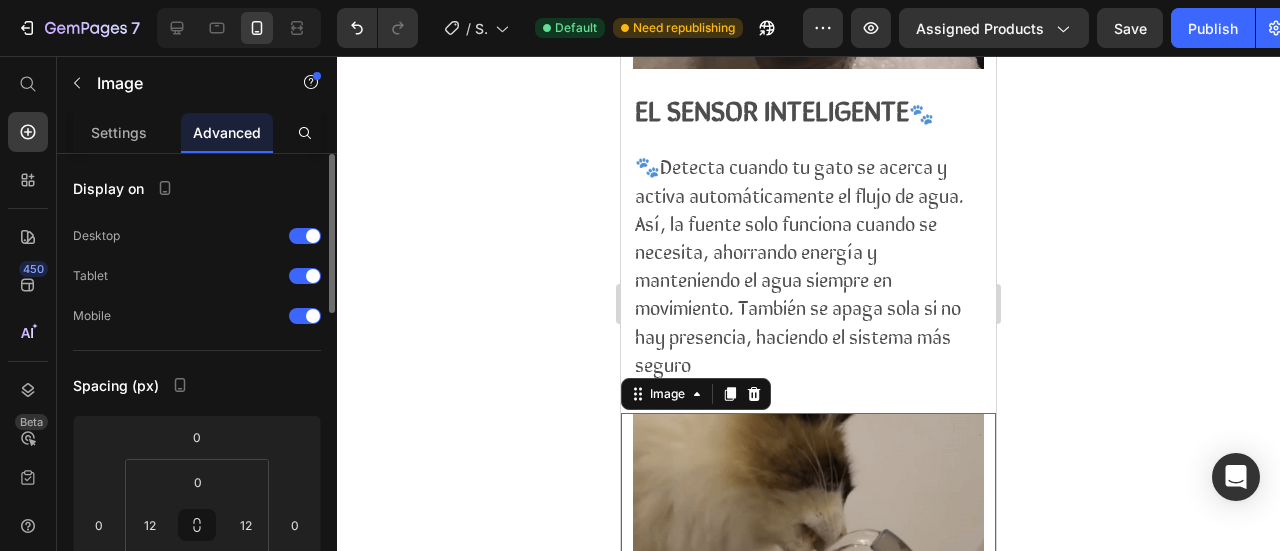 click 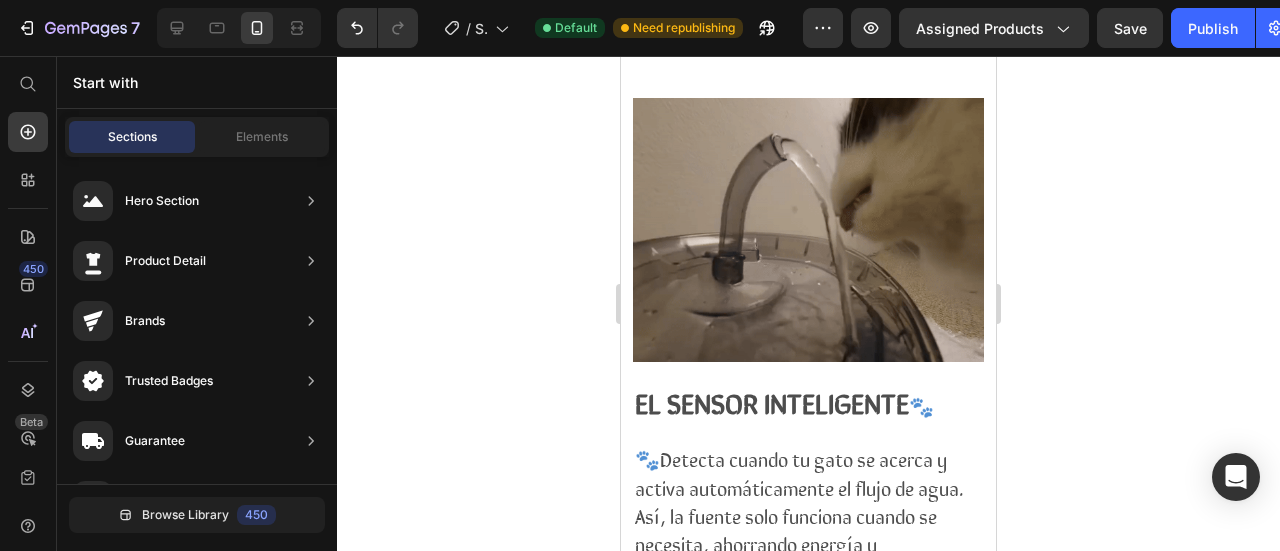 scroll, scrollTop: 1528, scrollLeft: 0, axis: vertical 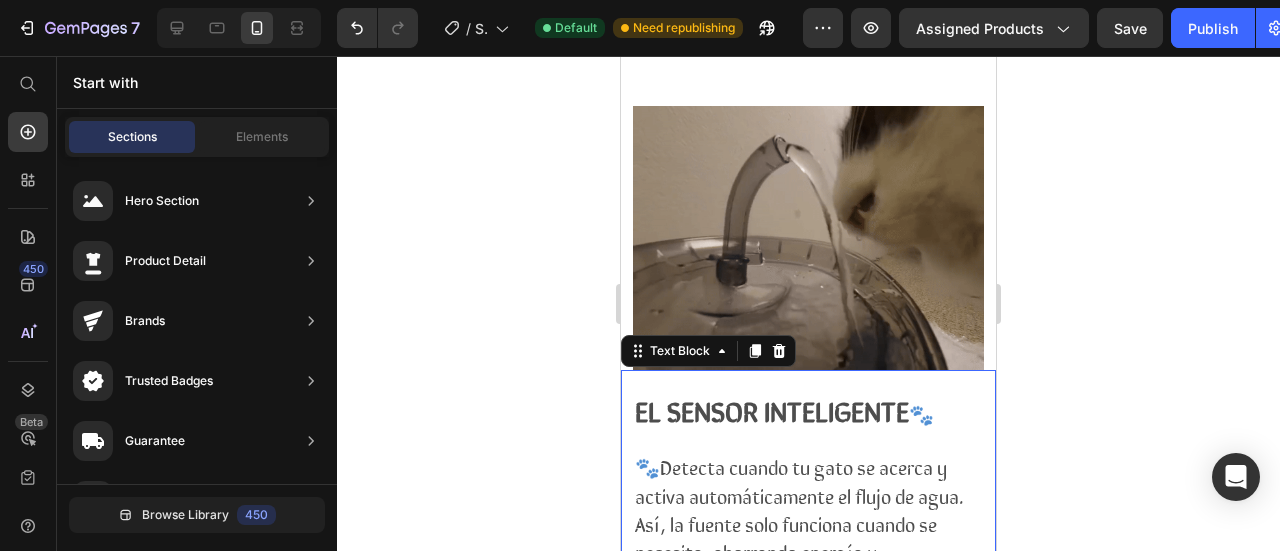 click on "EL SENSOR INTELIGENTE 🐾   🐾 Detecta cuando tu gato se acerca y activa automáticamente el flujo de agua. Así, la fuente solo funciona cuando se necesita, ahorrando energía y manteniendo el agua siempre en movimiento. También se apaga sola si no hay presencia, haciendo el sistema más seguro" at bounding box center [808, 526] 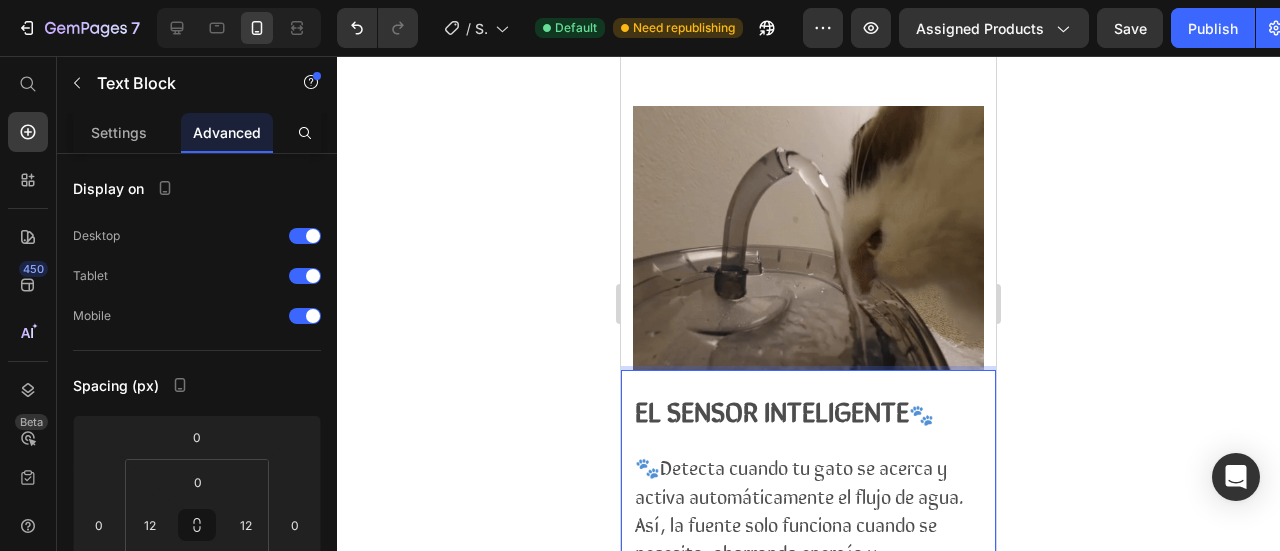 click on "EL SENSOR INTELIGENTE" at bounding box center [772, 409] 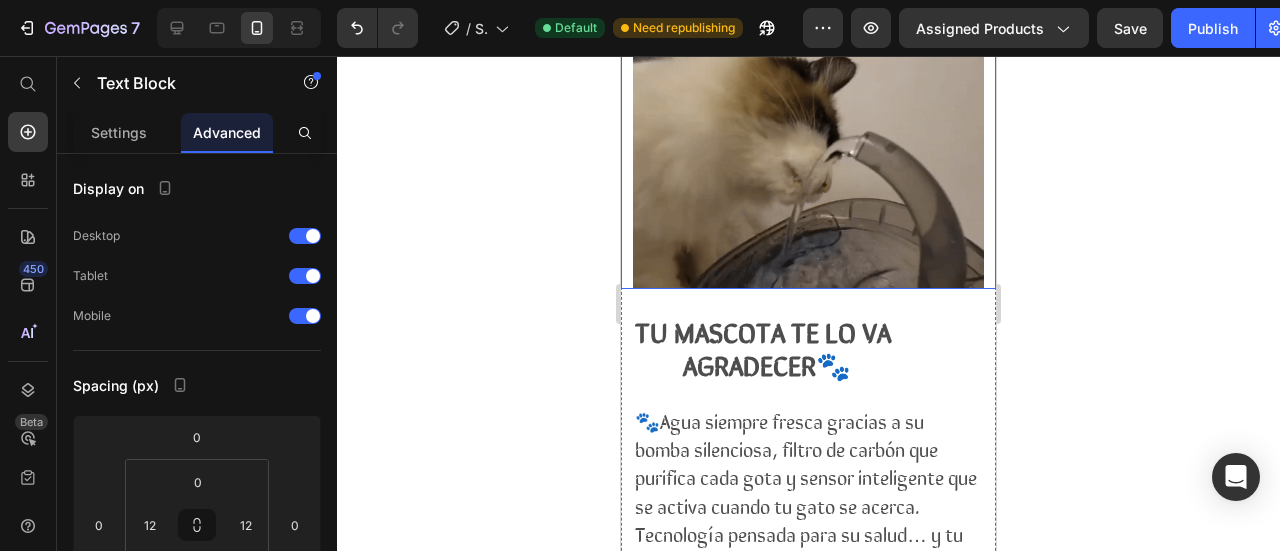 scroll, scrollTop: 2228, scrollLeft: 0, axis: vertical 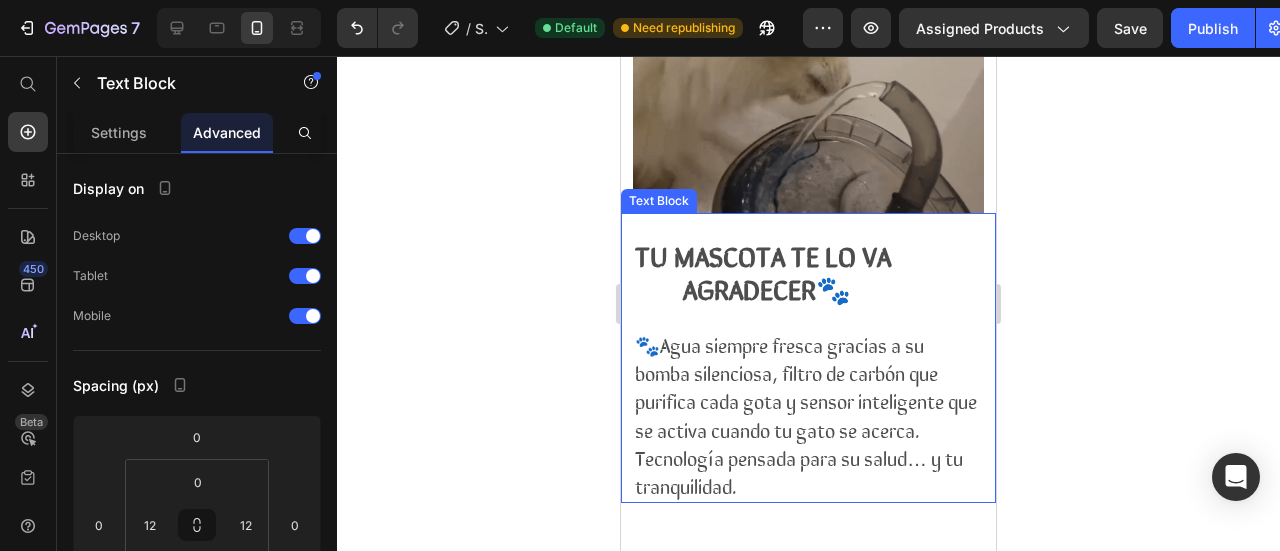 click on "TU MASCOTA TE LO VA                       AGRADECER🐾" at bounding box center [805, 270] 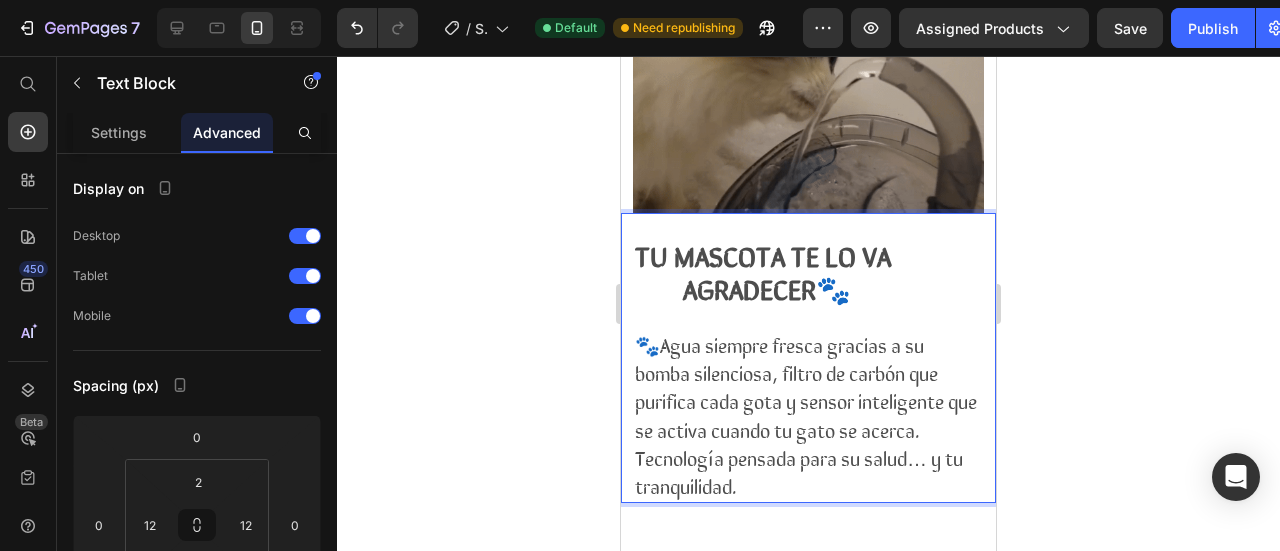 click on "TU MASCOTA TE LO VA                       AGRADECER🐾" at bounding box center [805, 270] 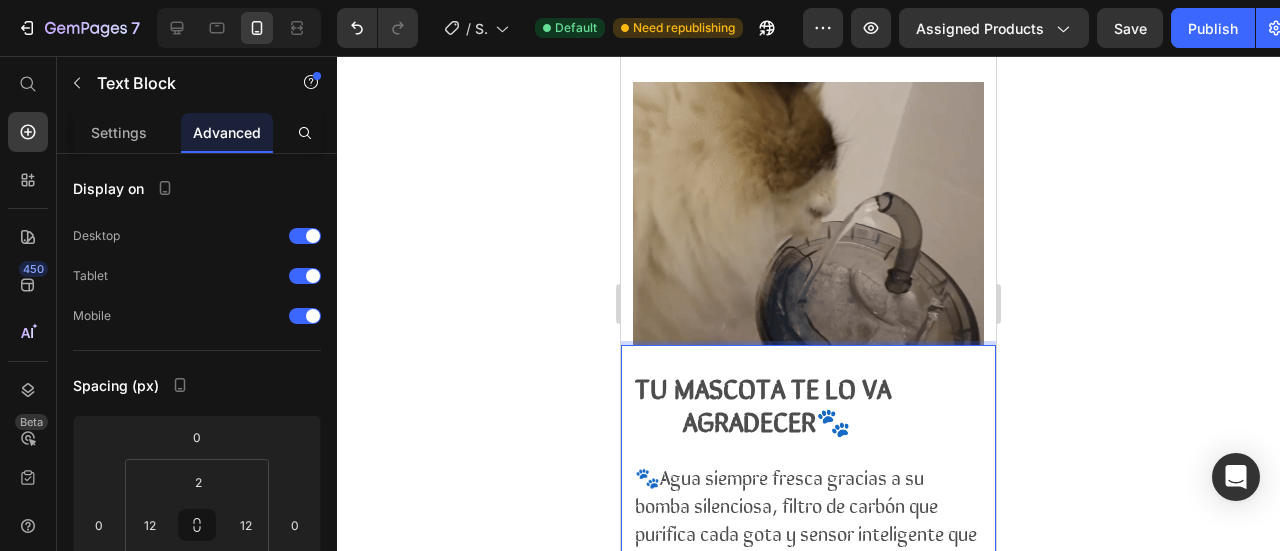 scroll, scrollTop: 2127, scrollLeft: 0, axis: vertical 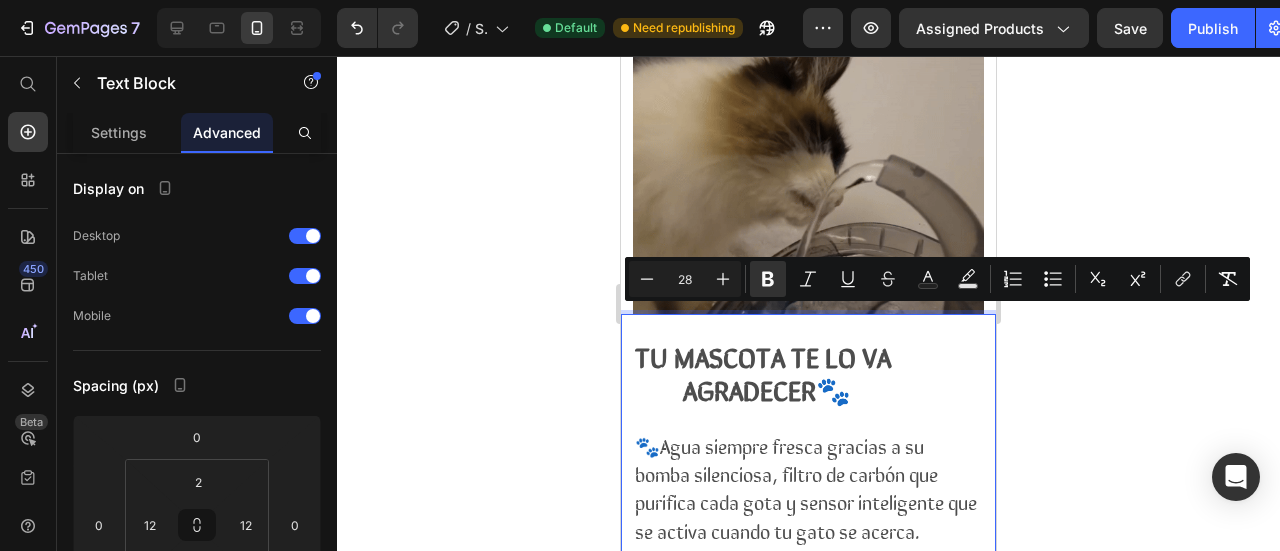drag, startPoint x: 674, startPoint y: 333, endPoint x: 857, endPoint y: 368, distance: 186.31694 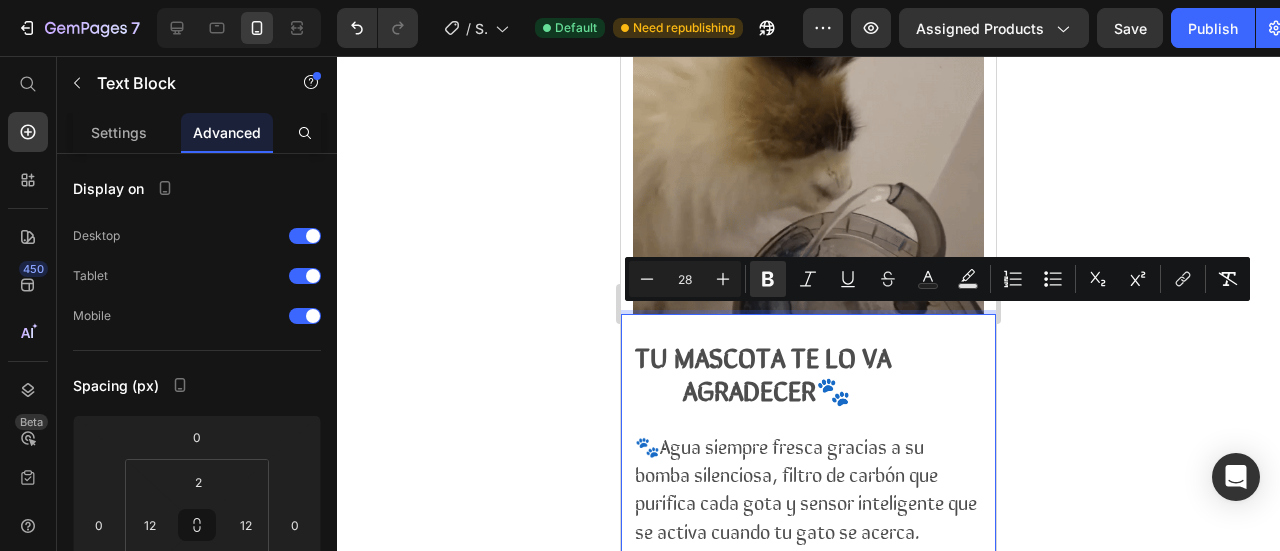 click on "TU MASCOTA TE LO VA                       AGRADECER🐾" at bounding box center [805, 371] 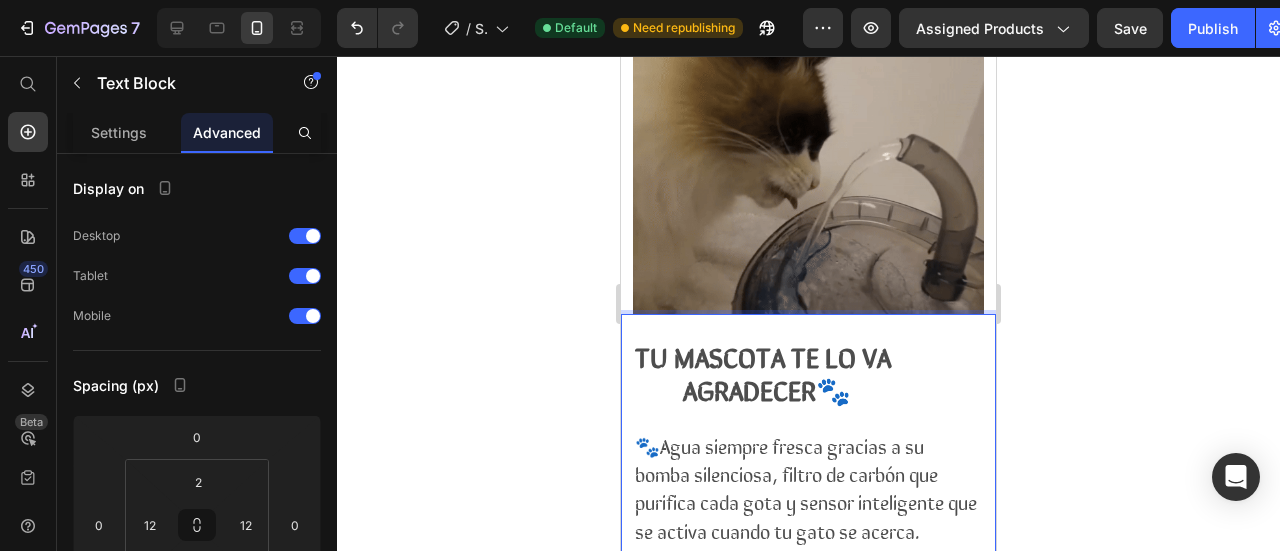 drag, startPoint x: 659, startPoint y: 328, endPoint x: 678, endPoint y: 325, distance: 19.235384 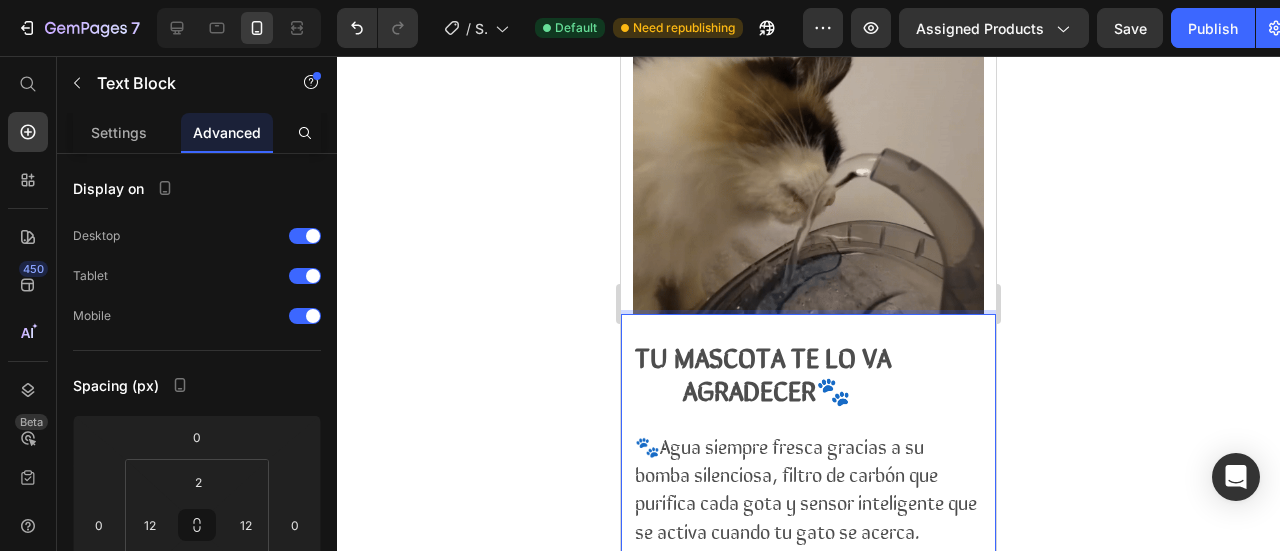 click on "TU MASCOTA TE LO VA                       AGRADECER🐾" at bounding box center [805, 371] 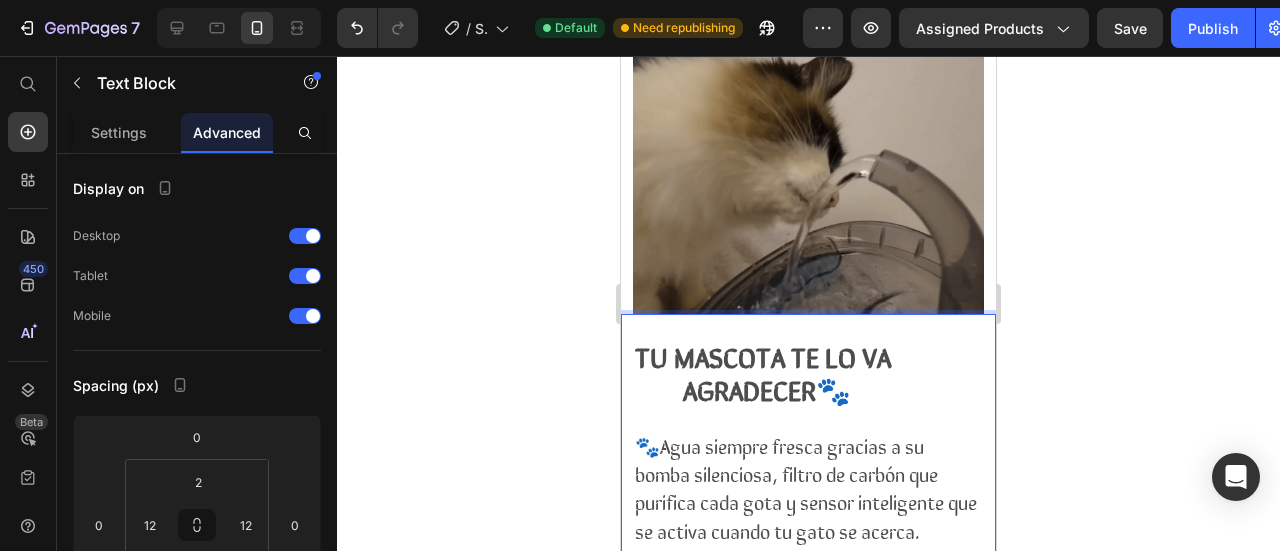 click on "TU MASCOTA TE LO VA                       AGRADECER🐾" at bounding box center (805, 371) 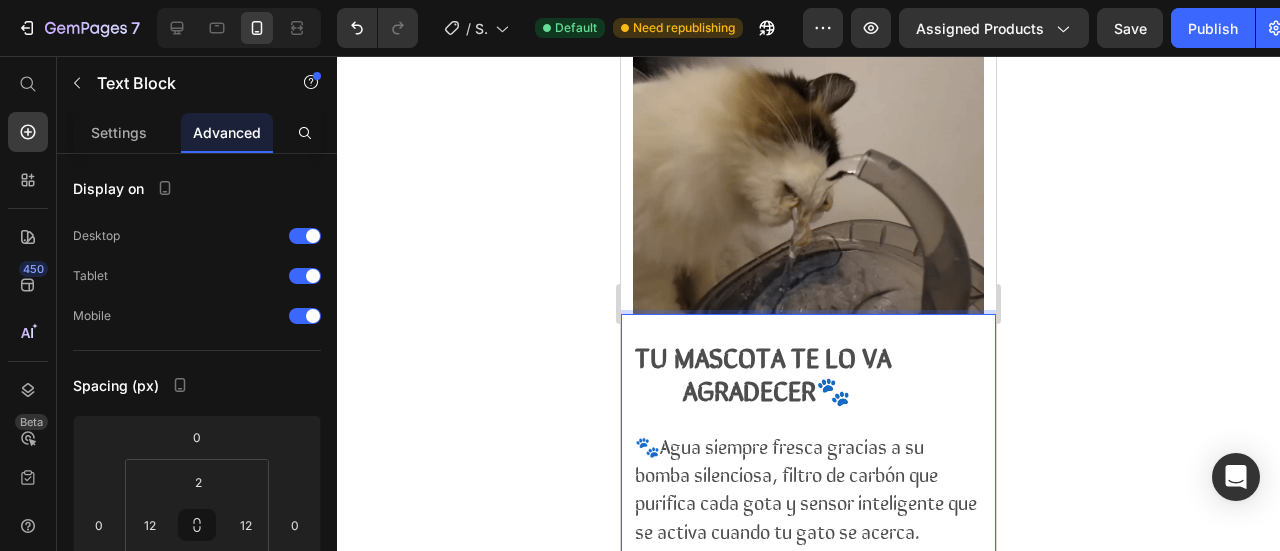 click on "TU MASCOTA TE LO VA                       AGRADECER🐾" at bounding box center (805, 371) 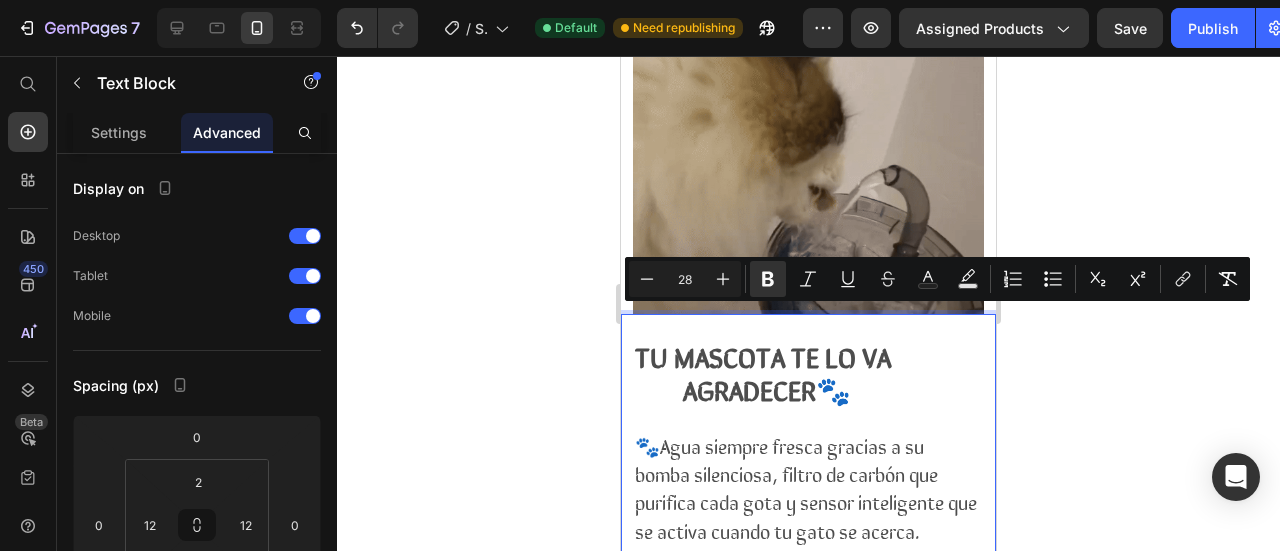 drag, startPoint x: 868, startPoint y: 367, endPoint x: 692, endPoint y: 328, distance: 180.26924 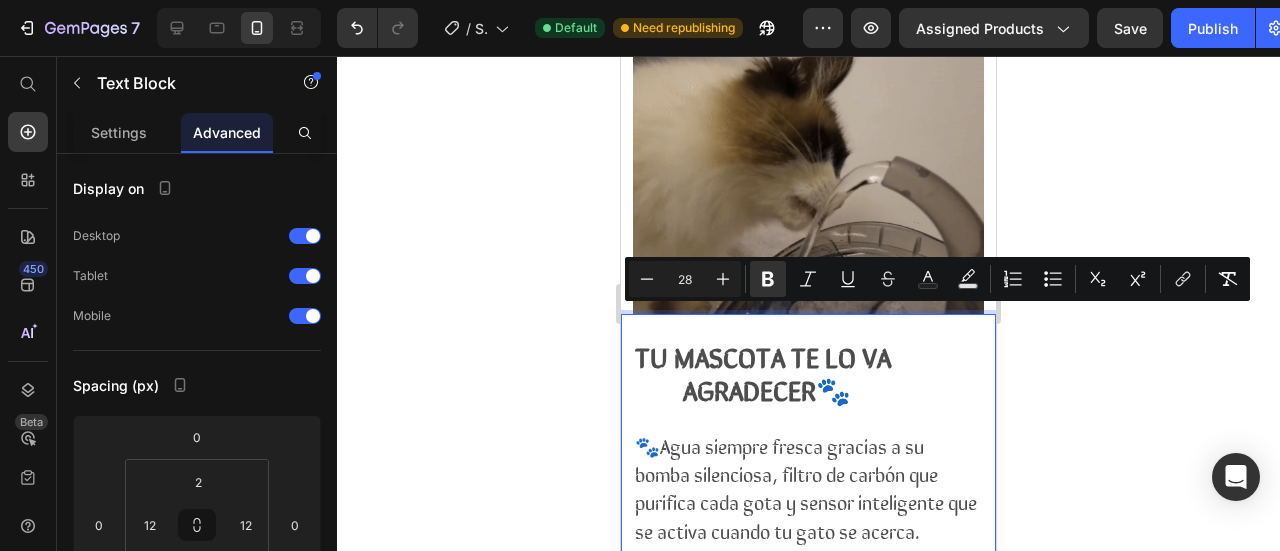 click on "TU MASCOTA TE LO VA                       AGRADECER🐾" at bounding box center [805, 371] 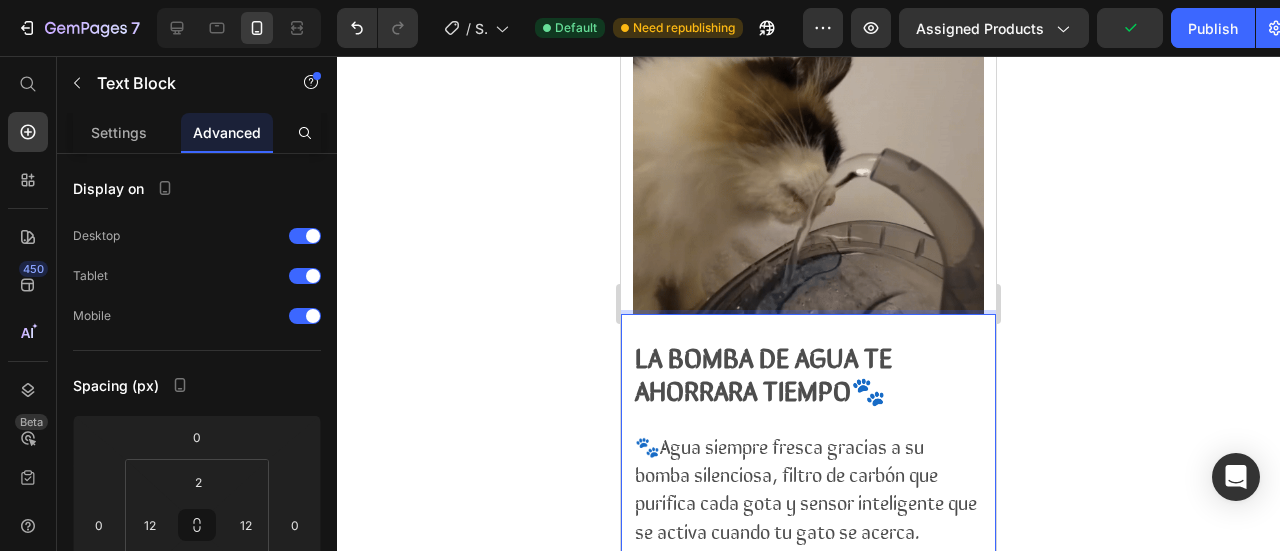 click on "LA BOMBA DE AGUA TE AHORRARA TIEMPO🐾" at bounding box center (763, 371) 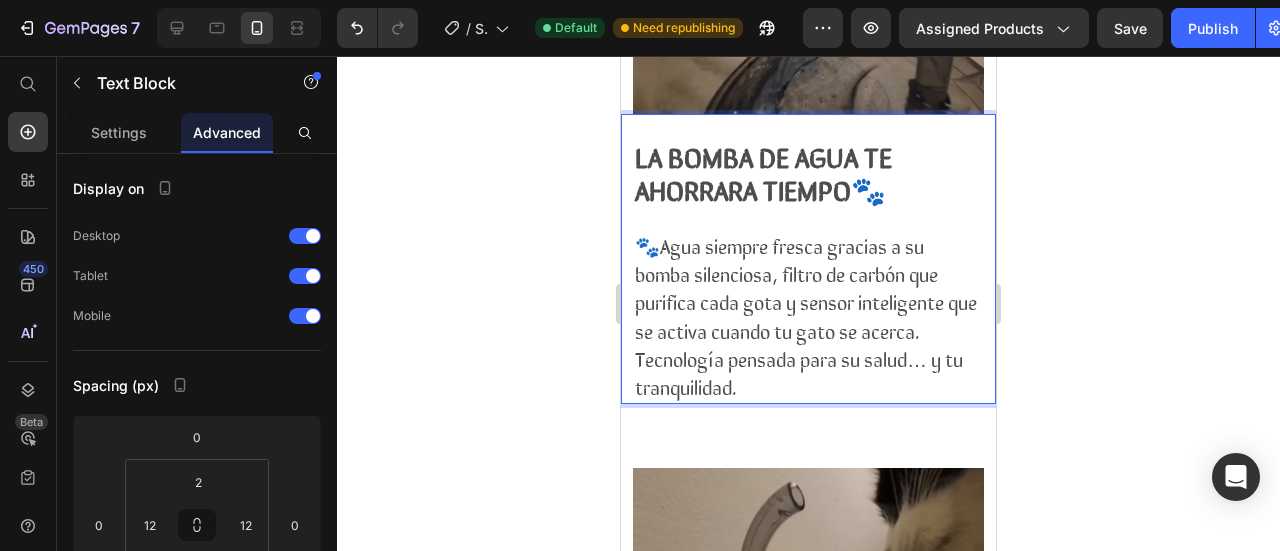 scroll, scrollTop: 2127, scrollLeft: 0, axis: vertical 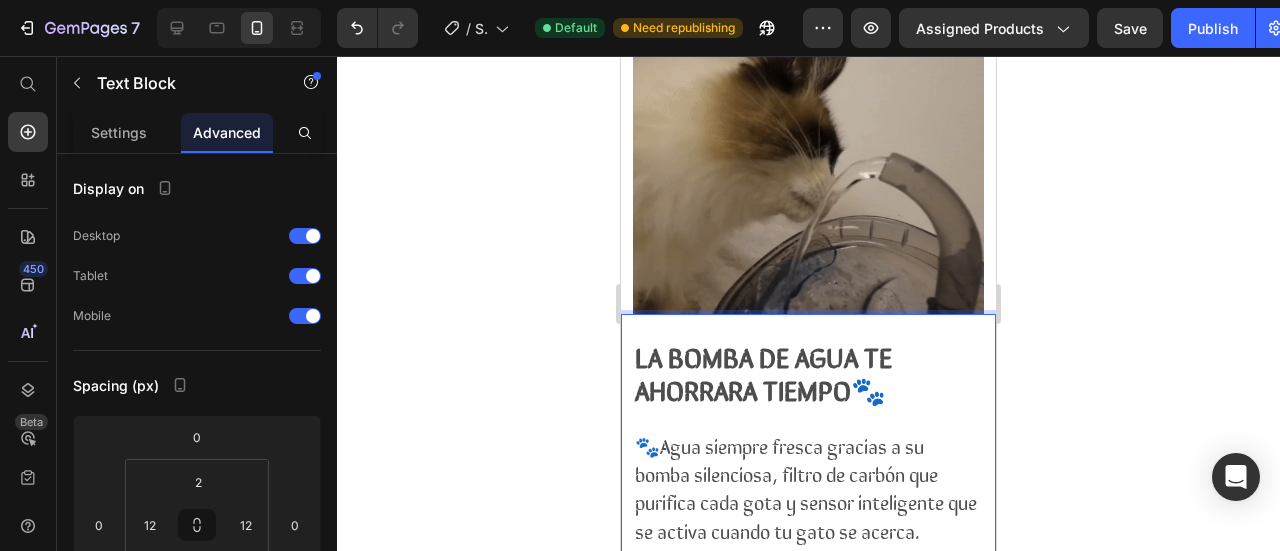 click on "LA BOMBA DE AGUA TE               AHORRARA TIEMPO🐾" at bounding box center (805, 371) 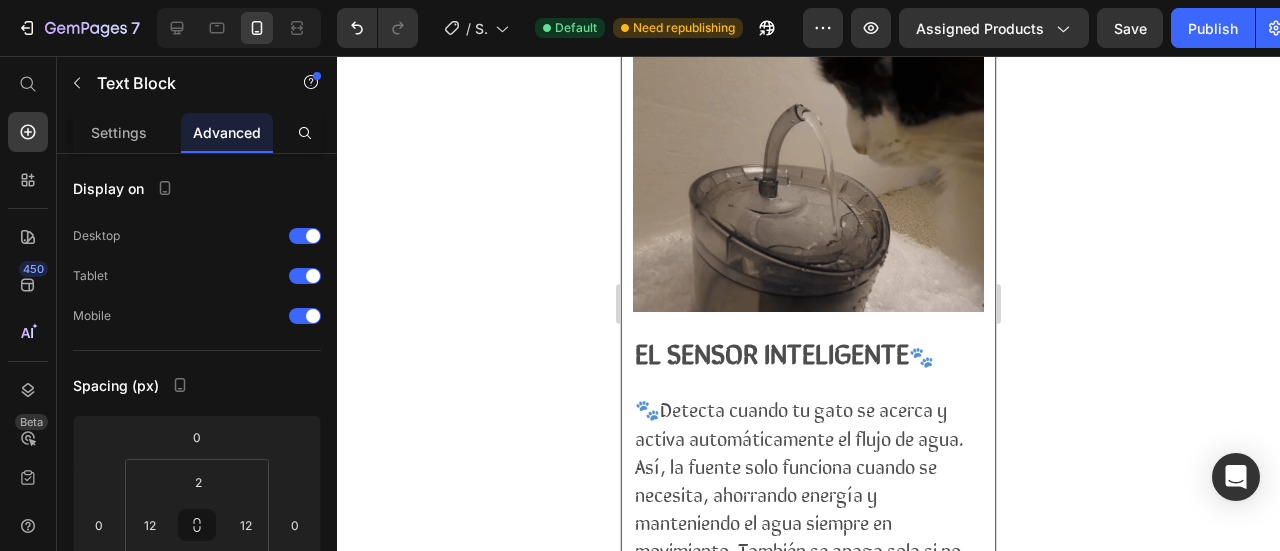 scroll, scrollTop: 1327, scrollLeft: 0, axis: vertical 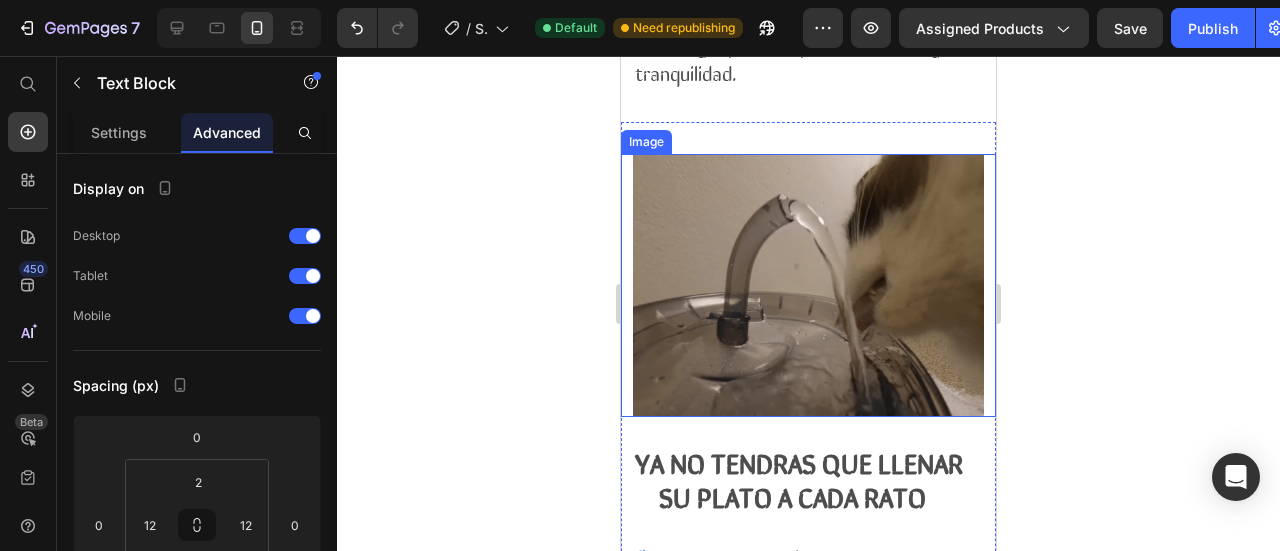 click at bounding box center [808, 285] 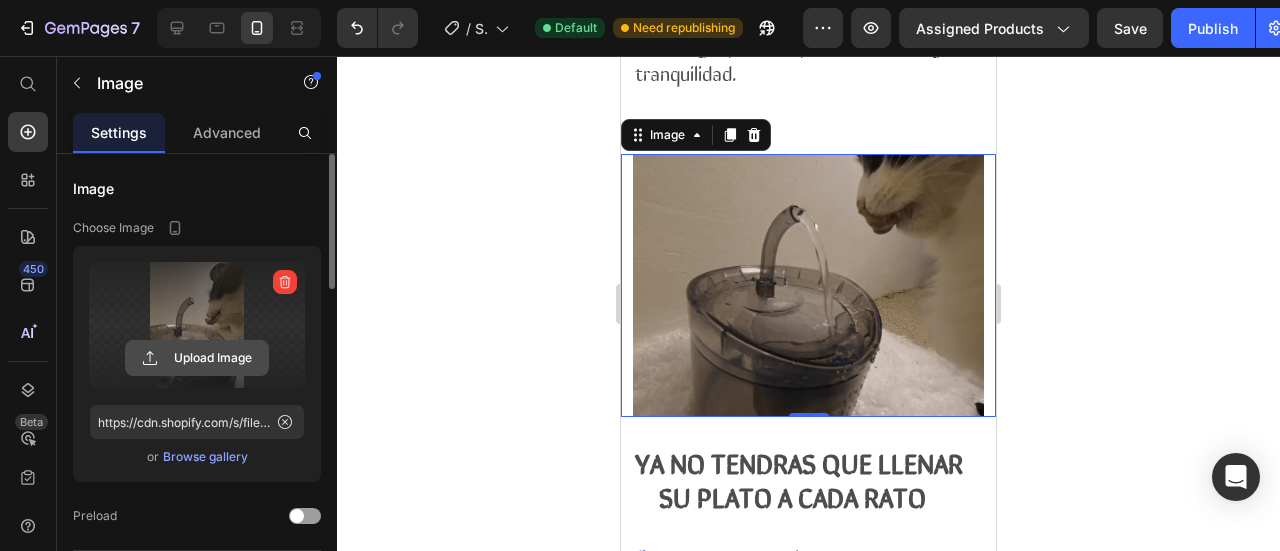 click 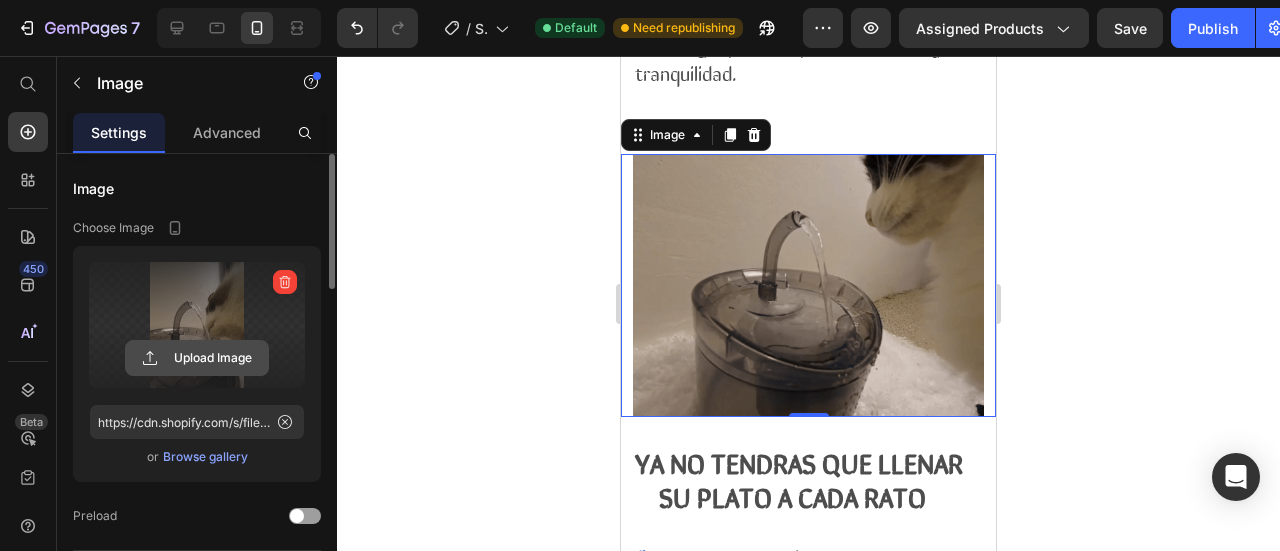 type on "C:\fakepath\GIF 9.gif" 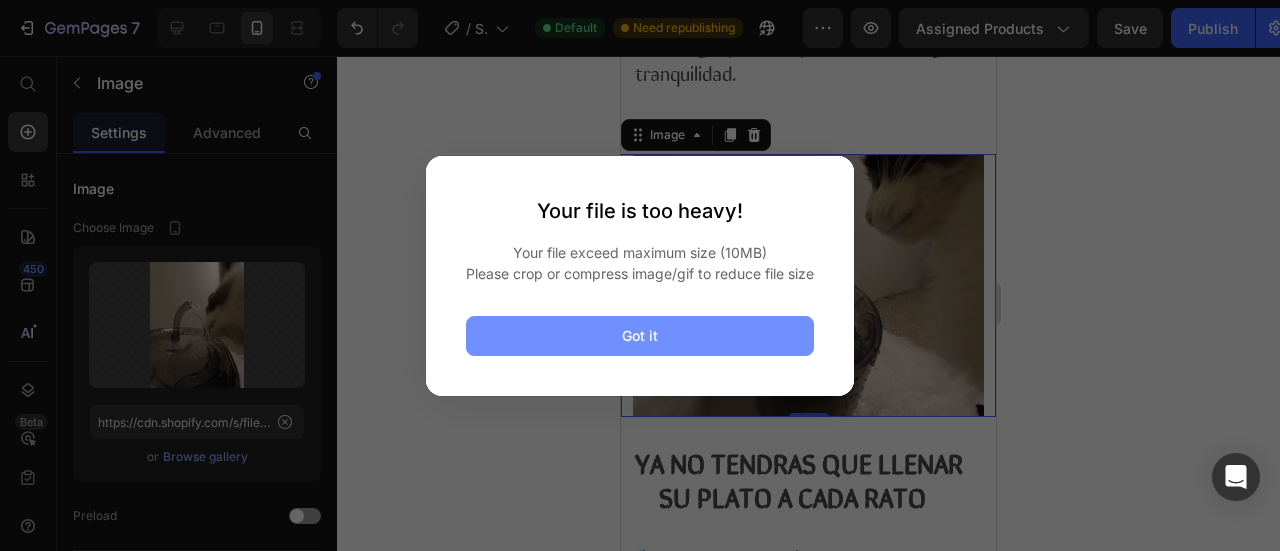 click on "Got it" at bounding box center (640, 336) 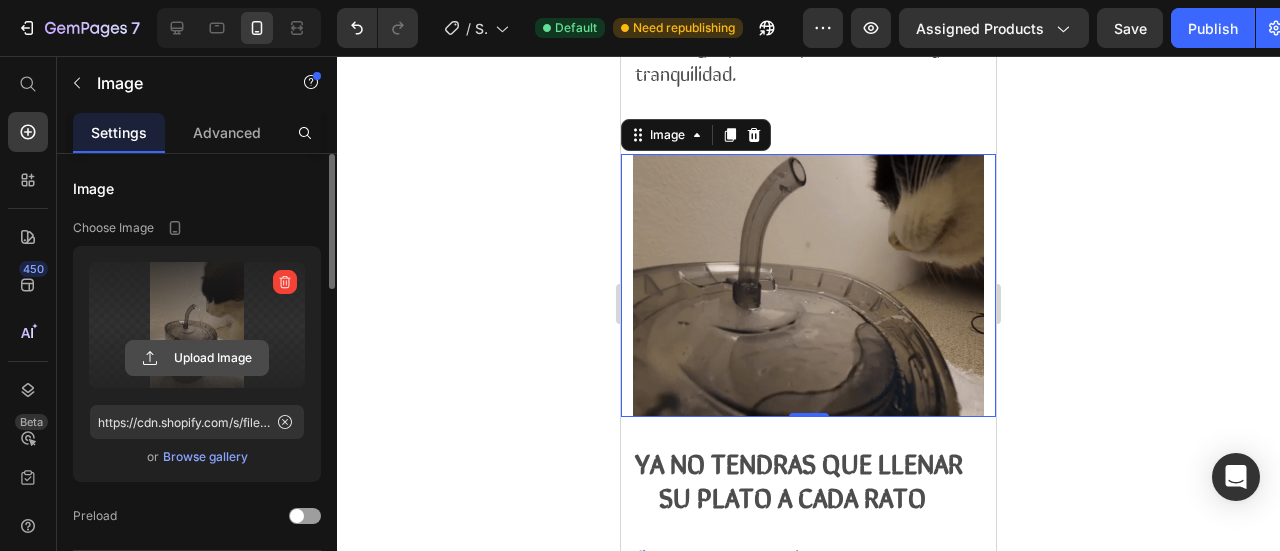 click 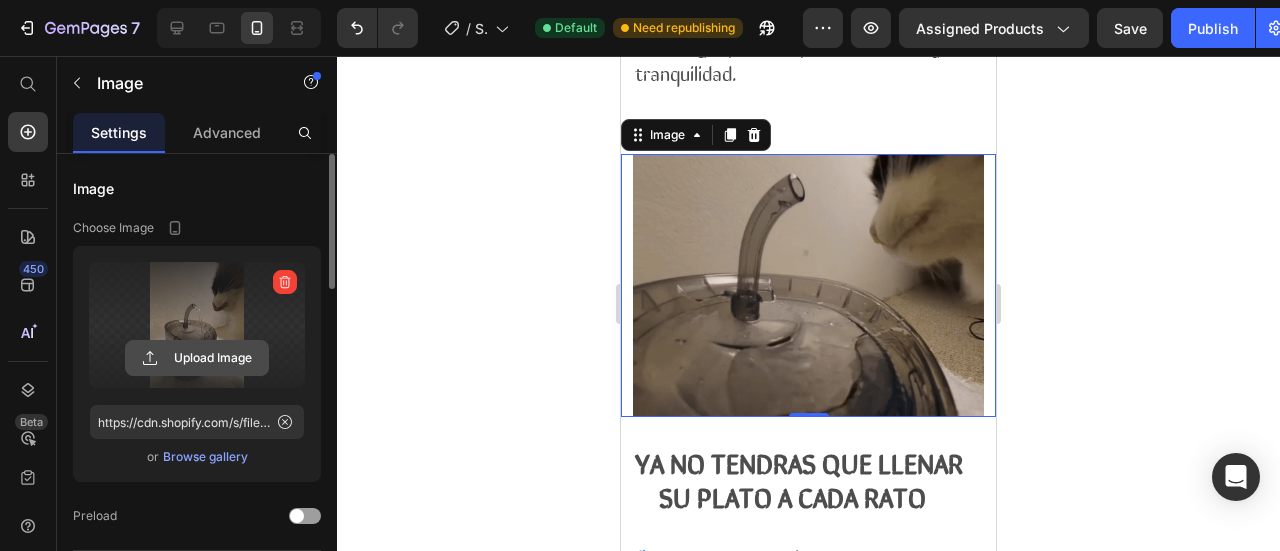click 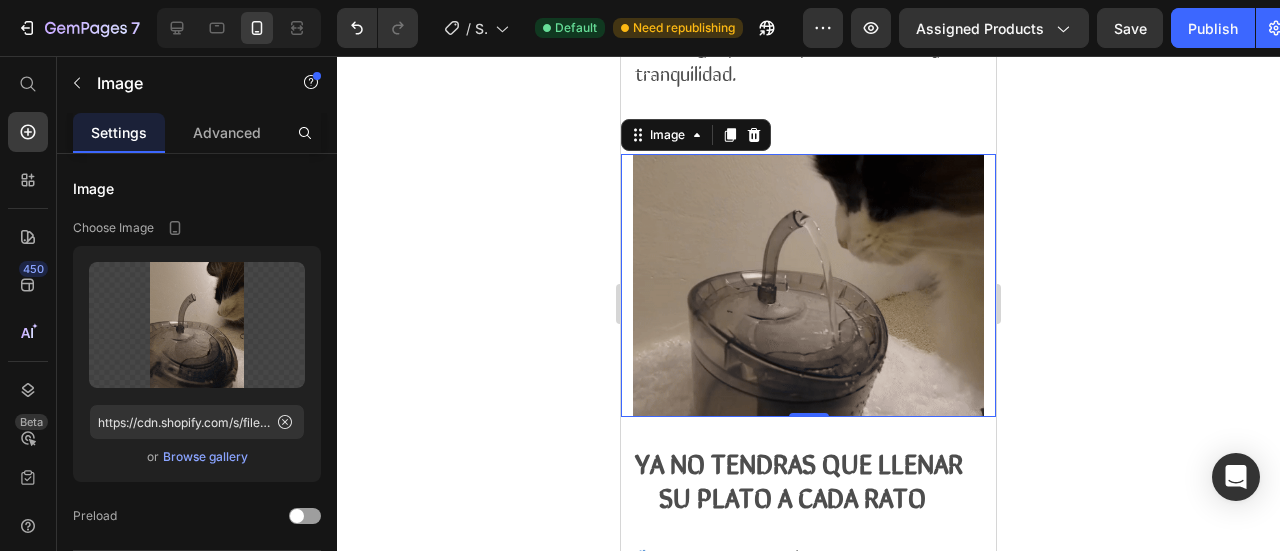 click at bounding box center [808, 285] 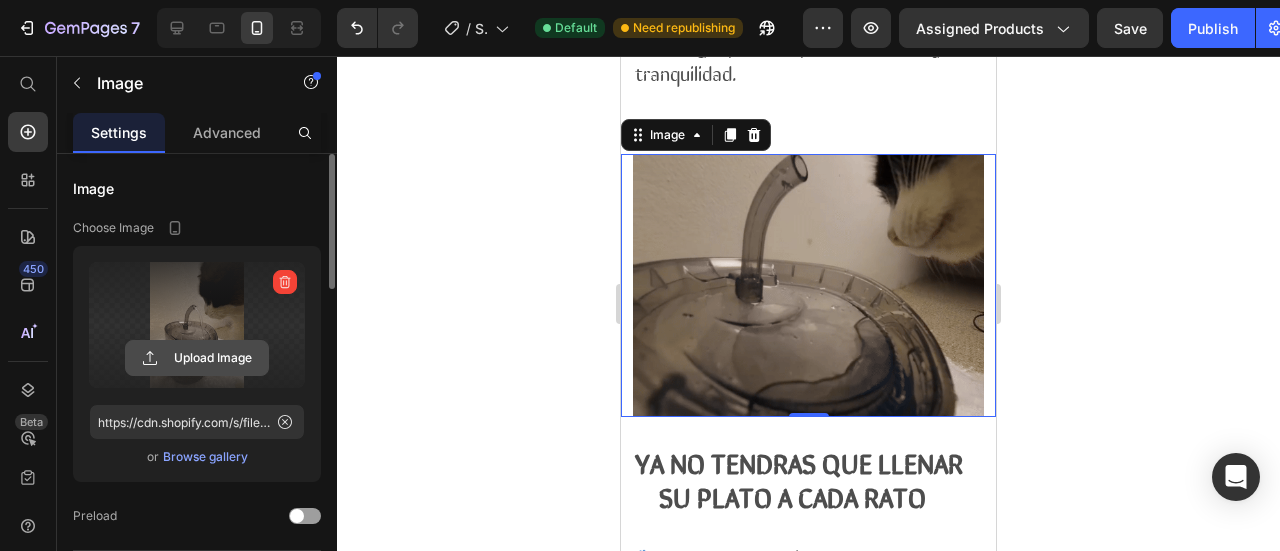 click 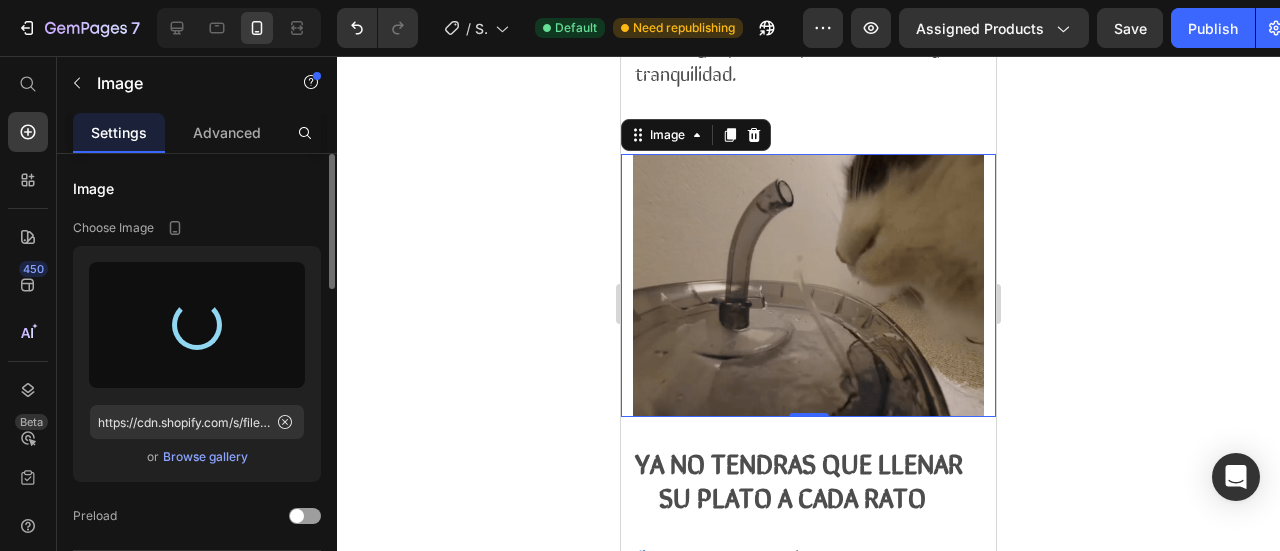 type on "https://cdn.shopify.com/s/files/1/0942/6590/1335/files/gempages_574596721380688671-a82fb581-640e-43b3-adc3-406987d6930f.gif" 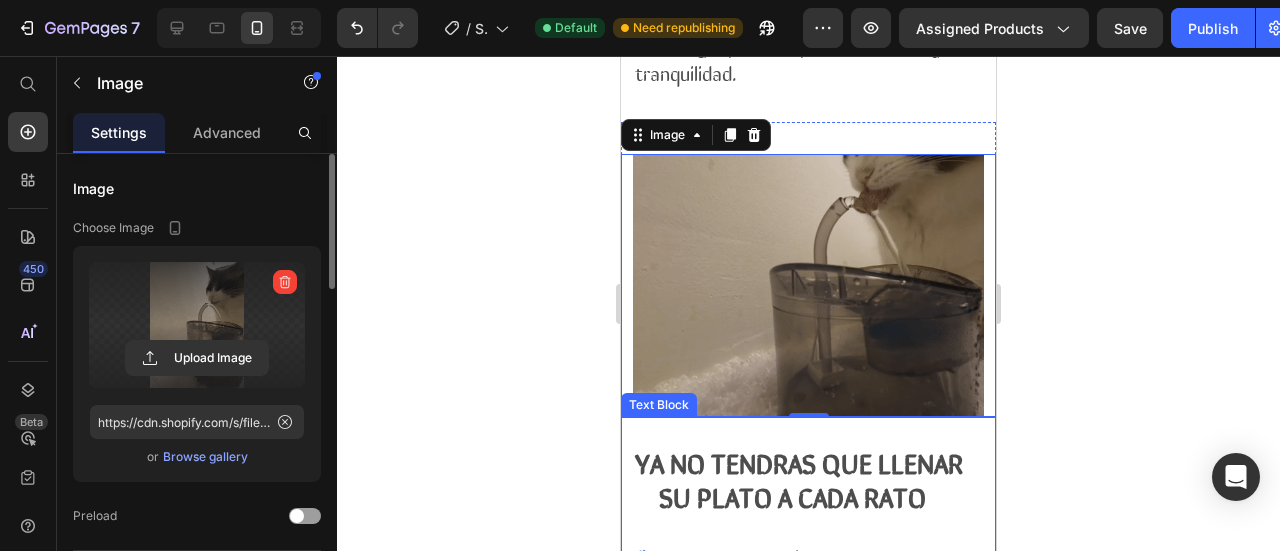 click on "YA NO TENDRAS QUE LLENAR       SU PLATO A CADA RATO" at bounding box center [805, 478] 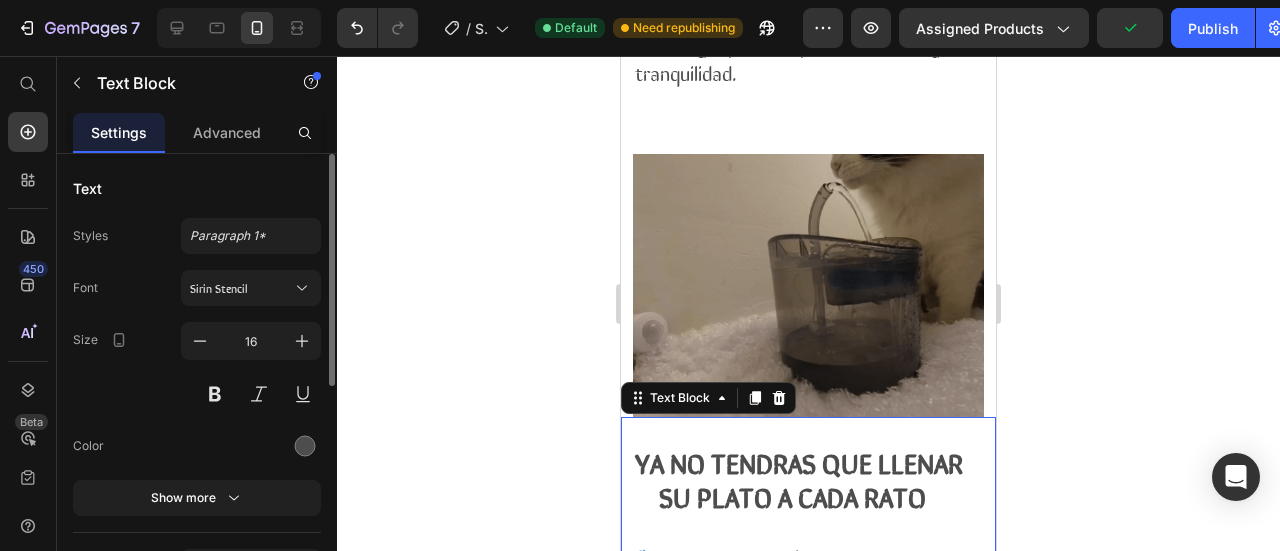 click on "YA NO TENDRAS QUE LLENAR       SU PLATO A CADA RATO" at bounding box center (805, 478) 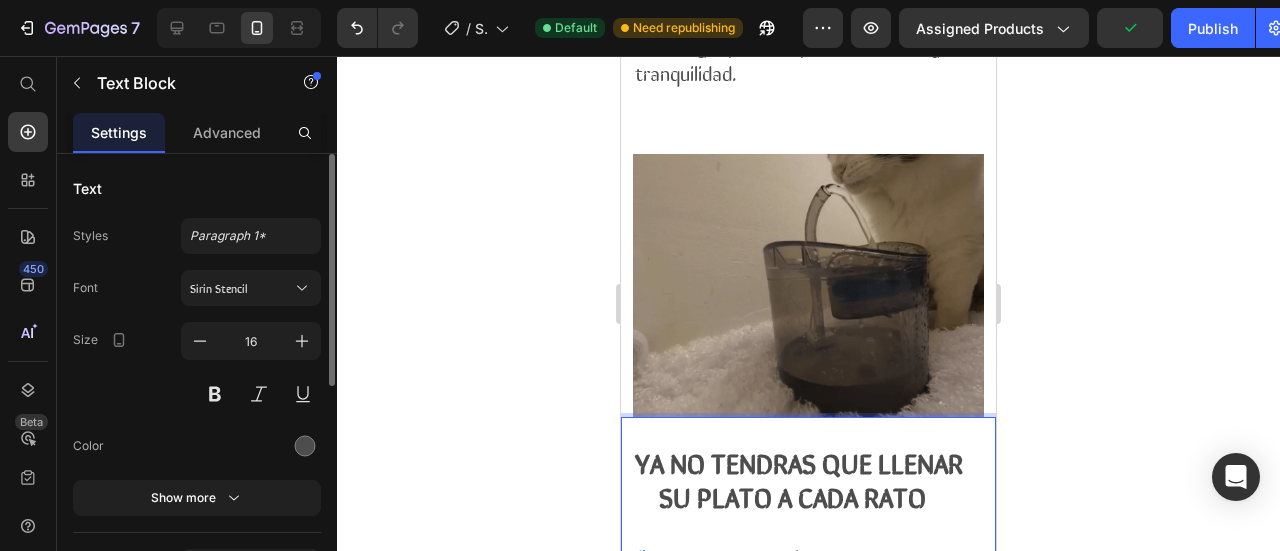 click on "YA NO TENDRAS QUE LLENAR       SU PLATO A CADA RATO" at bounding box center [805, 478] 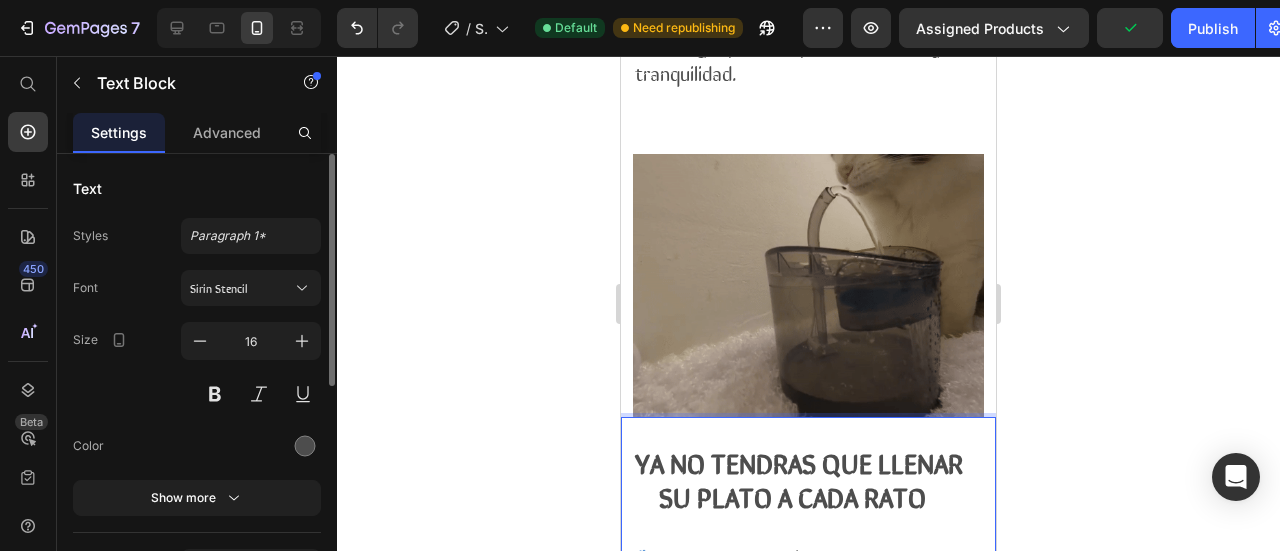 click on "YA NO TENDRAS QUE LLENAR       SU PLATO A CADA RATO" at bounding box center (805, 478) 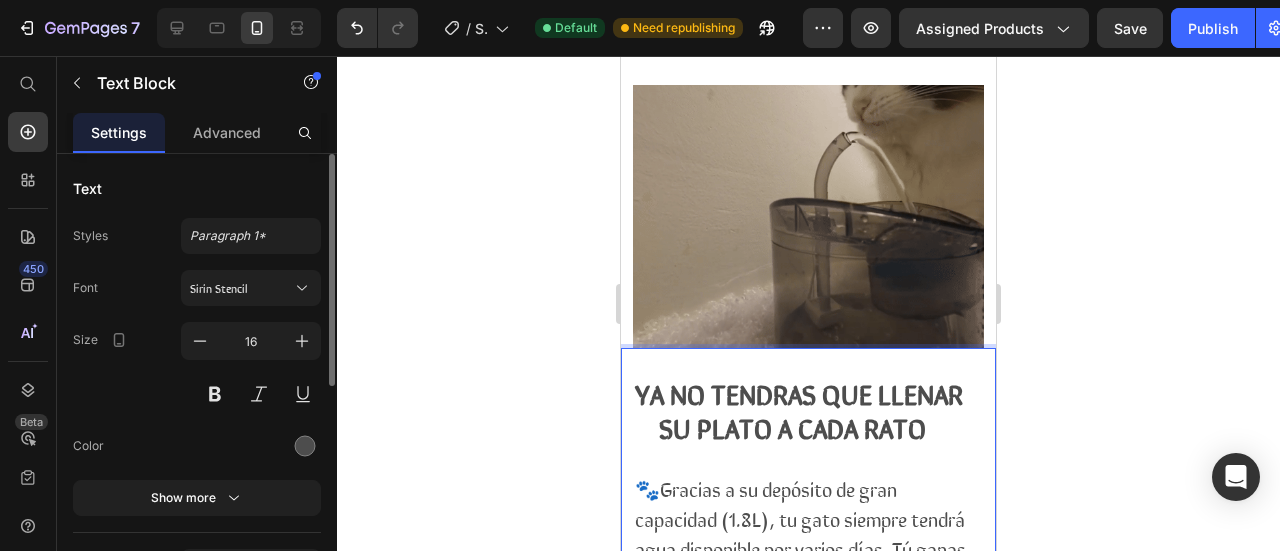 scroll, scrollTop: 2727, scrollLeft: 0, axis: vertical 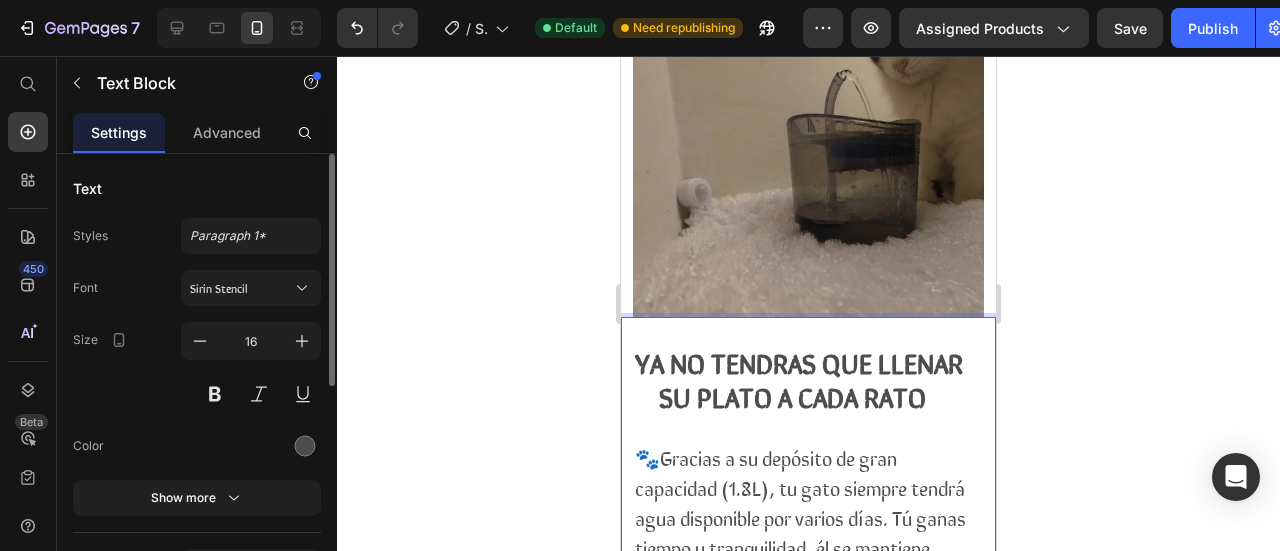 click on "🐾Gracias a su depósito de gran capacidad (1.8L), tu gato siempre tendrá agua disponible por varios días. Tú ganas tiempo y tranquilidad, él se mantiene hidratado sin interrupciones." at bounding box center (800, 517) 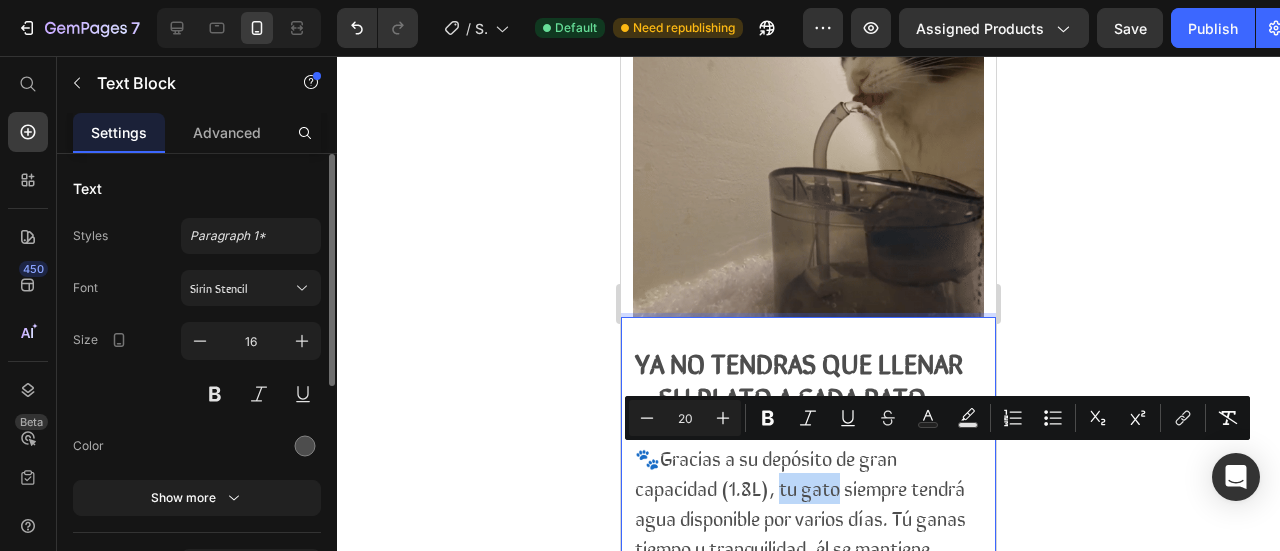 drag, startPoint x: 780, startPoint y: 465, endPoint x: 838, endPoint y: 463, distance: 58.034473 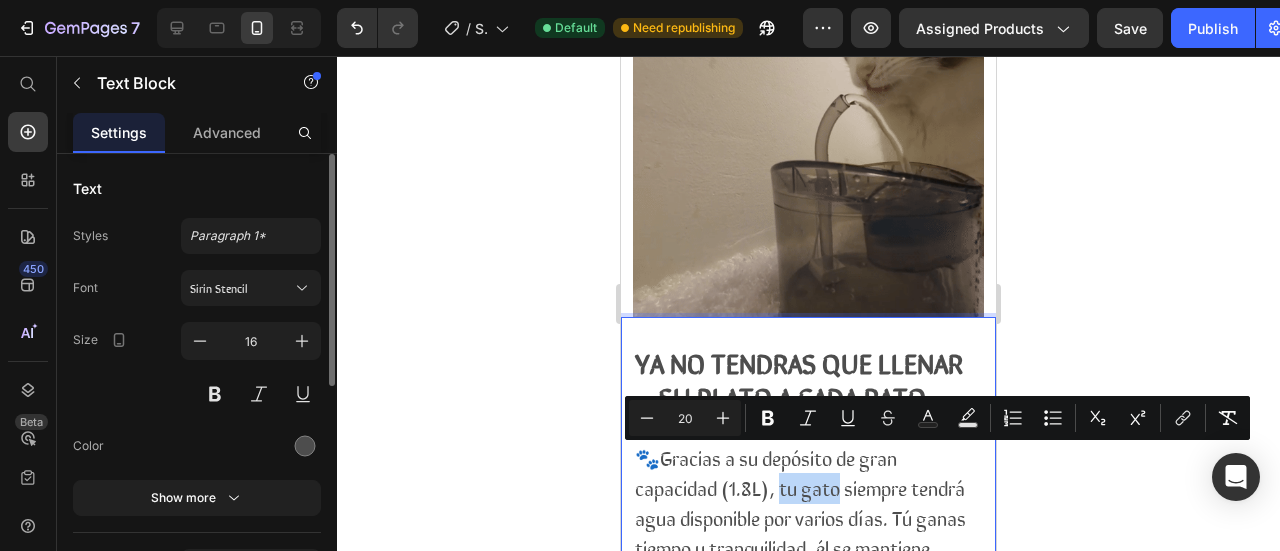 click on "🐾Gracias a su depósito de gran capacidad (1.8L), tu gato siempre tendrá agua disponible por varios días. Tú ganas tiempo y tranquilidad, él se mantiene hidratado sin interrupciones." at bounding box center [800, 517] 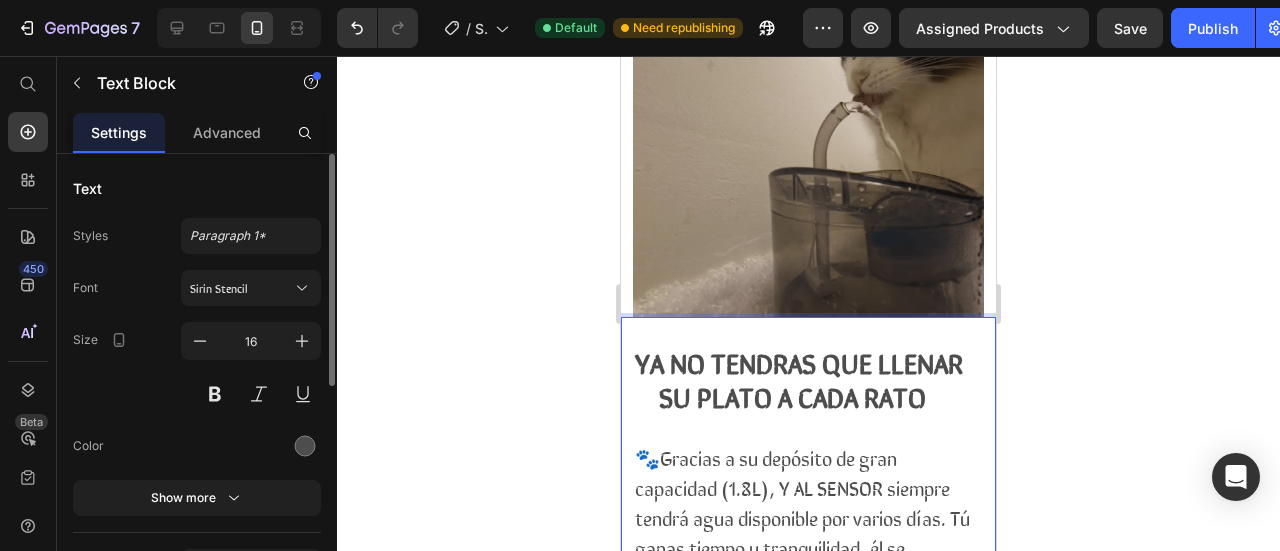 click on "🐾Gracias a su depósito de gran capacidad (1.8L), Y AL SENSOR siempre tendrá agua disponible por varios días. Tú ganas tiempo y tranquilidad, él se mantiene hidratado sin interrupciones." at bounding box center (802, 517) 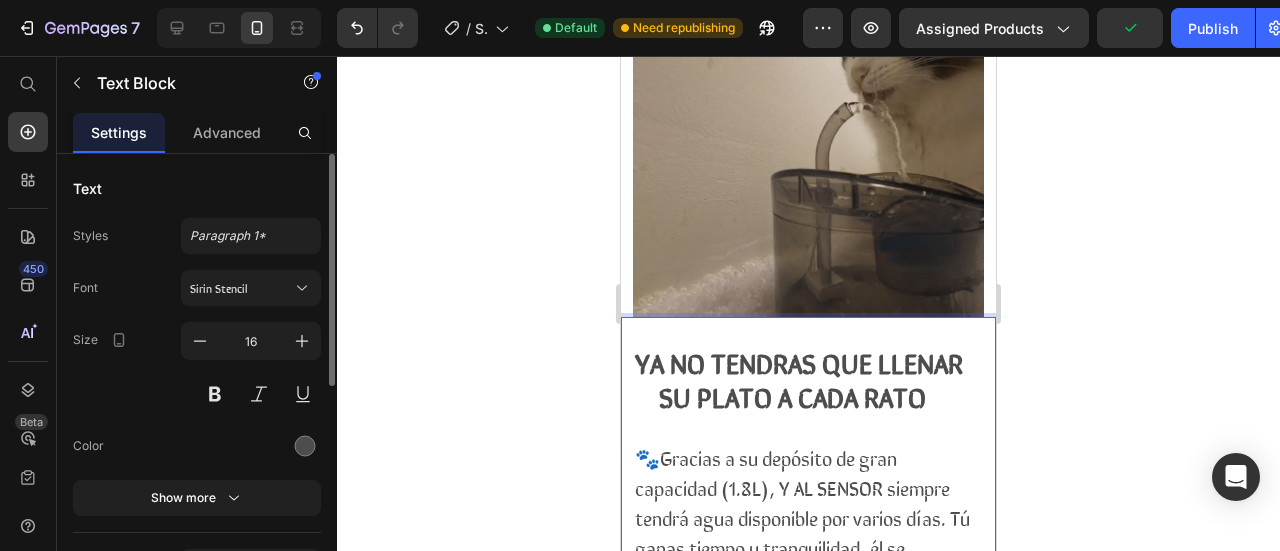 click on "🐾Gracias a su depósito de gran capacidad (1.8L), Y AL SENSOR siempre tendrá agua disponible por varios días. Tú ganas tiempo y tranquilidad, él se mantiene hidratado sin interrupciones." at bounding box center [802, 517] 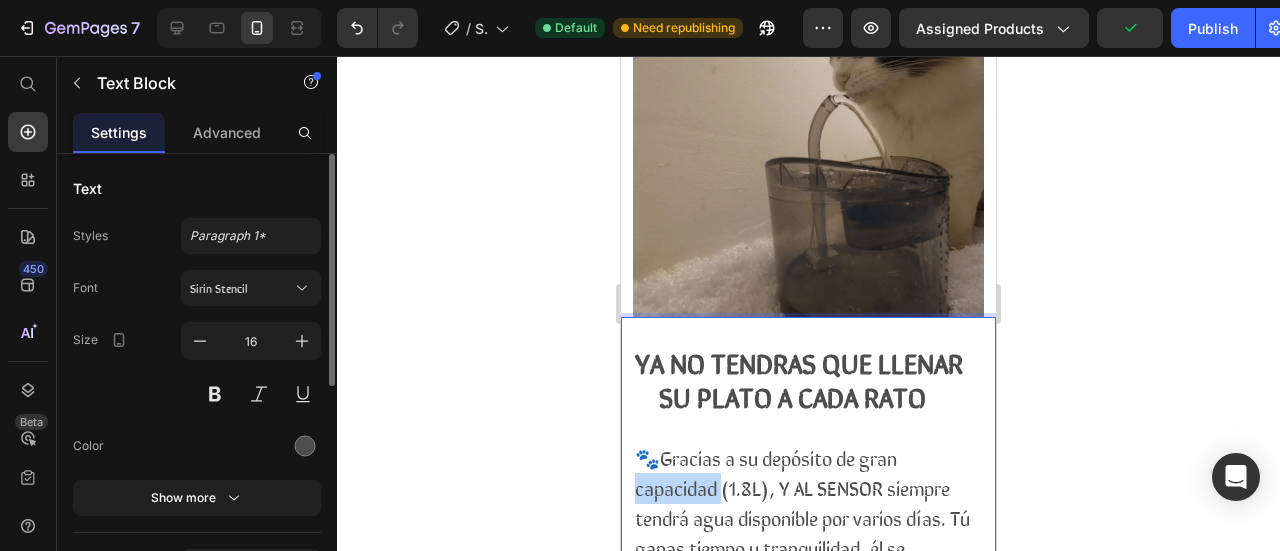 drag, startPoint x: 722, startPoint y: 468, endPoint x: 634, endPoint y: 468, distance: 88 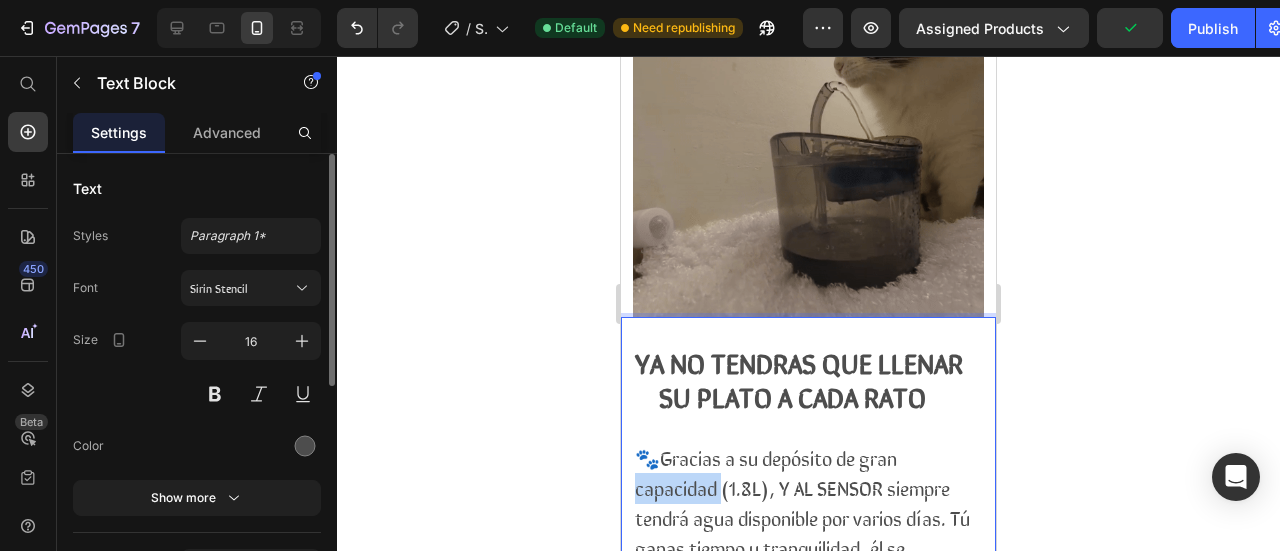 click on "🐾Gracias a su depósito de gran capacidad (1.8L), Y AL SENSOR siempre tendrá agua disponible por varios días. Tú ganas tiempo y tranquilidad, él se mantiene hidratado sin interrupciones." at bounding box center (802, 517) 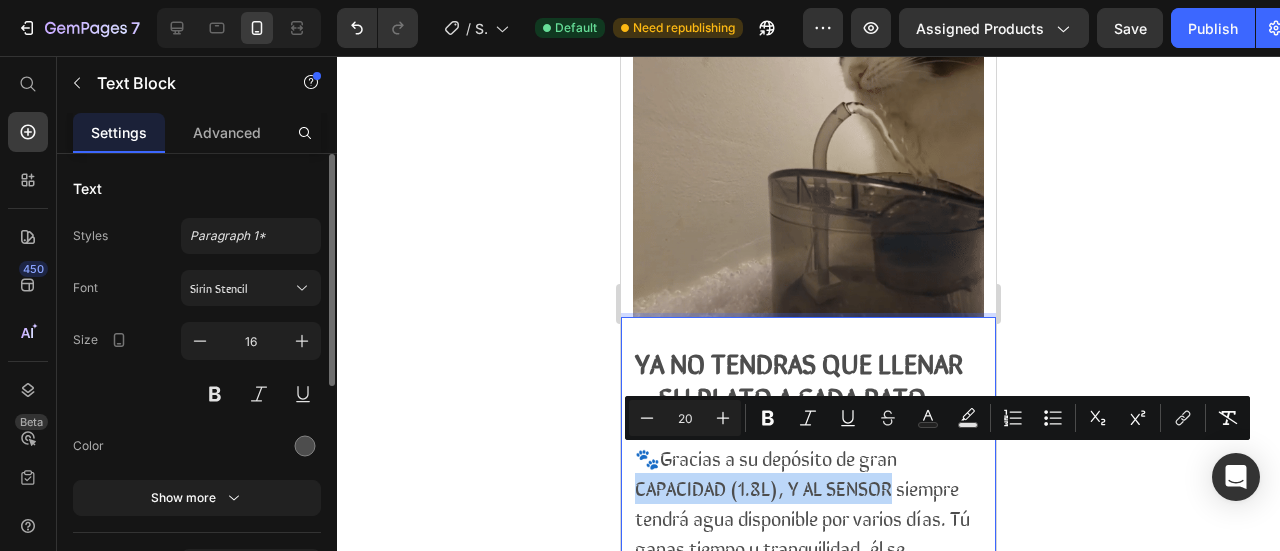 drag, startPoint x: 638, startPoint y: 470, endPoint x: 887, endPoint y: 467, distance: 249.01807 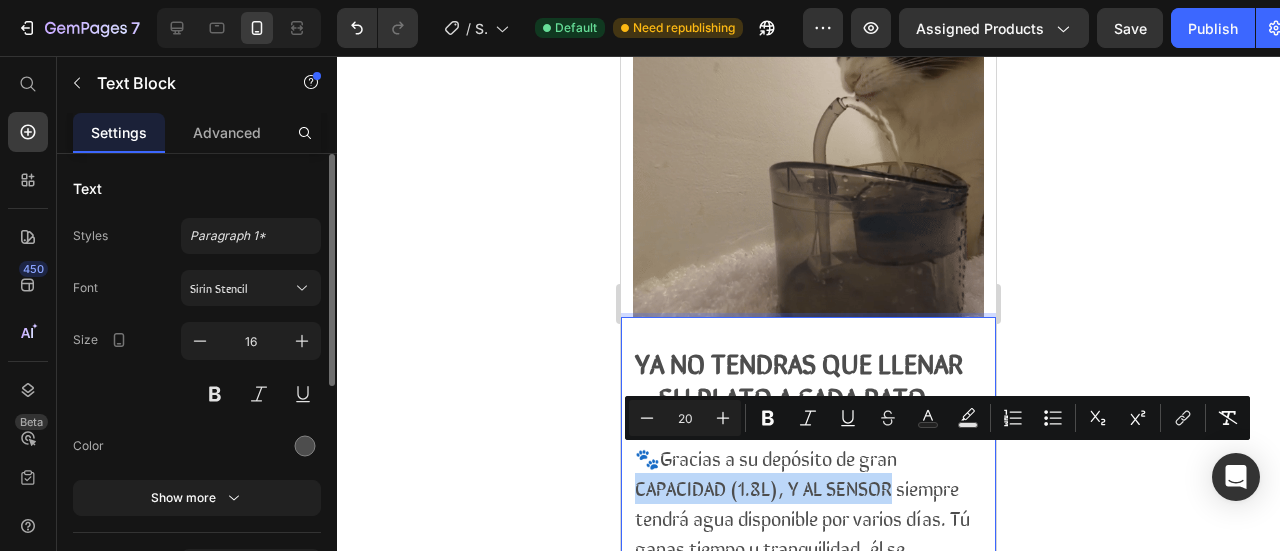 click on "🐾Gracias a su depósito de gran CAPACIDAD (1.8L), Y AL SENSOR siempre tendrá agua disponible por varios días. Tú ganas tiempo y tranquilidad, él se mantiene hidratado sin interrupciones." at bounding box center (802, 517) 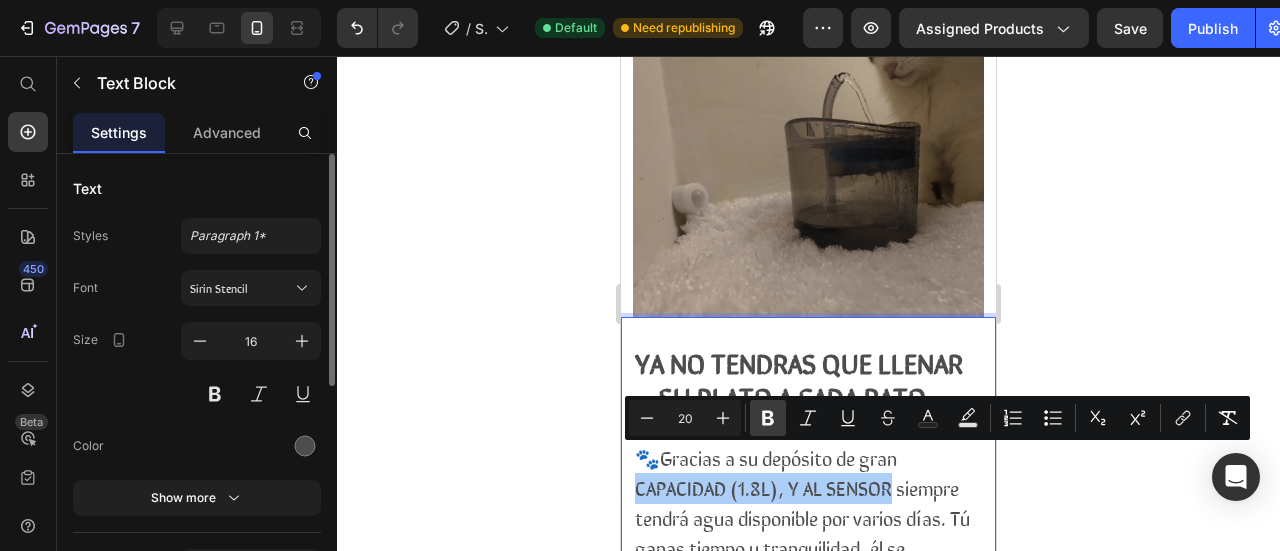 click 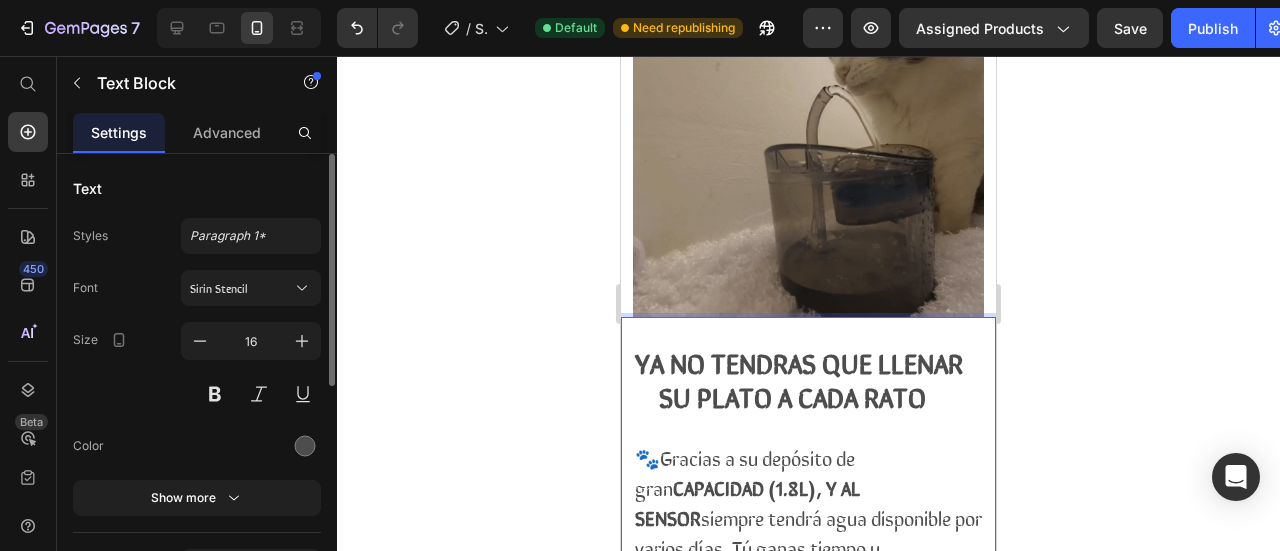 click on "🐾Gracias a su depósito de gran  CAPACIDAD (1.8L), Y AL SENSOR  siempre tendrá agua disponible por varios días. Tú ganas tiempo y tranquilidad, él se mantiene hidratado sin interrupciones." at bounding box center (808, 532) 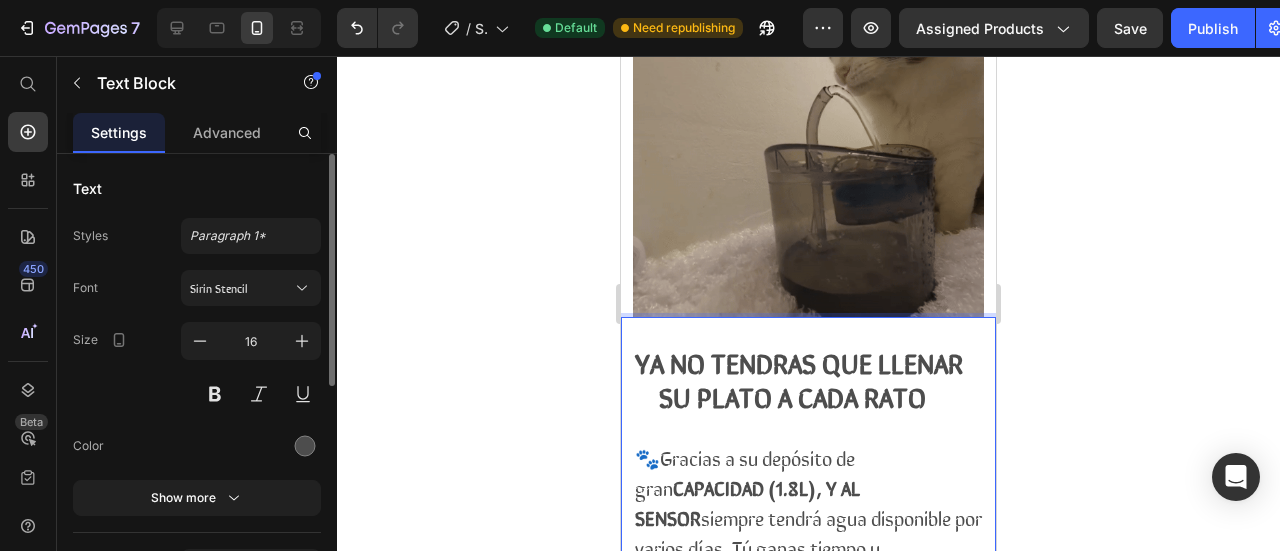 click on "🐾Gracias a su depósito de gran  CAPACIDAD (1.8L), Y AL SENSOR  siempre tendrá agua disponible por varios días. Tú ganas tiempo y tranquilidad, él se mantiene hidratado sin interrupciones." at bounding box center [808, 532] 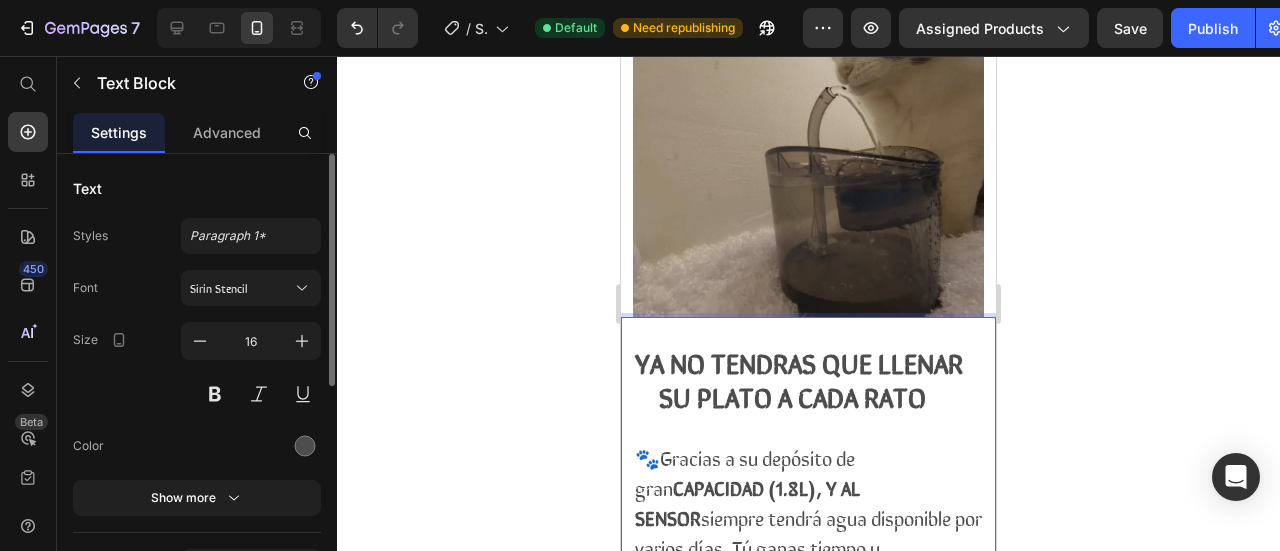 click on "🐾Gracias a su depósito de gran  CAPACIDAD (1.8L), Y AL SENSOR  siempre tendrá agua disponible por varios días. Tú ganas tiempo y tranquilidad, él se mantiene hidratado sin interrupciones." at bounding box center [808, 532] 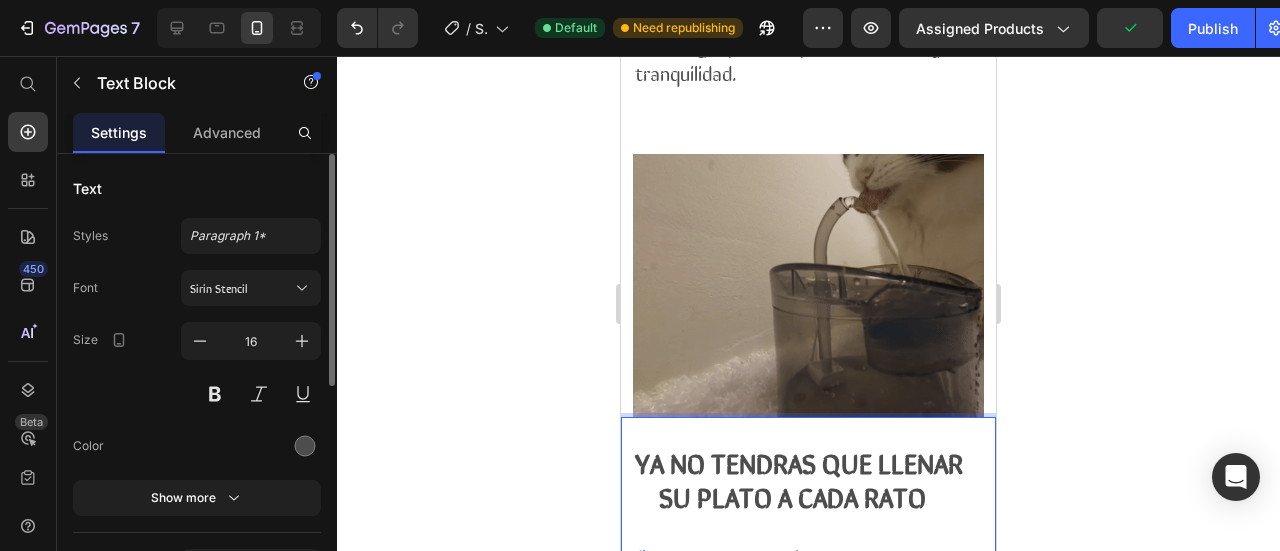 scroll, scrollTop: 2827, scrollLeft: 0, axis: vertical 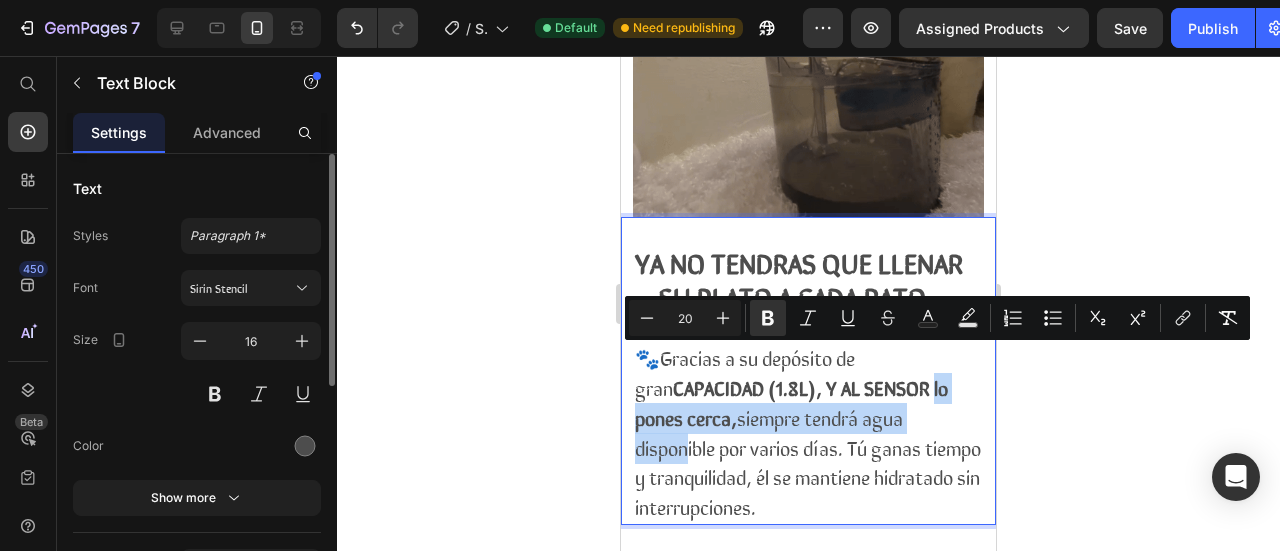 drag, startPoint x: 896, startPoint y: 369, endPoint x: 901, endPoint y: 383, distance: 14.866069 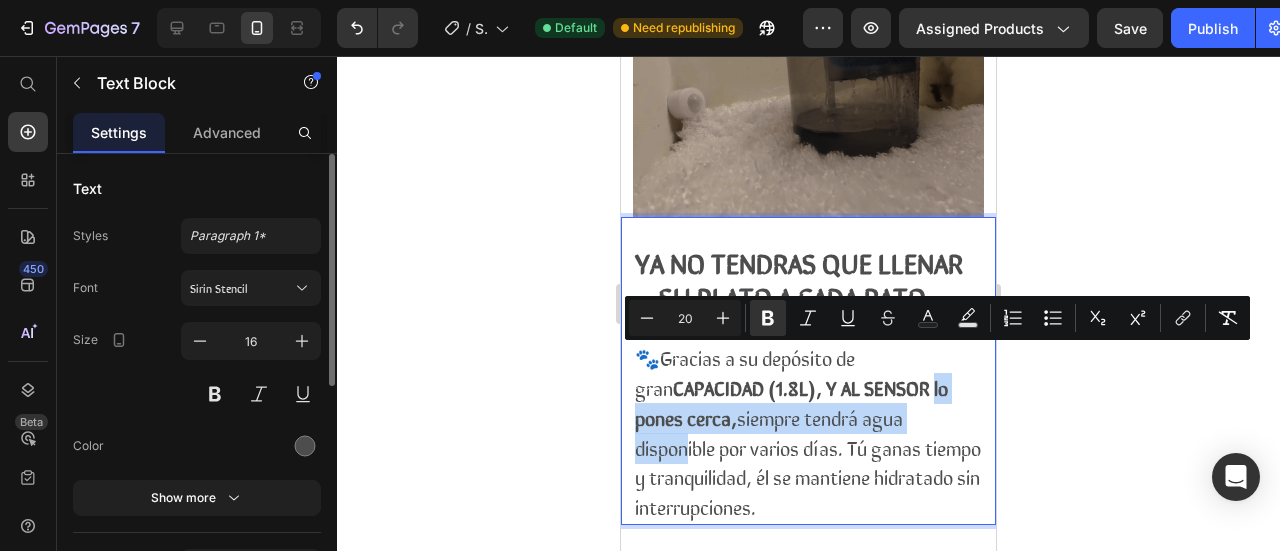 click on "🐾Gracias a su depósito de gran  CAPACIDAD (1.8L), Y AL SENSOR lo pones cerca,  siempre tendrá agua disponible por varios días. Tú ganas tiempo y tranquilidad, él se mantiene hidratado sin interrupciones." at bounding box center (808, 432) 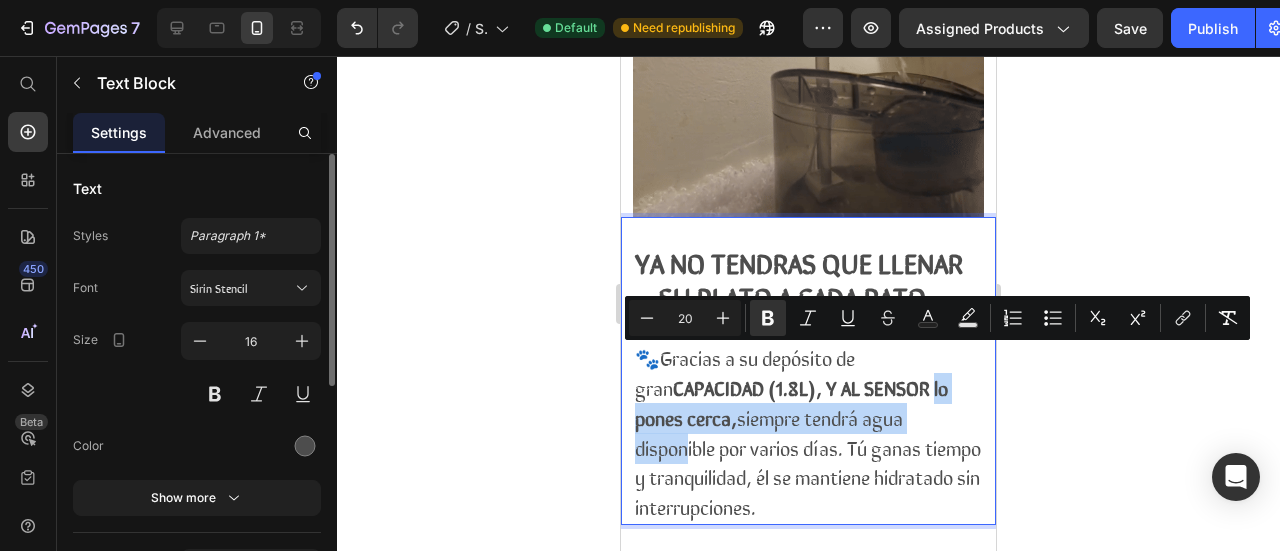 drag, startPoint x: 788, startPoint y: 387, endPoint x: 765, endPoint y: 387, distance: 23 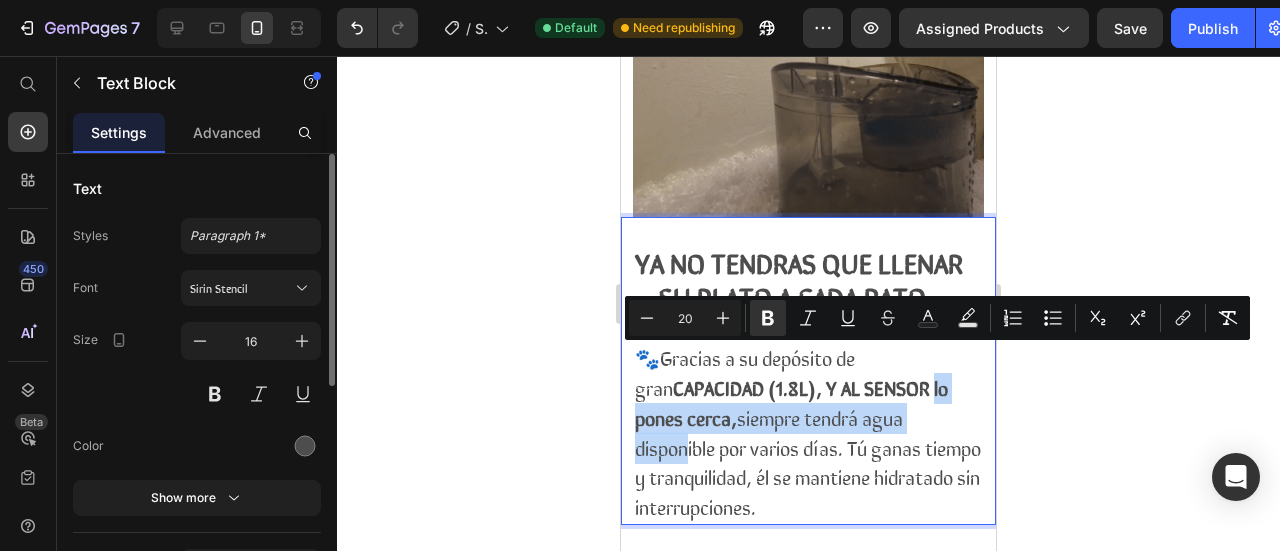 click on "🐾Gracias a su depósito de gran  CAPACIDAD (1.8L), Y AL SENSOR lo pones cerca,  siempre tendrá agua disponible por varios días. Tú ganas tiempo y tranquilidad, él se mantiene hidratado sin interrupciones." at bounding box center [808, 432] 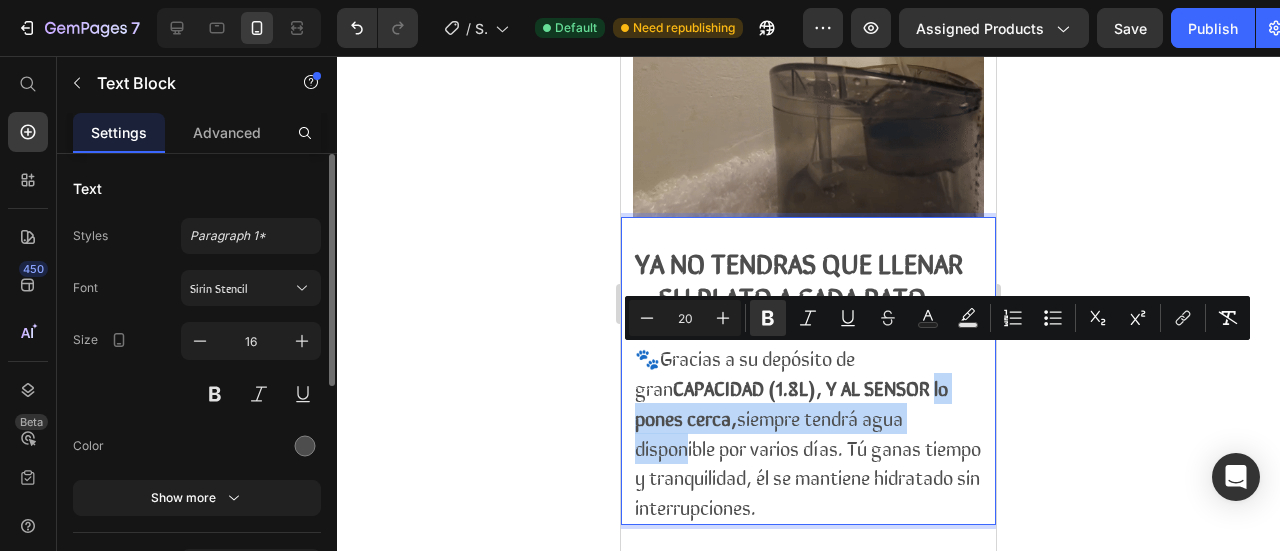 click on "CAPACIDAD (1.8L), Y AL SENSOR lo pones cerca," at bounding box center (791, 402) 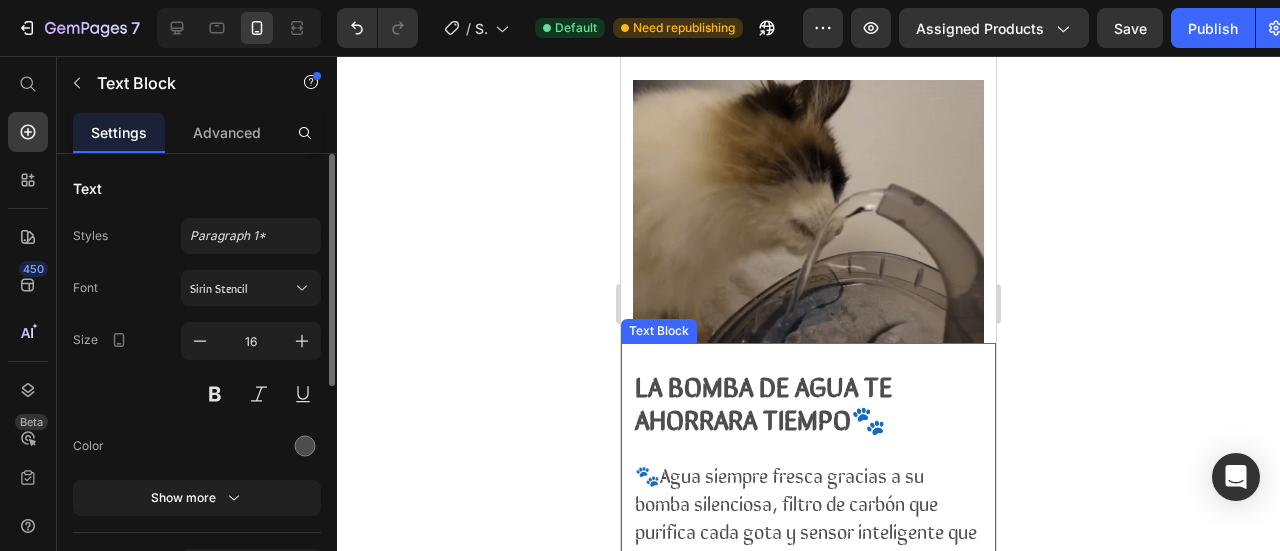 scroll, scrollTop: 1927, scrollLeft: 0, axis: vertical 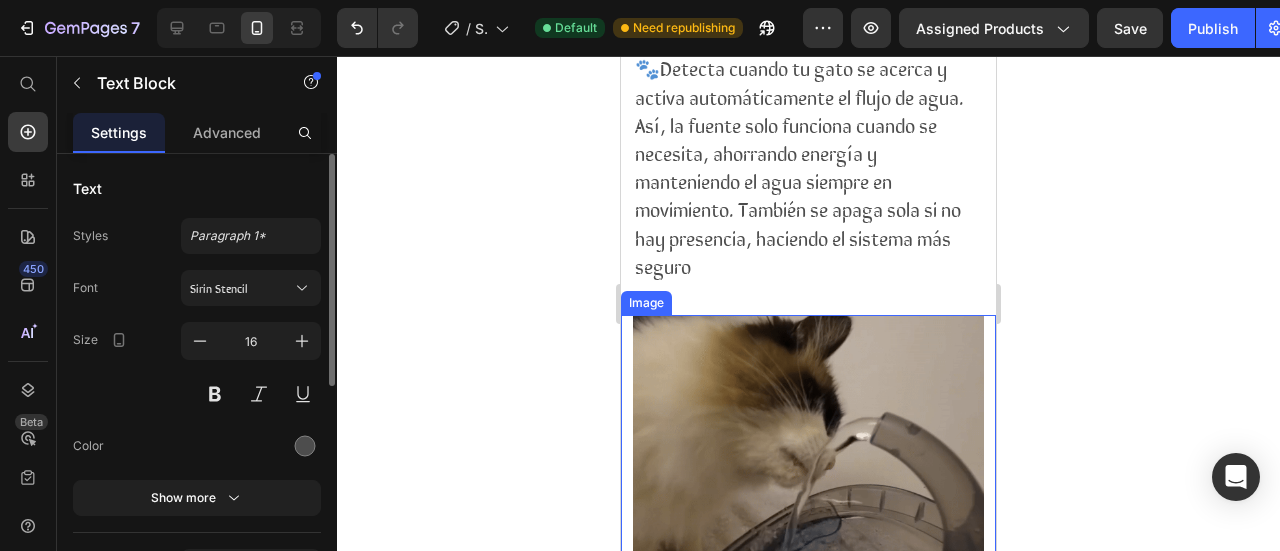 click at bounding box center [808, 446] 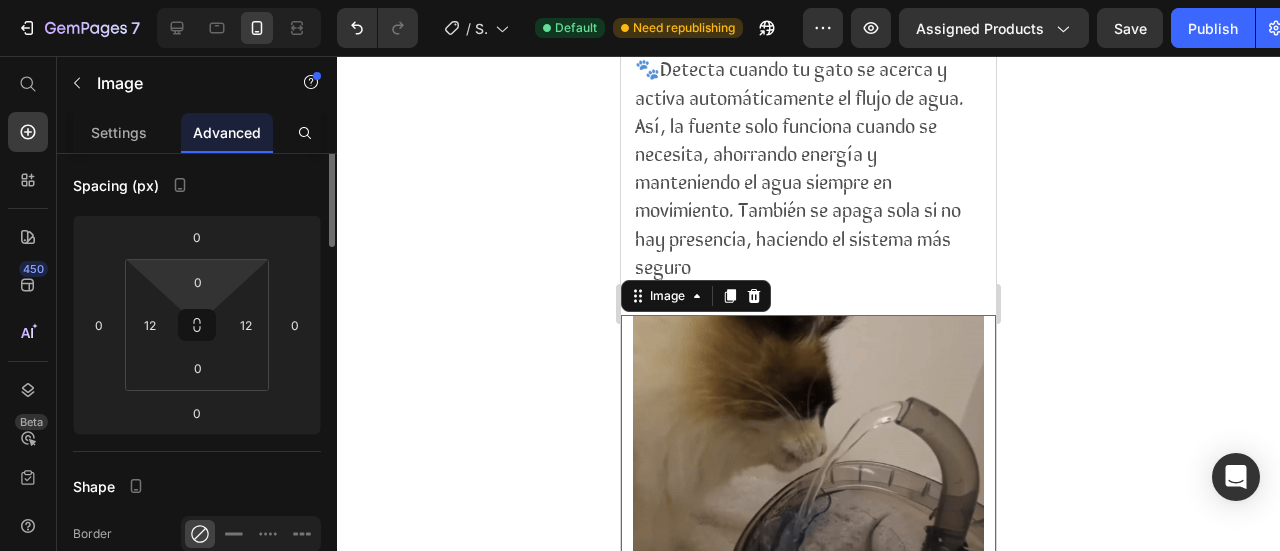 scroll, scrollTop: 300, scrollLeft: 0, axis: vertical 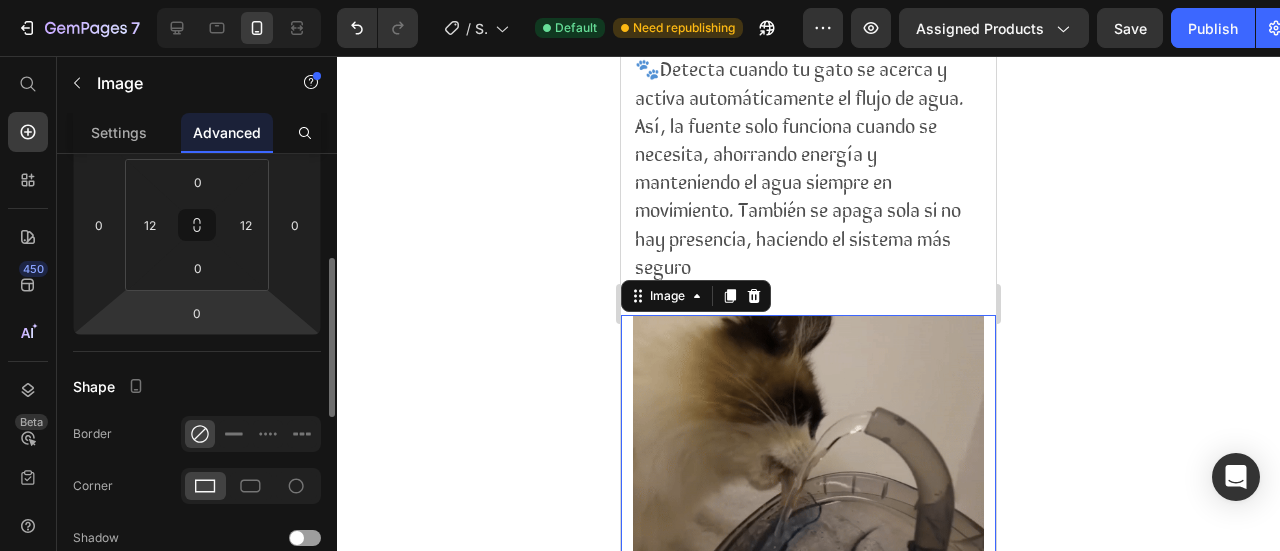 click at bounding box center (808, 446) 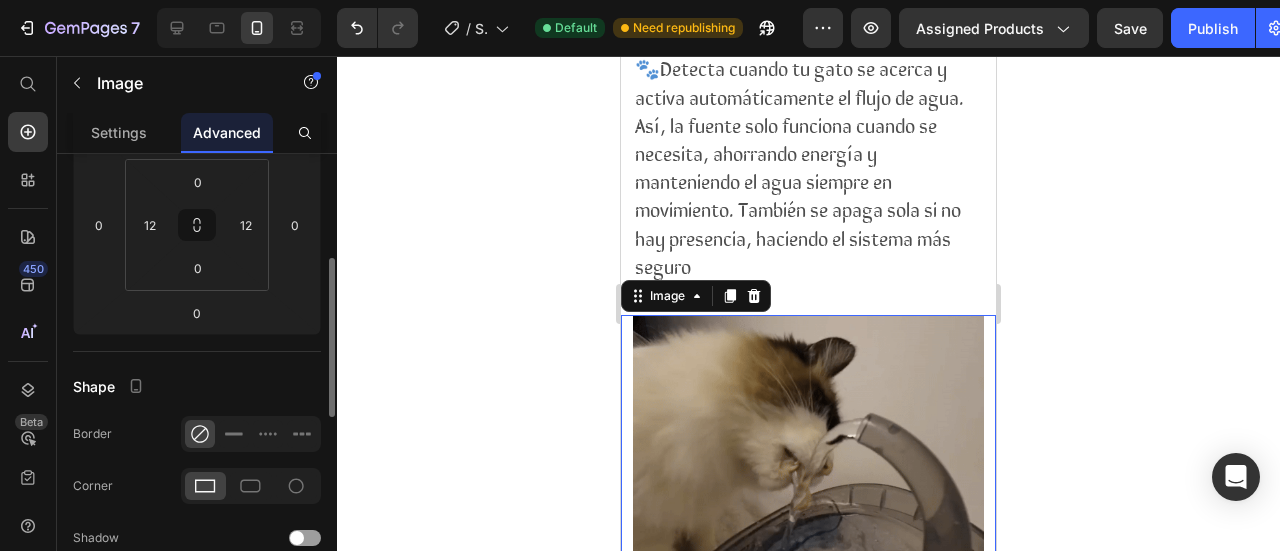 drag, startPoint x: 113, startPoint y: 145, endPoint x: 138, endPoint y: 159, distance: 28.653097 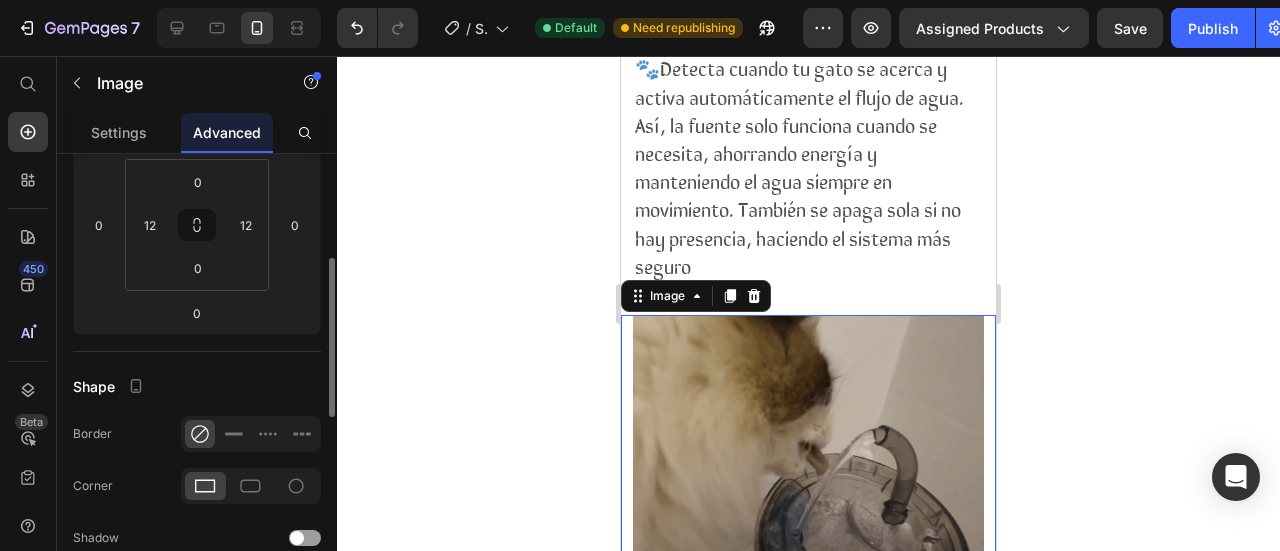 click on "Settings" 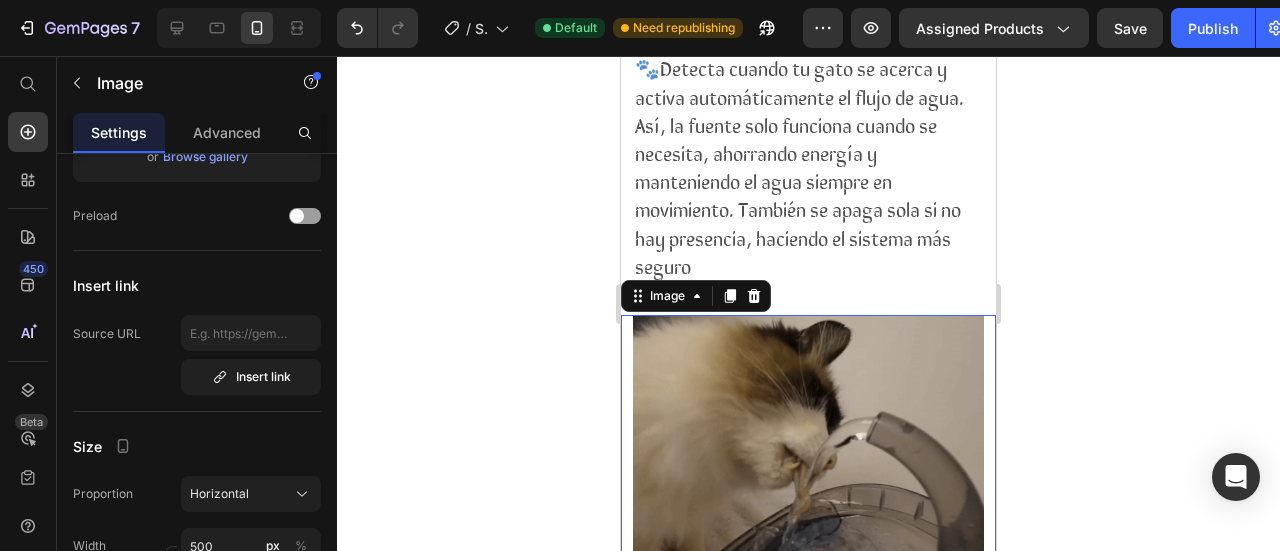 scroll, scrollTop: 0, scrollLeft: 0, axis: both 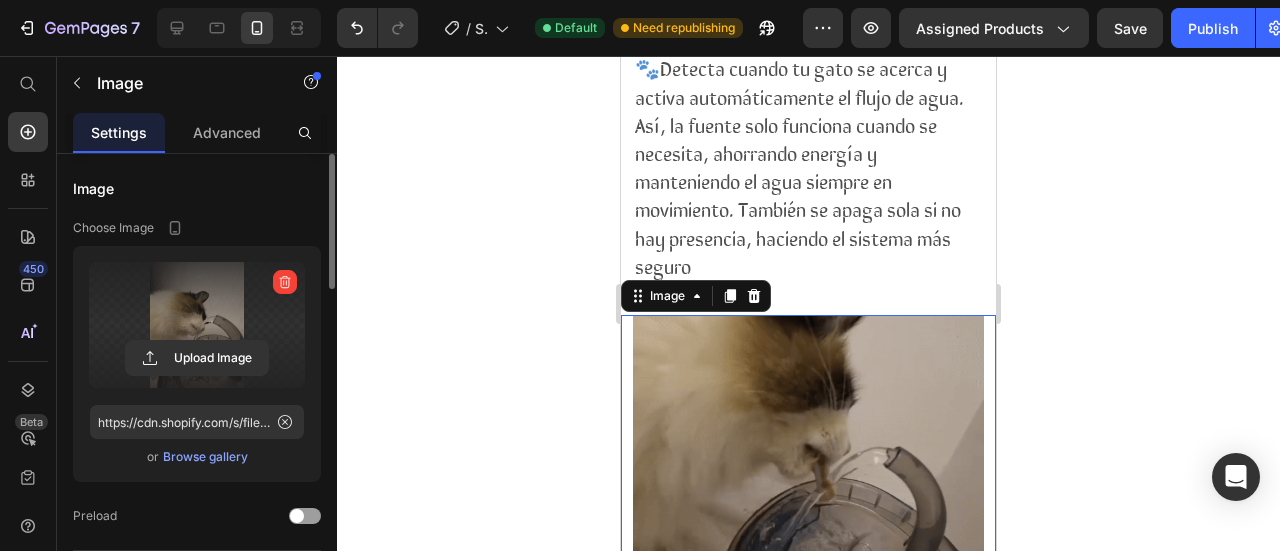 click at bounding box center [197, 325] 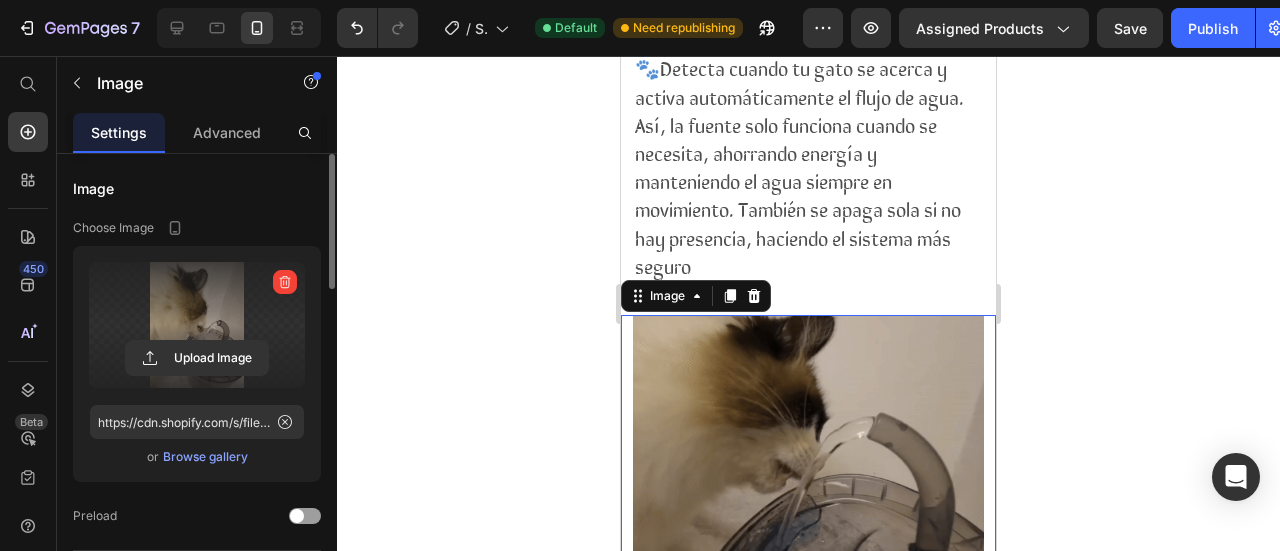 click 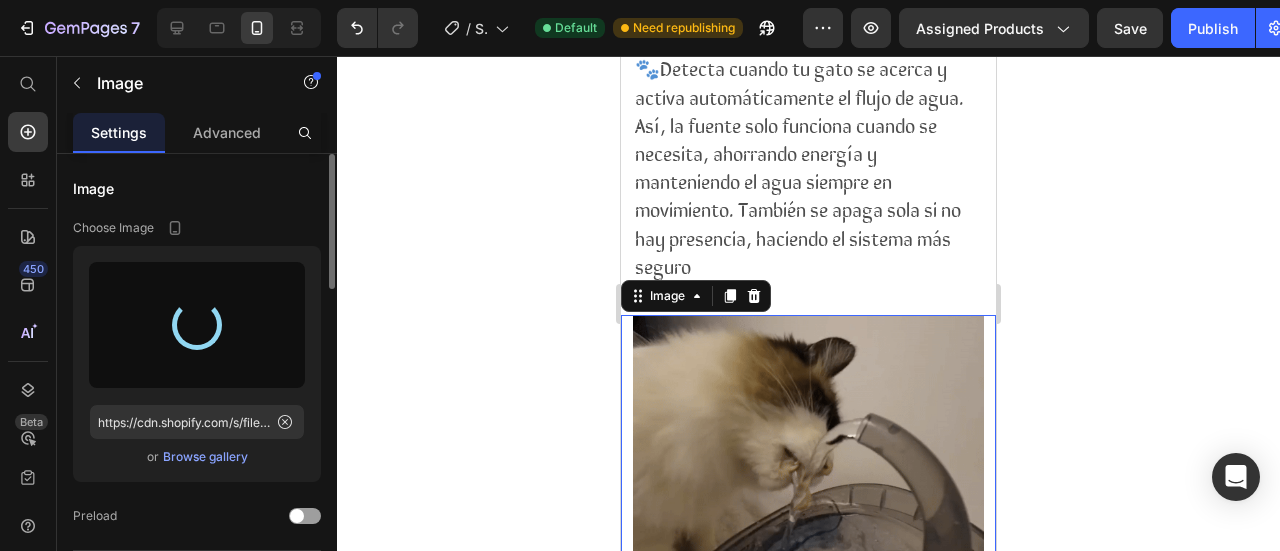 type on "https://cdn.shopify.com/s/files/1/0942/6590/1335/files/gempages_574596721380688671-47bcf6c9-3695-4c2e-af45-d0361354ae99.gif" 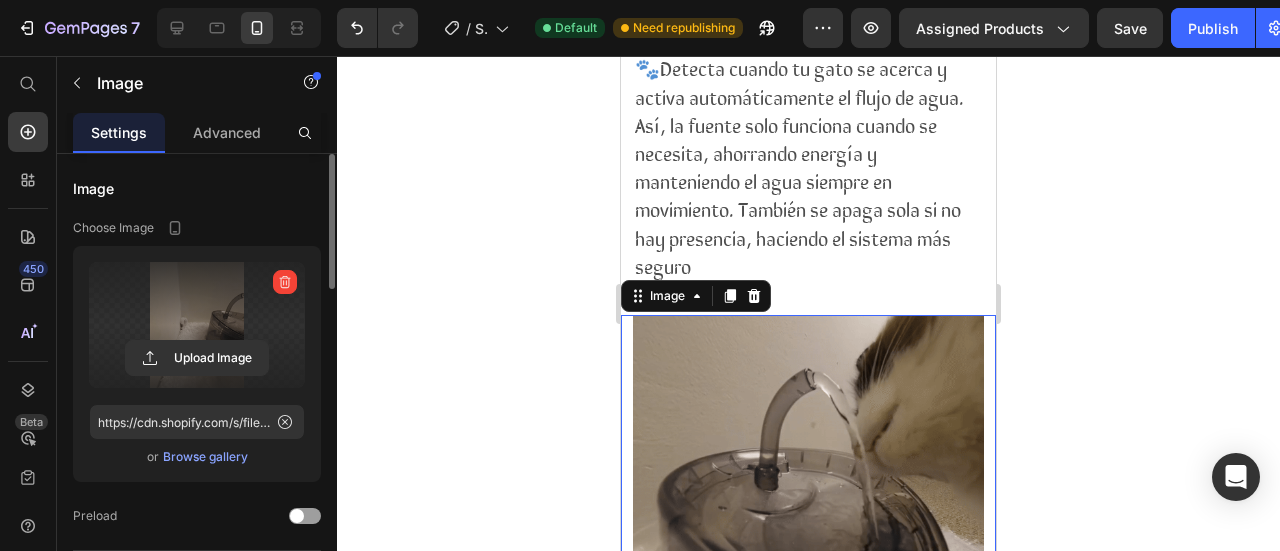 click 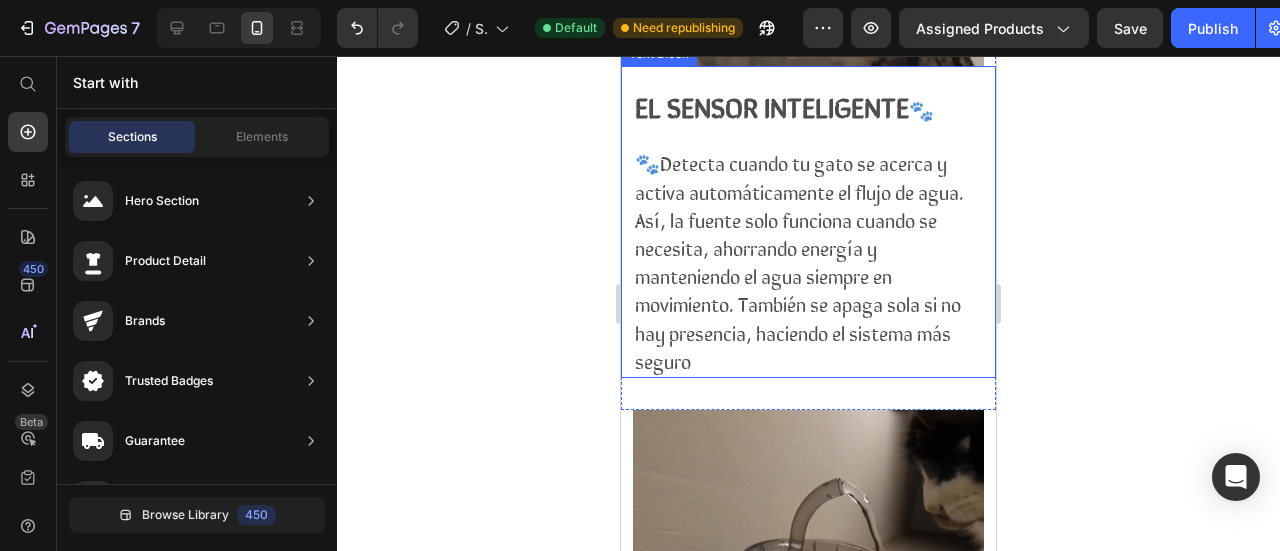 scroll, scrollTop: 1927, scrollLeft: 0, axis: vertical 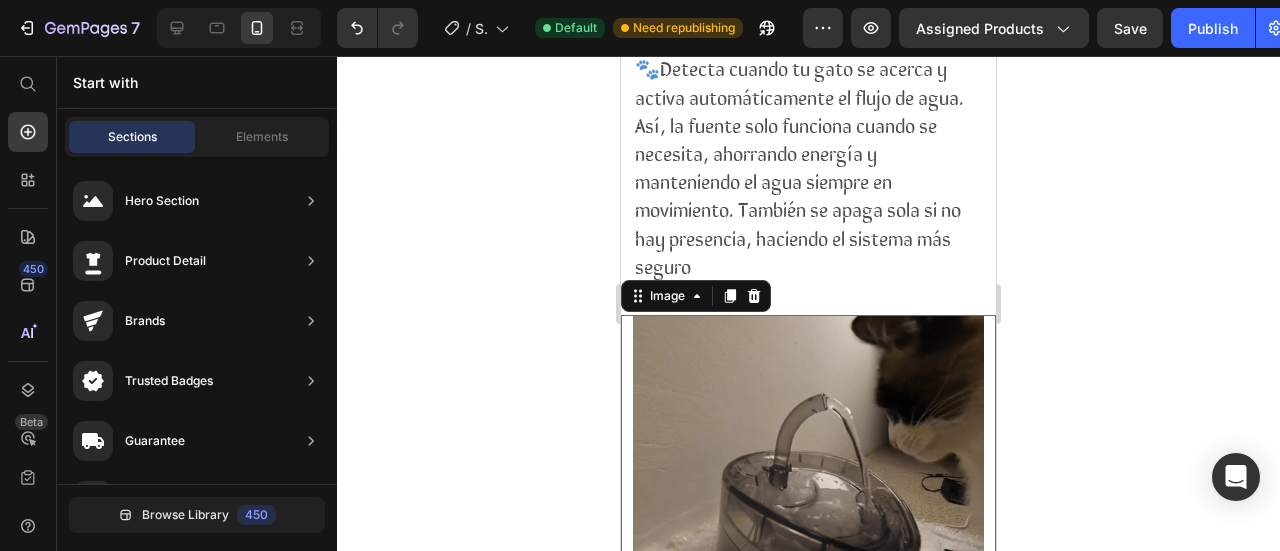 click at bounding box center [808, 446] 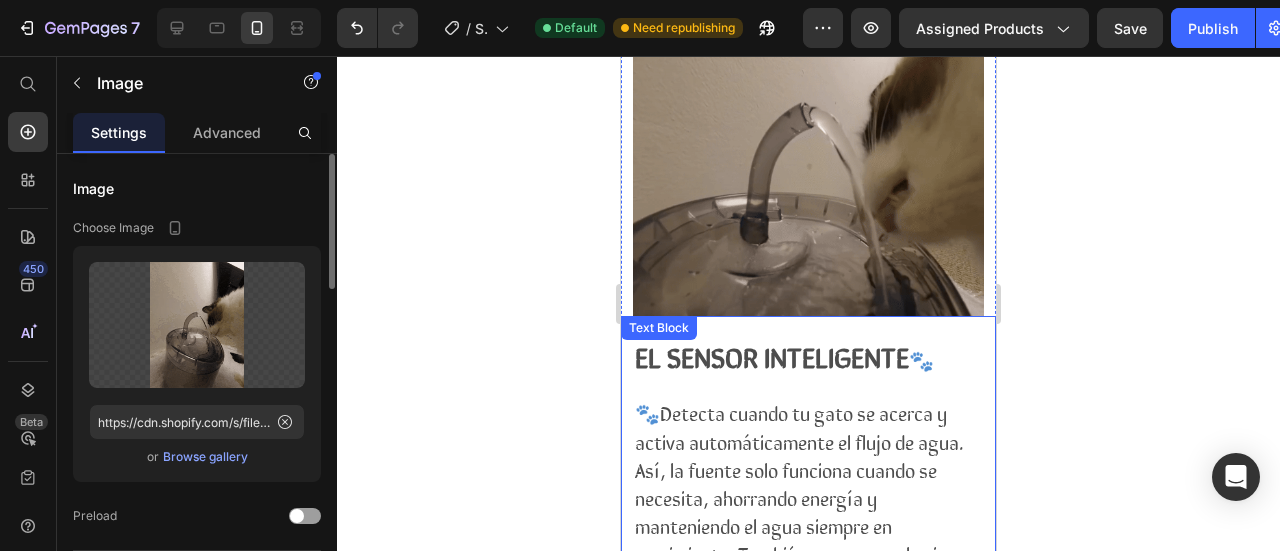 scroll, scrollTop: 1427, scrollLeft: 0, axis: vertical 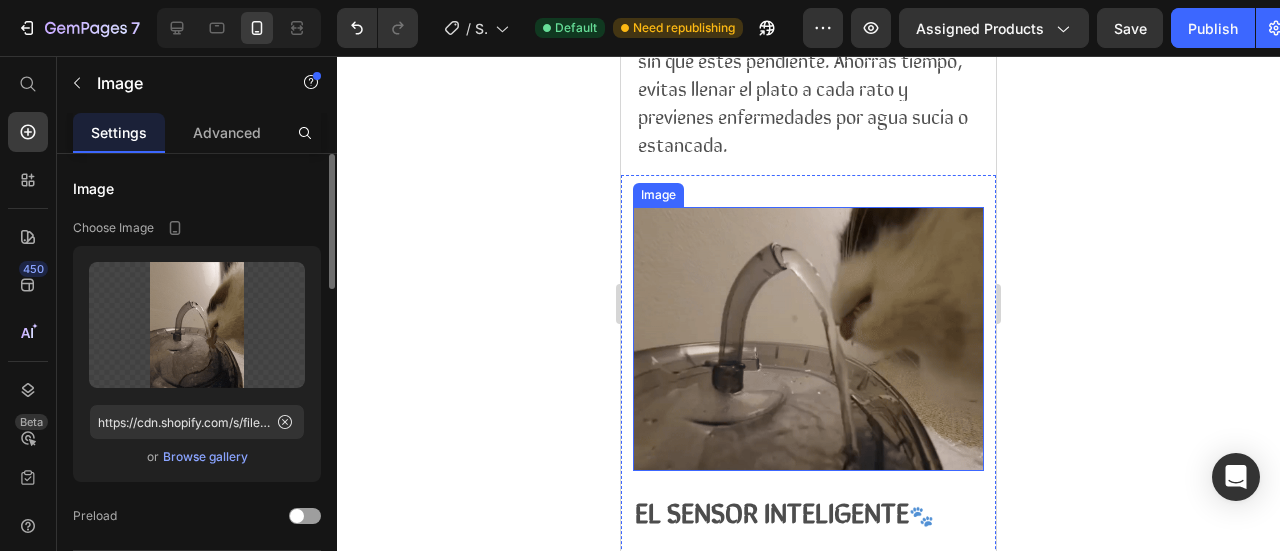 click at bounding box center (808, 338) 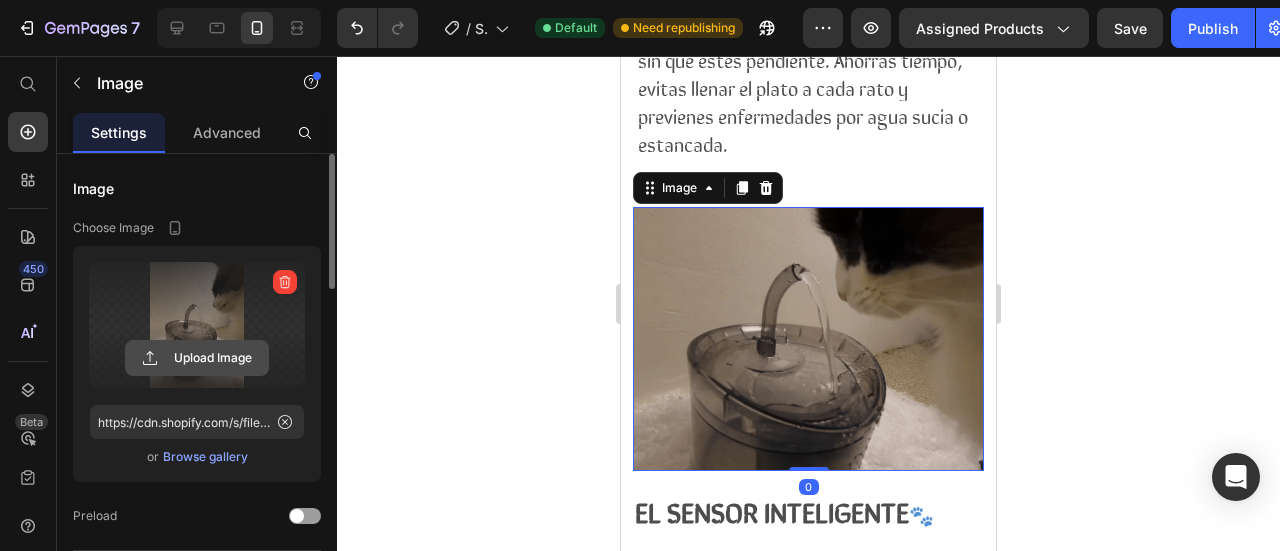 click 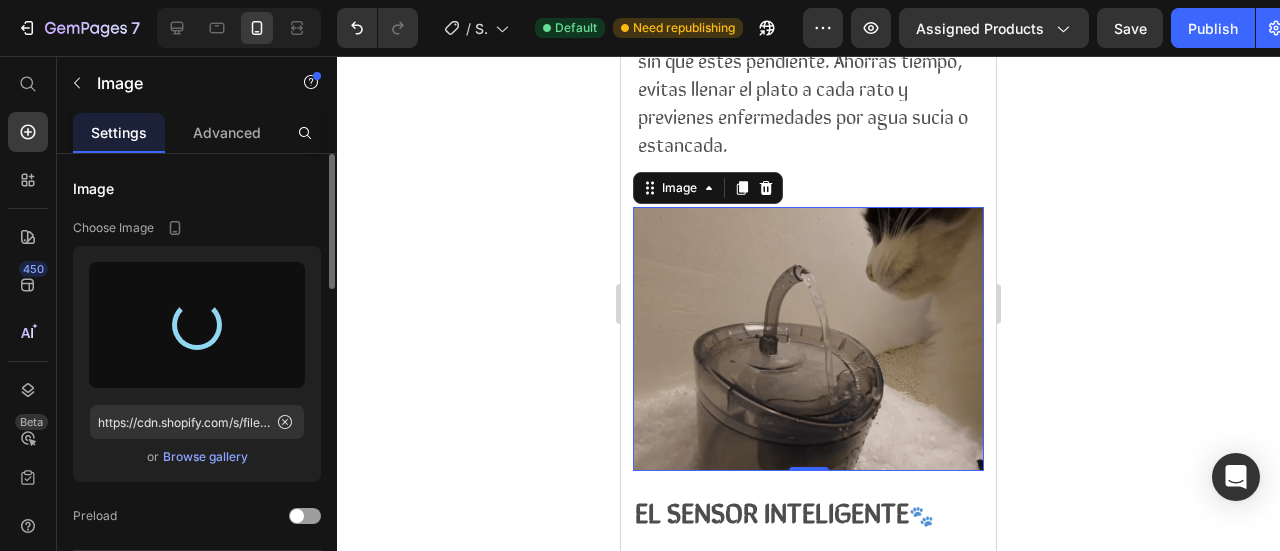 type on "https://cdn.shopify.com/s/files/1/0942/6590/1335/files/gempages_574596721380688671-47bcf6c9-3695-4c2e-af45-d0361354ae99.gif" 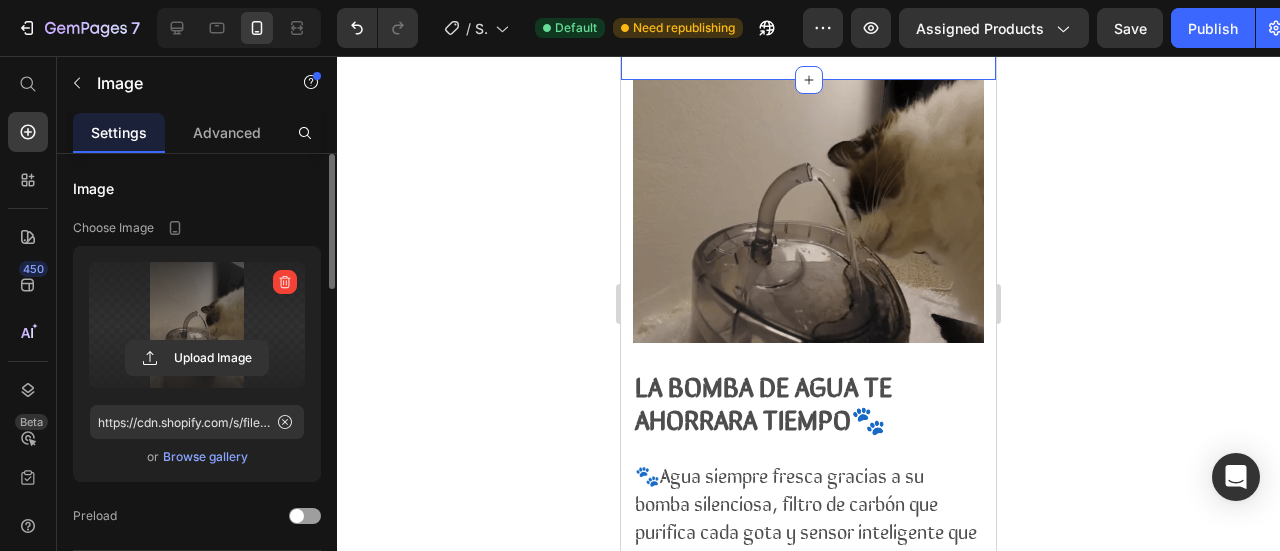 scroll, scrollTop: 2126, scrollLeft: 0, axis: vertical 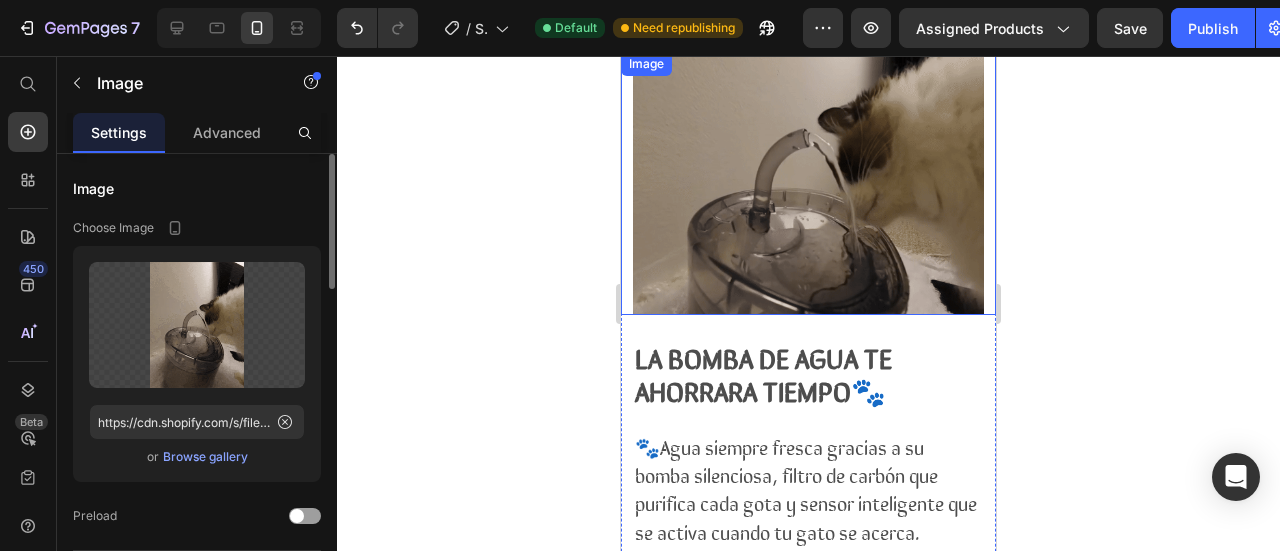 click at bounding box center [808, 183] 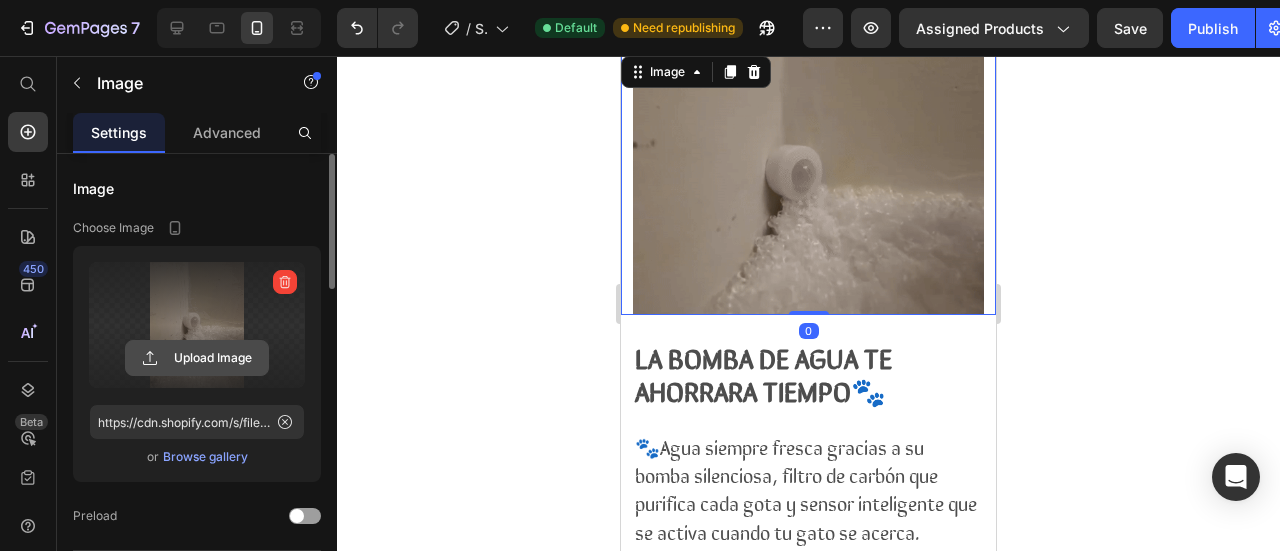 click 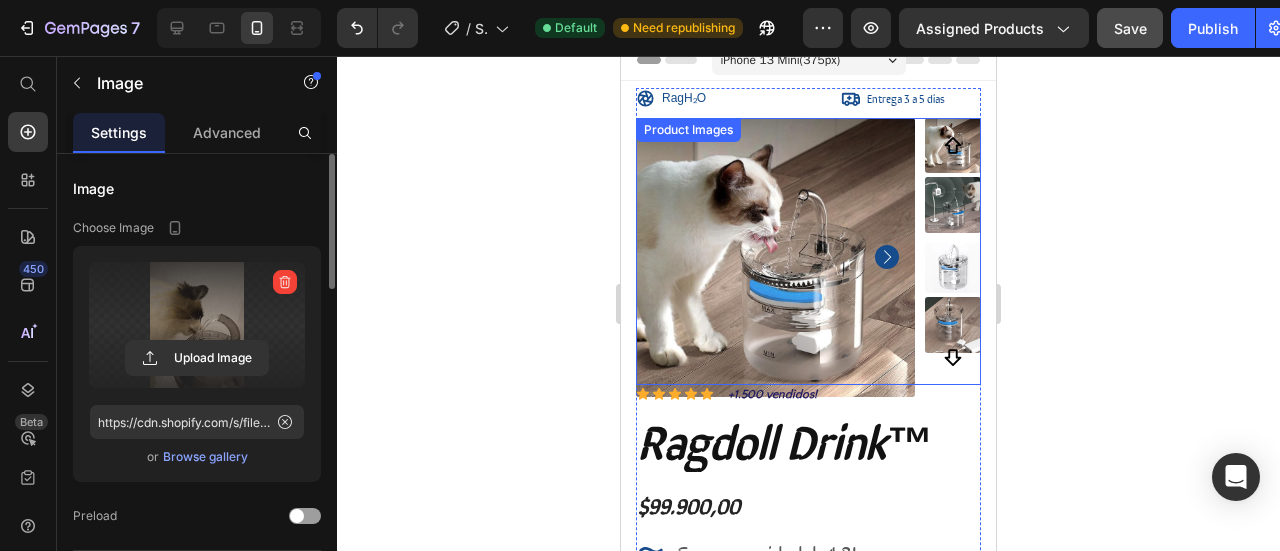 scroll, scrollTop: 14, scrollLeft: 0, axis: vertical 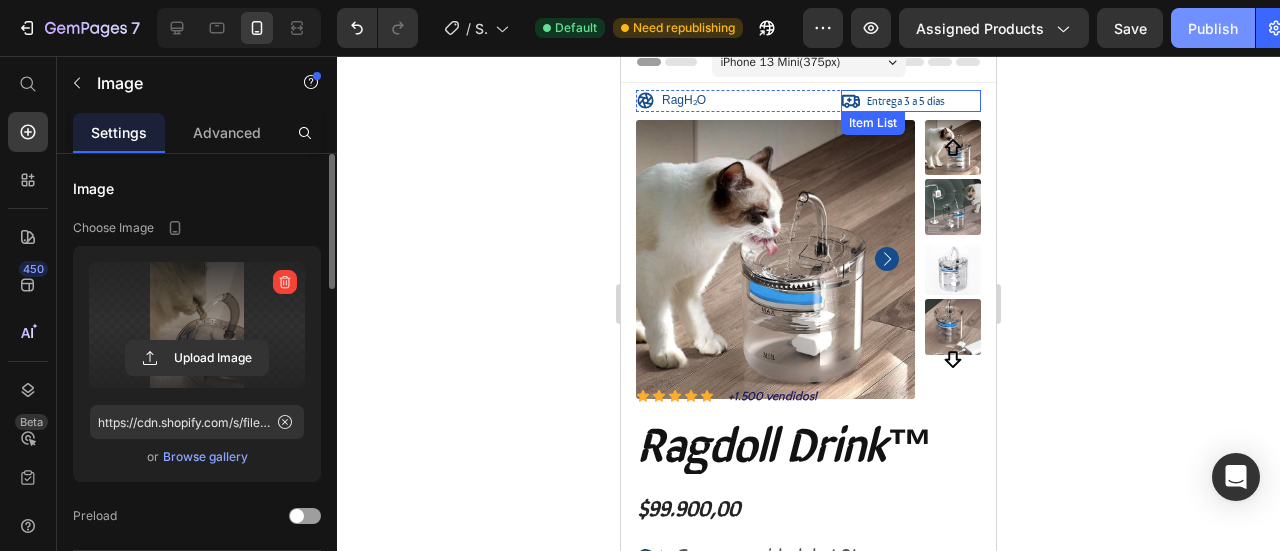 click on "Publish" at bounding box center (1213, 28) 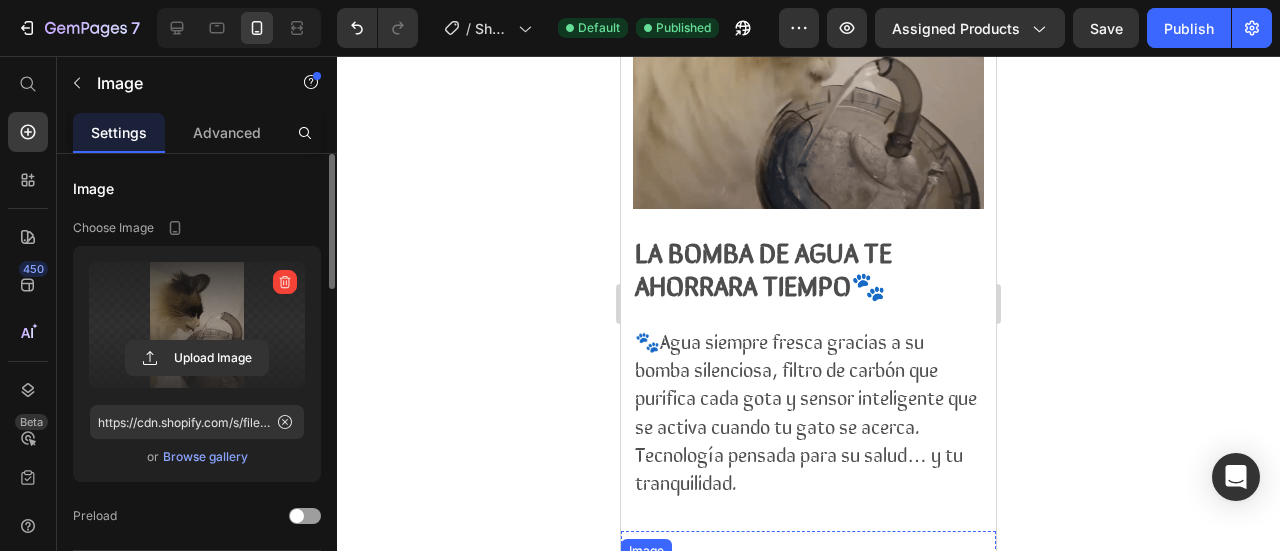 scroll, scrollTop: 2114, scrollLeft: 0, axis: vertical 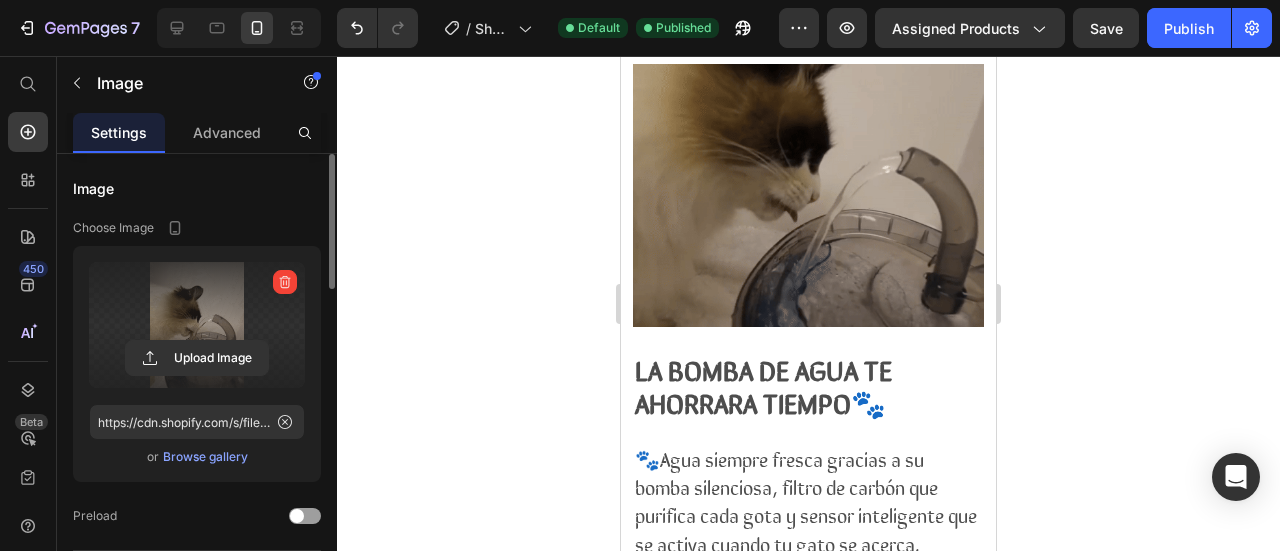 click at bounding box center (808, 195) 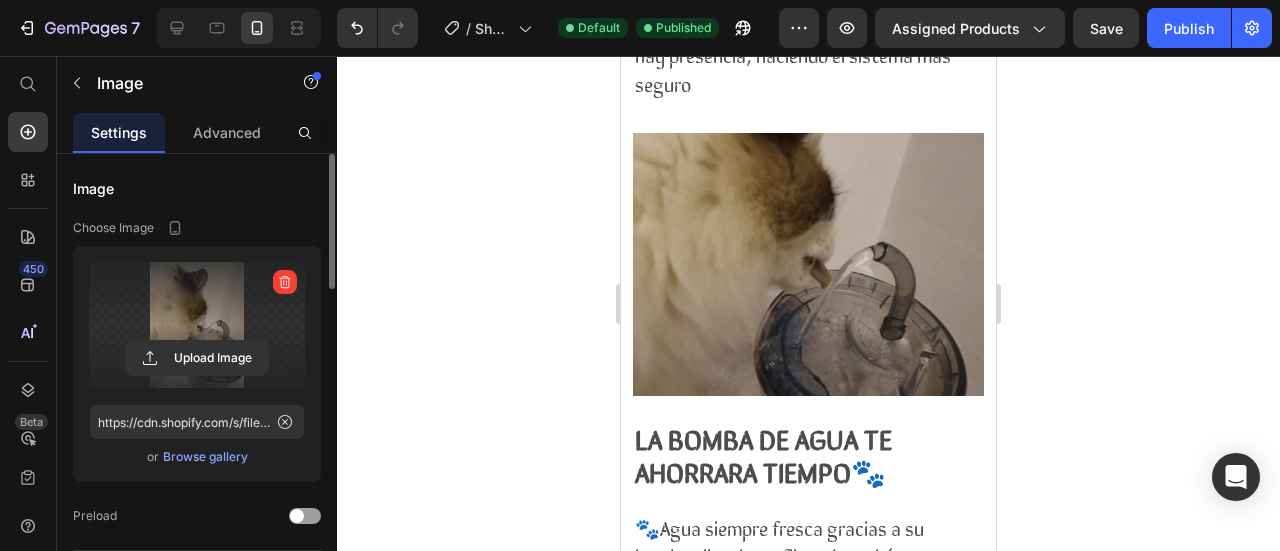 scroll, scrollTop: 2014, scrollLeft: 0, axis: vertical 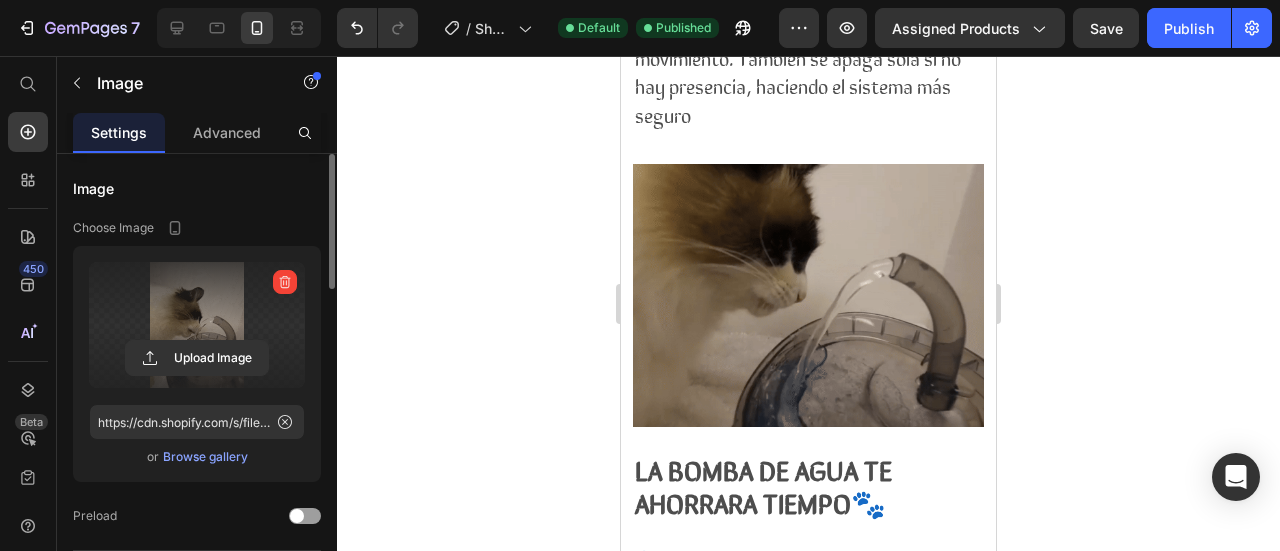 click at bounding box center [808, 295] 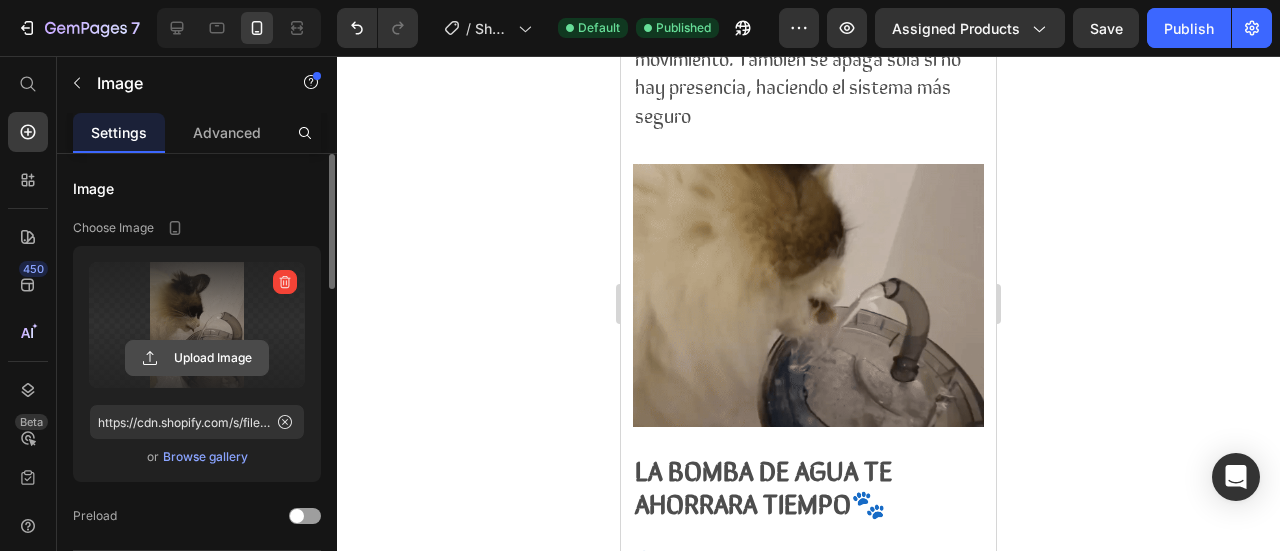 click 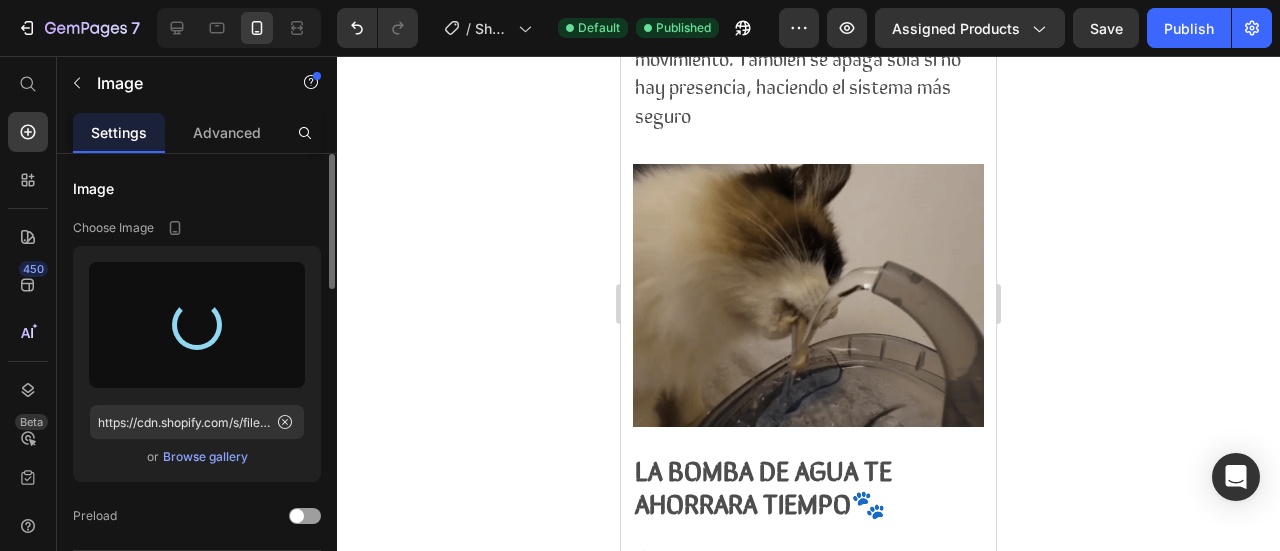type on "https://cdn.shopify.com/s/files/1/0942/6590/1335/files/gempages_574596721380688671-61e3b809-0130-4605-afb0-1a07a26bc414.gif" 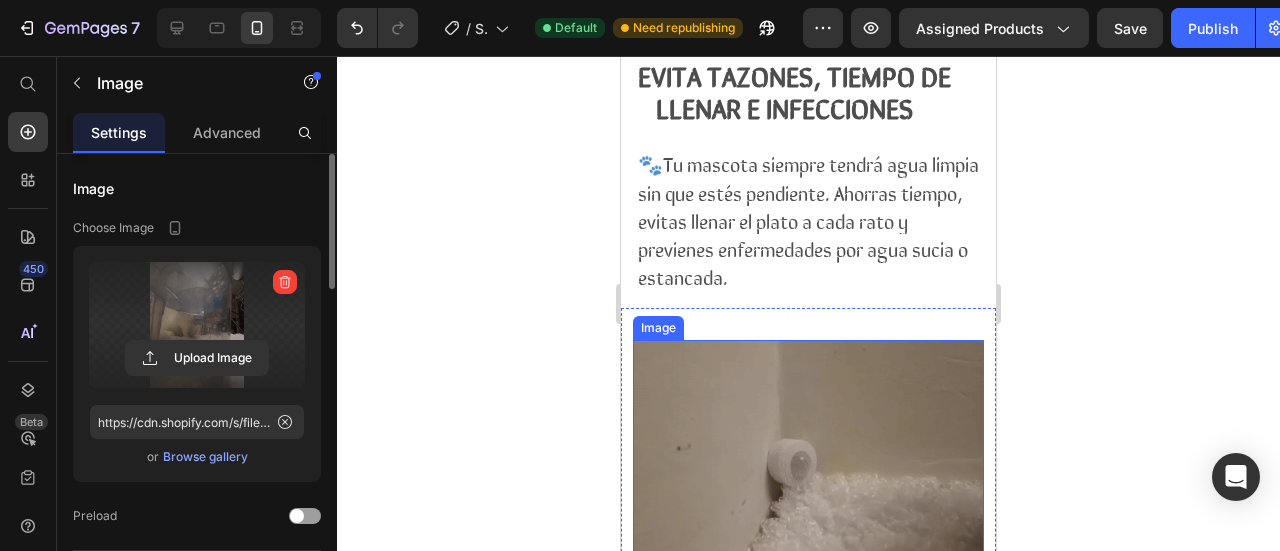 scroll, scrollTop: 1414, scrollLeft: 0, axis: vertical 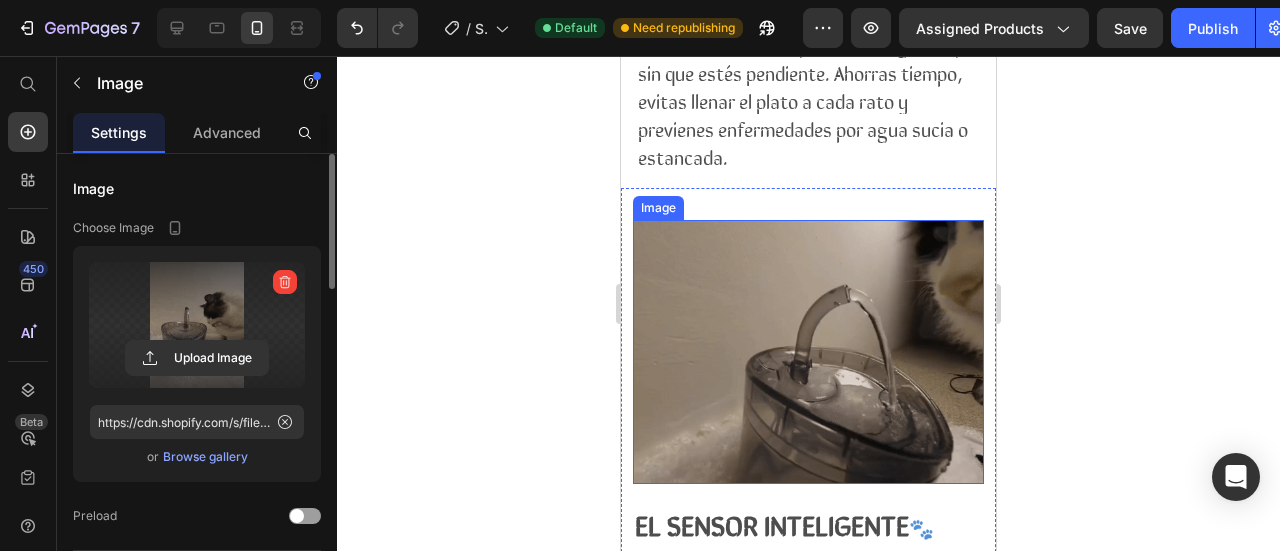 click at bounding box center (808, 351) 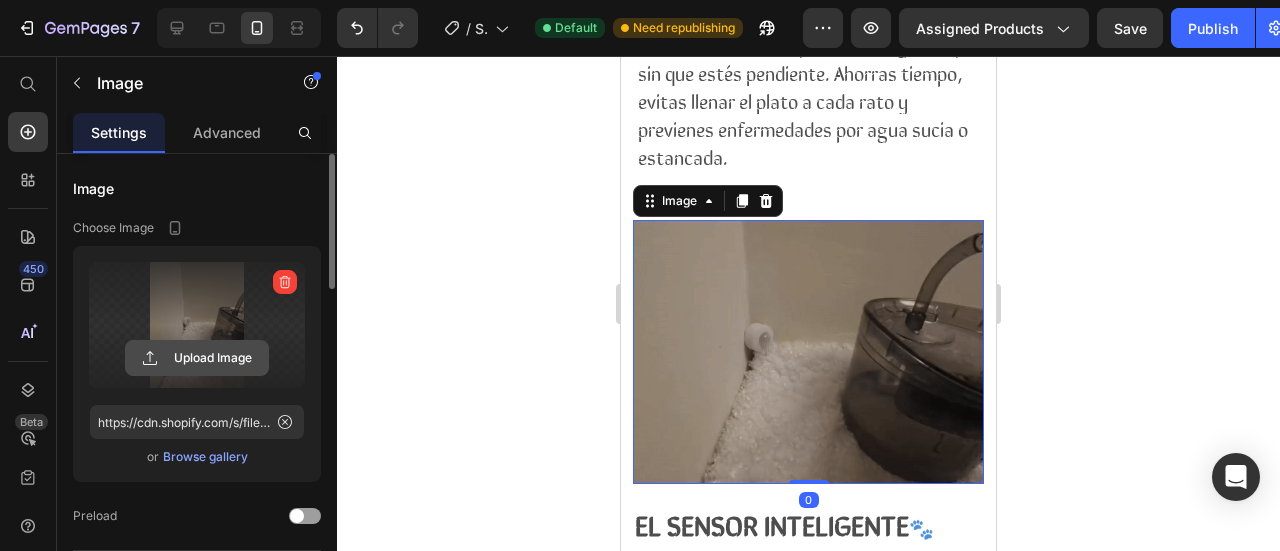 click 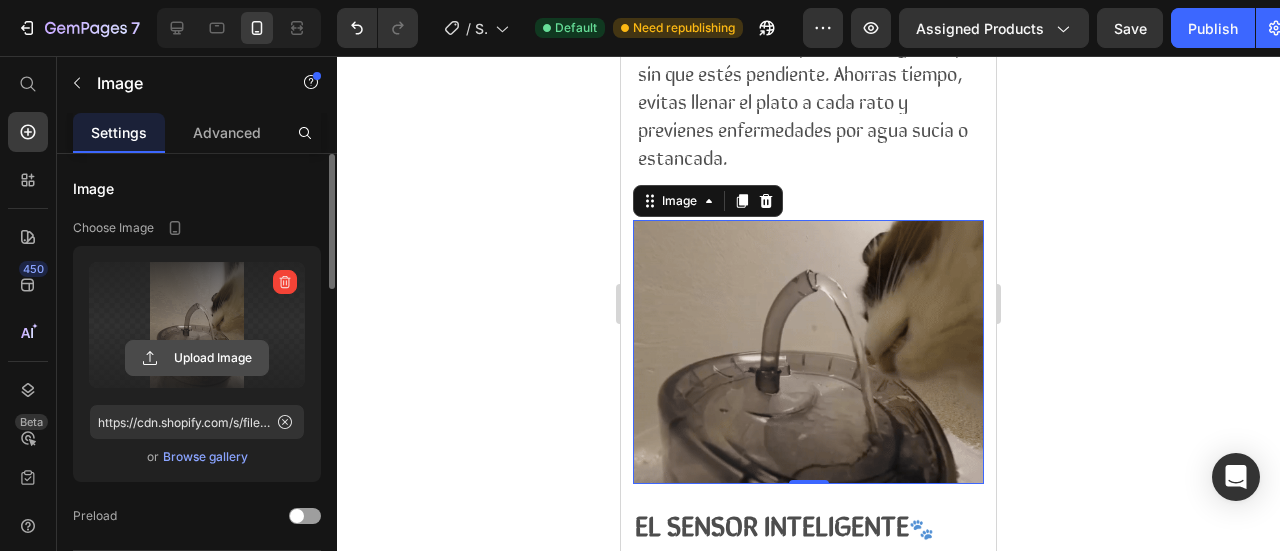 type on "C:\fakepath\GIF12.gif" 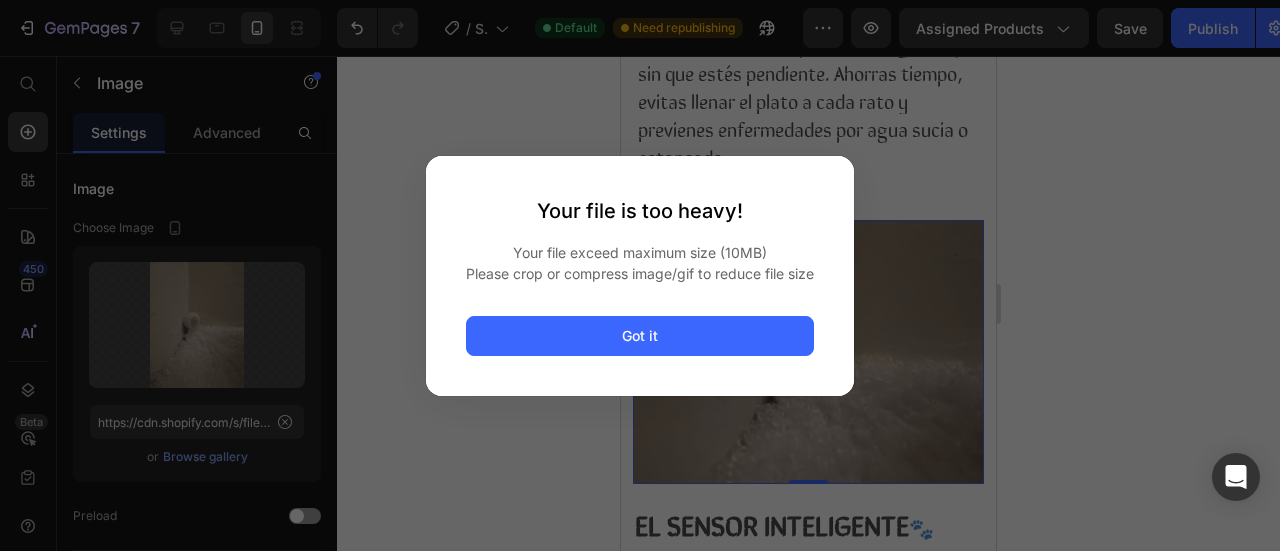 click at bounding box center (640, 275) 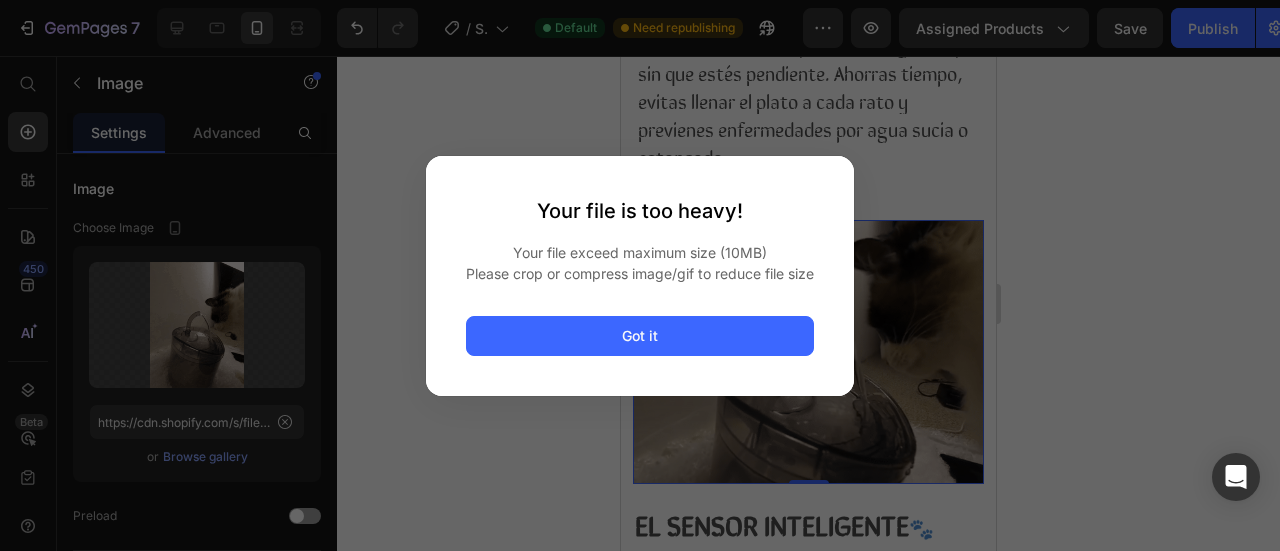 click at bounding box center [640, 275] 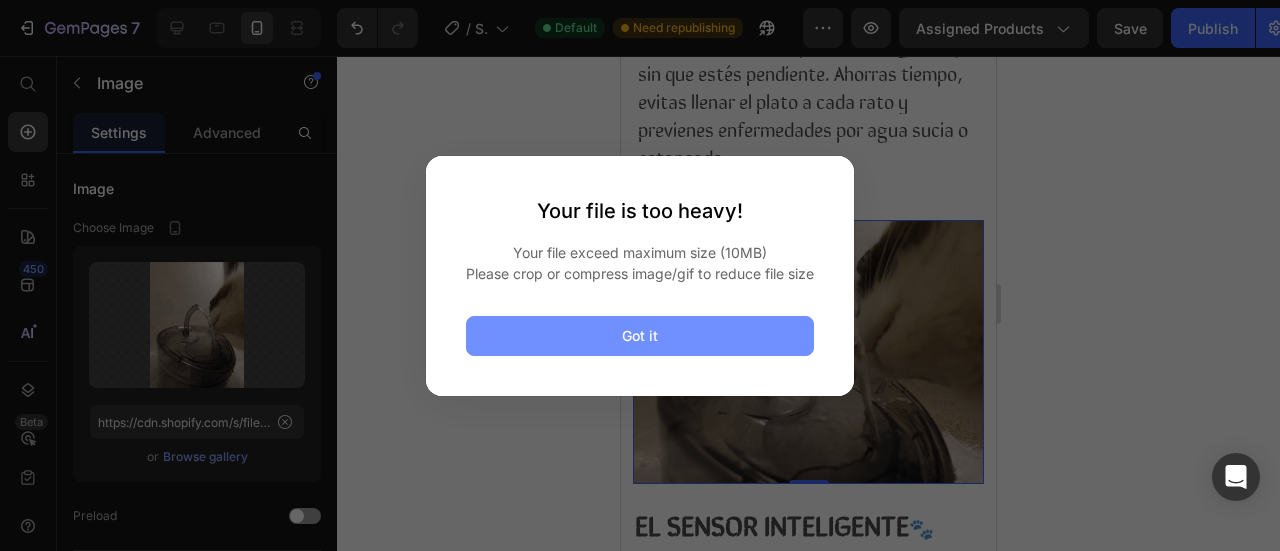 click on "Got it" at bounding box center [640, 335] 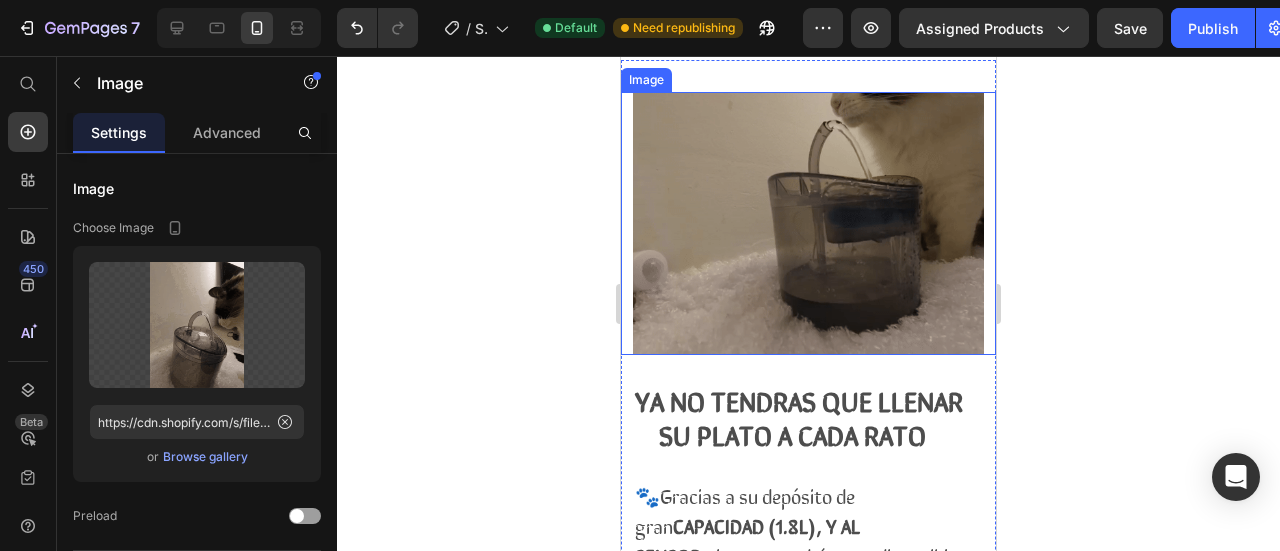 scroll, scrollTop: 2714, scrollLeft: 0, axis: vertical 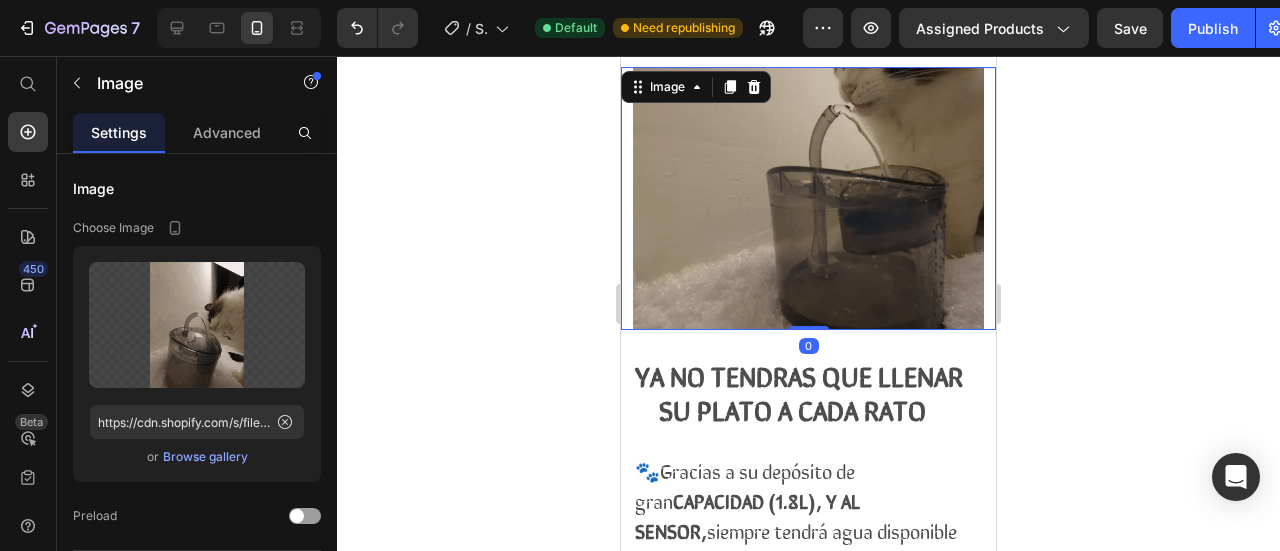 click at bounding box center [808, 198] 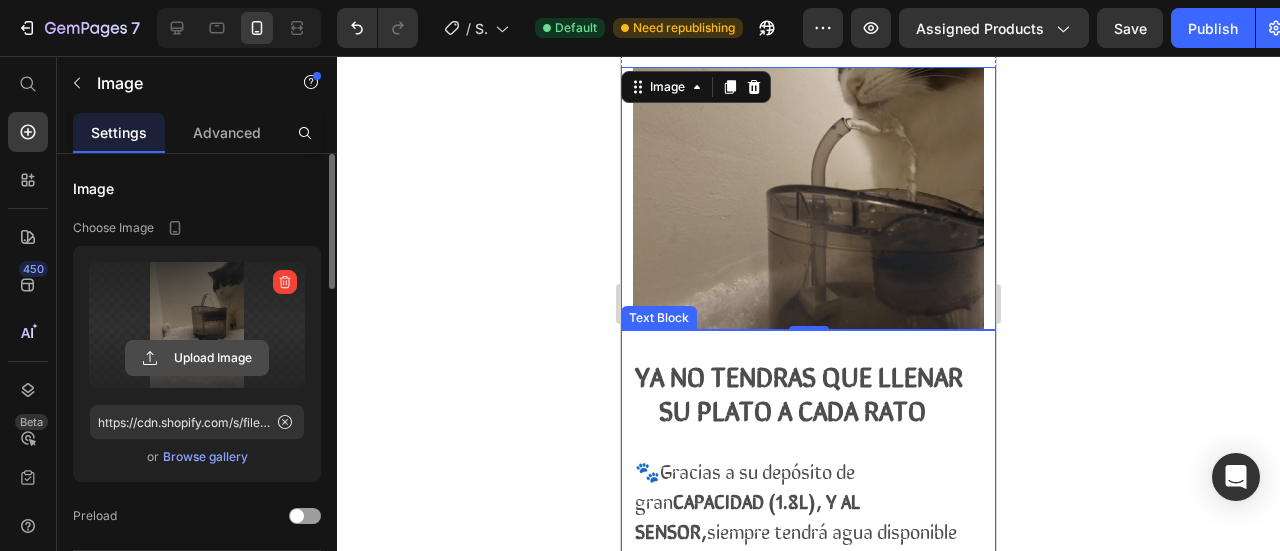 click 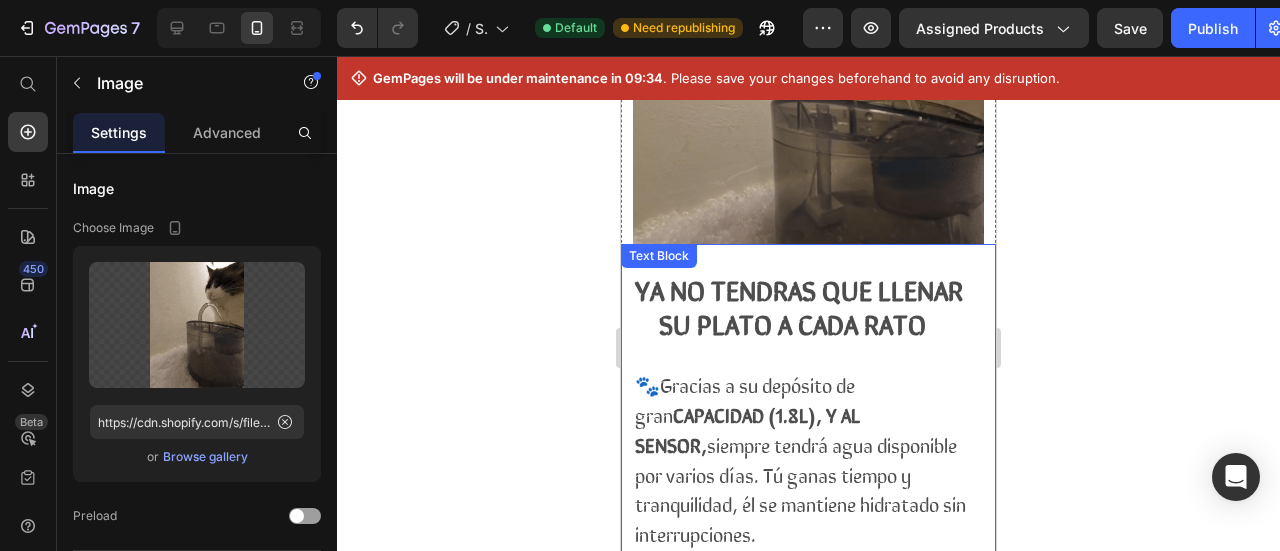 scroll, scrollTop: 2813, scrollLeft: 0, axis: vertical 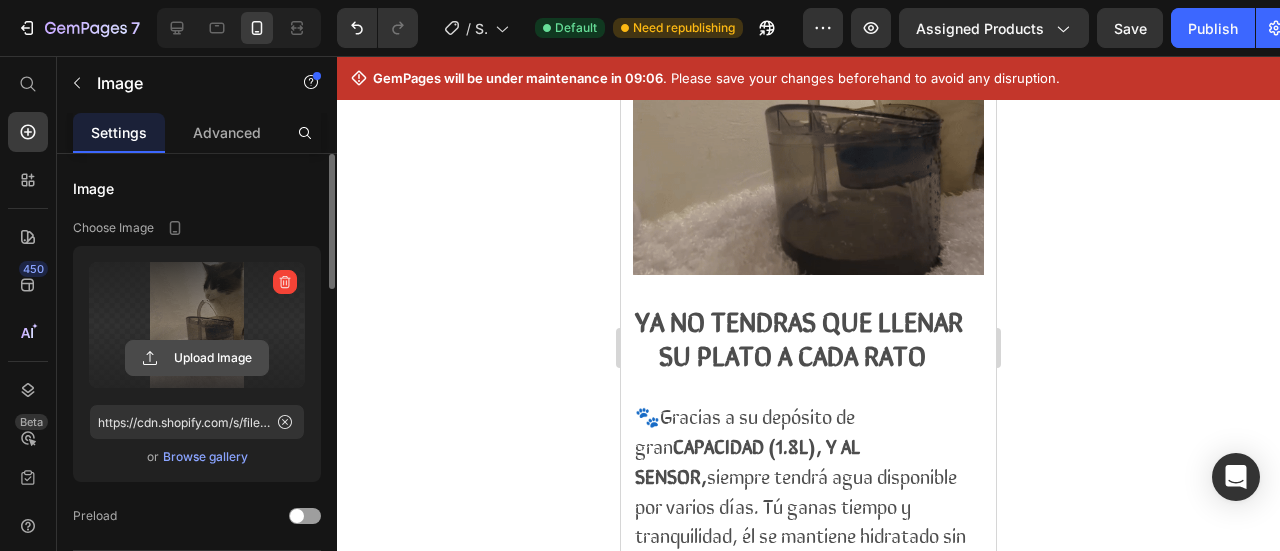 click 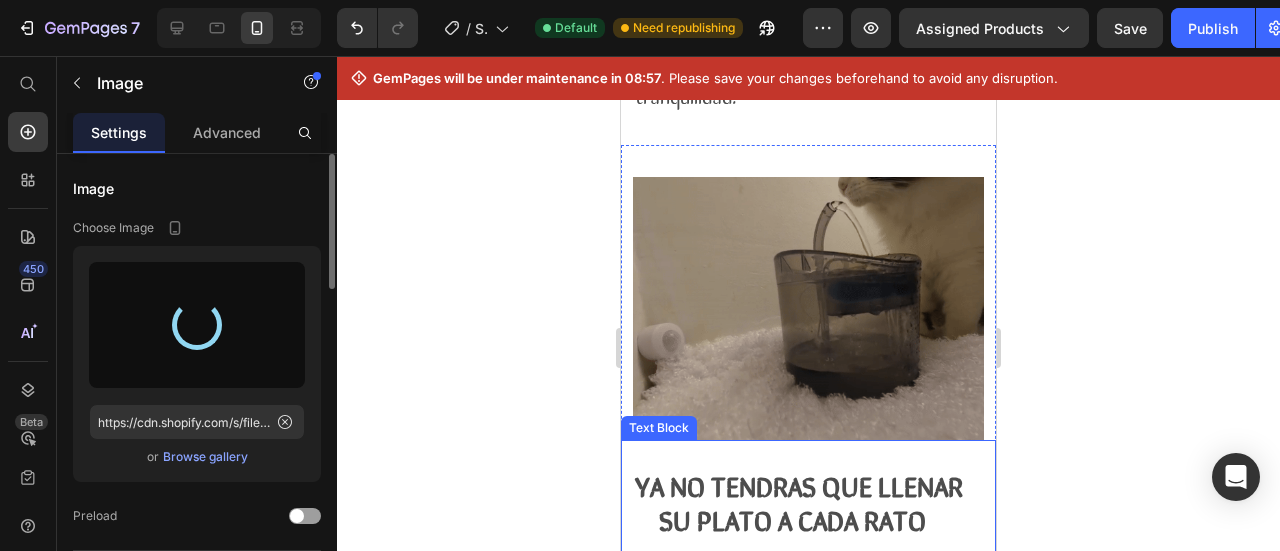 scroll, scrollTop: 2613, scrollLeft: 0, axis: vertical 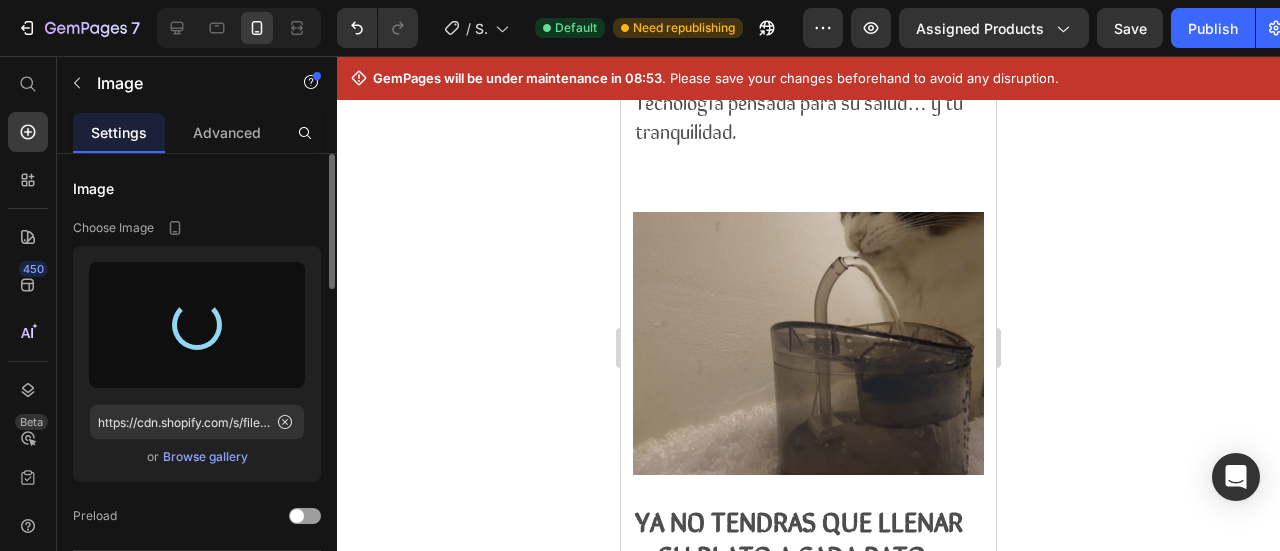 type on "https://cdn.shopify.com/s/files/1/0942/6590/1335/files/gempages_574596721380688671-8ef356de-fa0b-40de-984c-aea906dfa6a5.gif" 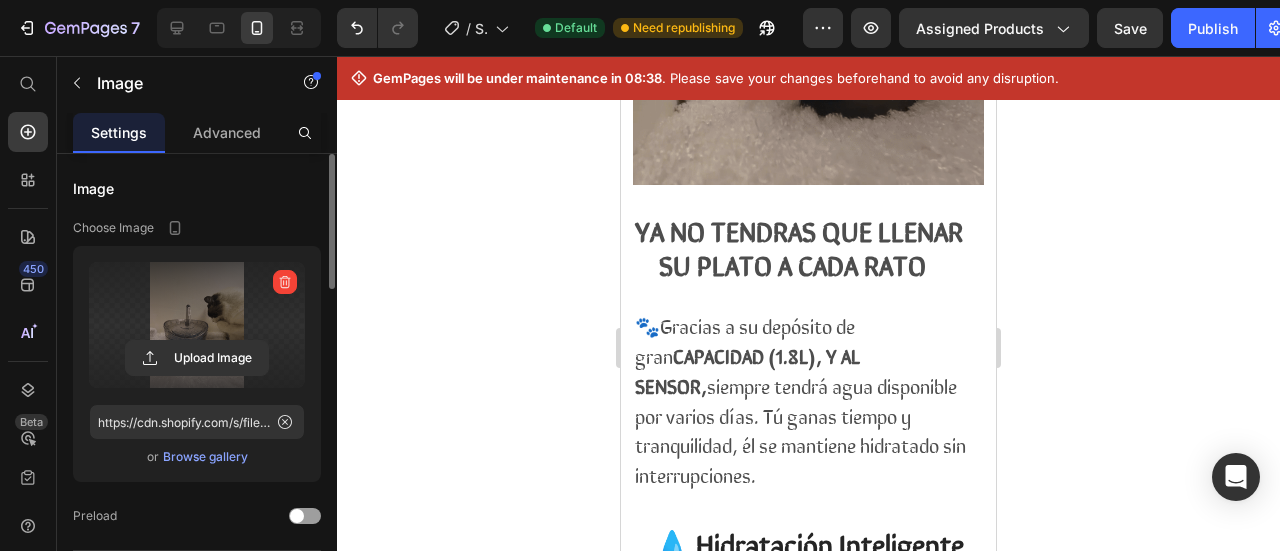 scroll, scrollTop: 2913, scrollLeft: 0, axis: vertical 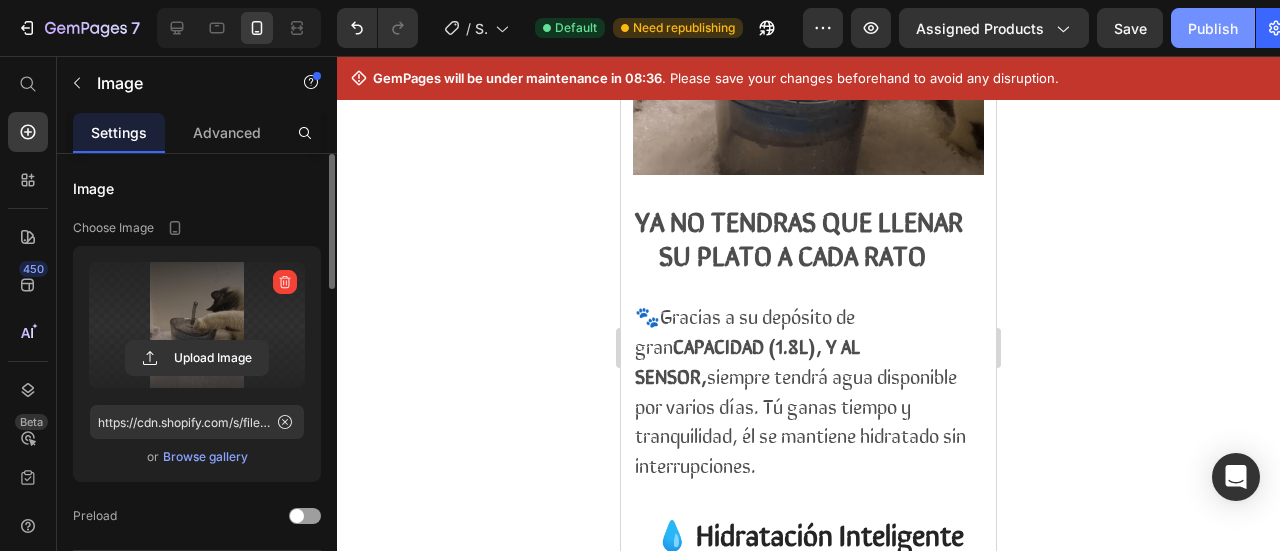click on "Publish" at bounding box center (1213, 28) 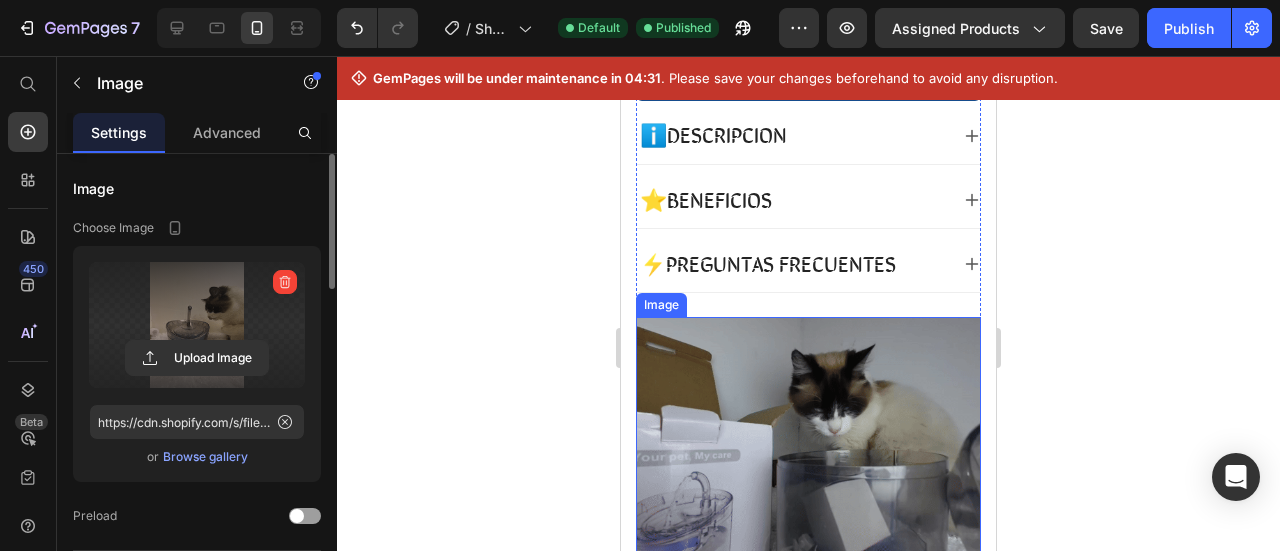 scroll, scrollTop: 899, scrollLeft: 0, axis: vertical 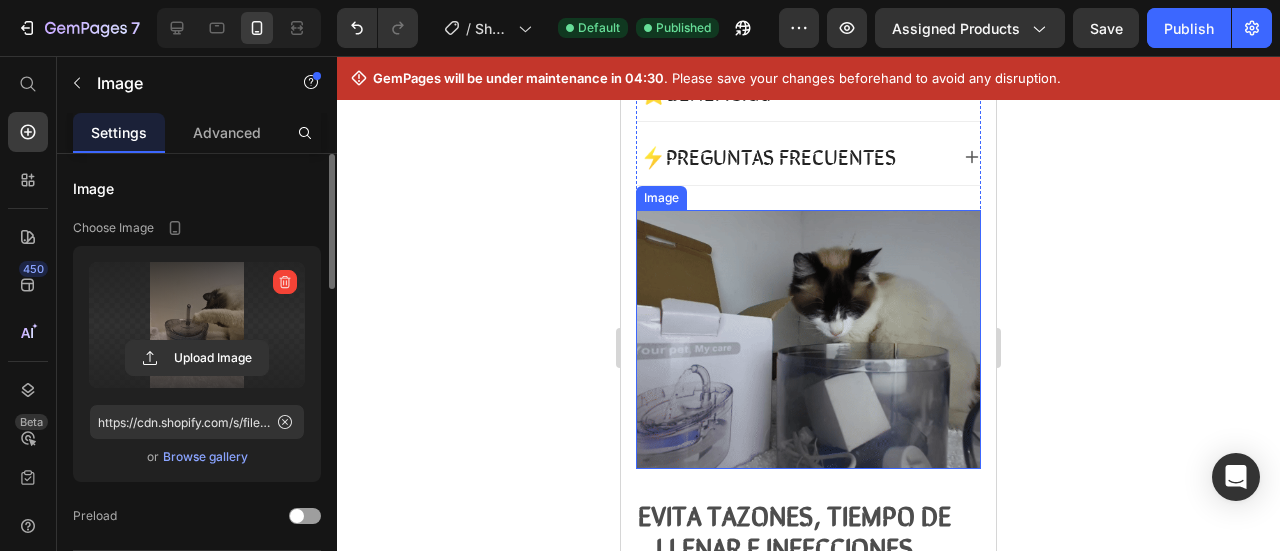 click at bounding box center [808, 339] 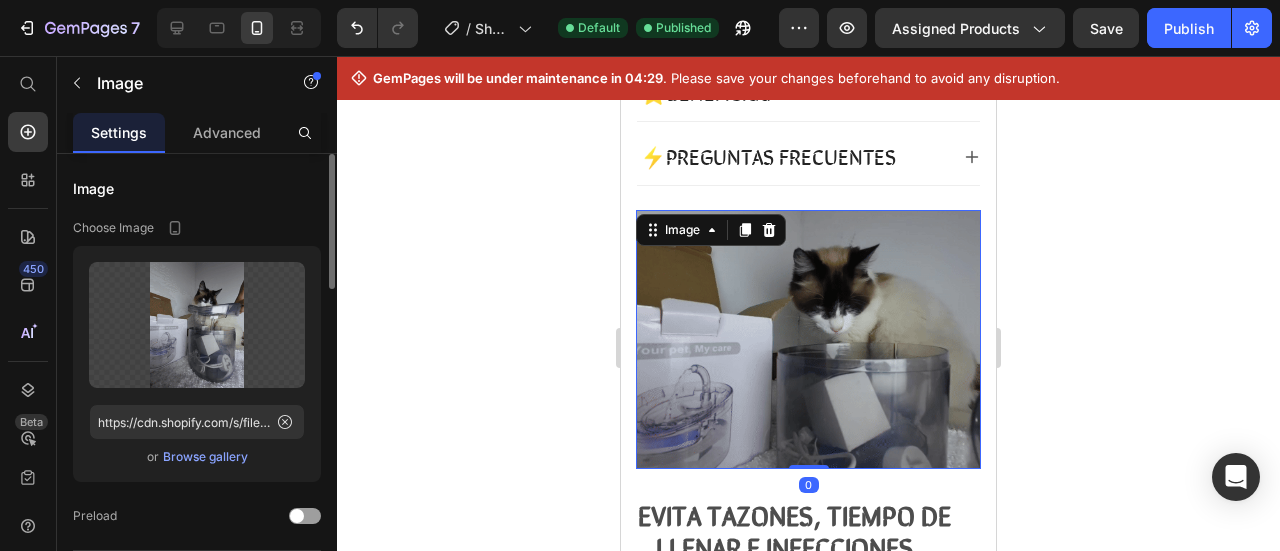 click 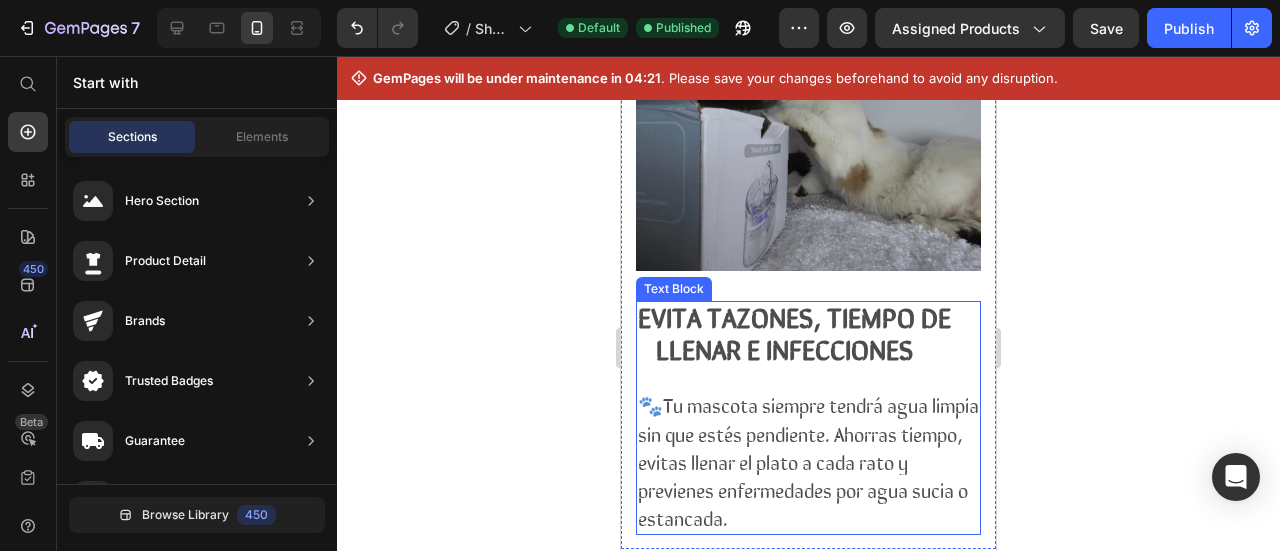 scroll, scrollTop: 1099, scrollLeft: 0, axis: vertical 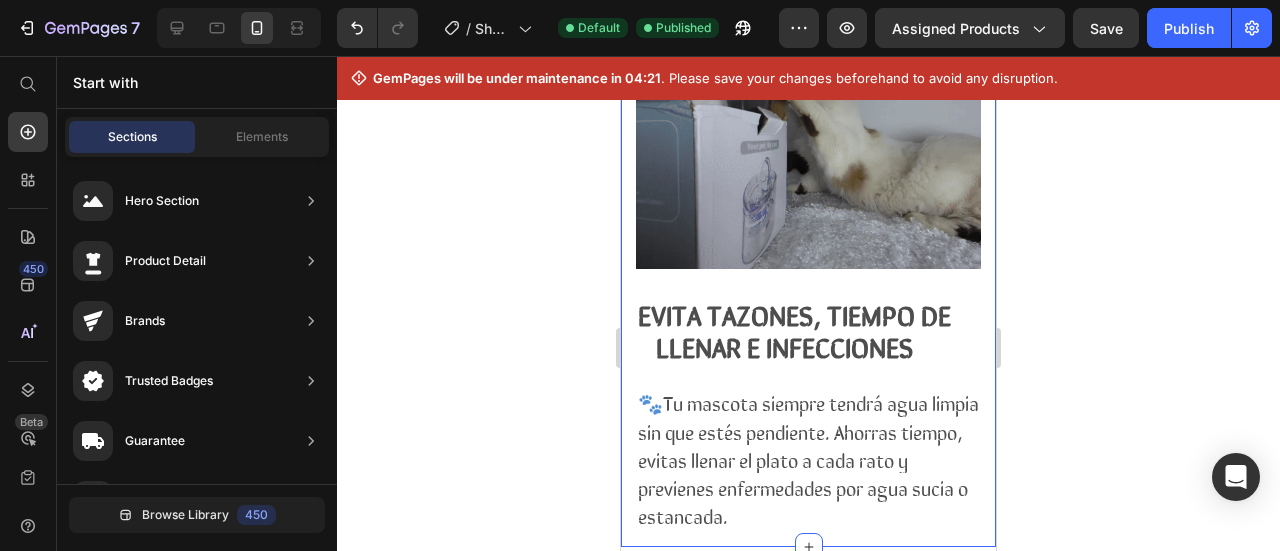 click at bounding box center (808, 139) 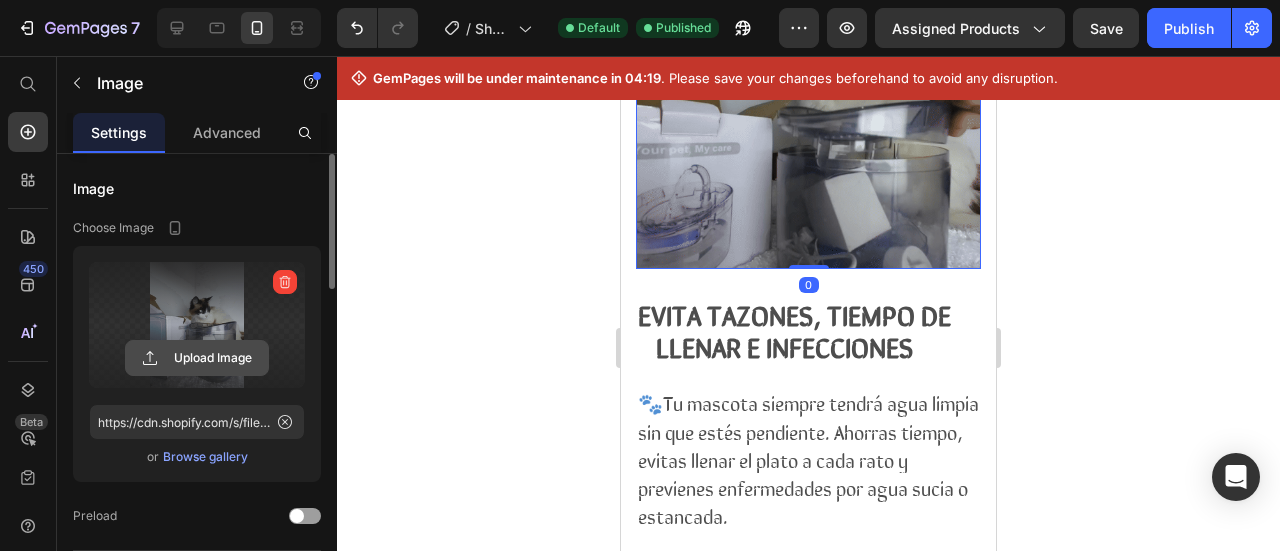 click 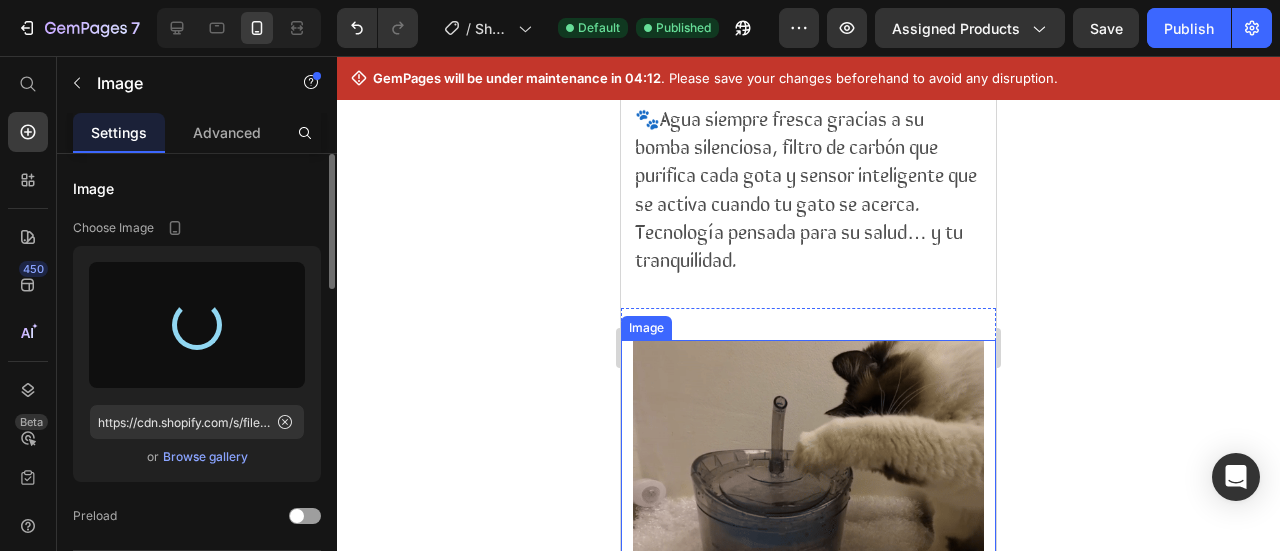 type on "https://cdn.shopify.com/s/files/1/0942/6590/1335/files/gempages_574596721380688671-8ef356de-fa0b-40de-984c-aea906dfa6a5.gif" 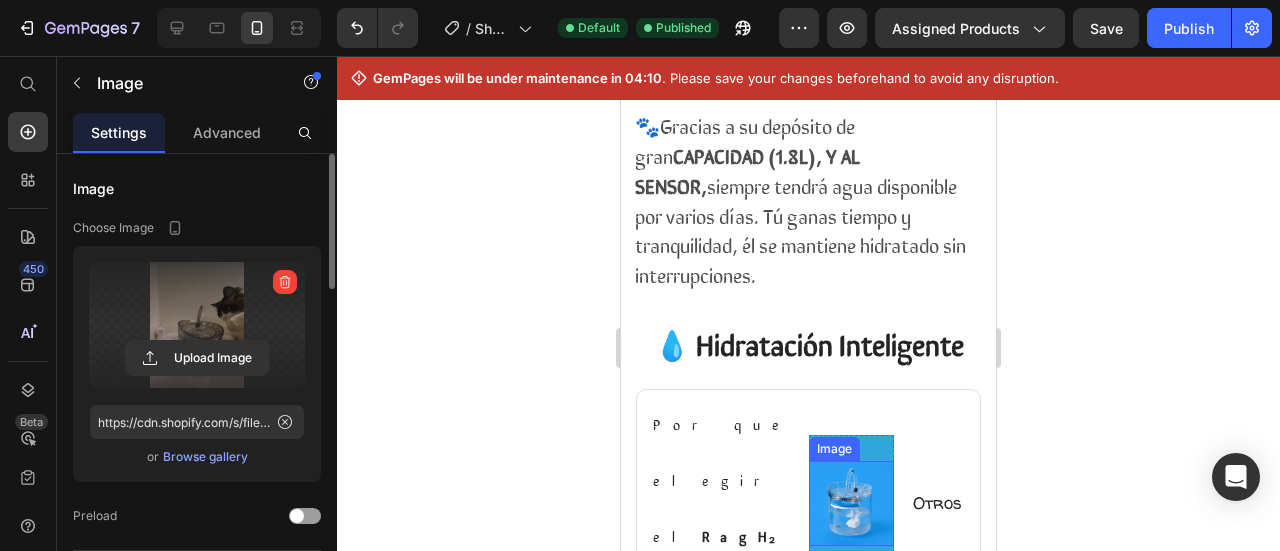 scroll, scrollTop: 2899, scrollLeft: 0, axis: vertical 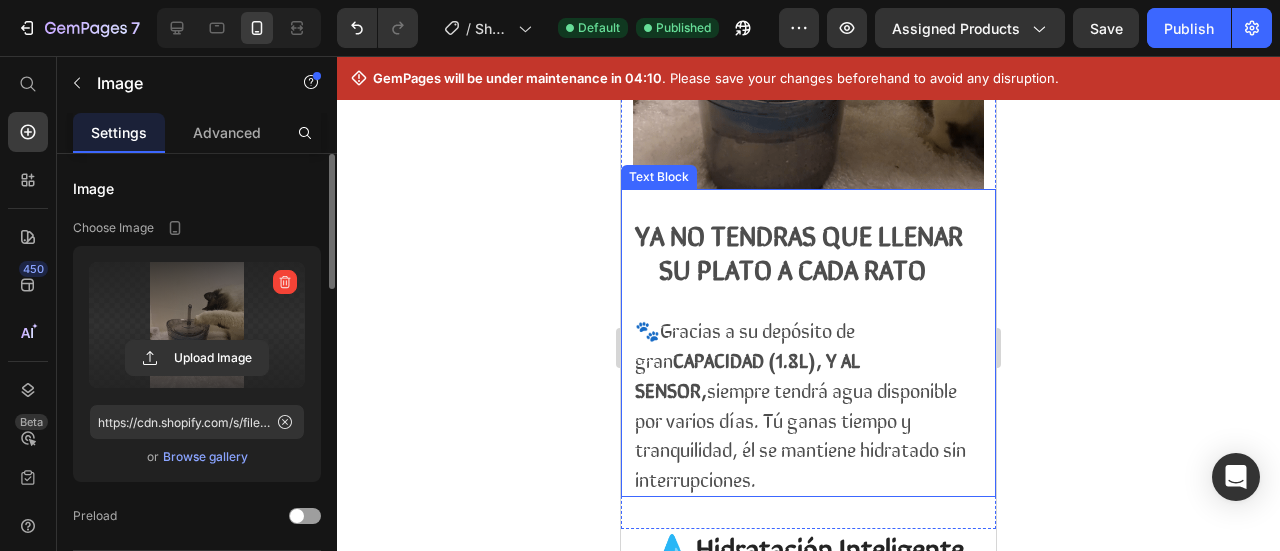 click on "🐾Gracias a su depósito de gran  CAPACIDAD (1.8L), Y AL SENSOR,  siempre tendrá agua disponible por varios días. Tú ganas tiempo y tranquilidad, él se mantiene hidratado sin interrupciones." at bounding box center (800, 404) 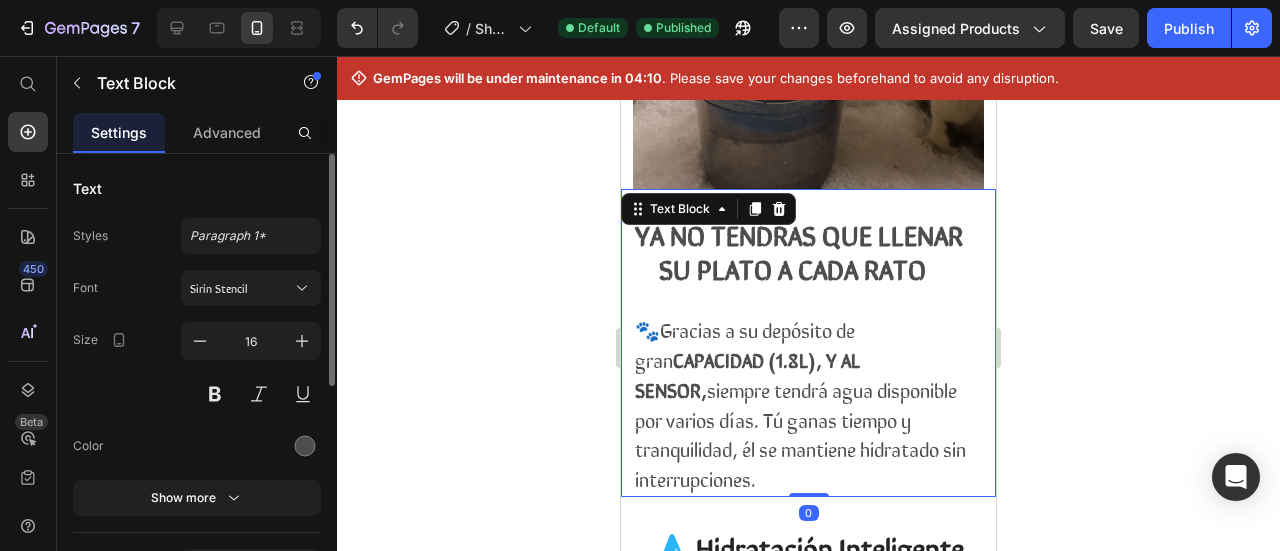 click on "🐾Gracias a su depósito de gran  CAPACIDAD (1.8L), Y AL SENSOR,  siempre tendrá agua disponible por varios días. Tú ganas tiempo y tranquilidad, él se mantiene hidratado sin interrupciones." at bounding box center [800, 404] 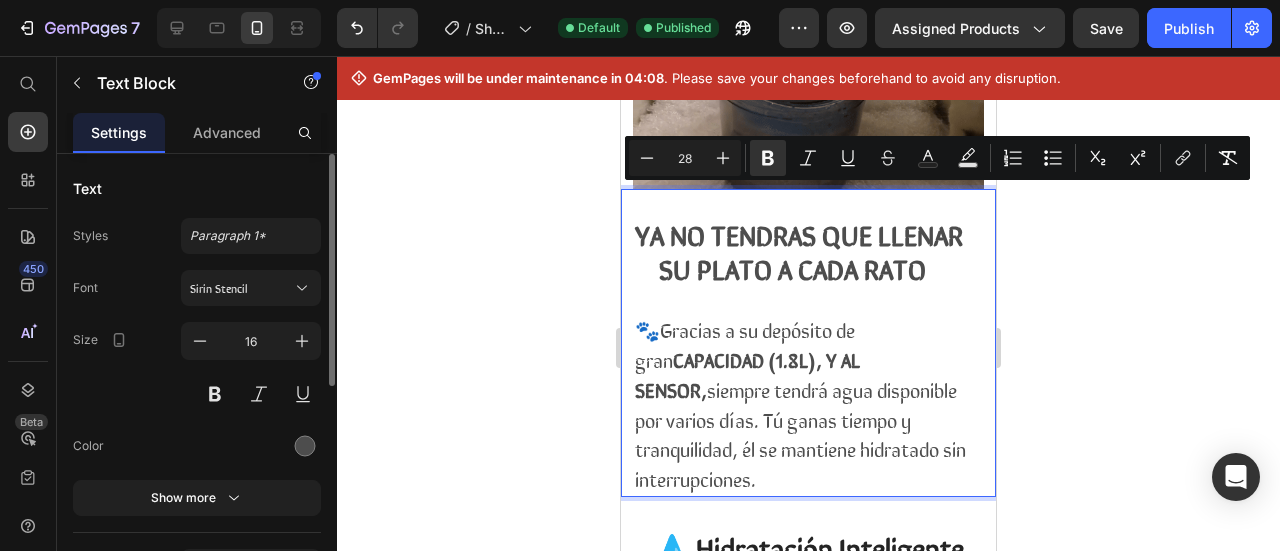 drag, startPoint x: 953, startPoint y: 431, endPoint x: 627, endPoint y: 214, distance: 391.61844 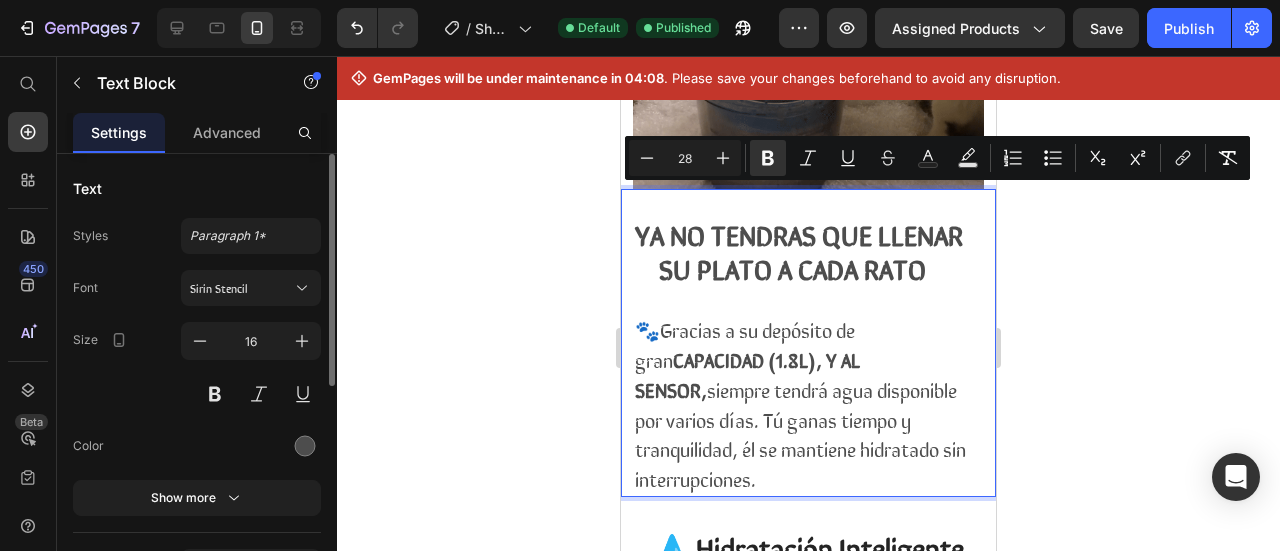click on "YA NO TENDRAS QUE LLENAR       SU PLATO A CADA RATO 🐾Gracias a su depósito de gran  CAPACIDAD (1.8L), Y AL SENSOR,  siempre tendrá agua disponible por varios días. Tú ganas tiempo y tranquilidad, él se mantiene hidratado sin interrupciones. Text Block   0" at bounding box center [808, 343] 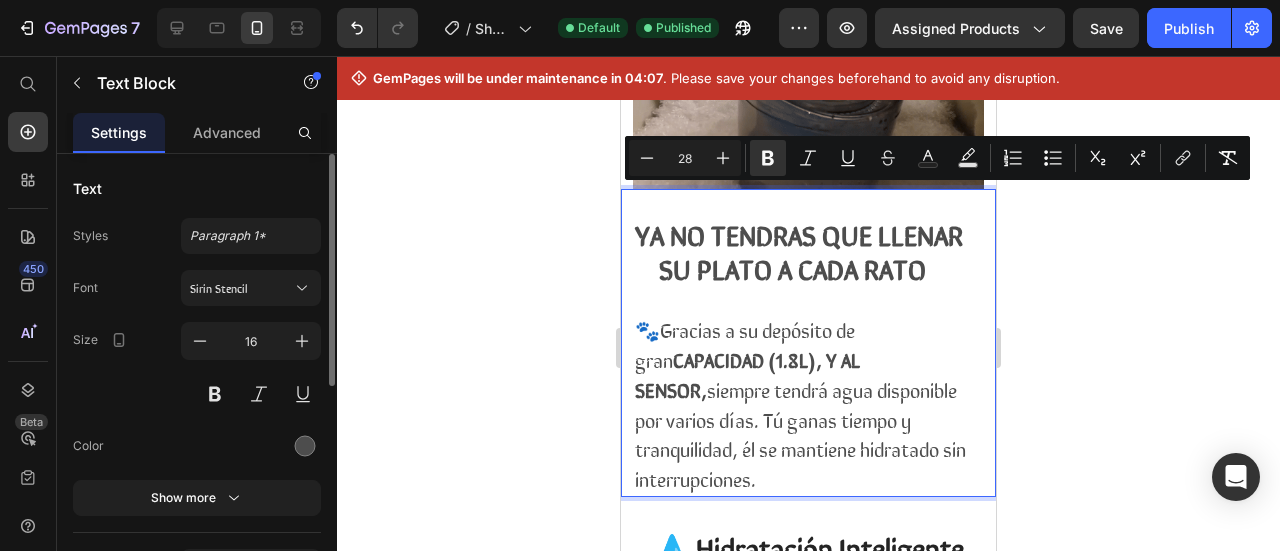 copy on "YA NO TENDRAS QUE LLENAR       SU PLATO A CADA RATO 🐾Gracias a su depósito de gran  CAPACIDAD (1.8L), Y AL SENSOR,  siempre tendrá agua disponible por varios días. Tú ganas tiempo y tranquilidad, él se mantiene hidratado sin interrupciones." 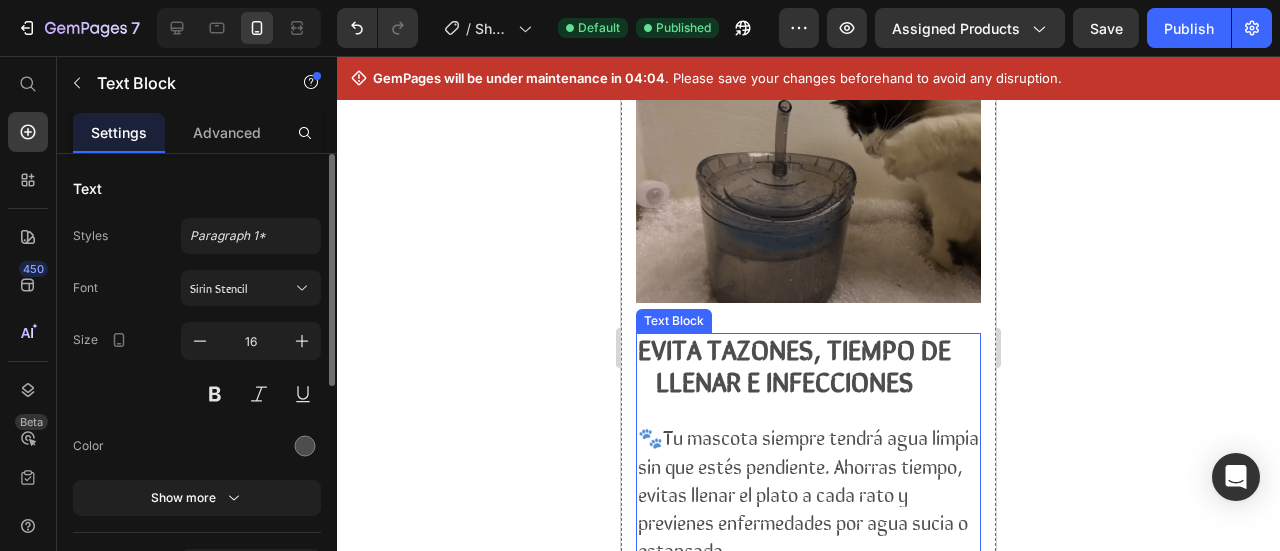 scroll, scrollTop: 1099, scrollLeft: 0, axis: vertical 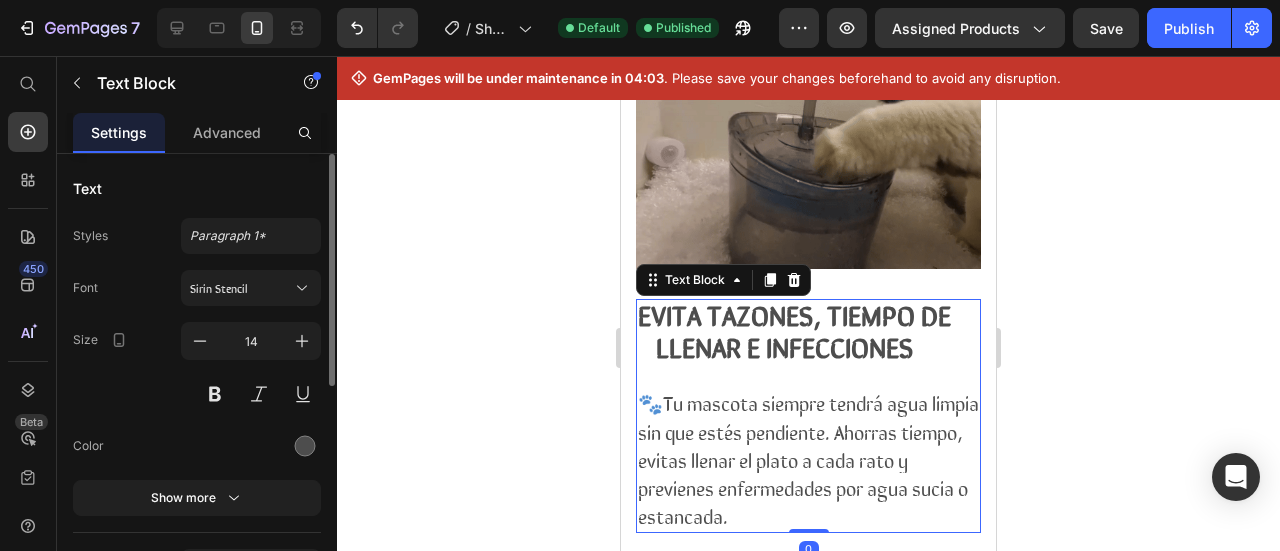 click on "EVITA TAZONES, TIEMPO DE        LLENAR E INFECCIONES" at bounding box center [806, 329] 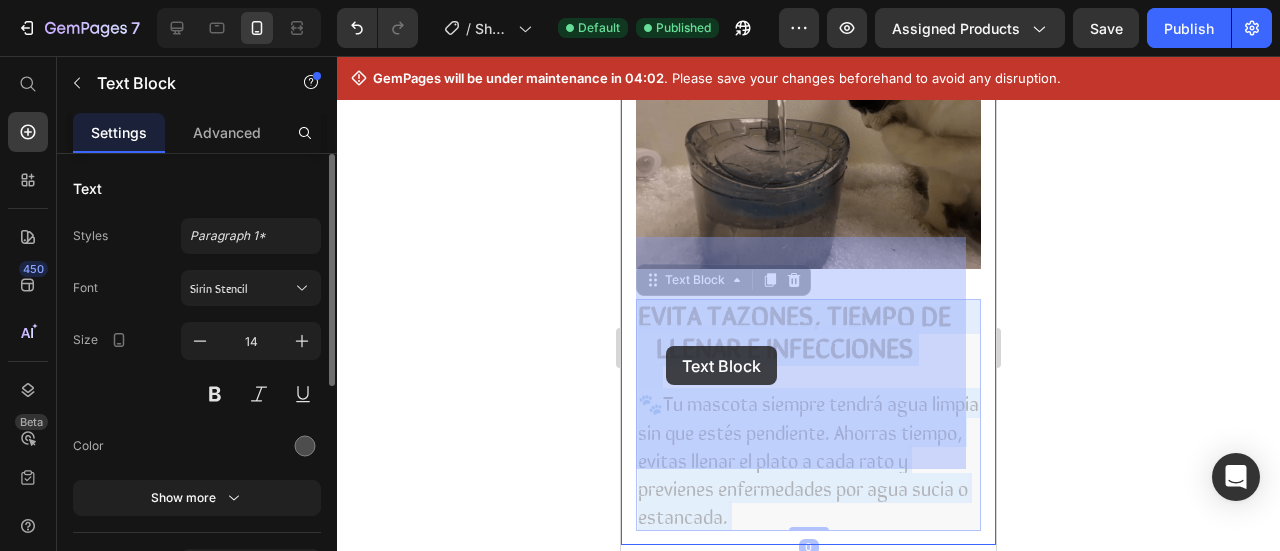 drag, startPoint x: 802, startPoint y: 451, endPoint x: 662, endPoint y: 344, distance: 176.20726 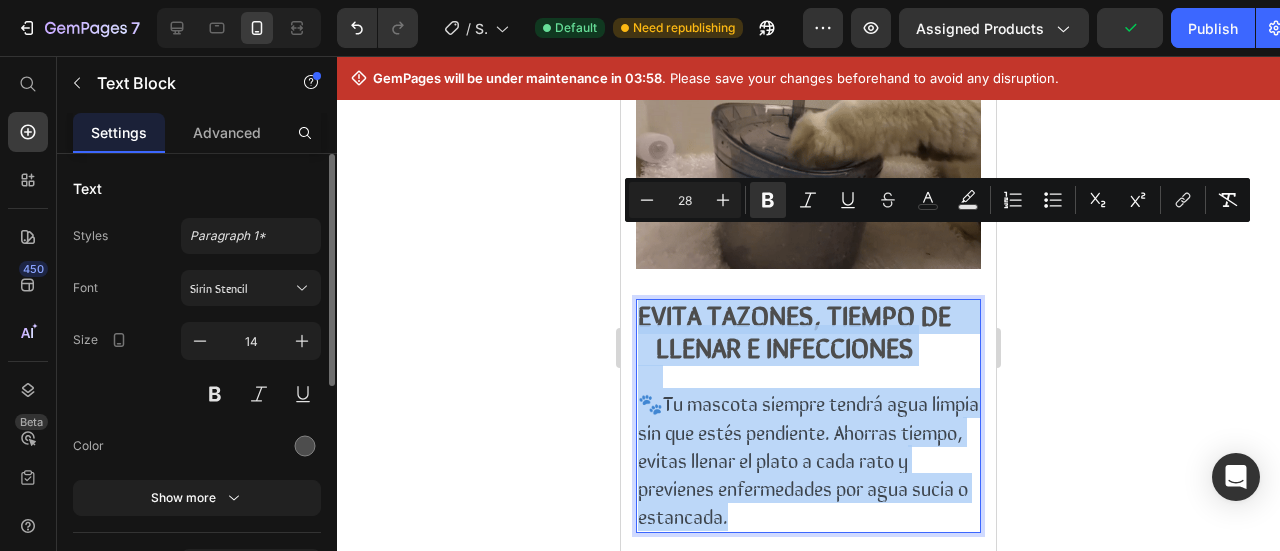 drag, startPoint x: 810, startPoint y: 454, endPoint x: 638, endPoint y: 254, distance: 263.78778 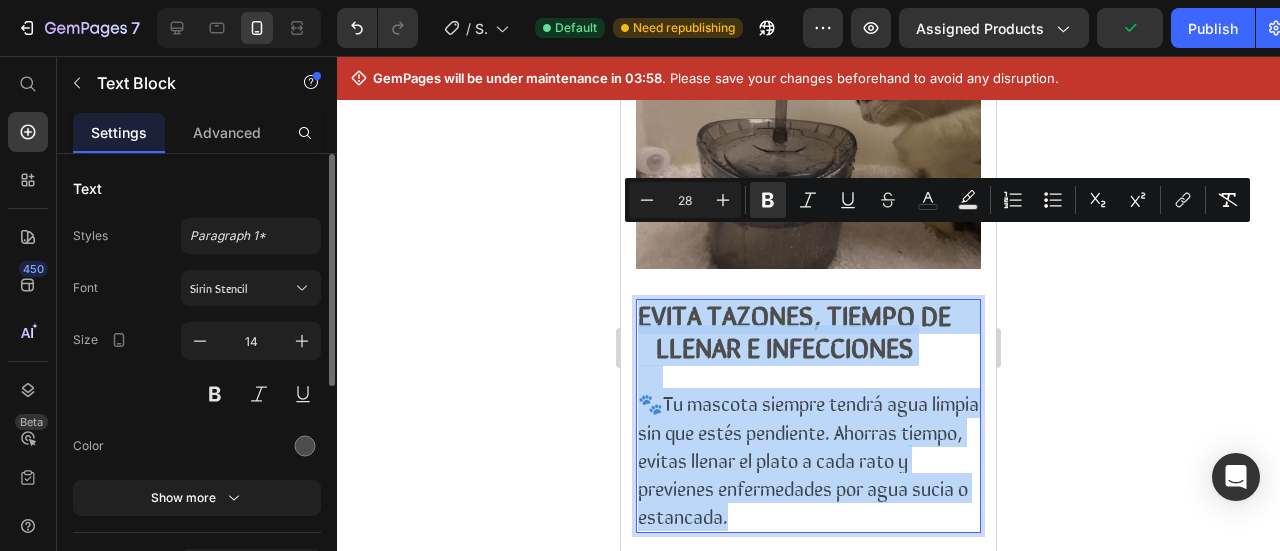 click at bounding box center [808, 377] 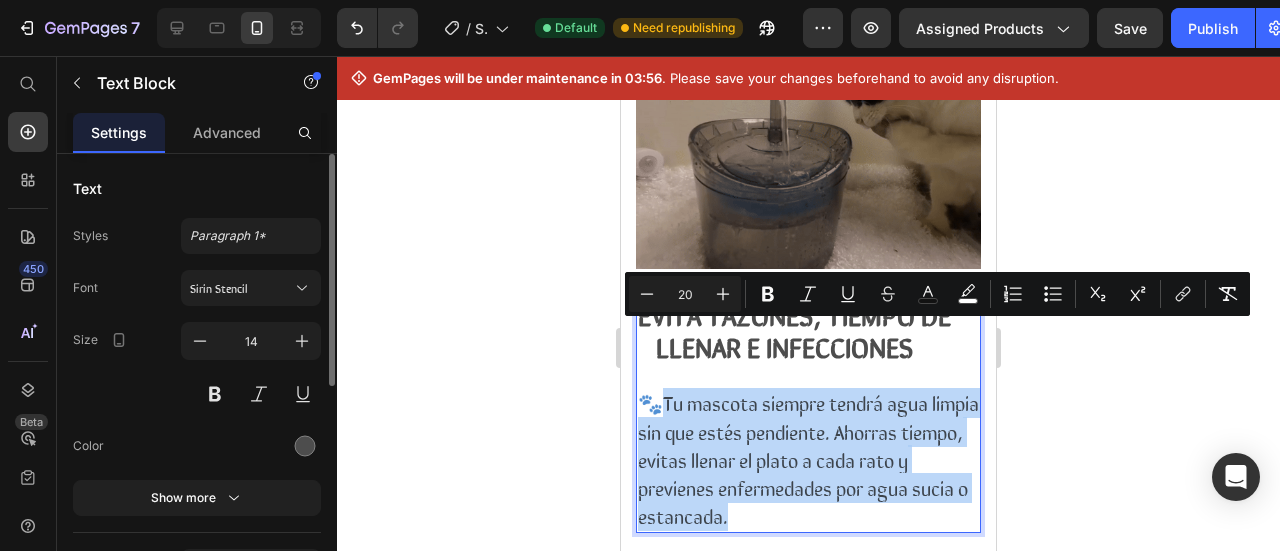 drag, startPoint x: 664, startPoint y: 335, endPoint x: 799, endPoint y: 450, distance: 177.34148 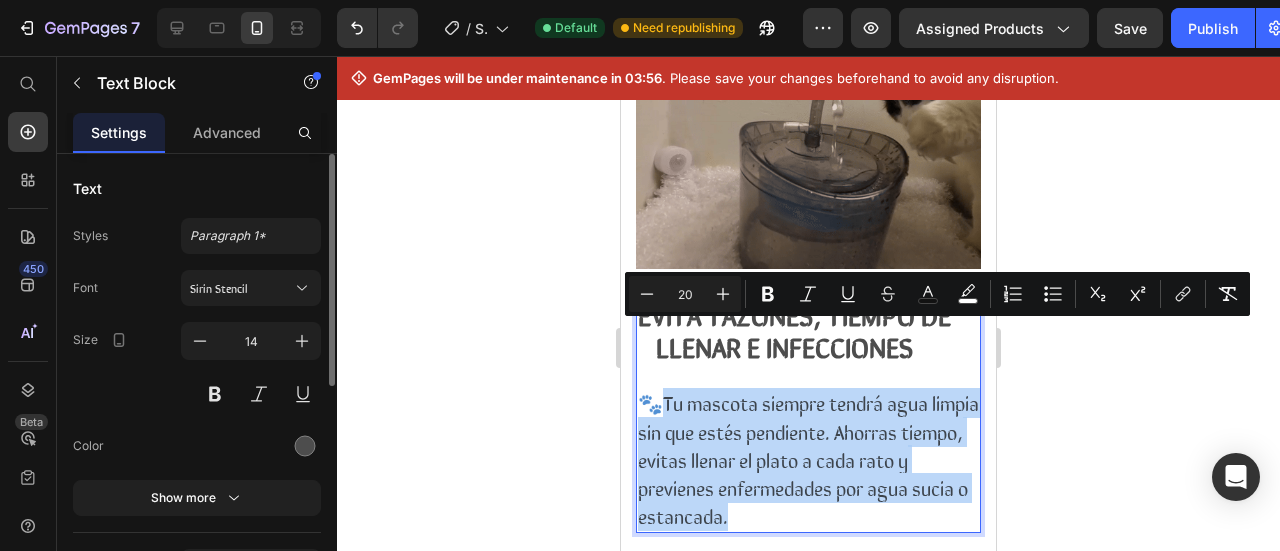 click on "🐾Tu mascota siempre tendrá agua limpia sin que estés pendiente. Ahorras tiempo, evitas llenar el plato a cada rato y previenes enfermedades por agua sucia o estancada." at bounding box center (808, 460) 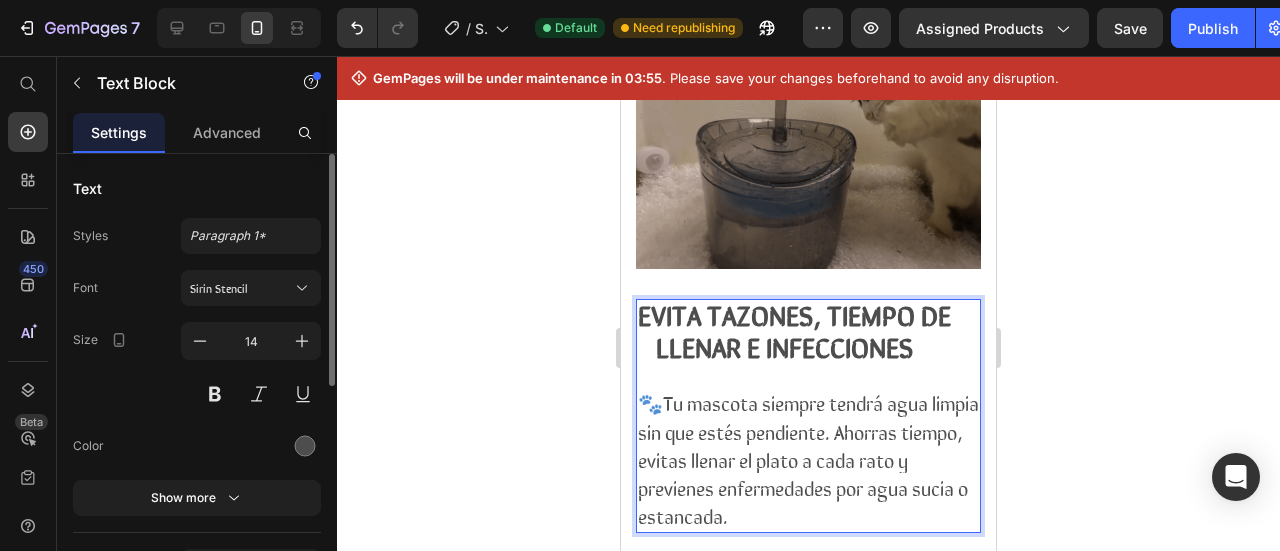 scroll, scrollTop: 1138, scrollLeft: 0, axis: vertical 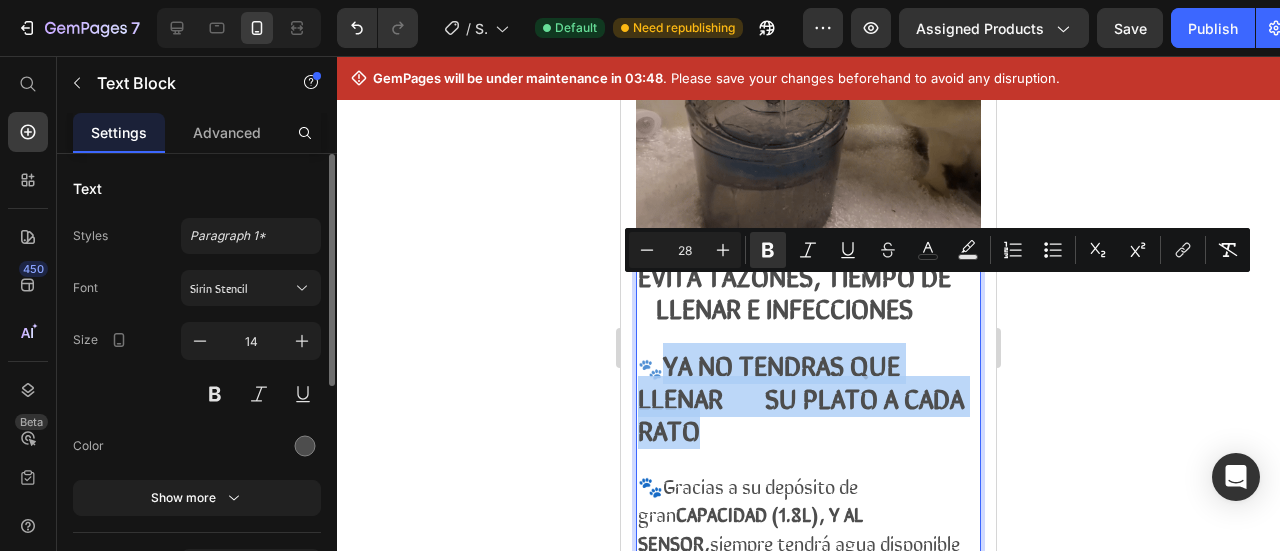 drag, startPoint x: 728, startPoint y: 369, endPoint x: 658, endPoint y: 303, distance: 96.20811 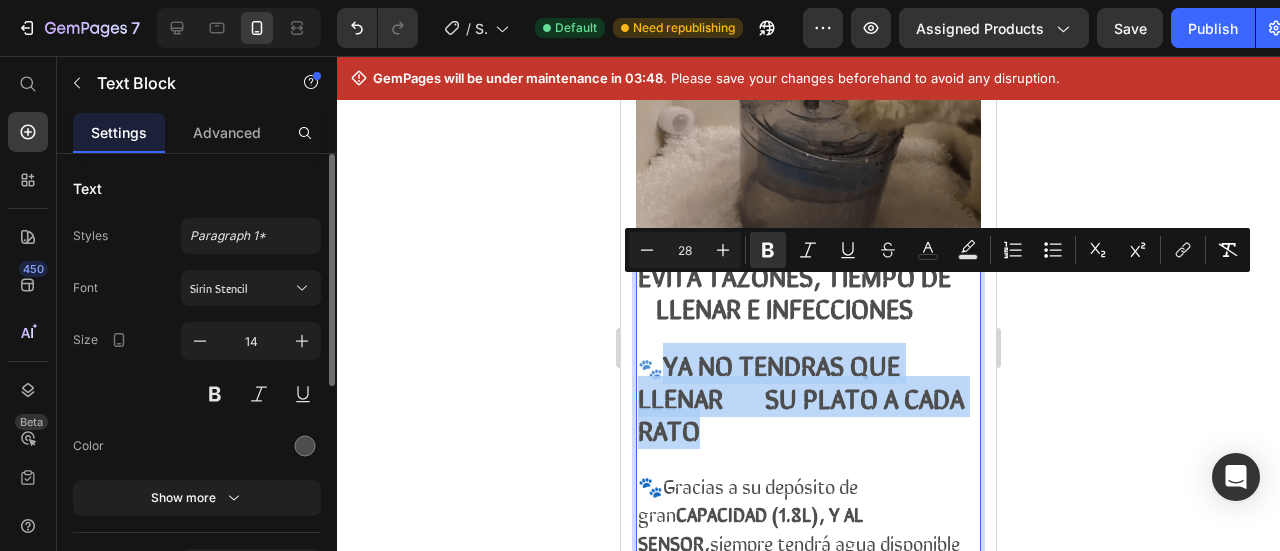 click on "🐾 YA NO TENDRAS QUE LLENAR       SU PLATO A CADA RATO" at bounding box center [808, 399] 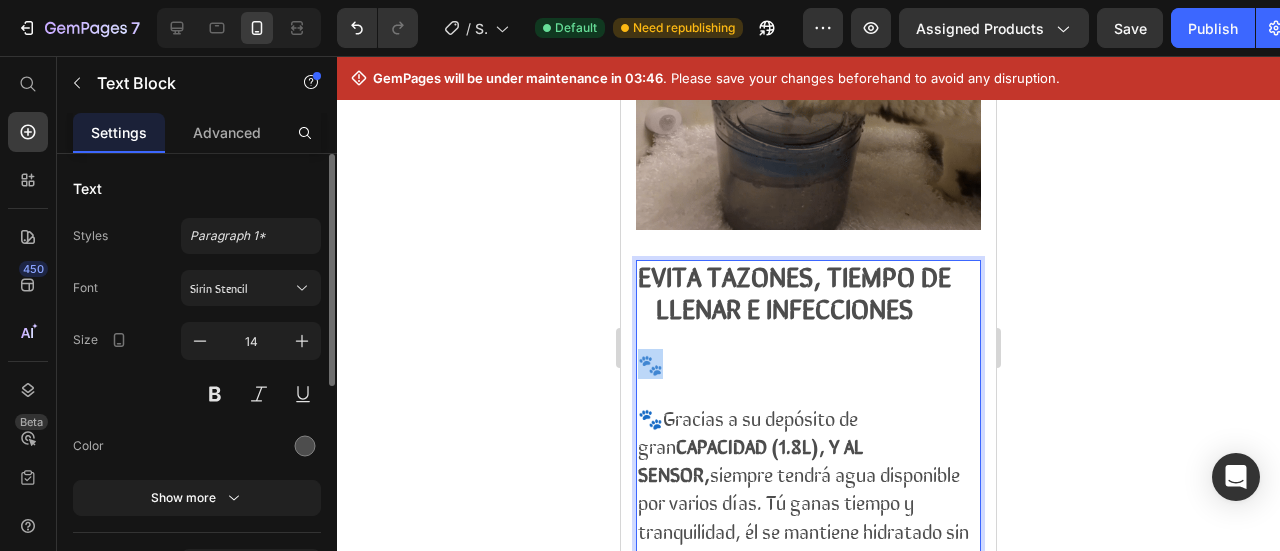 drag, startPoint x: 674, startPoint y: 301, endPoint x: 645, endPoint y: 302, distance: 29.017237 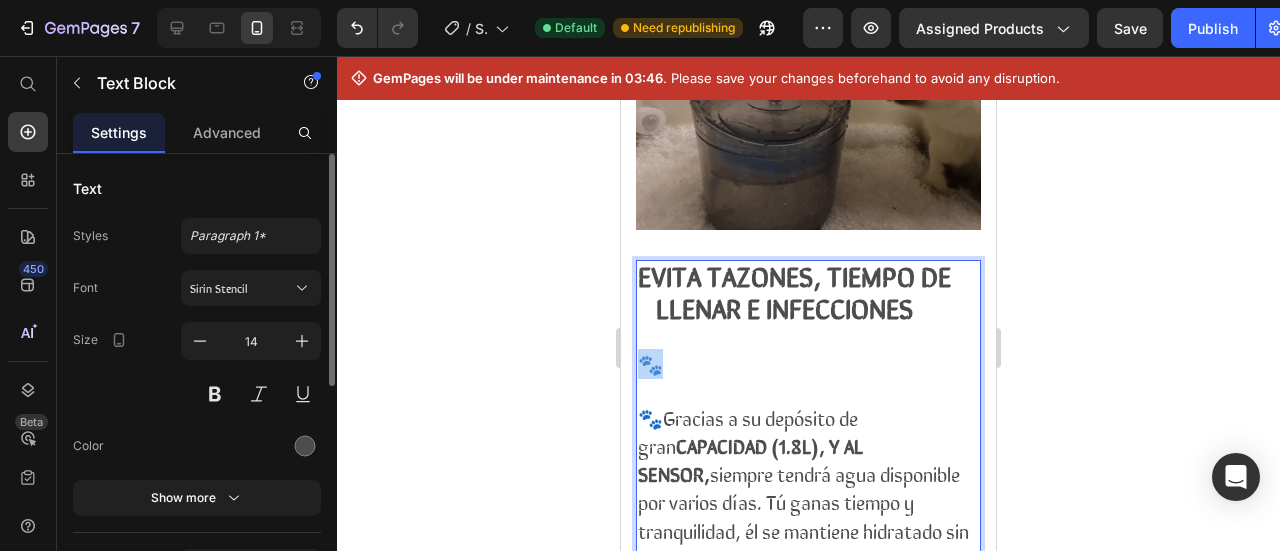 click on "🐾" at bounding box center [808, 365] 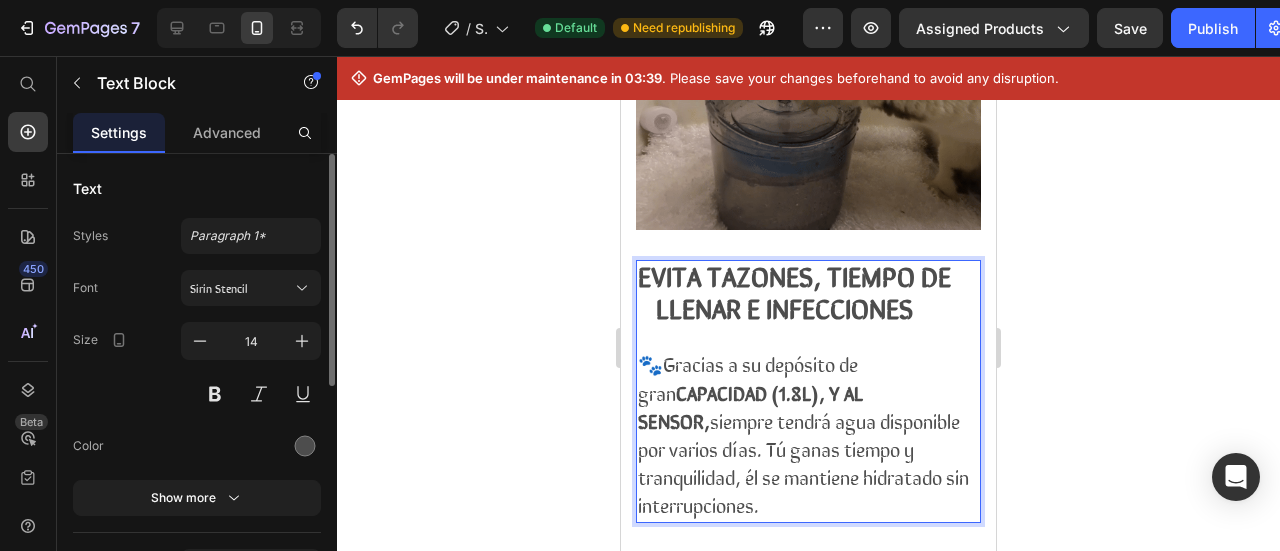 click on "🐾Gracias a su depósito de gran  CAPACIDAD (1.8L), Y AL SENSOR,  siempre tendrá agua disponible por varios días. Tú ganas tiempo y tranquilidad, él se mantiene hidratado sin interrupciones." at bounding box center [803, 434] 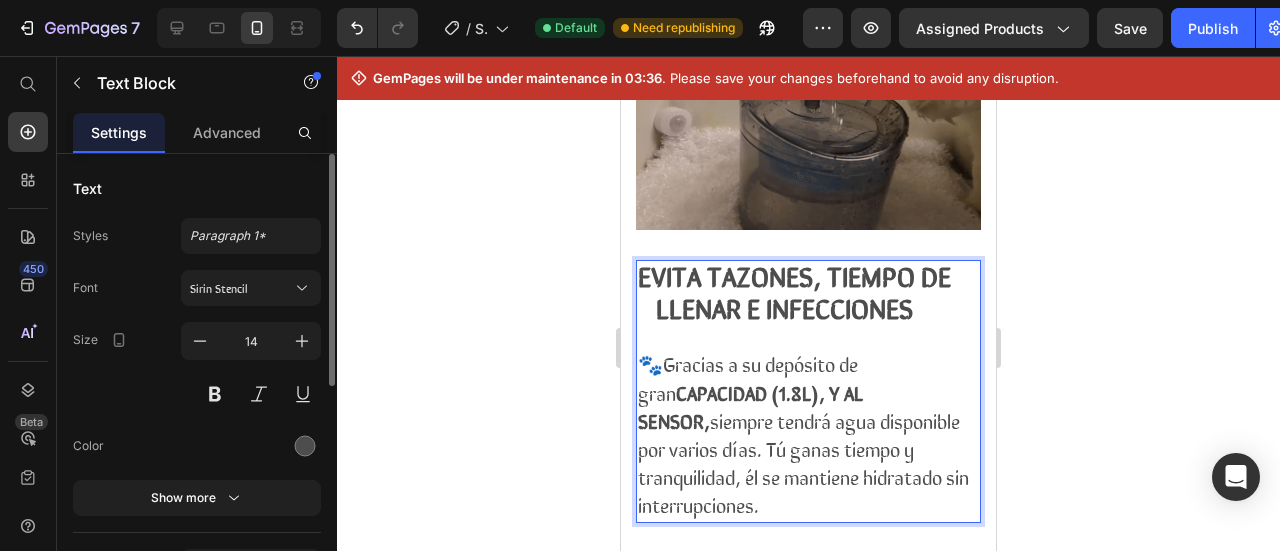 click on "🐾Gracias a su depósito de gran  CAPACIDAD (1.8L), Y AL SENSOR,  siempre tendrá agua disponible por varios días. Tú ganas tiempo y tranquilidad, él se mantiene hidratado sin interrupciones." at bounding box center (803, 434) 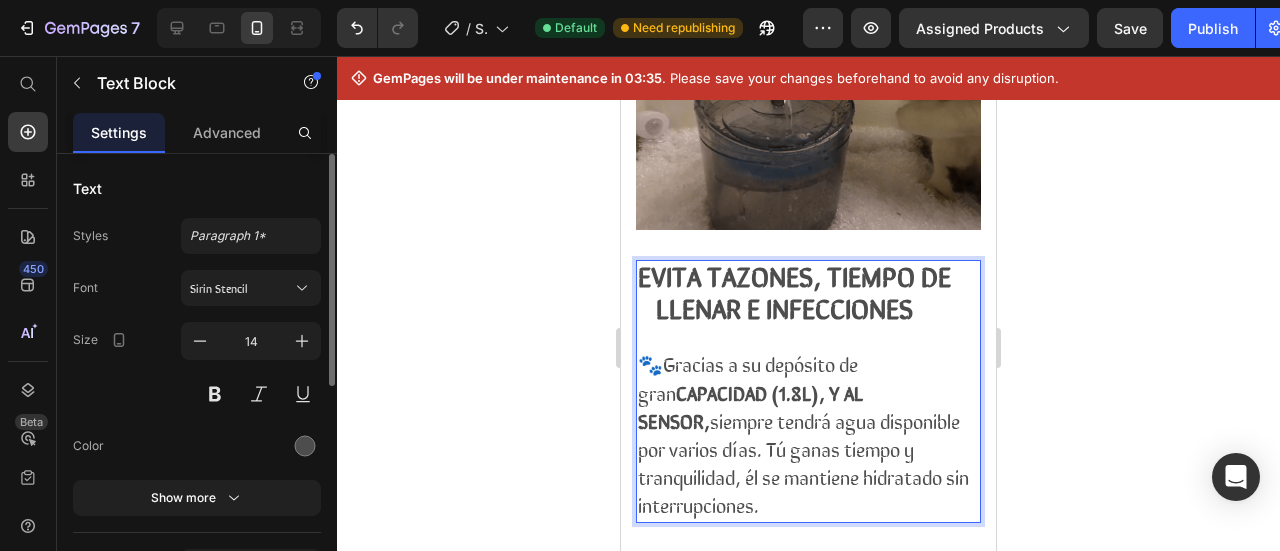 click on "🐾Gracias a su depósito de gran  CAPACIDAD (1.8L), Y AL SENSOR,  siempre tendrá agua disponible por varios días. Tú ganas tiempo y tranquilidad, él se mantiene hidratado sin interrupciones." at bounding box center [808, 435] 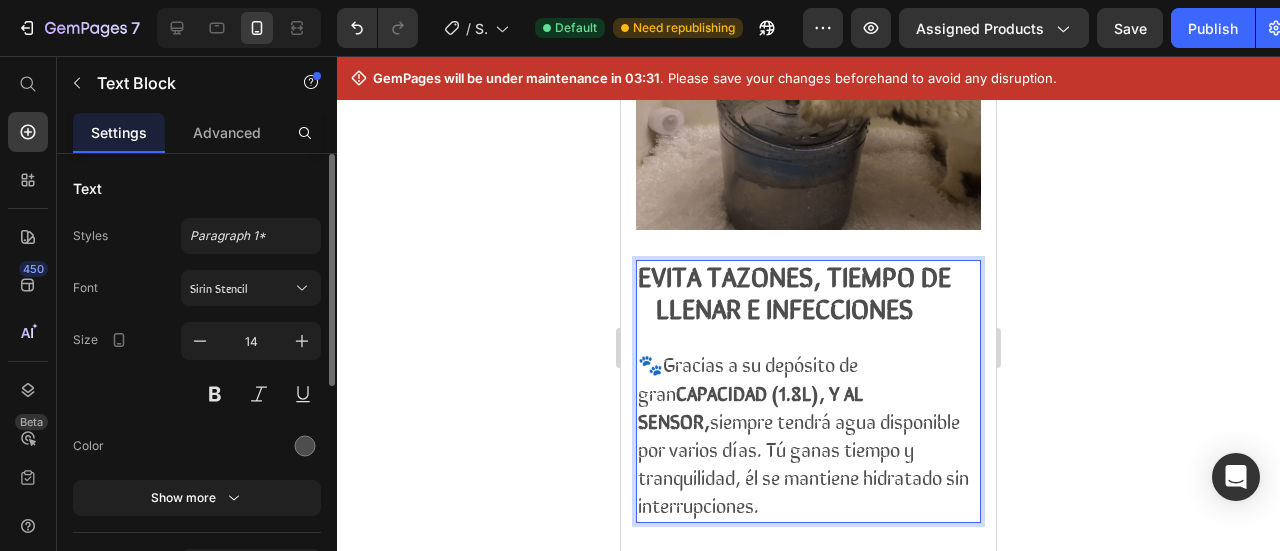 click on "CAPACIDAD (1.8L), Y AL SENSOR," at bounding box center (750, 406) 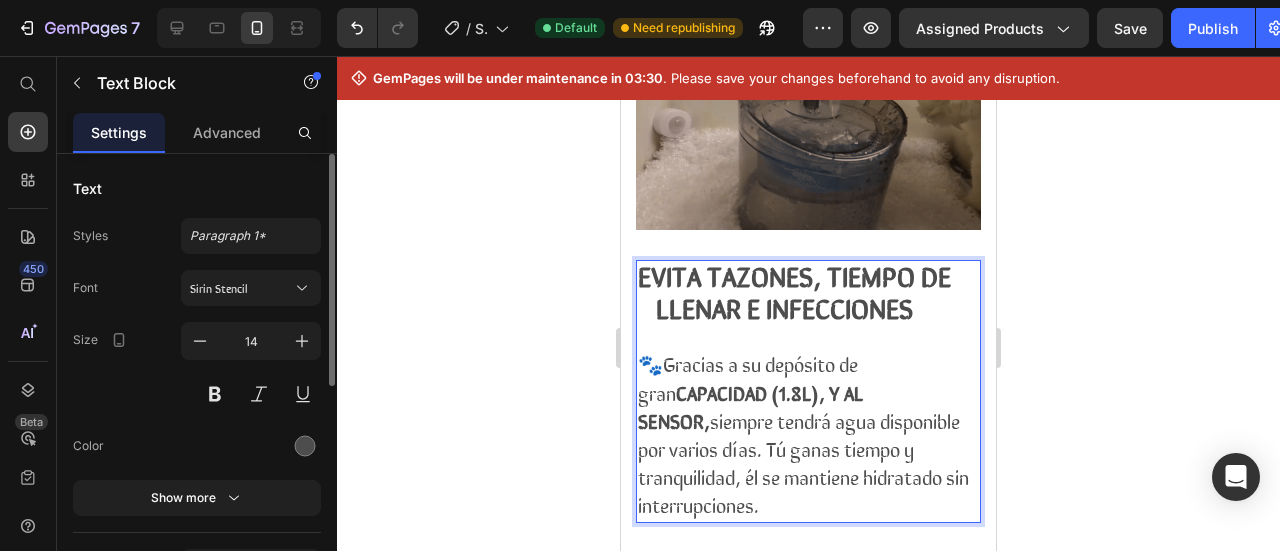click on "CAPACIDAD (1.8L), Y AL SENSOR," at bounding box center [750, 406] 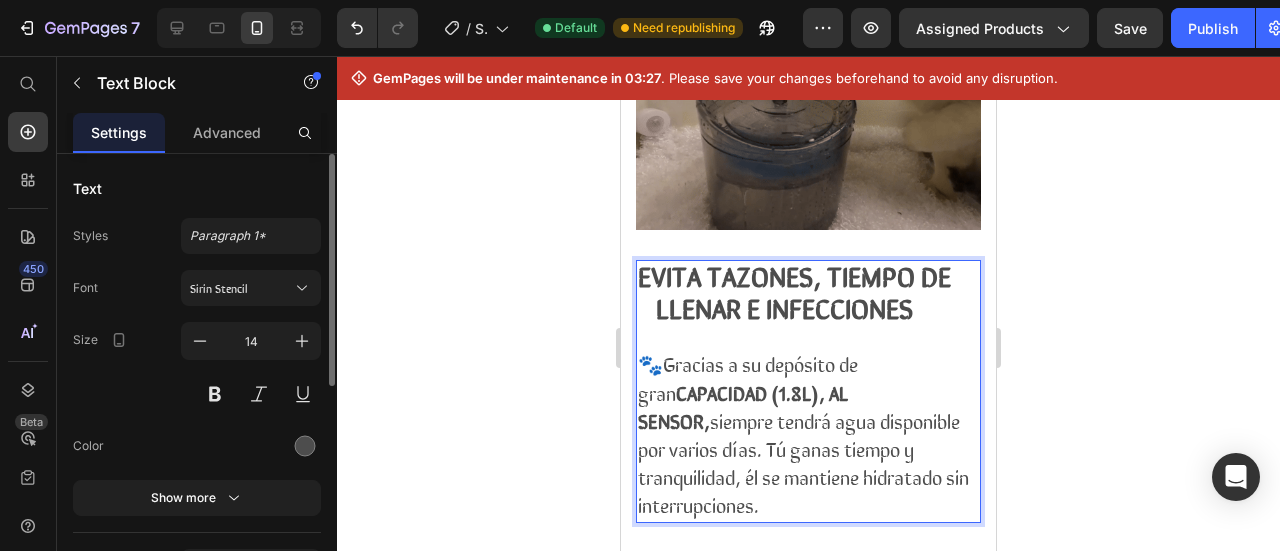 click on "🐾Gracias a su depósito de gran  CAPACIDAD (1.8L), AL SENSOR,  siempre tendrá agua disponible por varios días. Tú ganas tiempo y tranquilidad, él se mantiene hidratado sin interrupciones." at bounding box center (803, 434) 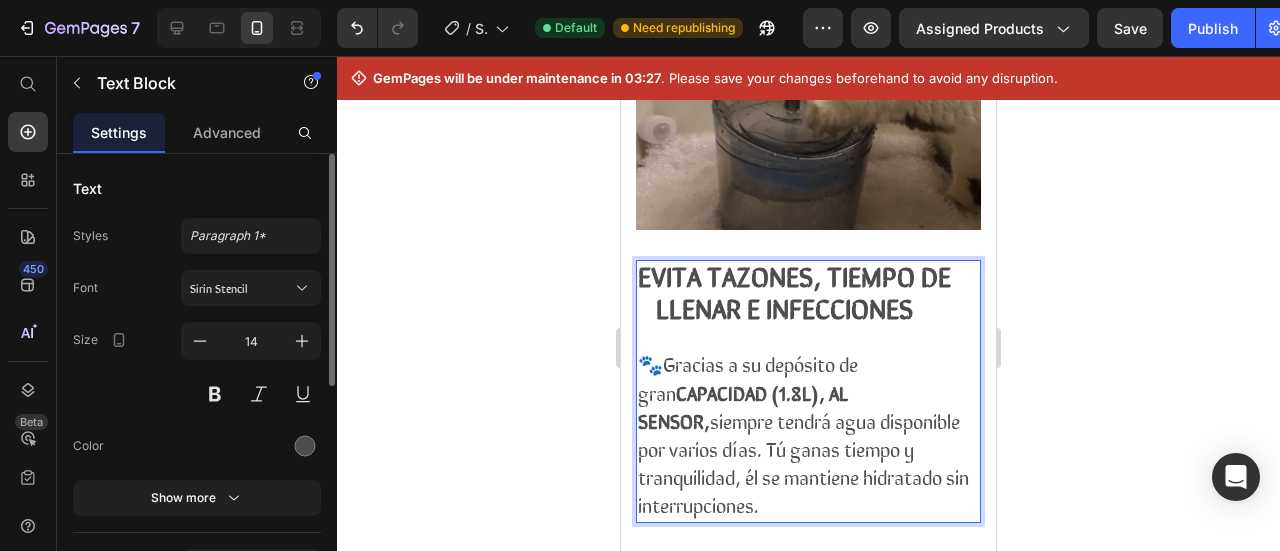 click on "🐾Gracias a su depósito de gran  CAPACIDAD (1.8L), AL SENSOR,  siempre tendrá agua disponible por varios días. Tú ganas tiempo y tranquilidad, él se mantiene hidratado sin interrupciones." at bounding box center [803, 434] 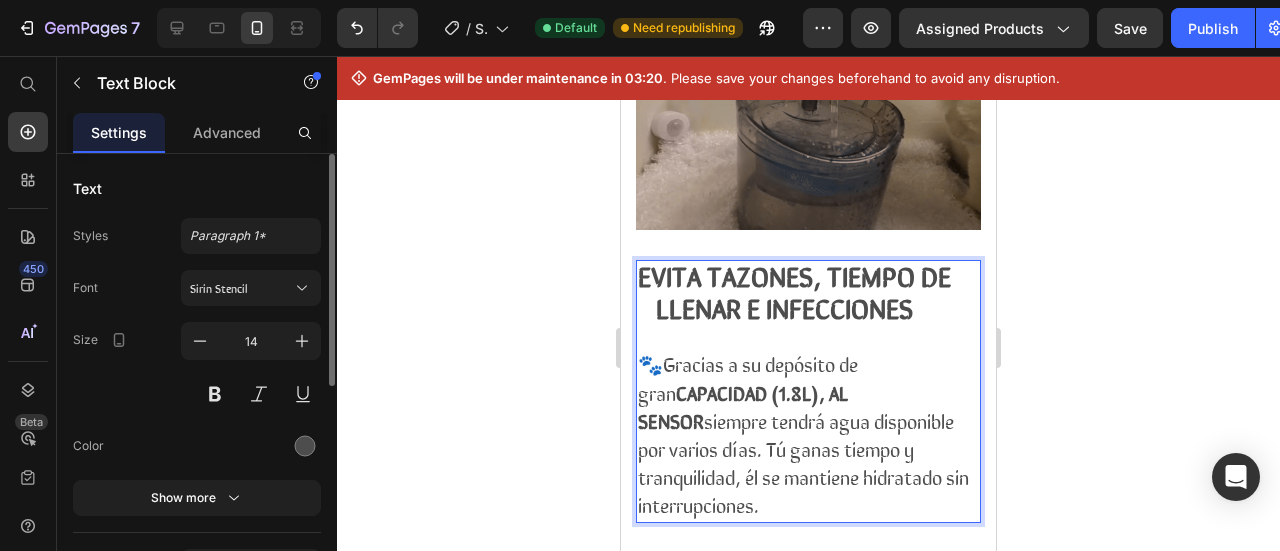 click on "CAPACIDAD (1.8L), AL SENSOR" at bounding box center [743, 406] 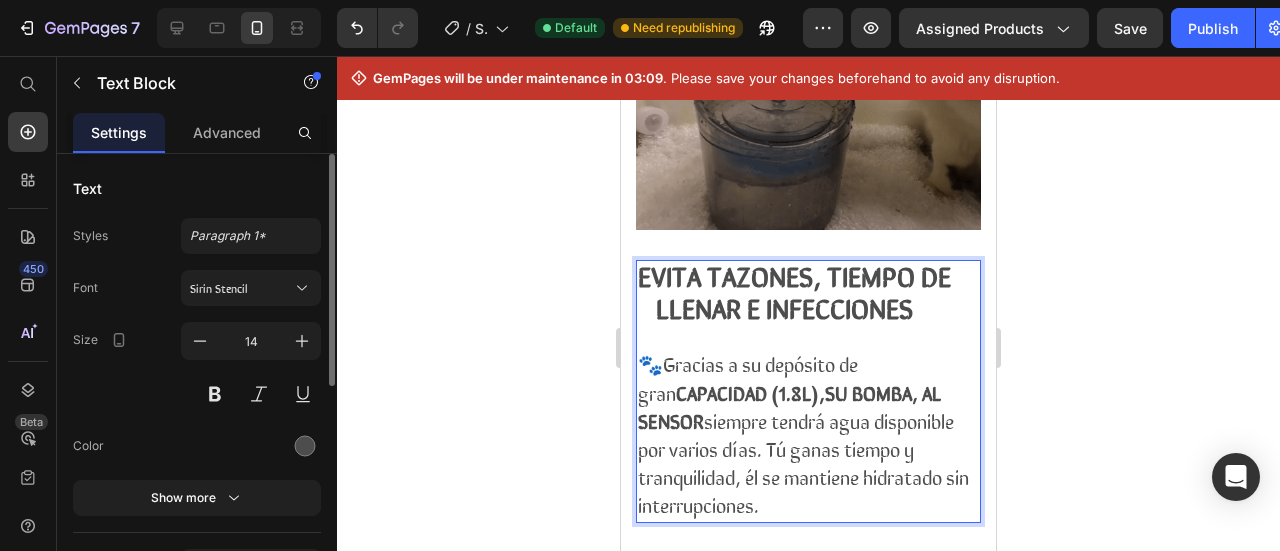 click on "🐾Gracias a su depósito de gran  CAPACIDAD (1.8L),SU BOMBA, AL SENSOR  siempre tendrá agua disponible por varios días. Tú ganas tiempo y tranquilidad, él se mantiene hidratado sin interrupciones." at bounding box center (808, 435) 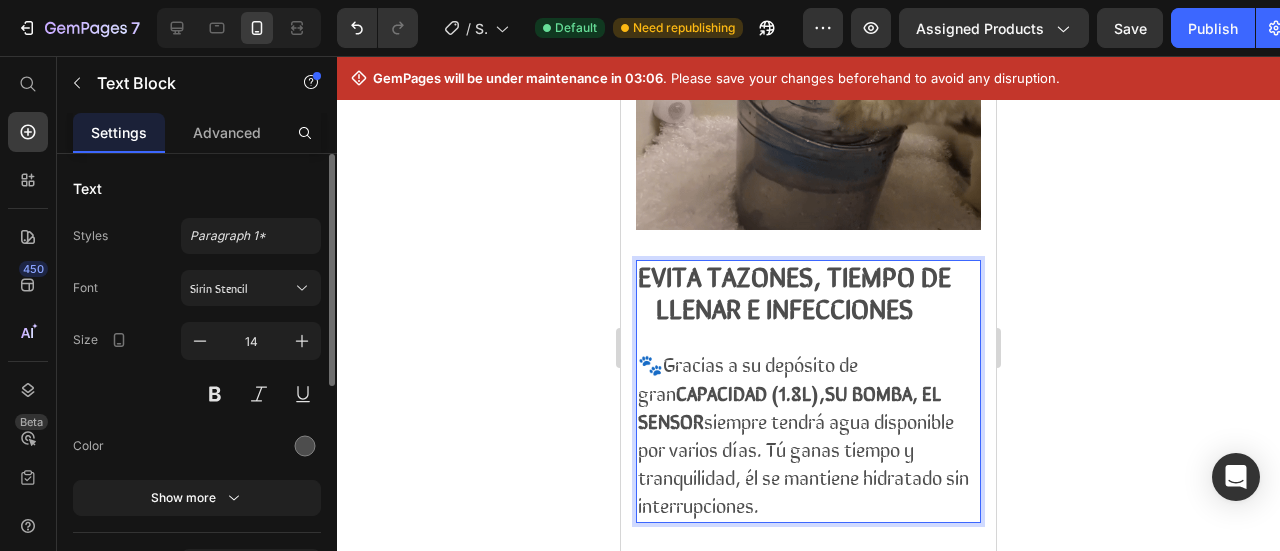 click on "🐾Gracias a su depósito de gran  CAPACIDAD ([NUMBER]L),SU BOMBA, EL SENSOR  siempre tendrá agua disponible por varios días. Tú ganas tiempo y tranquilidad, él se mantiene hidratado sin interrupciones." at bounding box center (803, 434) 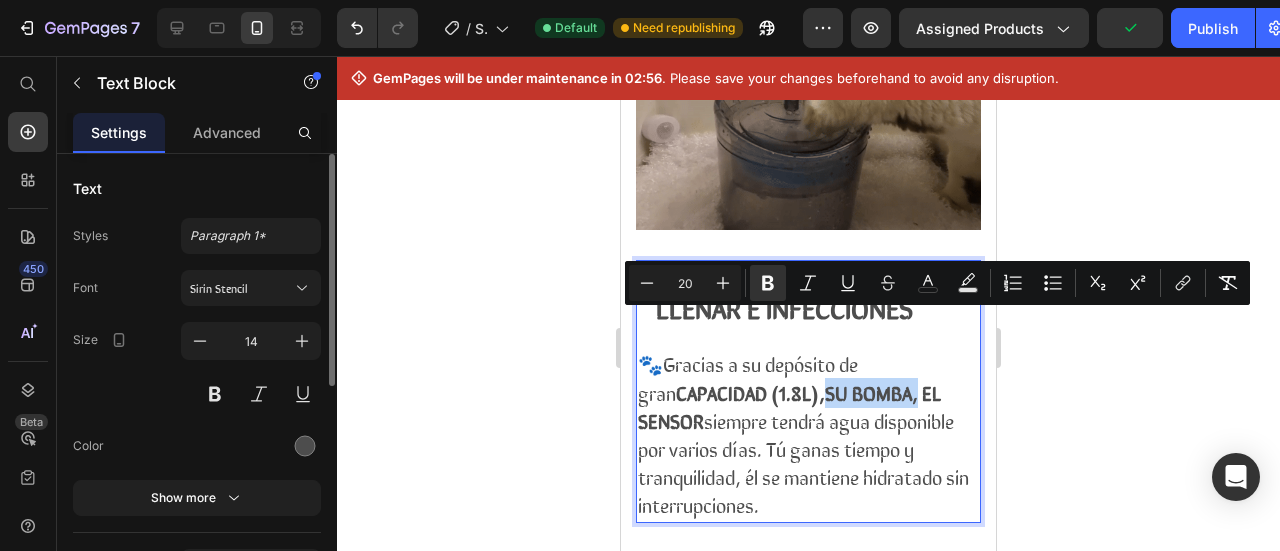 drag, startPoint x: 877, startPoint y: 327, endPoint x: 784, endPoint y: 331, distance: 93.08598 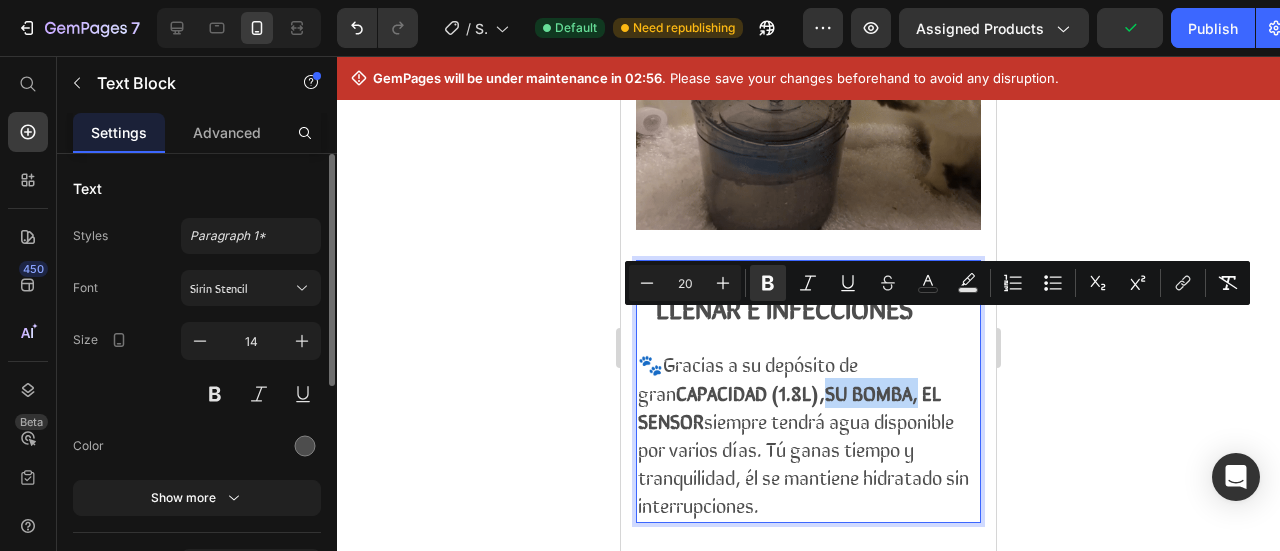 click on "CAPACIDAD (1.8L),SU BOMBA, EL SENSOR" at bounding box center (789, 406) 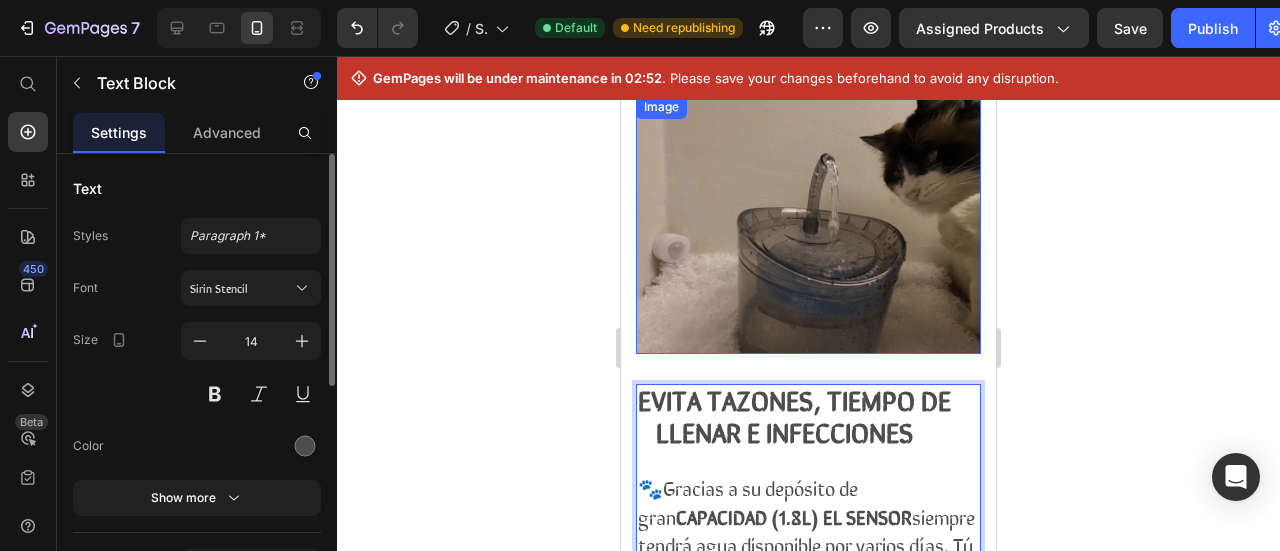 scroll, scrollTop: 1038, scrollLeft: 0, axis: vertical 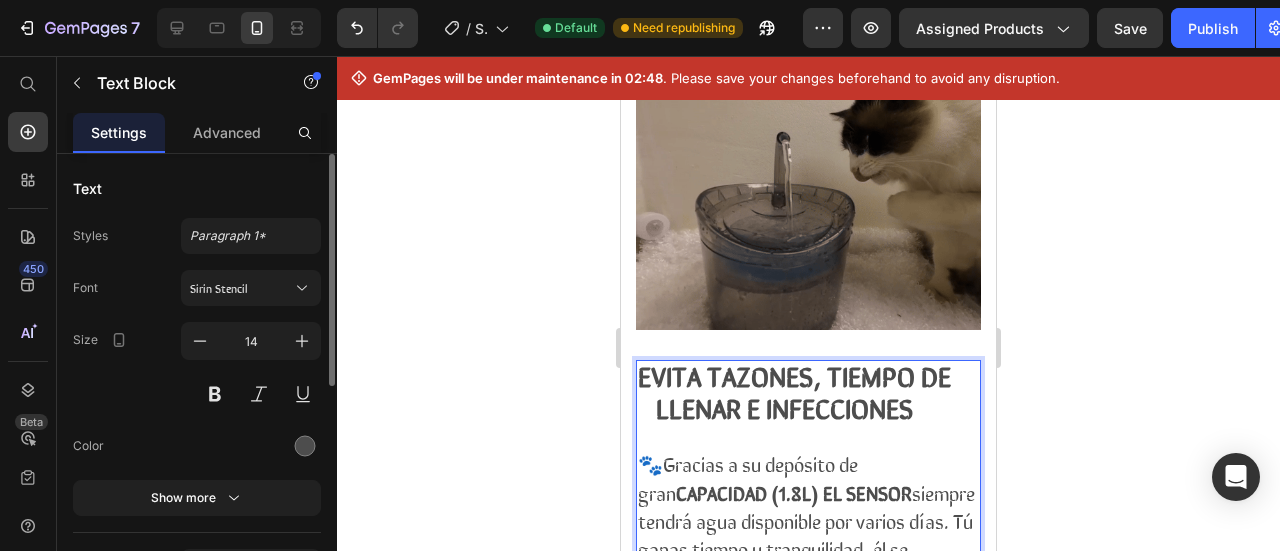 click on "CAPACIDAD (1.8L) EL SENSOR" at bounding box center [794, 492] 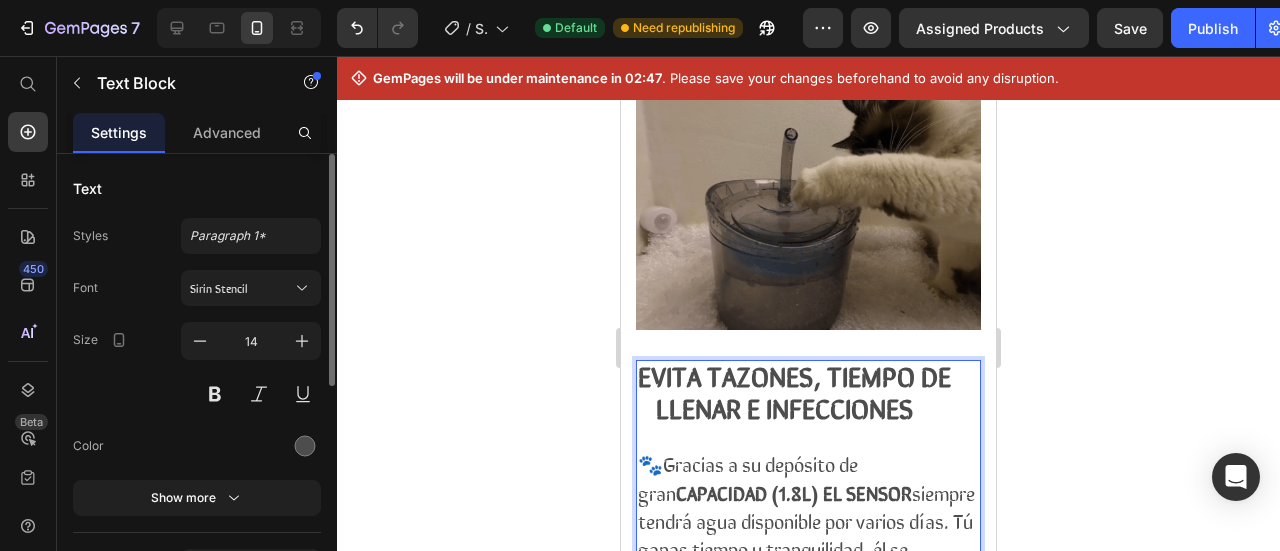click on "CAPACIDAD (1.8L) EL SENSOR" at bounding box center [794, 492] 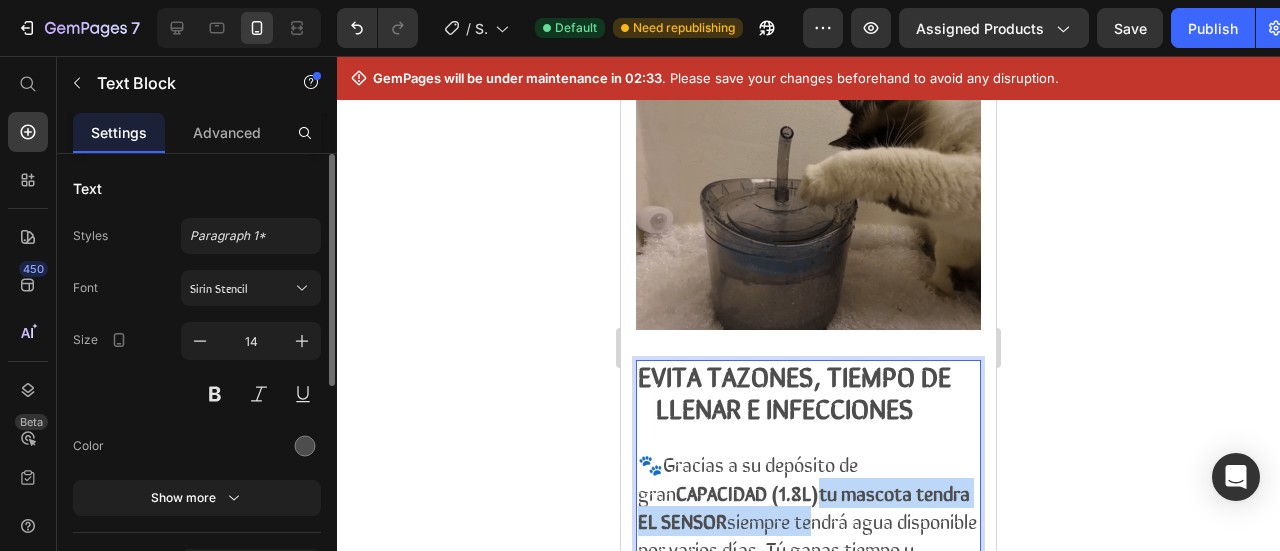 drag, startPoint x: 779, startPoint y: 431, endPoint x: 789, endPoint y: 446, distance: 18.027756 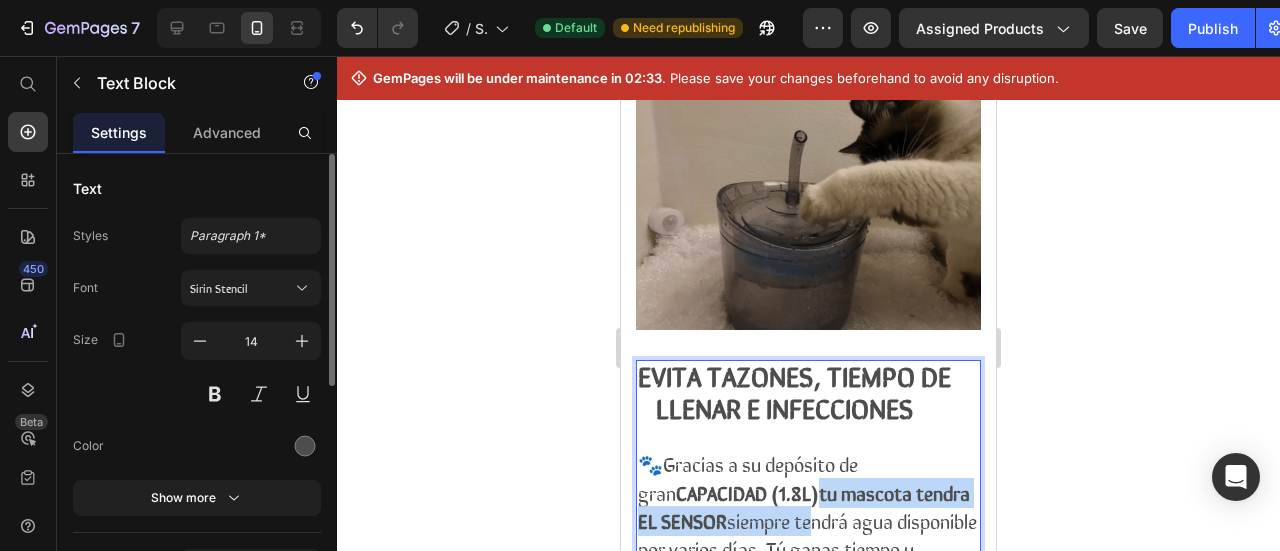 click on "🐾Gracias a su depósito de gran  CAPACIDAD (1.8L)tu mascota tendra EL SENSOR  siempre tendrá agua disponible por varios días. Tú ganas tiempo y tranquilidad, él se mantiene hidratado sin interrupciones." at bounding box center (807, 534) 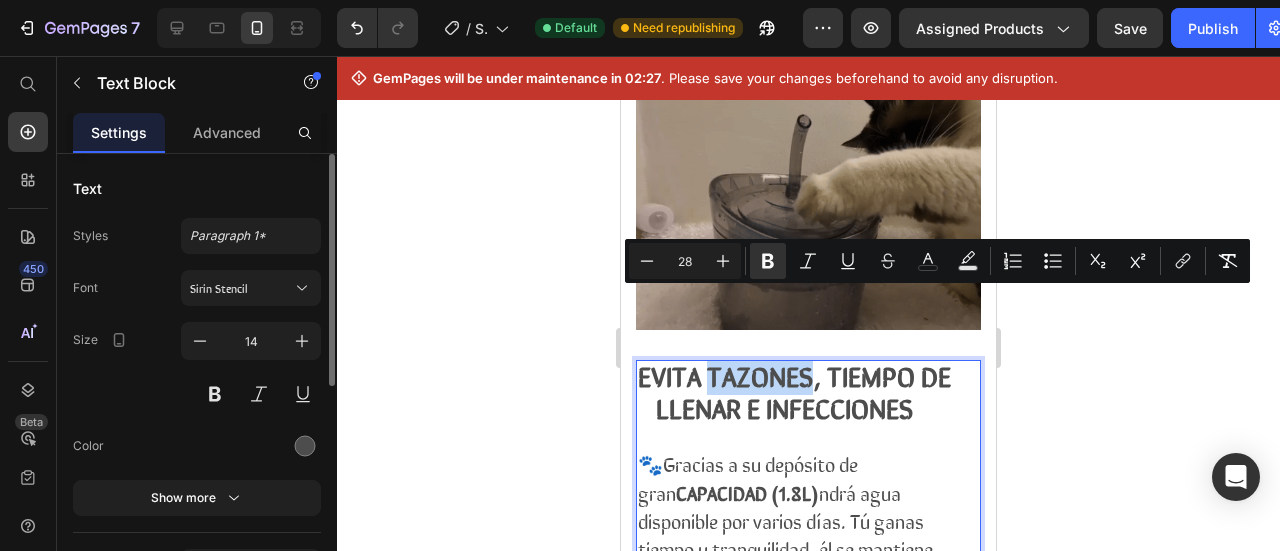 drag, startPoint x: 711, startPoint y: 311, endPoint x: 810, endPoint y: 312, distance: 99.00505 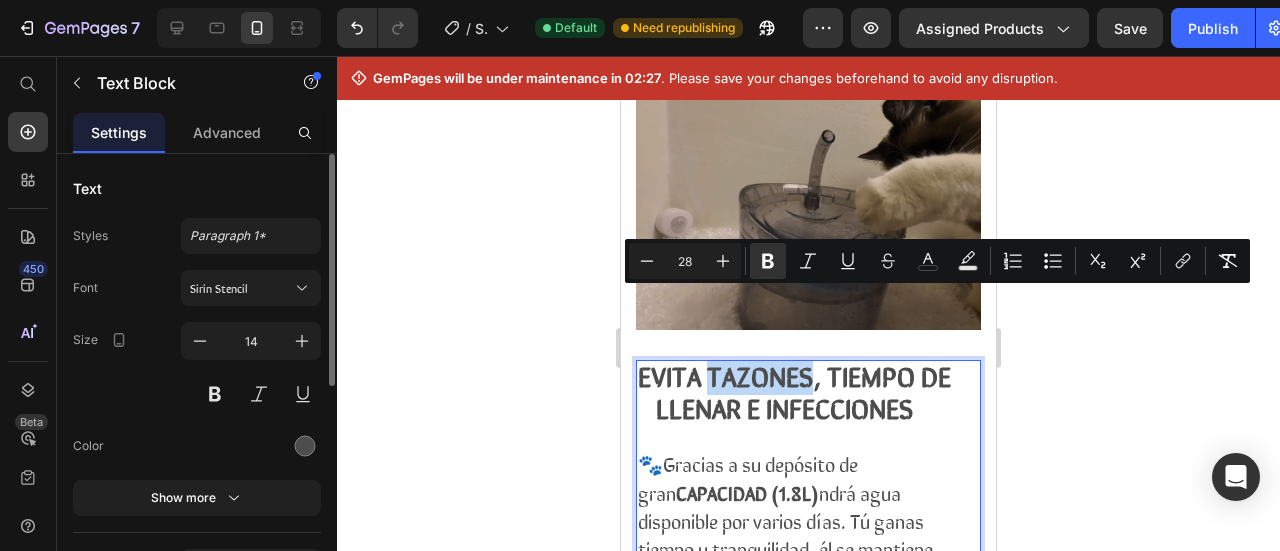 click on "EVITA TAZONES, TIEMPO DE        LLENAR E INFECCIONES" at bounding box center [806, 390] 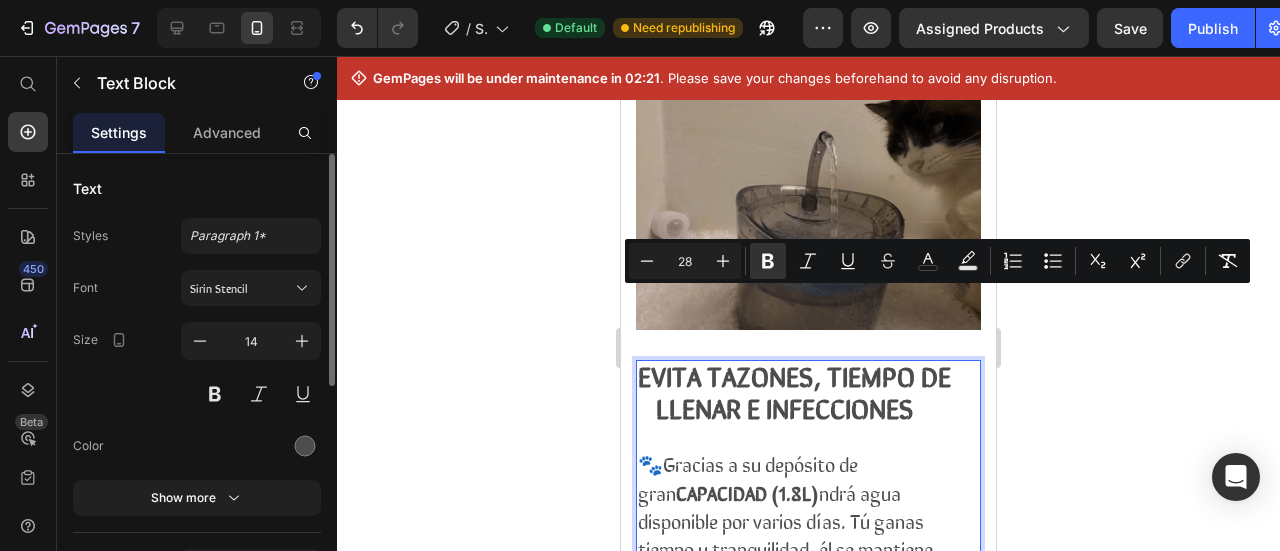 click on "EVITA TAZONES, TIEMPO DE        LLENAR E INFECCIONES" at bounding box center (806, 390) 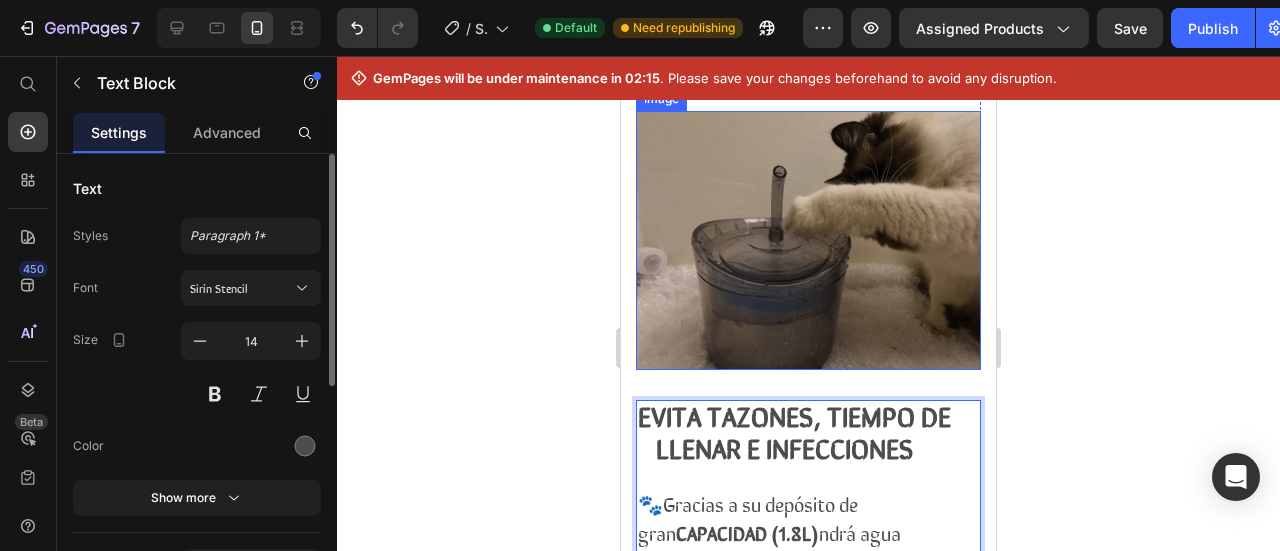 scroll, scrollTop: 1038, scrollLeft: 0, axis: vertical 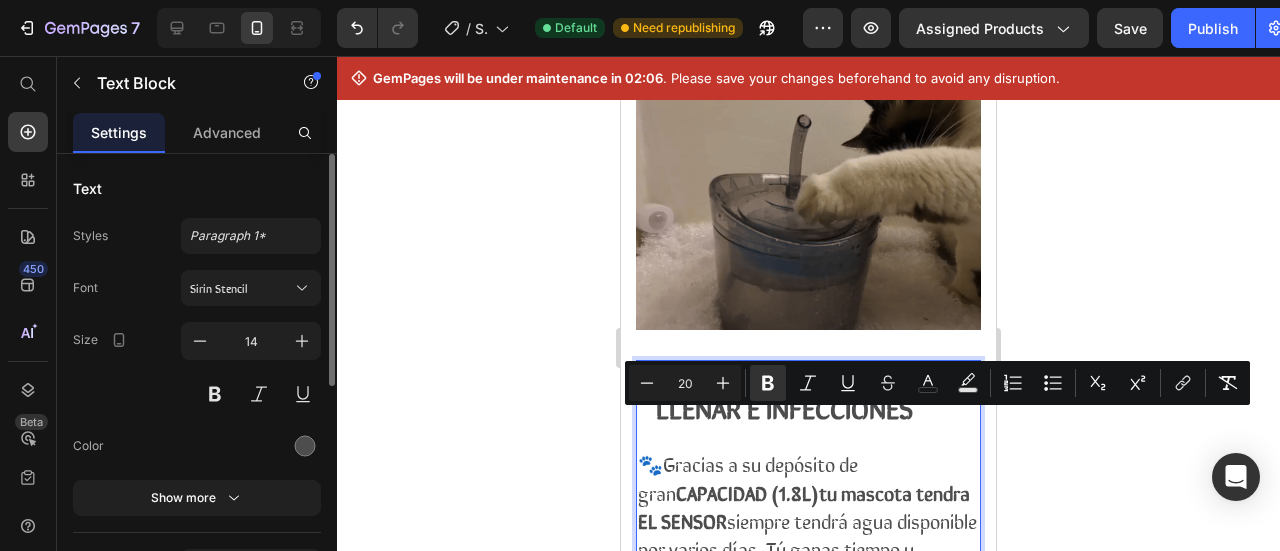 click on "CAPACIDAD (1.8L)tu mascota tendra EL SENSOR" at bounding box center (804, 506) 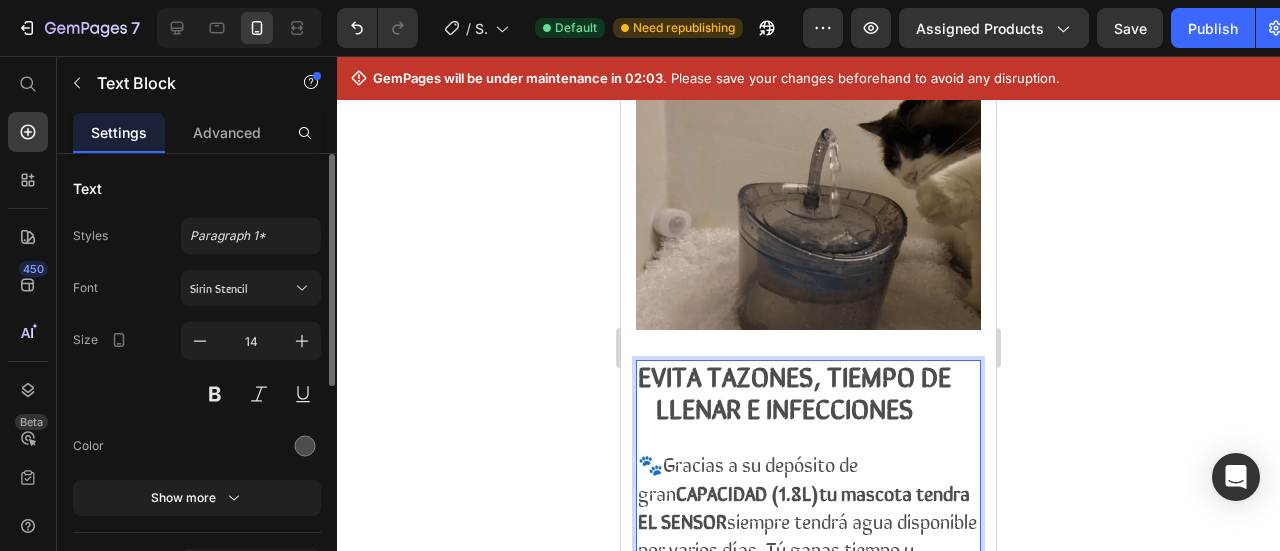 click on "CAPACIDAD (1.8L)tu mascota tendra EL SENSOR" at bounding box center (804, 506) 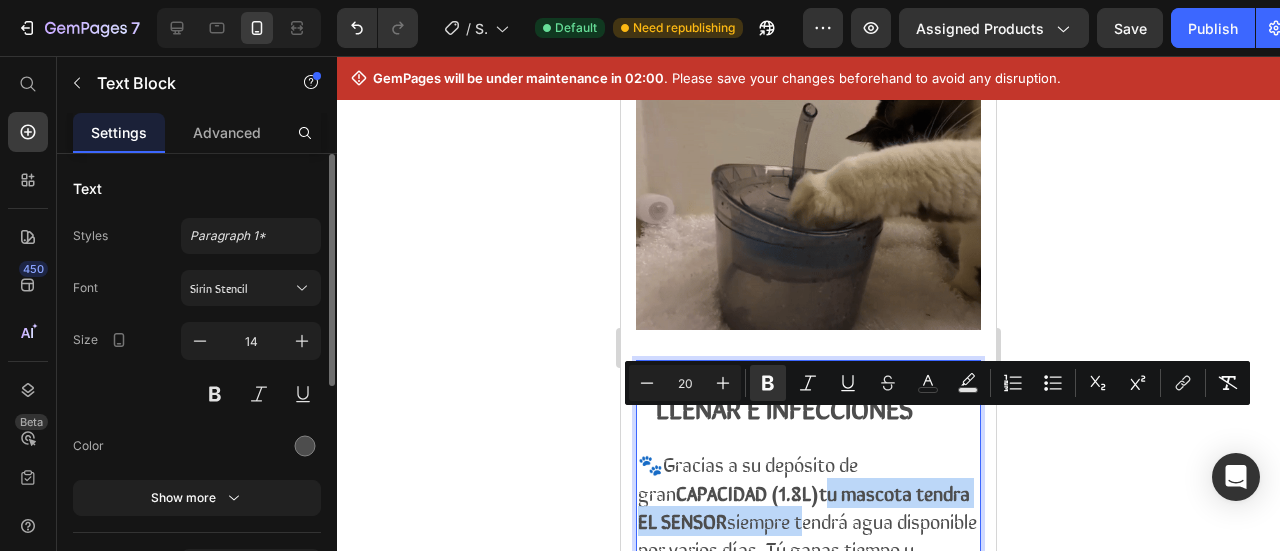 drag, startPoint x: 784, startPoint y: 431, endPoint x: 784, endPoint y: 443, distance: 12 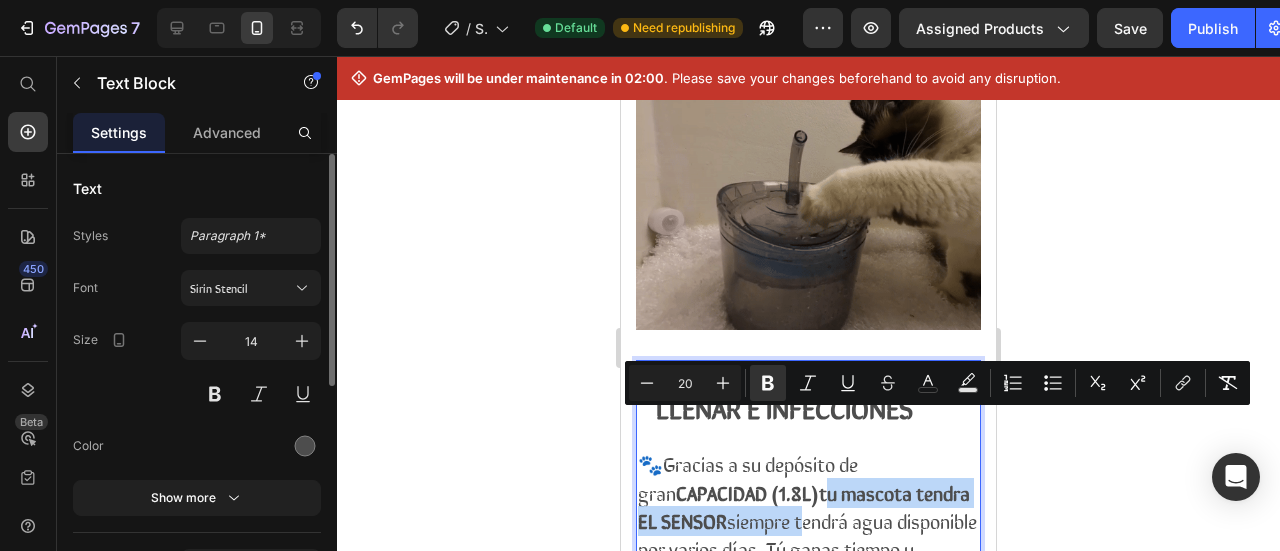 click on "🐾Gracias a su depósito de gran  CAPACIDAD (1.8L)tu mascota tendra EL SENSOR  siempre tendrá agua disponible por varios días. Tú ganas tiempo y tranquilidad, él se mantiene hidratado sin interrupciones." at bounding box center [807, 534] 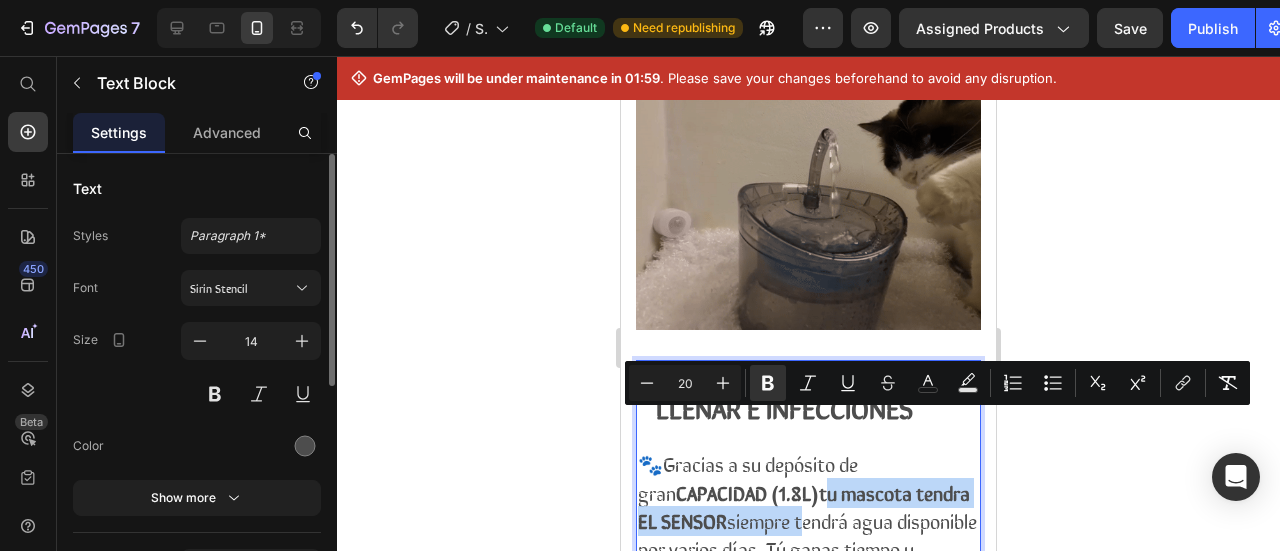click on "🐾Gracias a su depósito de gran  CAPACIDAD (1.8L)tu mascota tendra EL SENSOR  siempre tendrá agua disponible por varios días. Tú ganas tiempo y tranquilidad, él se mantiene hidratado sin interrupciones." at bounding box center [807, 534] 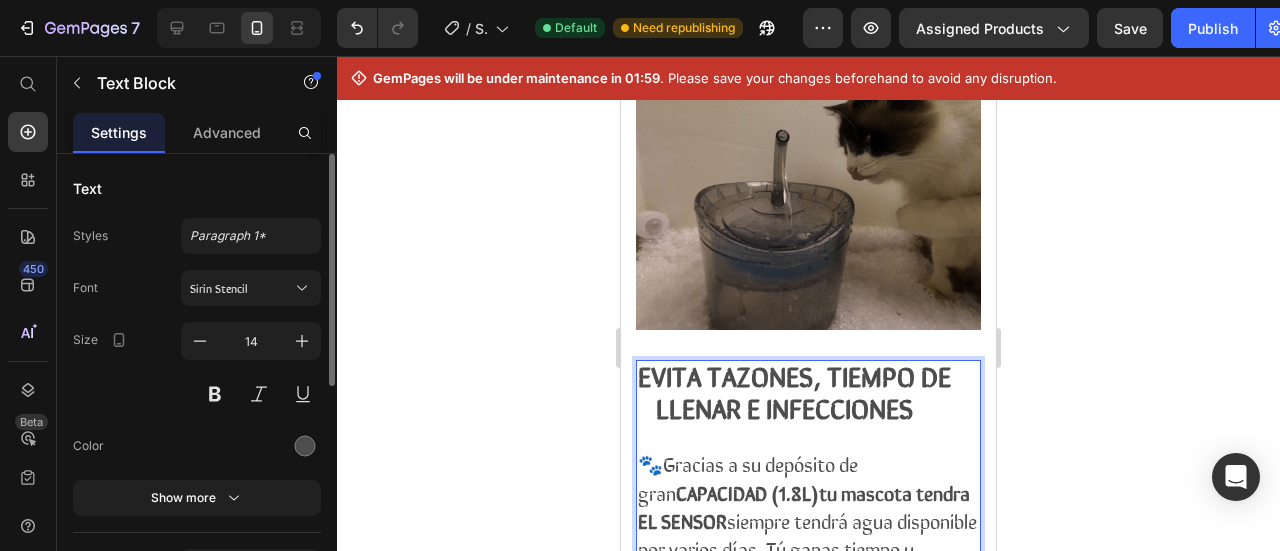 click on "CAPACIDAD (1.8L)tu mascota tendra EL SENSOR" at bounding box center (804, 506) 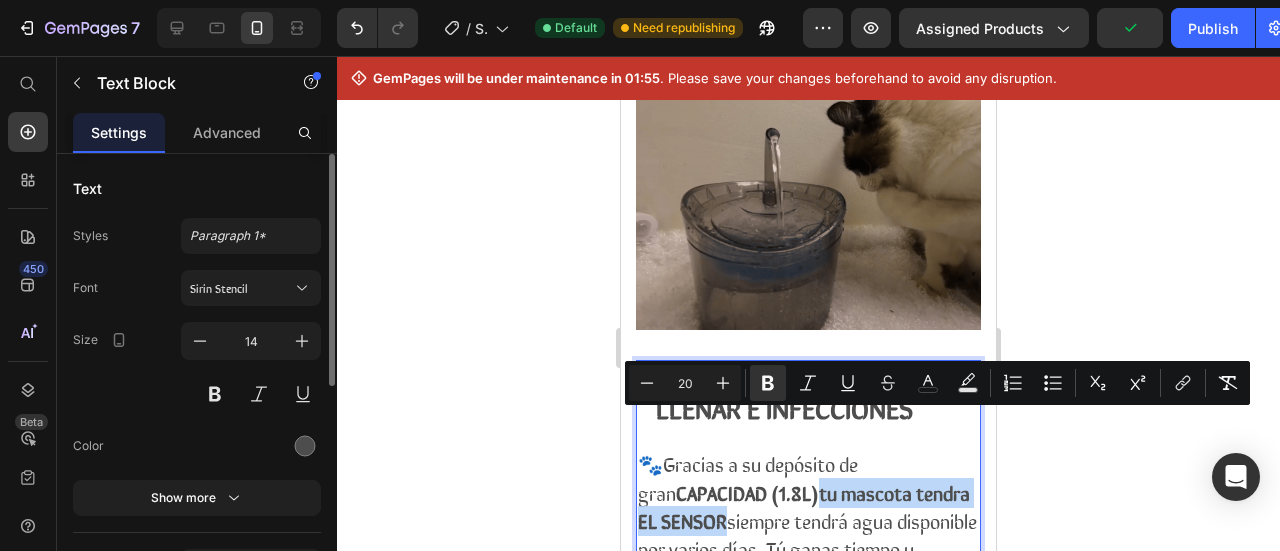 drag, startPoint x: 783, startPoint y: 433, endPoint x: 704, endPoint y: 455, distance: 82.006096 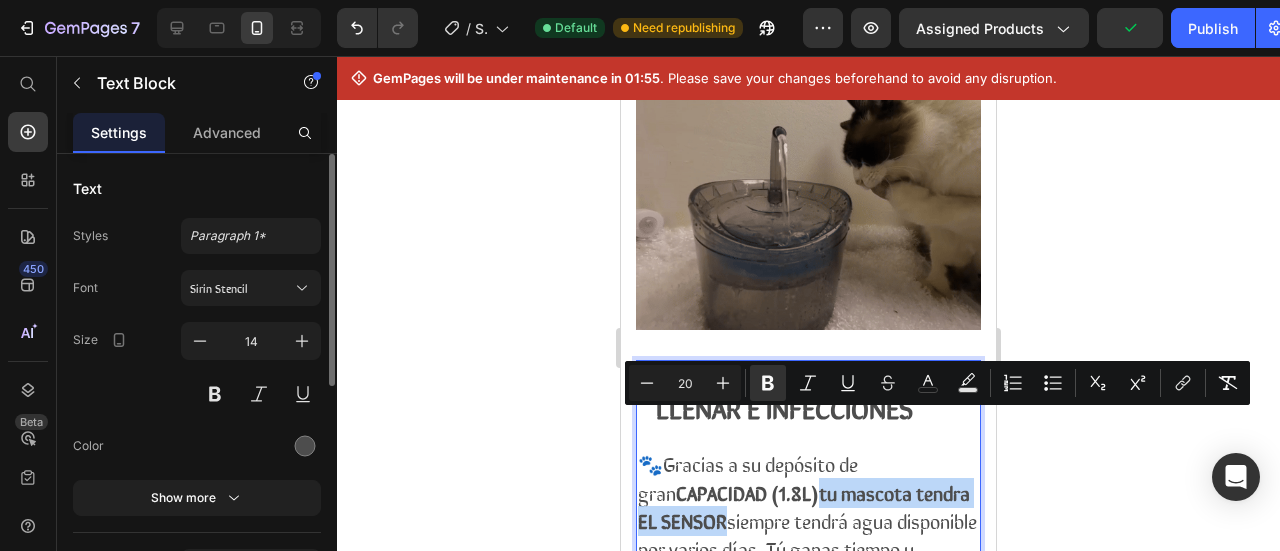 click on "CAPACIDAD (1.8L)tu mascota tendra EL SENSOR" at bounding box center (804, 506) 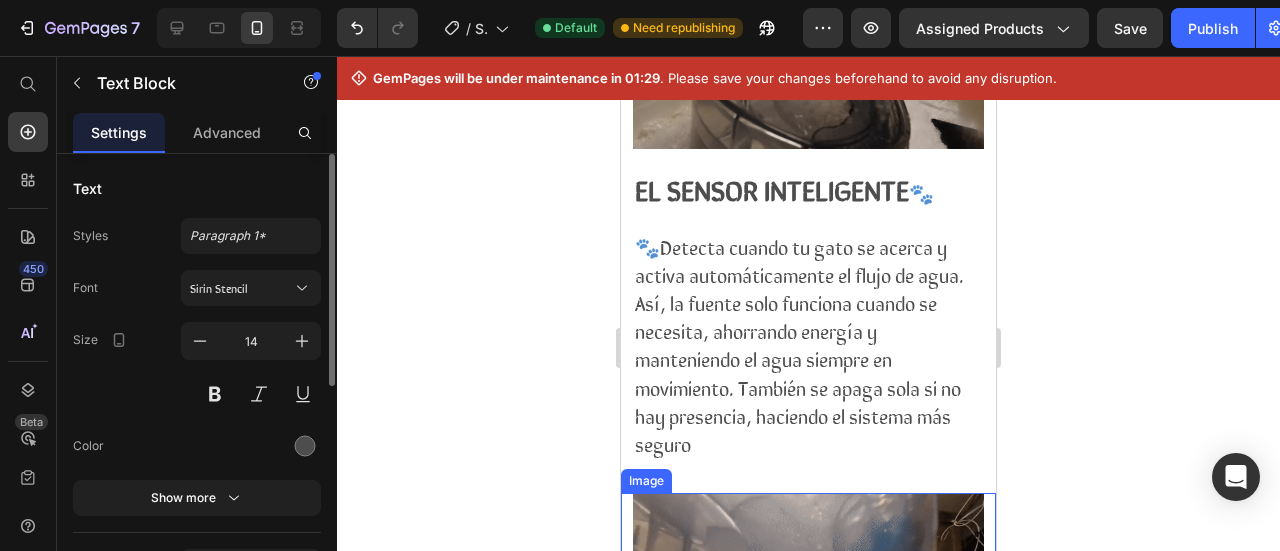 scroll, scrollTop: 1838, scrollLeft: 0, axis: vertical 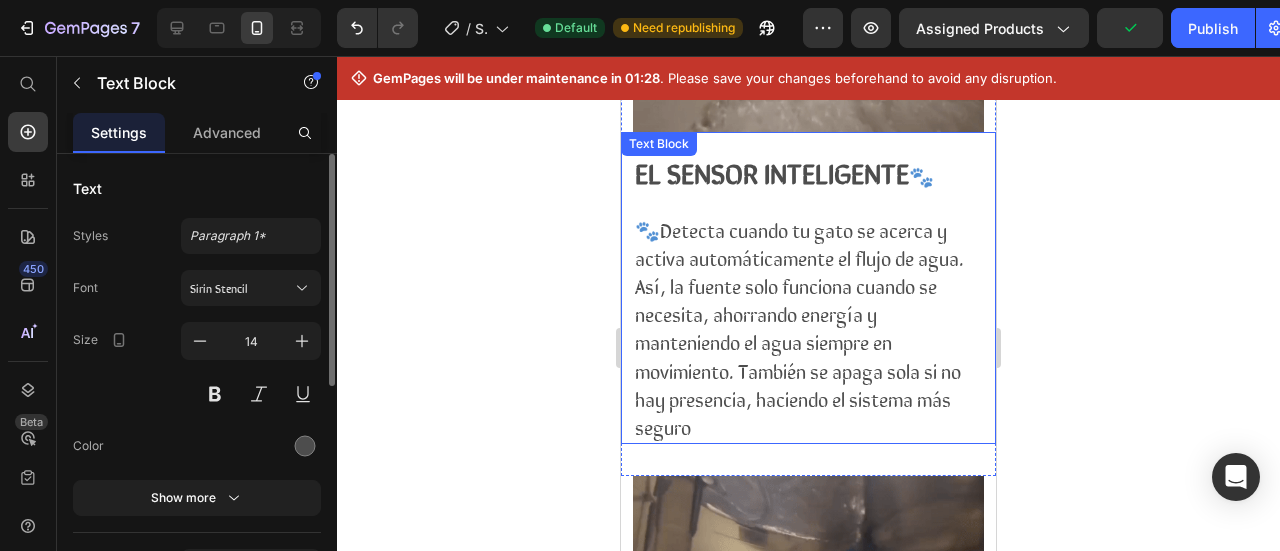 click on "🐾 Detecta cuando tu gato se acerca y activa automáticamente el flujo de agua. Así, la fuente solo funciona cuando se necesita, ahorrando energía y manteniendo el agua siempre en movimiento. También se apaga sola si no hay presencia, haciendo el sistema más seguro" at bounding box center [808, 330] 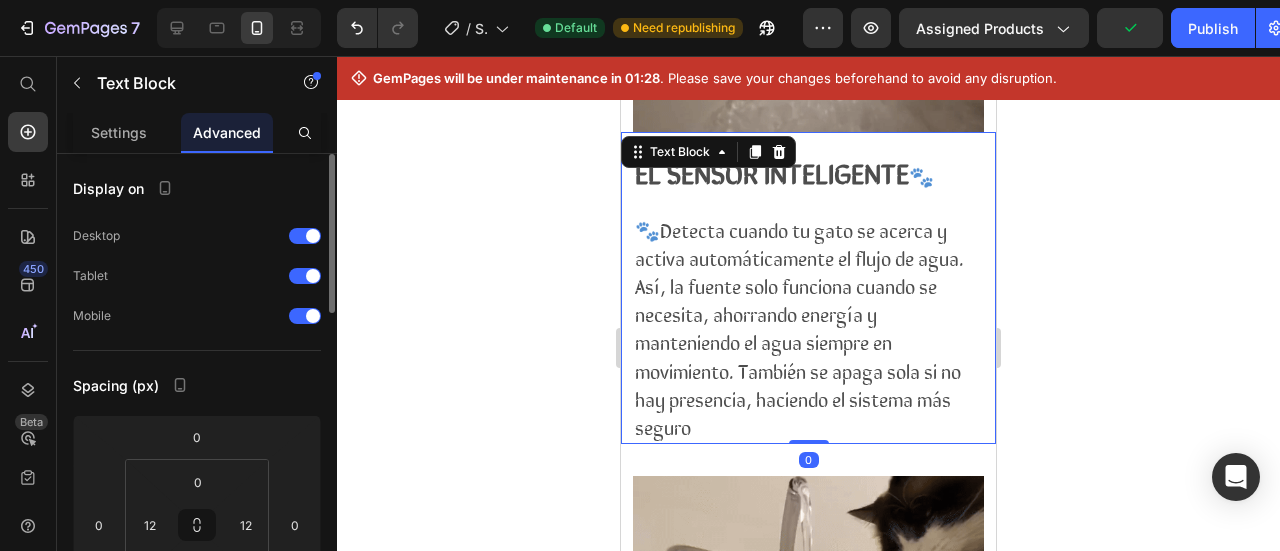 click on "🐾 Detecta cuando tu gato se acerca y activa automáticamente el flujo de agua. Así, la fuente solo funciona cuando se necesita, ahorrando energía y manteniendo el agua siempre en movimiento. También se apaga sola si no hay presencia, haciendo el sistema más seguro" at bounding box center (808, 330) 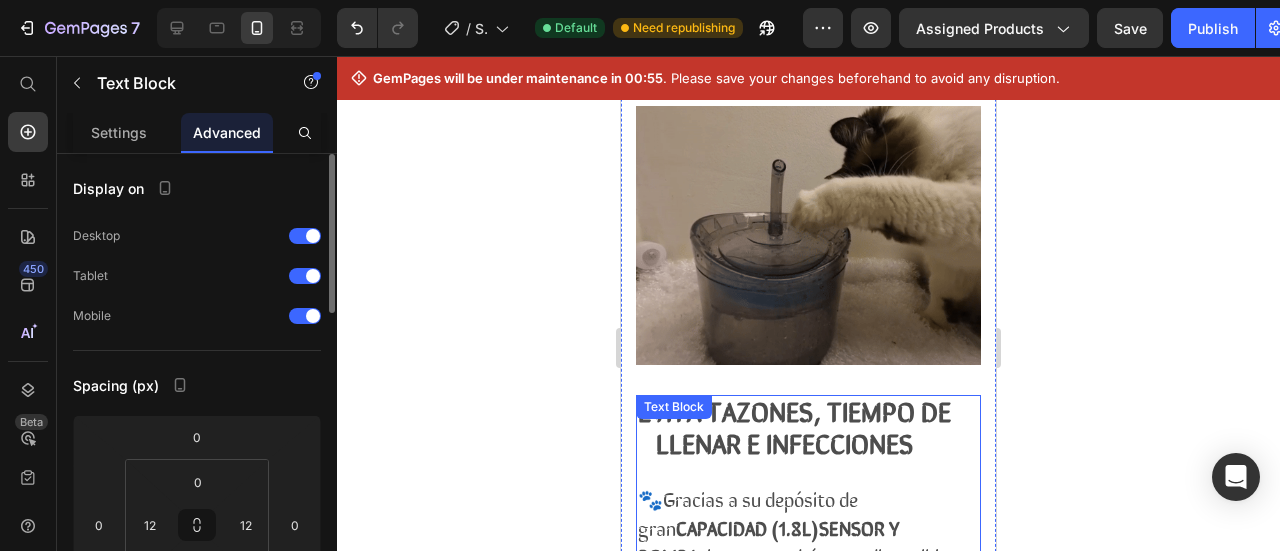 scroll, scrollTop: 1238, scrollLeft: 0, axis: vertical 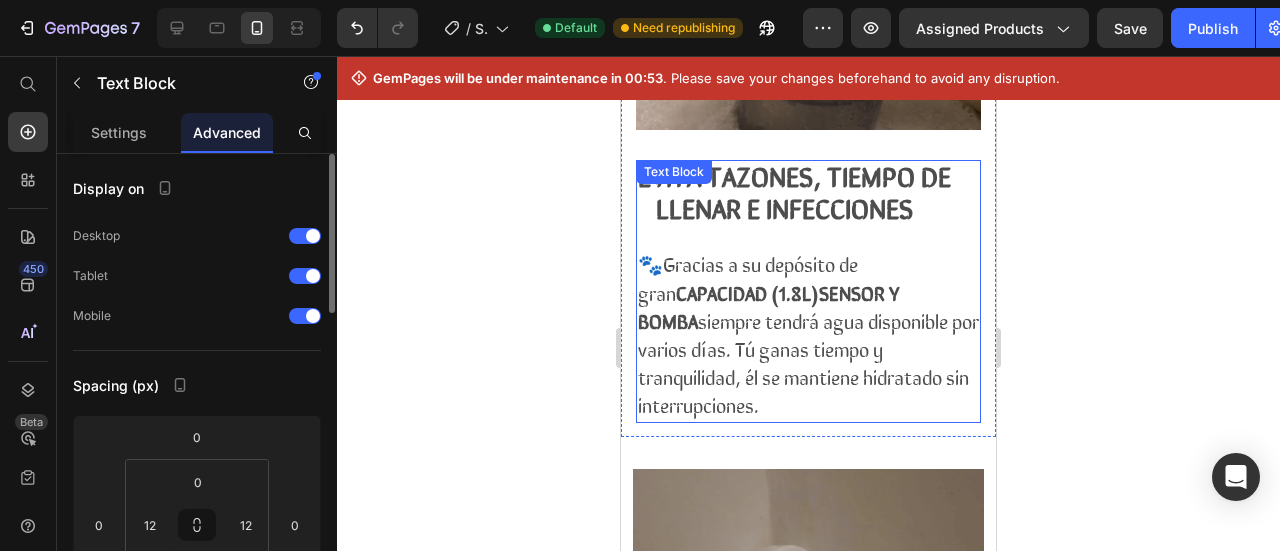click on "🐾Gracias a su depósito de gran  CAPACIDAD (1.8L)SENSOR Y BOMBA  siempre tendrá agua disponible por varios días. Tú ganas tiempo y tranquilidad, él se mantiene hidratado sin interrupciones." at bounding box center (808, 334) 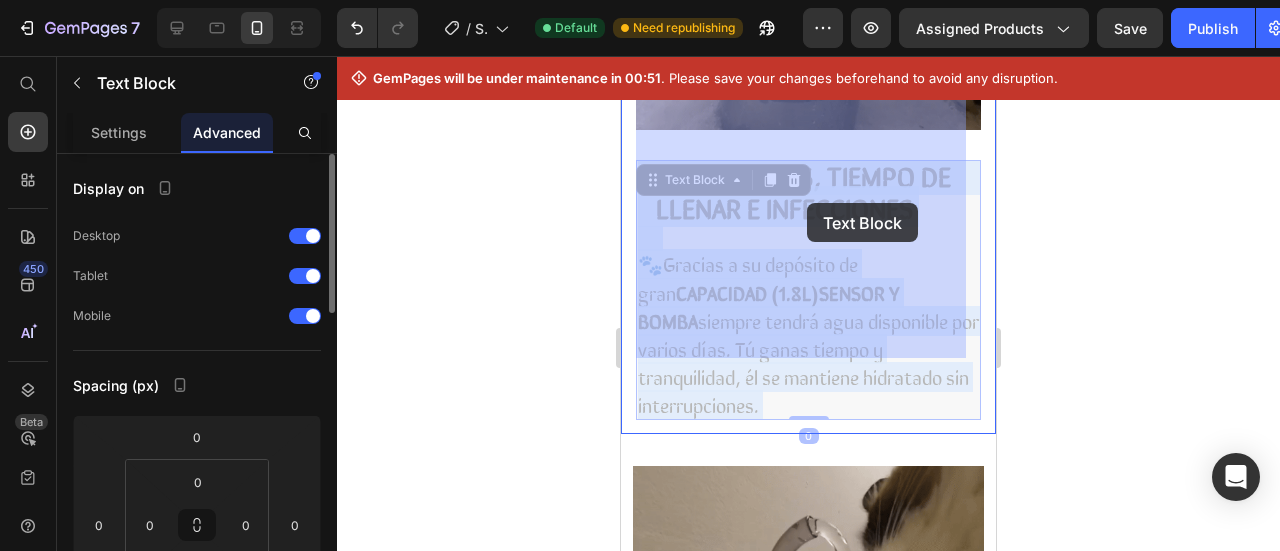 drag, startPoint x: 773, startPoint y: 201, endPoint x: 803, endPoint y: 205, distance: 30.265491 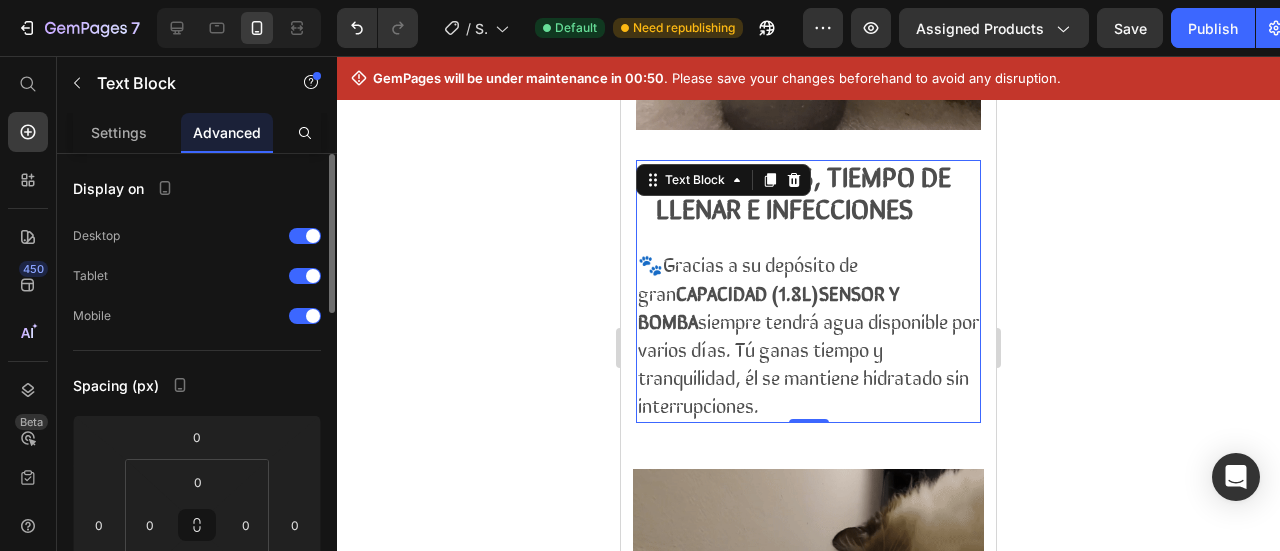 scroll, scrollTop: 1236, scrollLeft: 0, axis: vertical 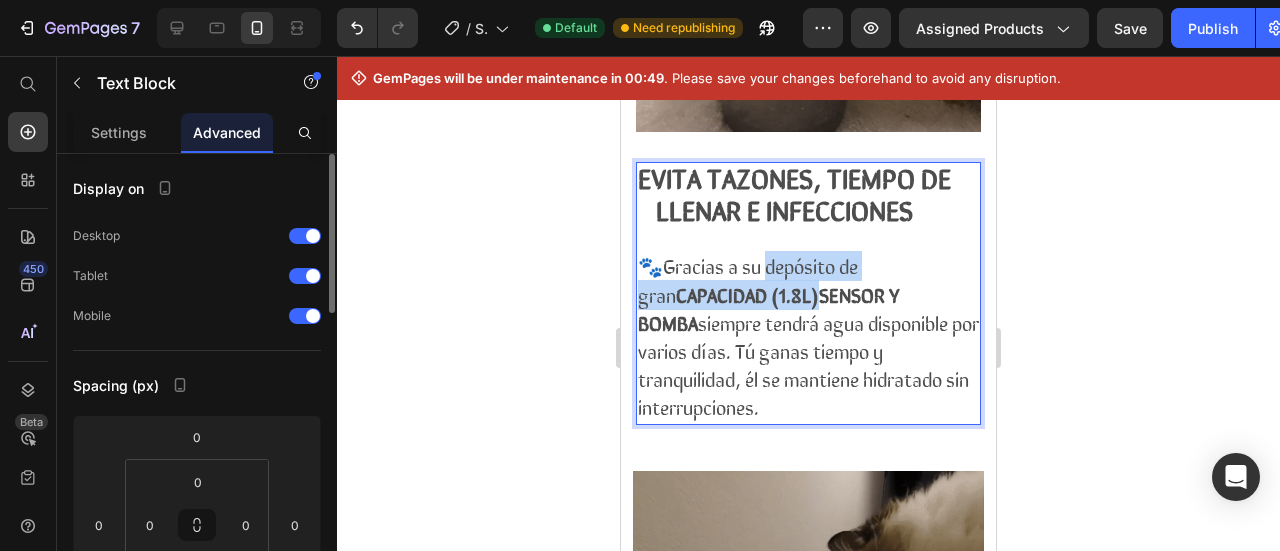 drag, startPoint x: 767, startPoint y: 209, endPoint x: 776, endPoint y: 237, distance: 29.410883 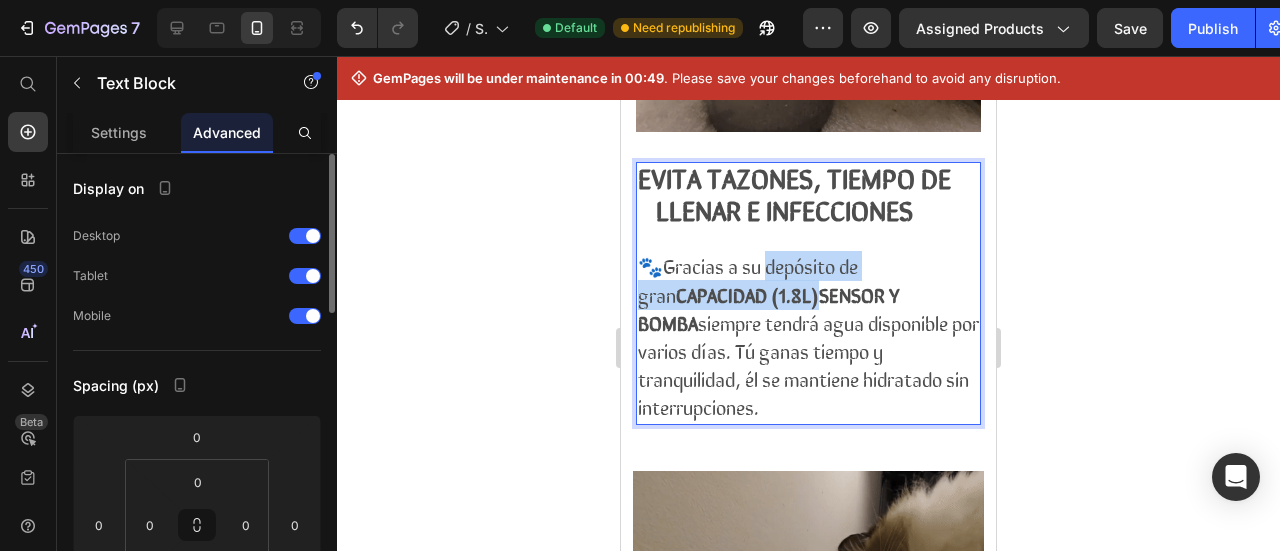click on "🐾Gracias a su depósito de gran  CAPACIDAD (1.8L)SENSOR Y BOMBA  siempre tendrá agua disponible por varios días. Tú ganas tiempo y tranquilidad, él se mantiene hidratado sin interrupciones." at bounding box center [808, 336] 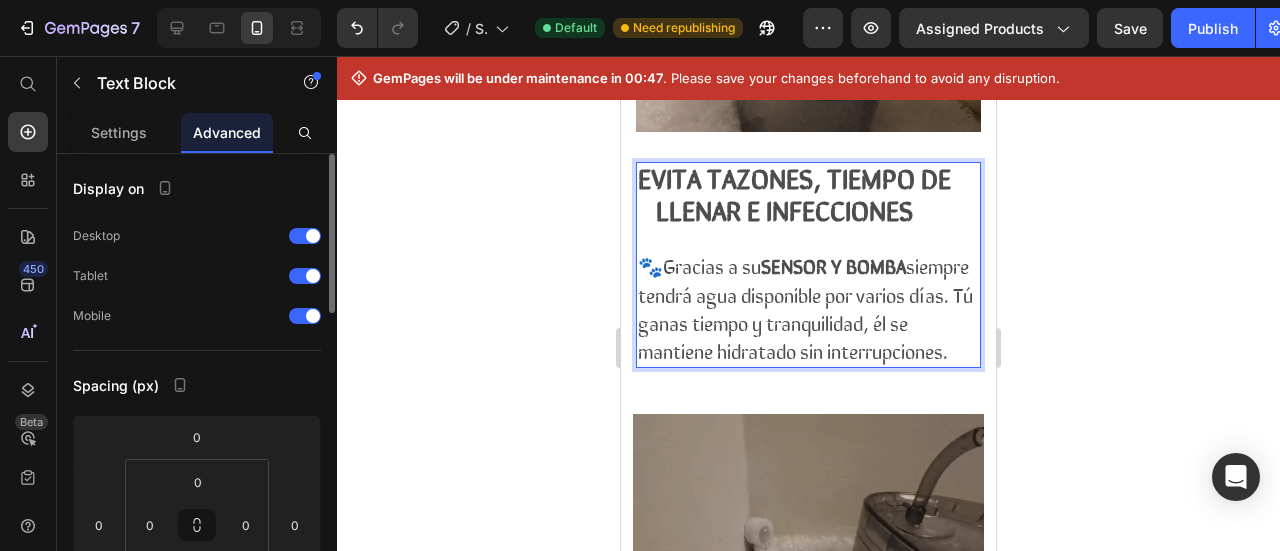 click on "SENSOR Y BOMBA" at bounding box center (833, 265) 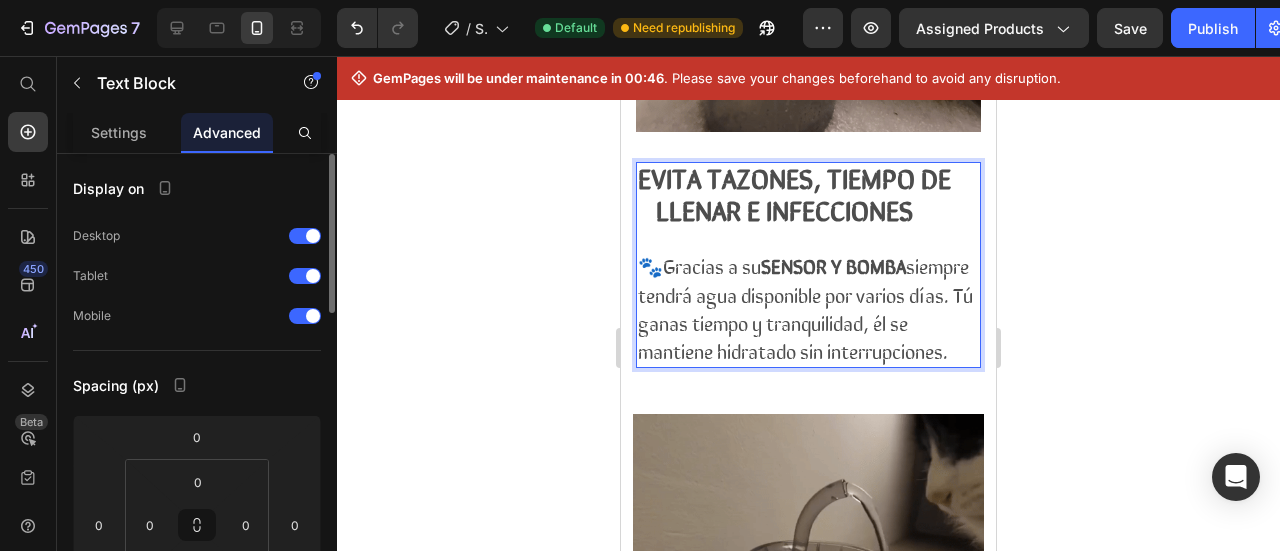 click on "SENSOR Y BOMBA" at bounding box center (833, 265) 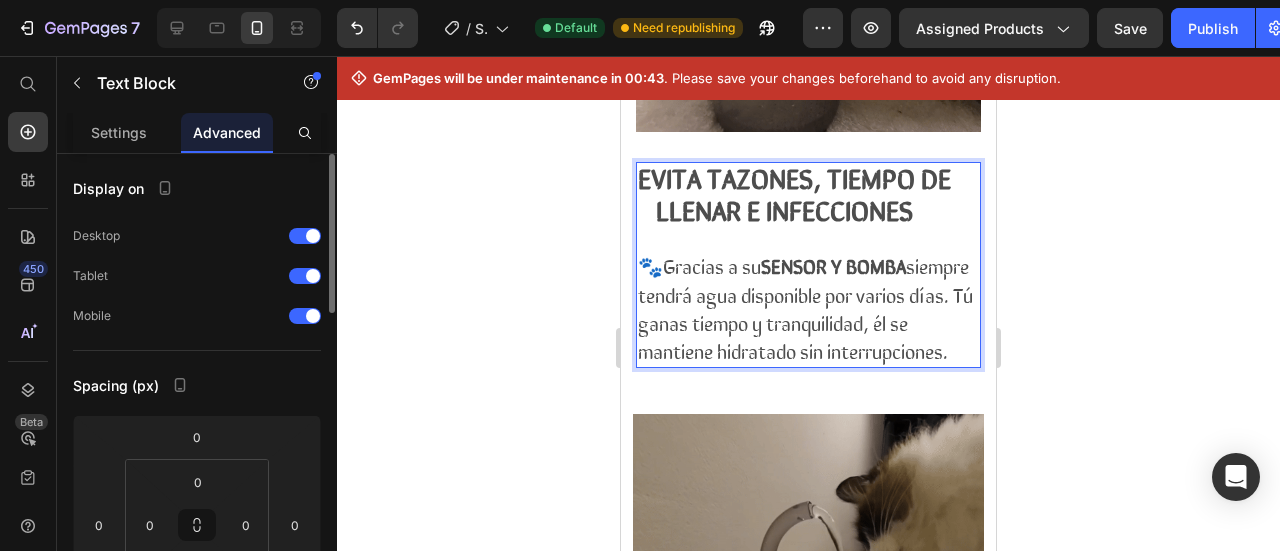 click on "🐾Gracias a su  SENSOR Y BOMBA  siempre tendrá agua disponible por varios días. Tú ganas tiempo y tranquilidad, él se mantiene hidratado sin interrupciones." at bounding box center [808, 309] 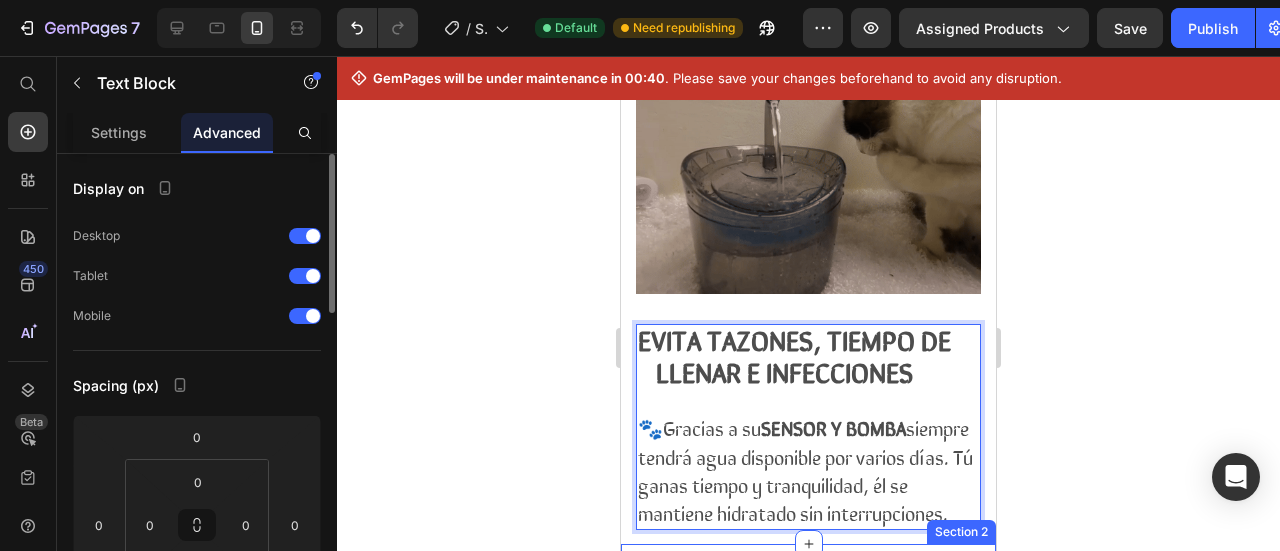 scroll, scrollTop: 1036, scrollLeft: 0, axis: vertical 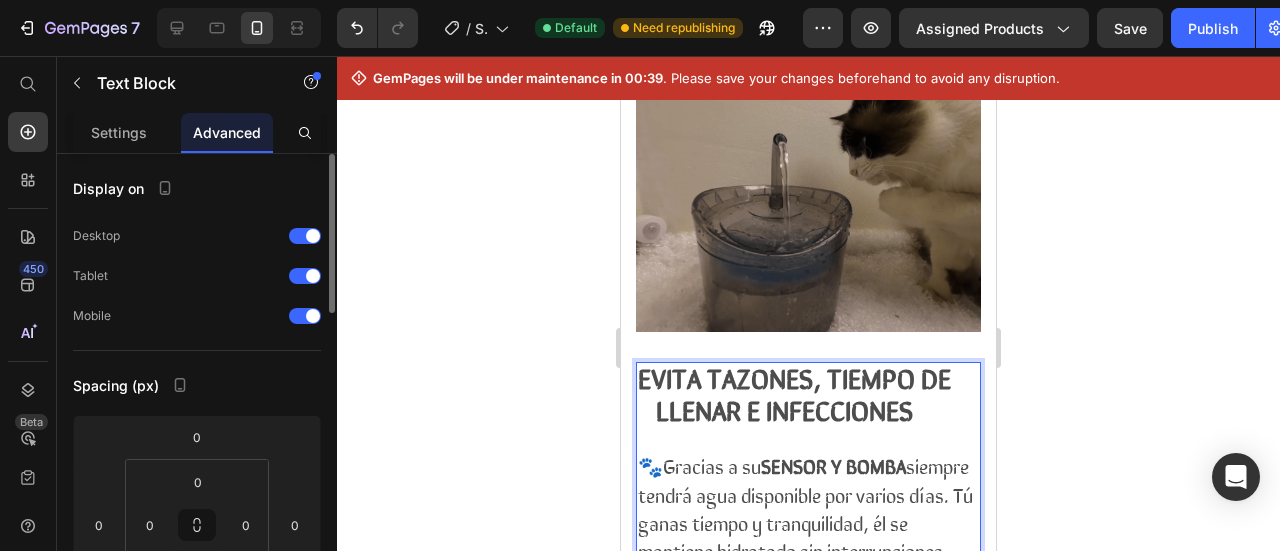 click on "🐾Gracias a su  SENSOR Y BOMBA  siempre tendrá agua disponible por varios días. Tú ganas tiempo y tranquilidad, él se mantiene hidratado sin interrupciones." at bounding box center (805, 508) 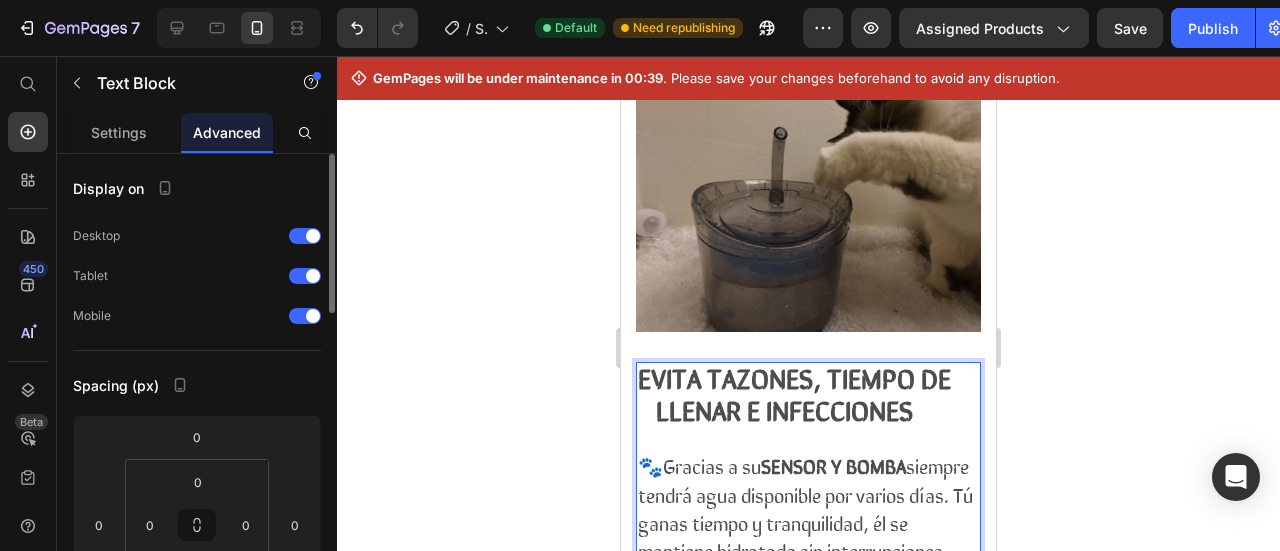 click on "🐾Gracias a su  SENSOR Y BOMBA  siempre tendrá agua disponible por varios días. Tú ganas tiempo y tranquilidad, él se mantiene hidratado sin interrupciones." at bounding box center [805, 508] 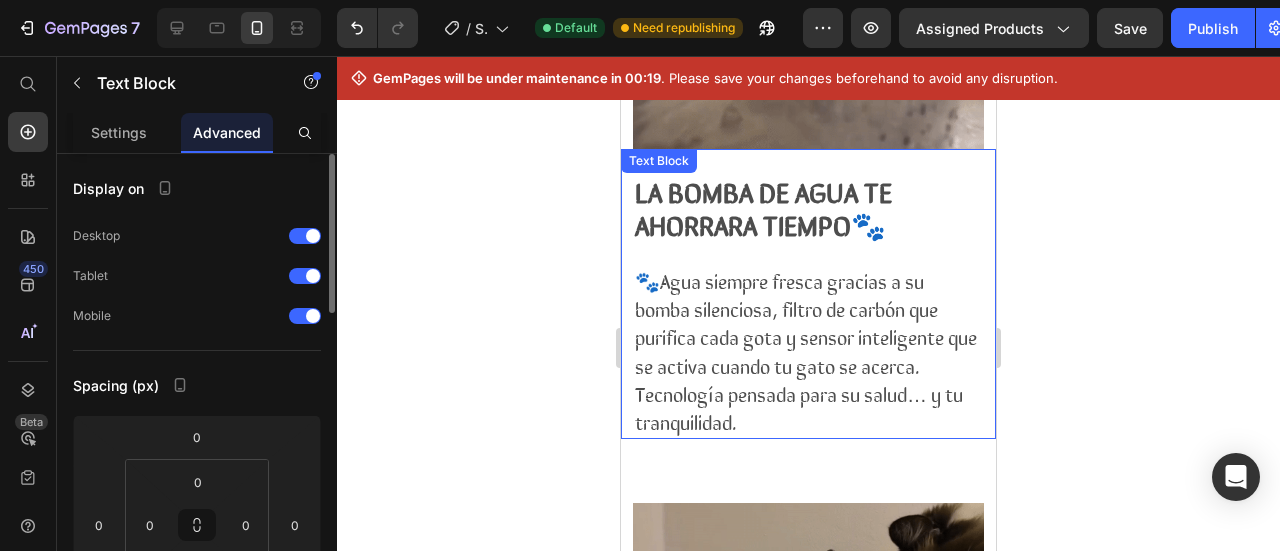scroll, scrollTop: 2236, scrollLeft: 0, axis: vertical 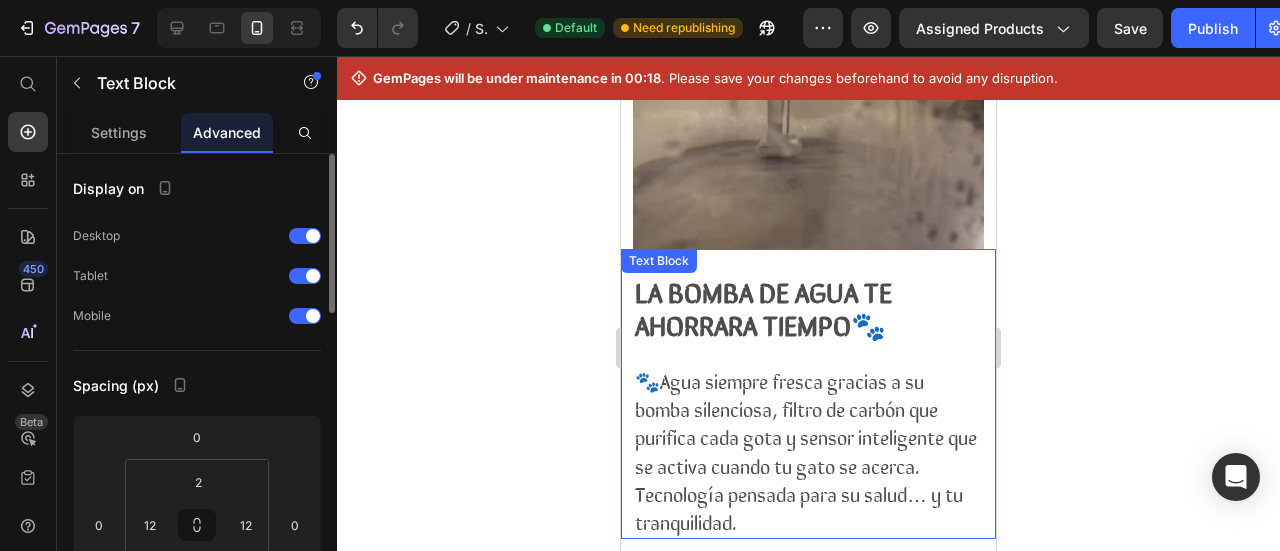 click on "LA BOMBA DE AGUA TE               AHORRARA TIEMPO🐾" at bounding box center [805, 306] 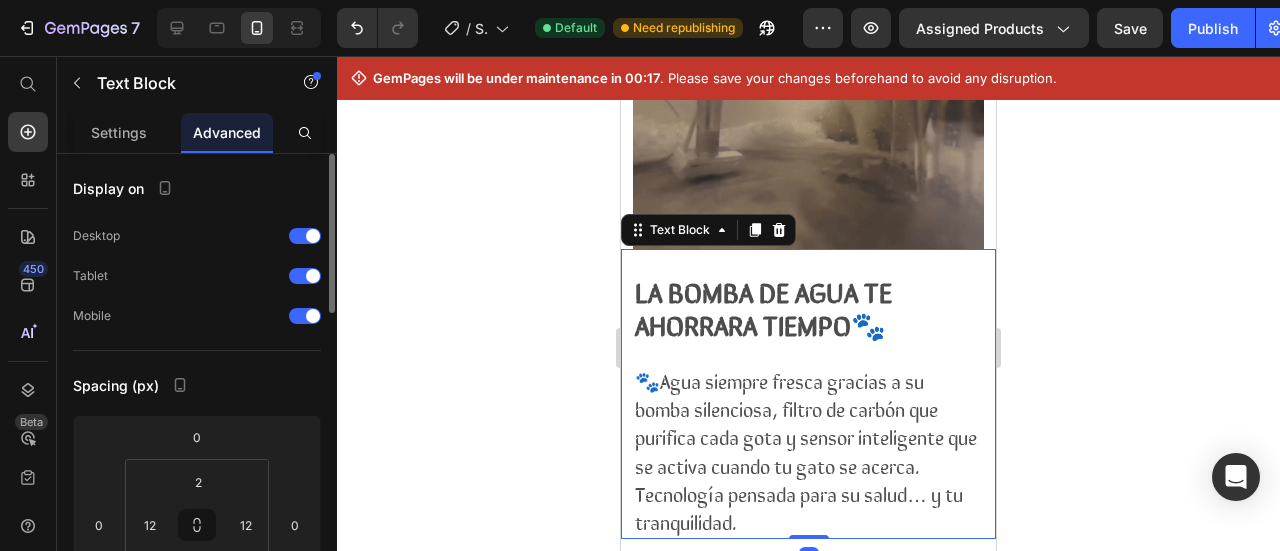 drag, startPoint x: 780, startPoint y: 273, endPoint x: 791, endPoint y: 270, distance: 11.401754 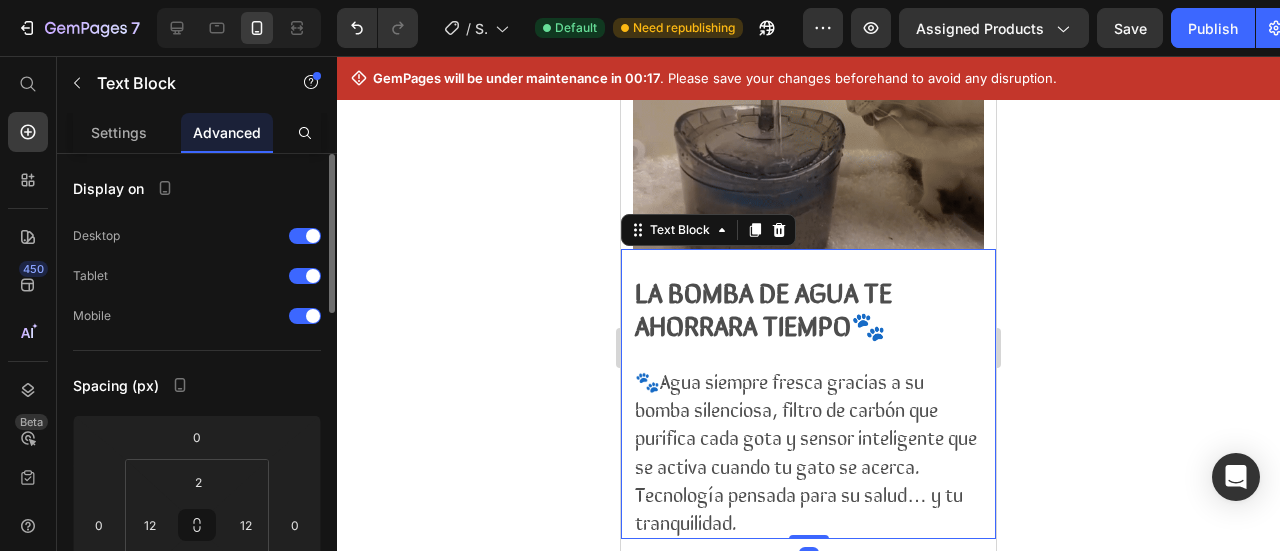 click on "LA BOMBA DE AGUA TE               AHORRARA TIEMPO🐾" at bounding box center [805, 306] 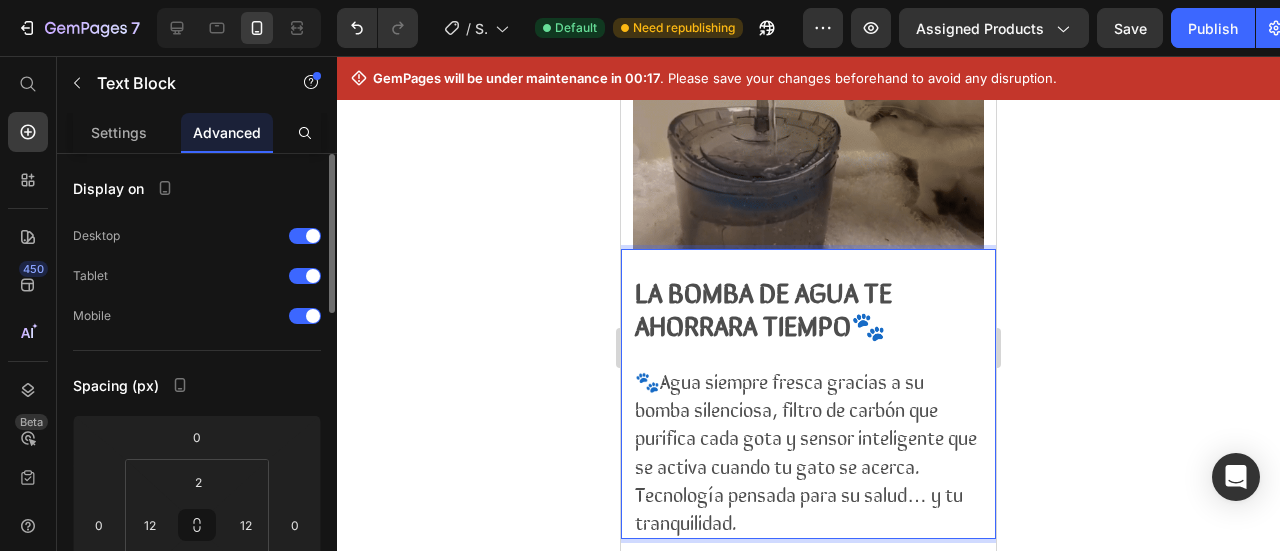 click on "LA BOMBA DE AGUA TE               AHORRARA TIEMPO🐾" at bounding box center [805, 306] 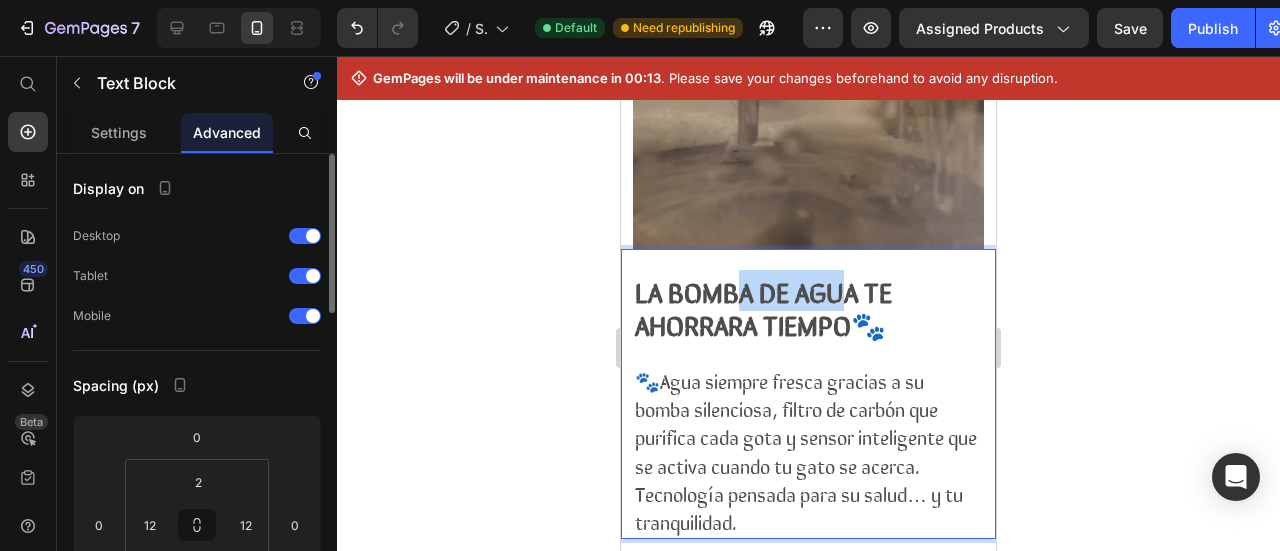 drag, startPoint x: 792, startPoint y: 265, endPoint x: 680, endPoint y: 269, distance: 112.0714 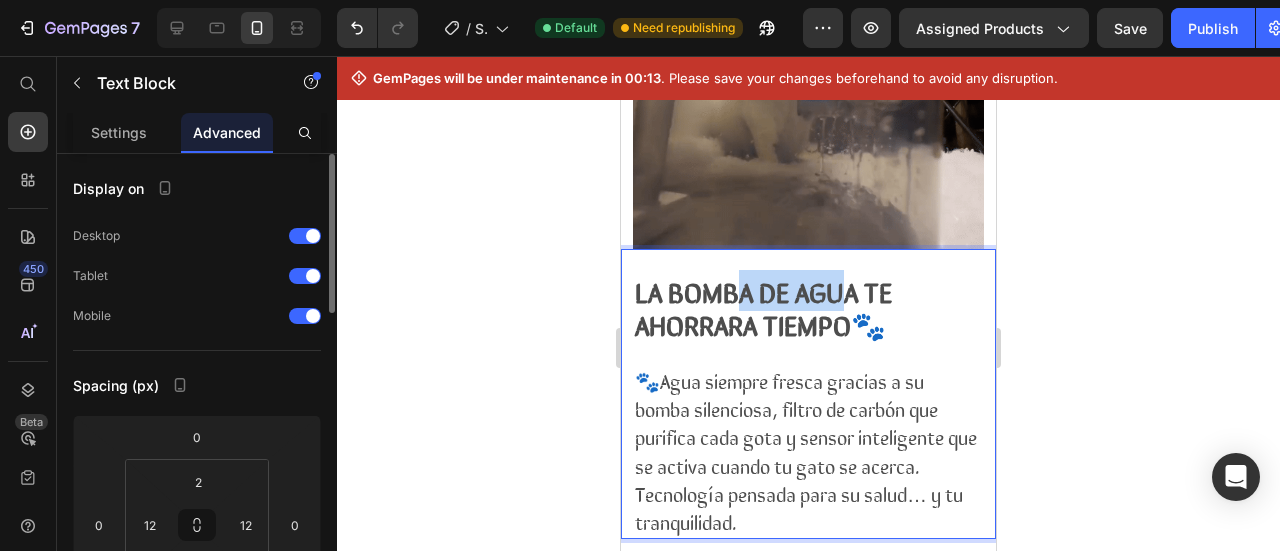 click on "LA BOMBA DE AGUA TE               AHORRARA TIEMPO🐾" at bounding box center [805, 306] 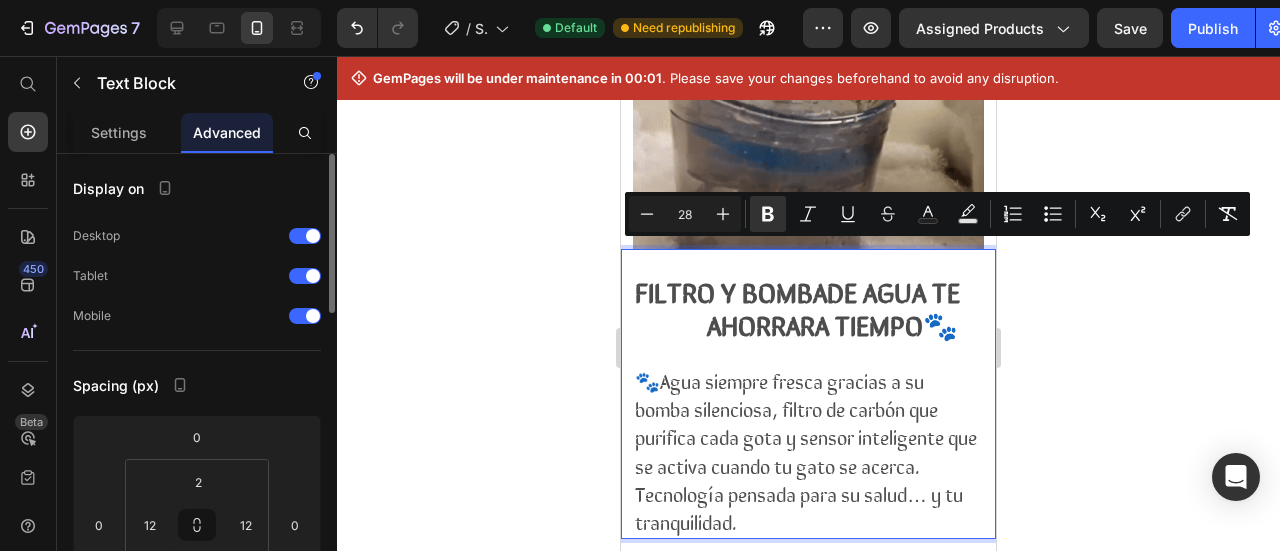 drag, startPoint x: 726, startPoint y: 330, endPoint x: 674, endPoint y: 261, distance: 86.40023 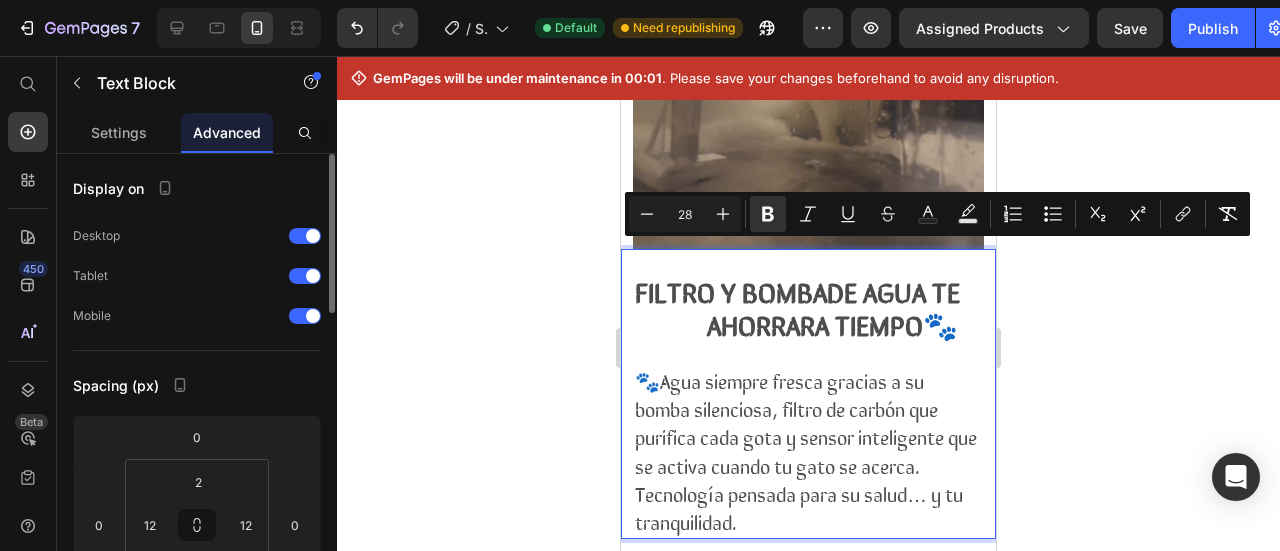 click on "FILTRO Y BOMBADE AGUA TE               AHORRARA TIEMPO🐾" at bounding box center (803, 306) 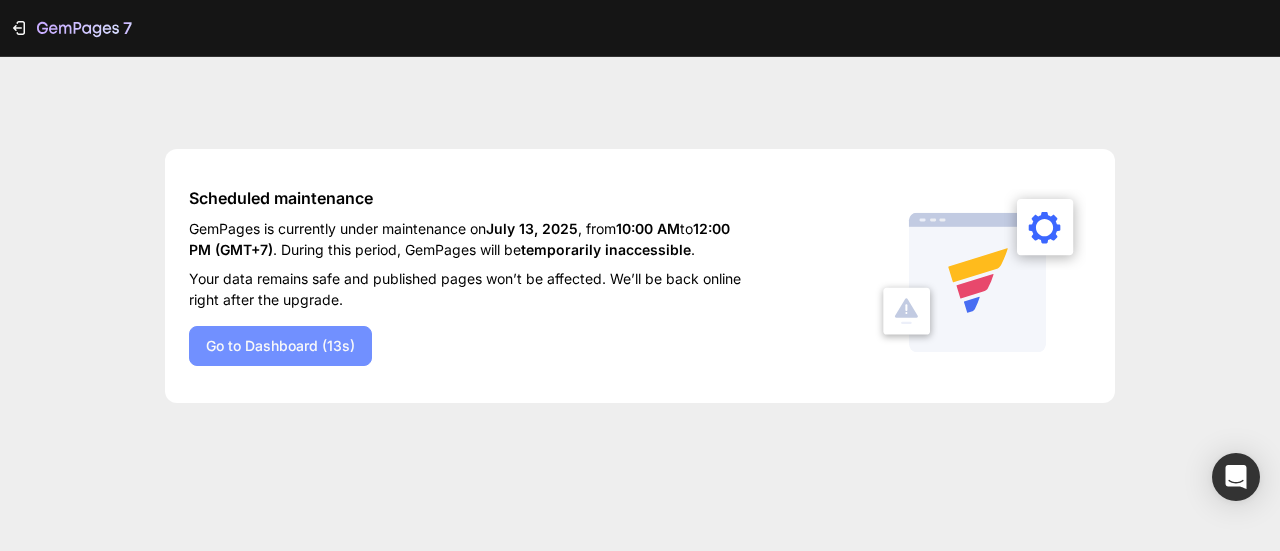 click on "Go to Dashboard (13s)" at bounding box center (280, 346) 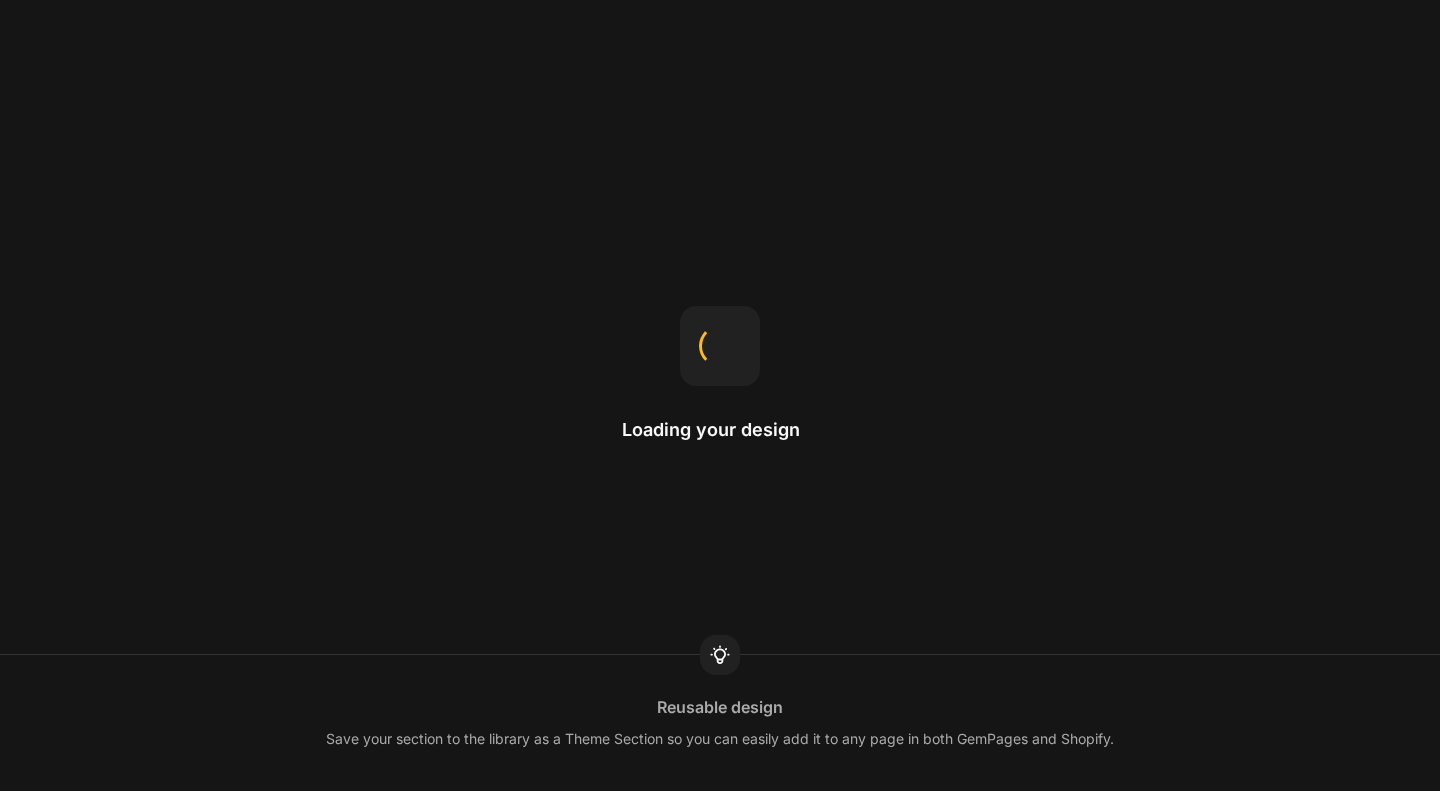 scroll, scrollTop: 0, scrollLeft: 0, axis: both 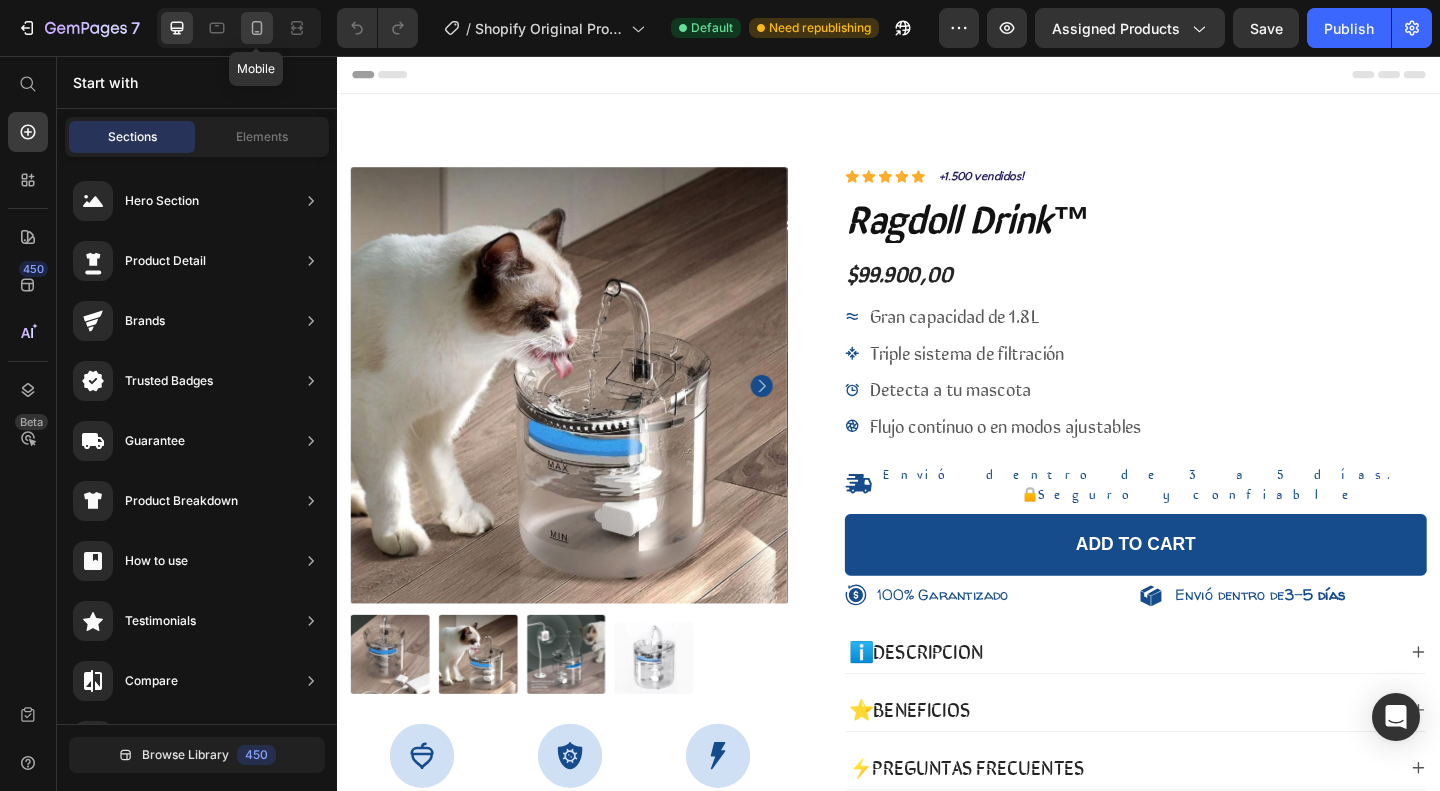 click on "Mobile" at bounding box center [239, 28] 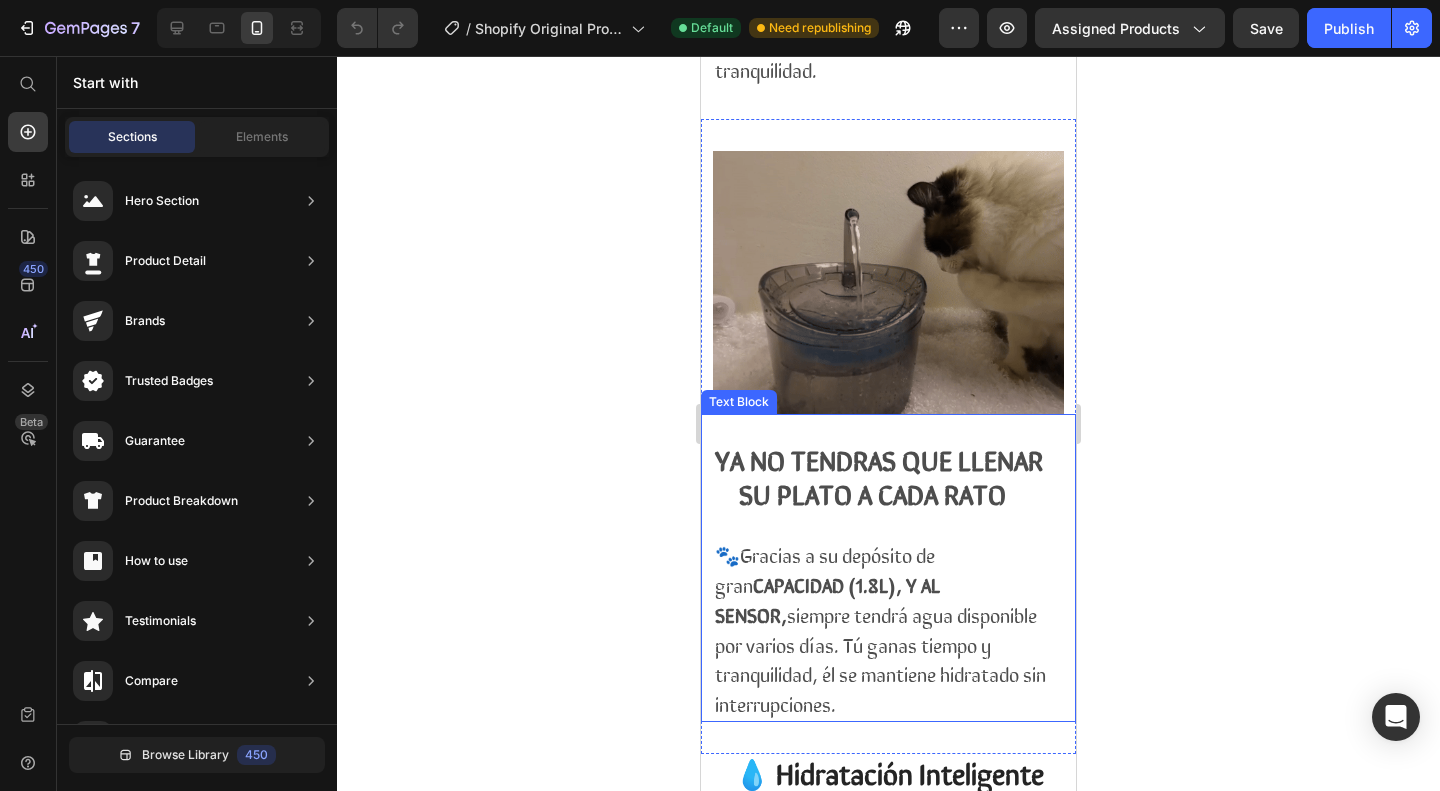 scroll, scrollTop: 2623, scrollLeft: 0, axis: vertical 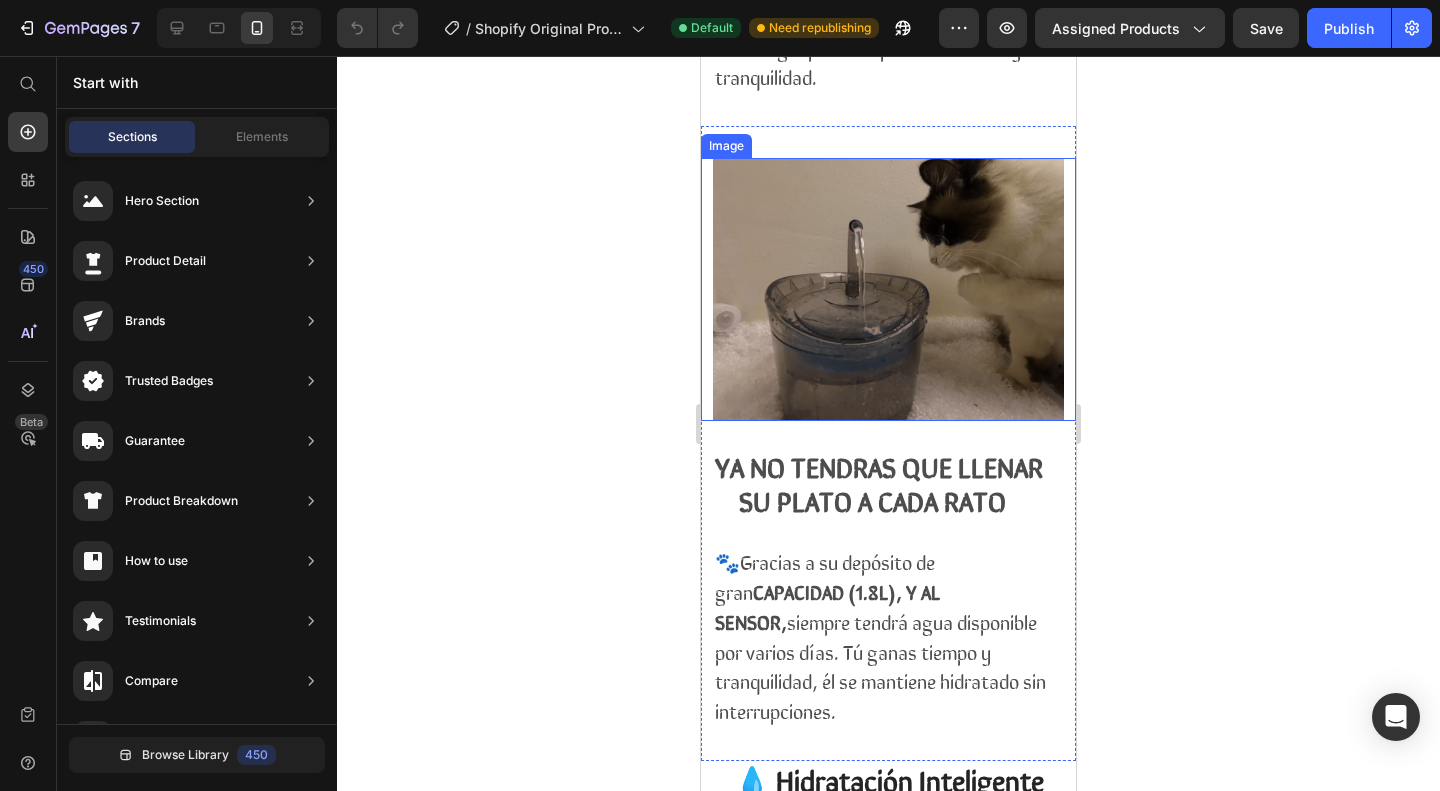 click at bounding box center [888, 289] 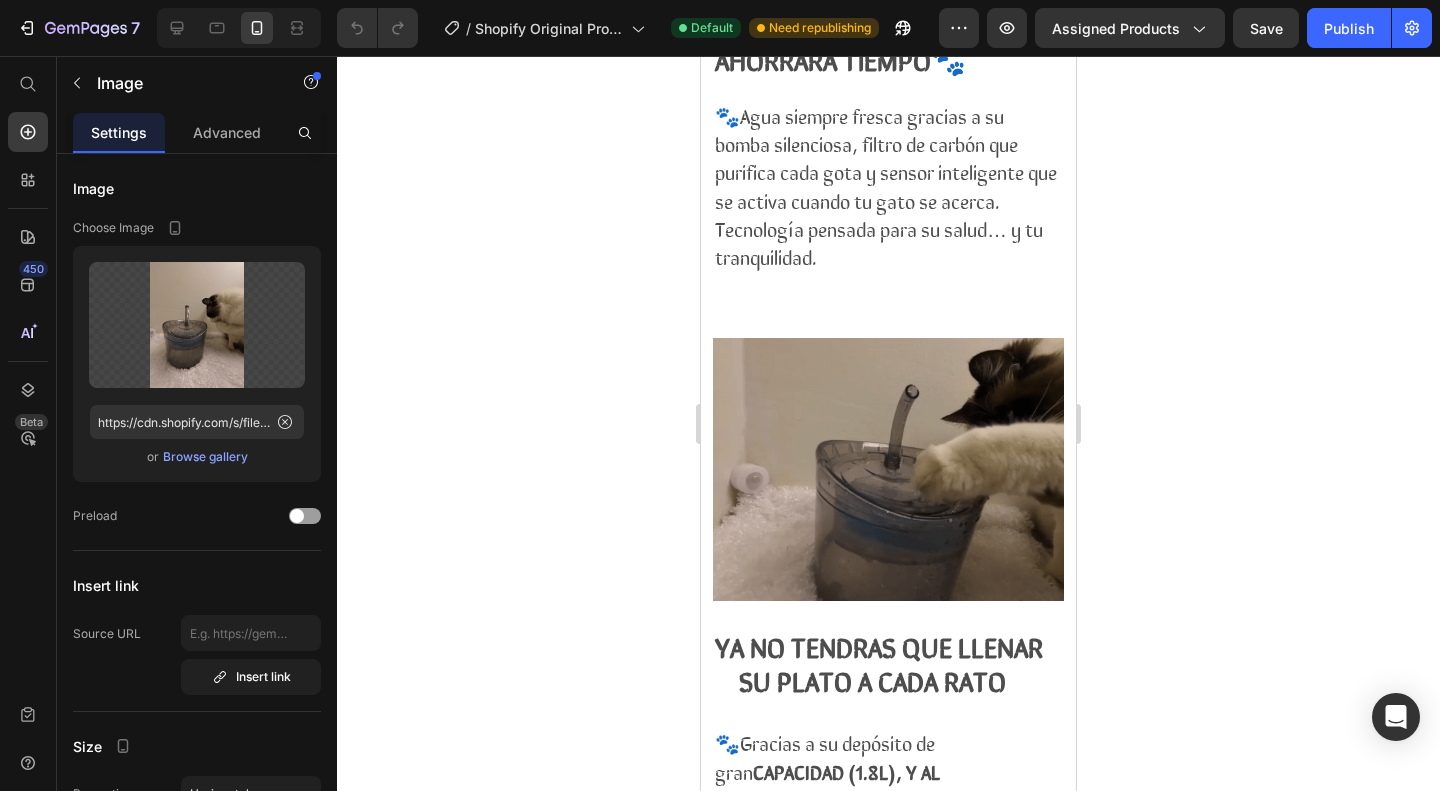 scroll, scrollTop: 2458, scrollLeft: 0, axis: vertical 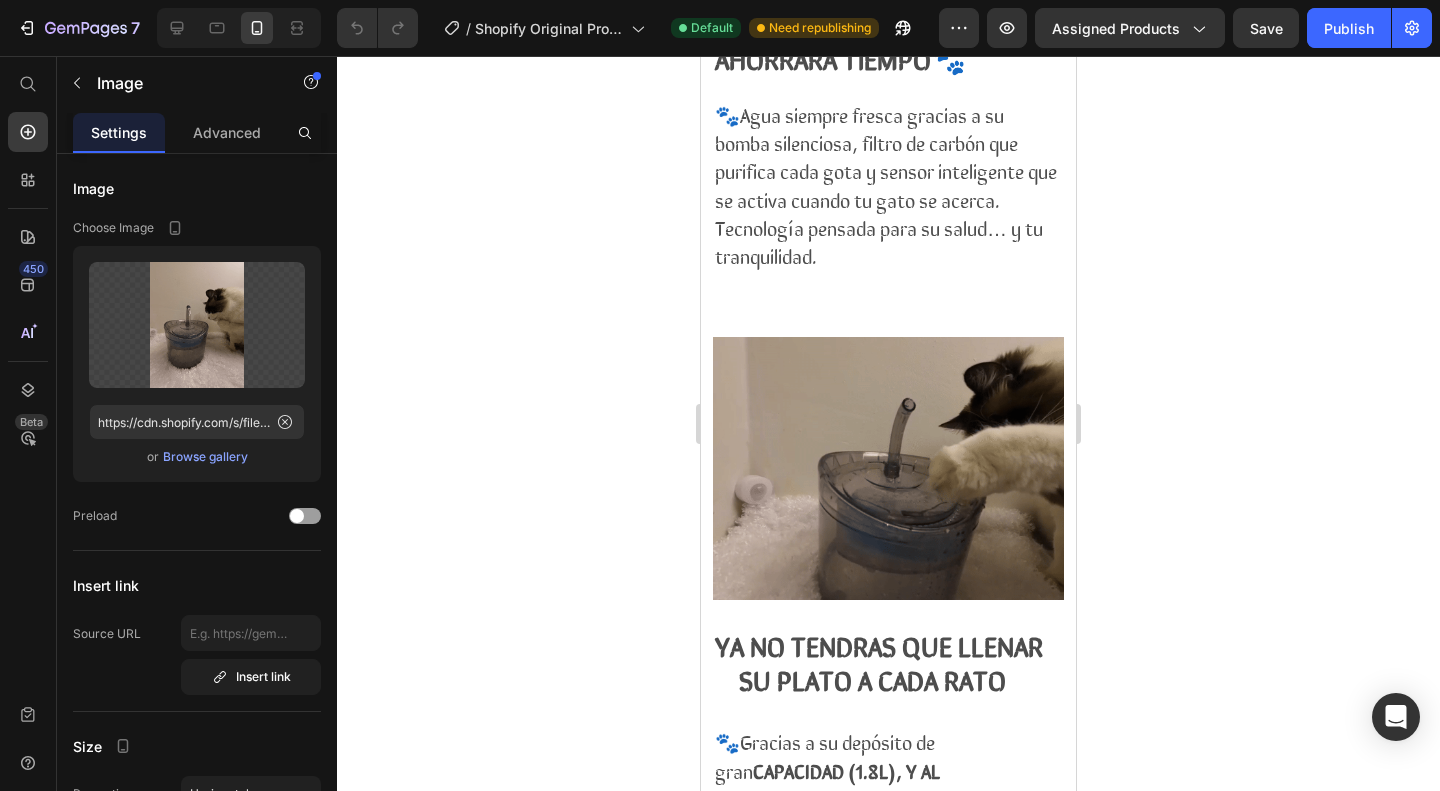 click at bounding box center (888, 468) 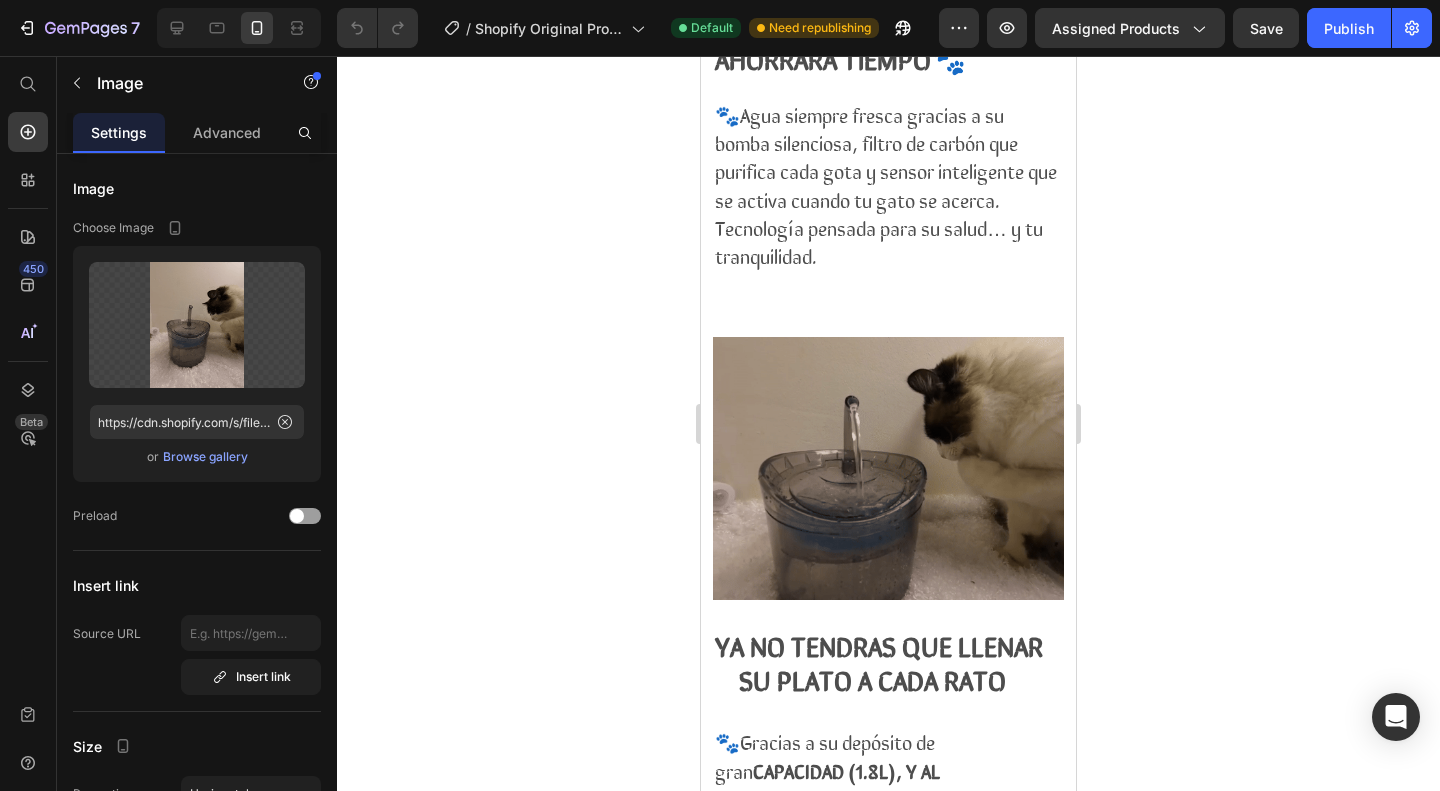 click at bounding box center [888, 468] 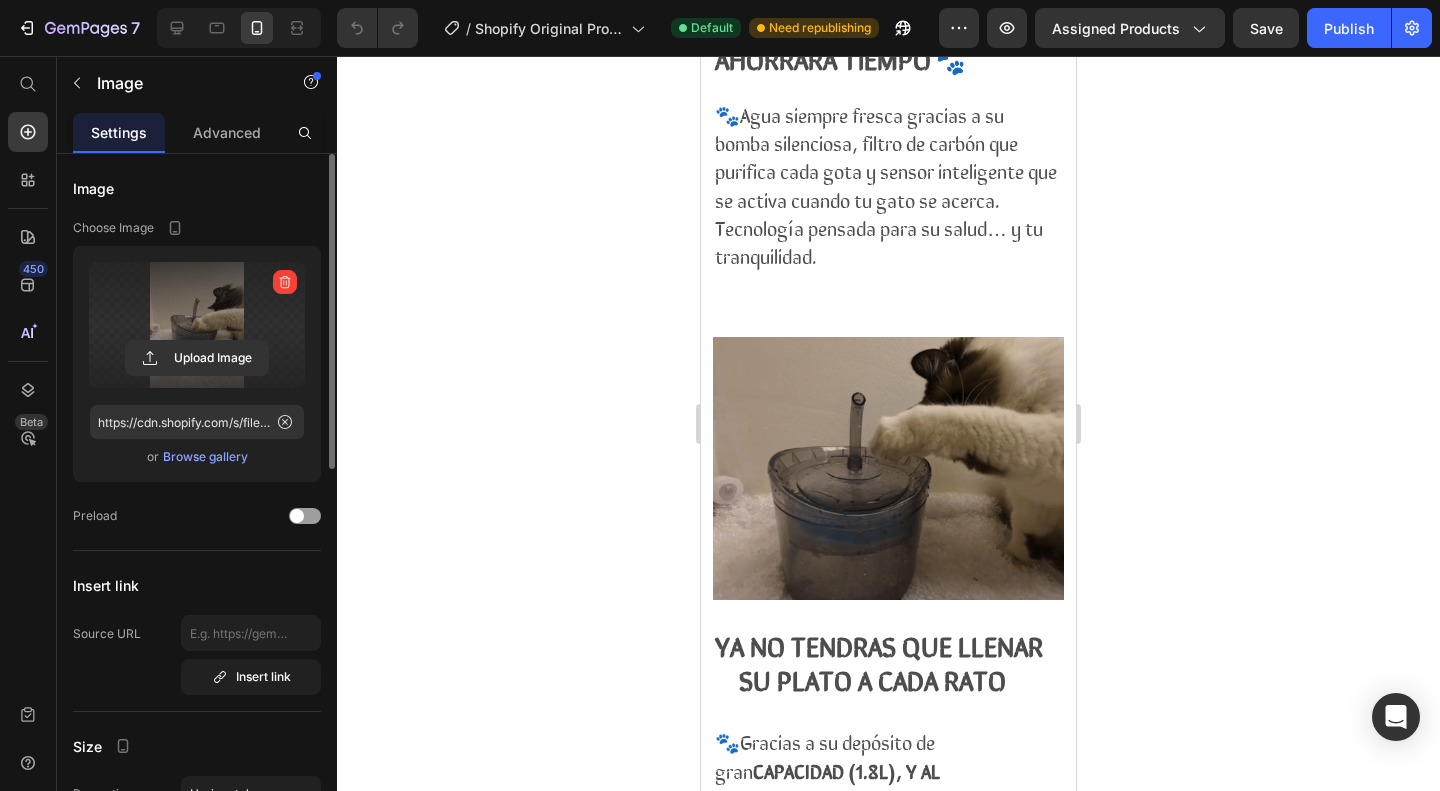 click at bounding box center (197, 325) 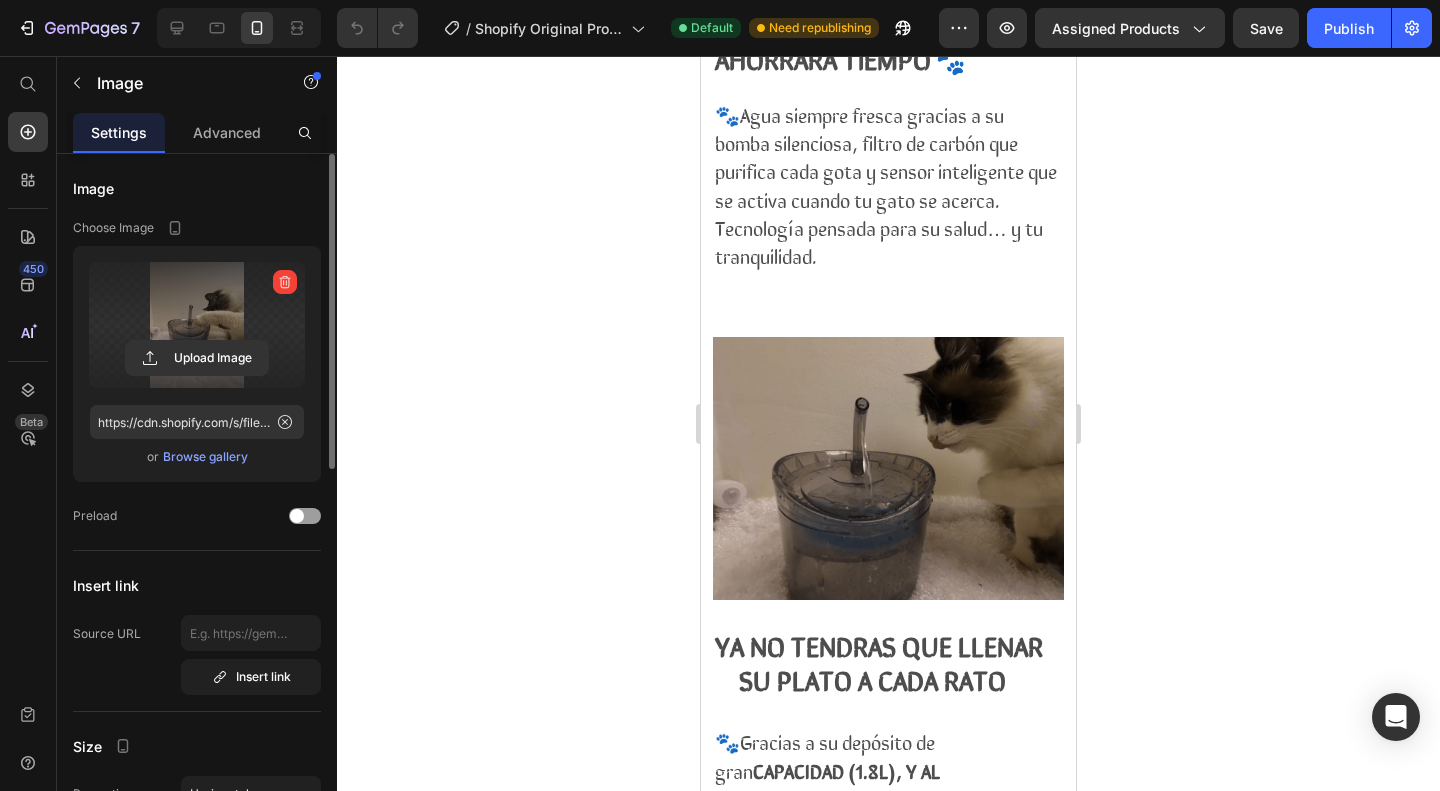 click 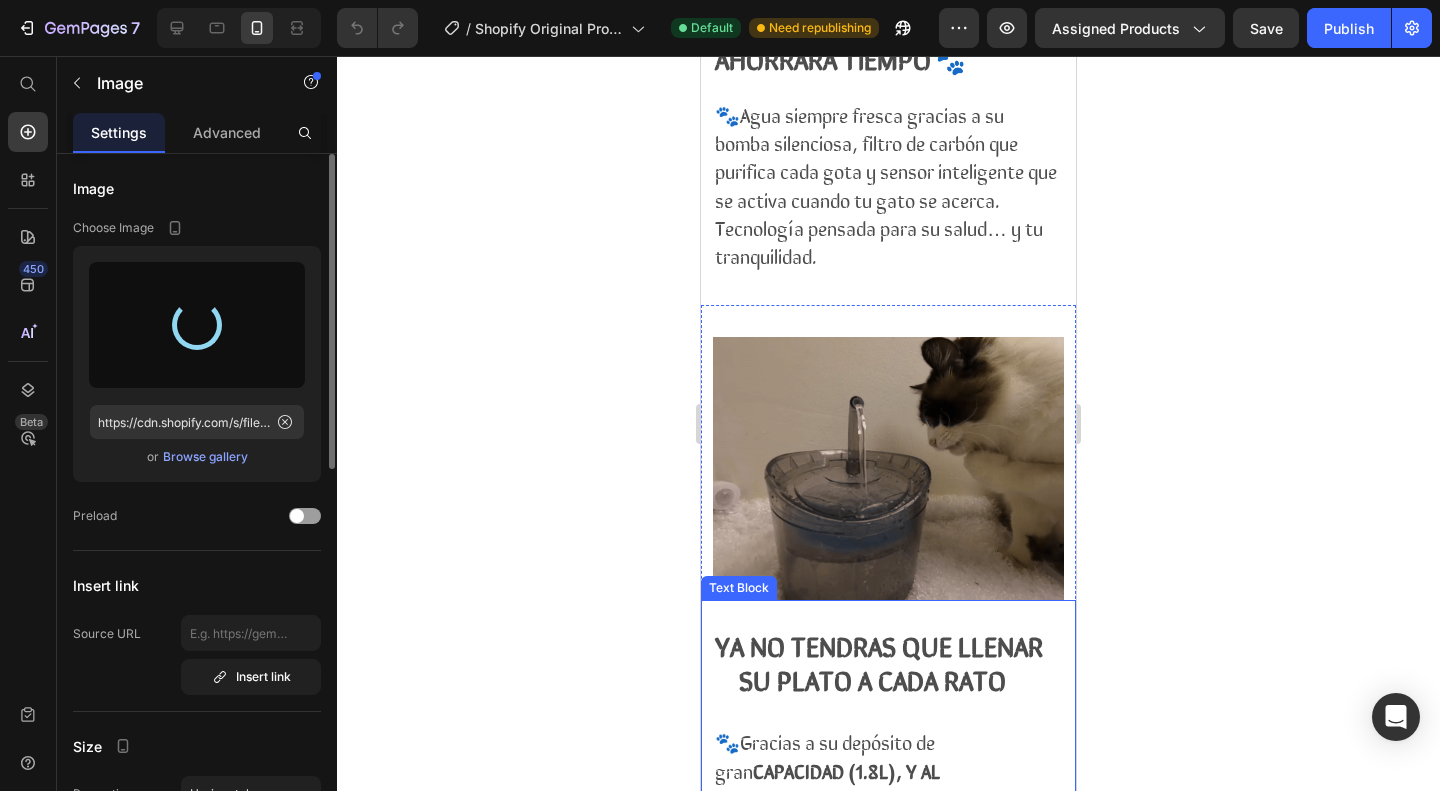 type on "https://cdn.shopify.com/s/files/1/0942/6590/1335/files/gempages_574596721380688671-8e1f7000-a21c-44cc-a236-160a892181cd.gif" 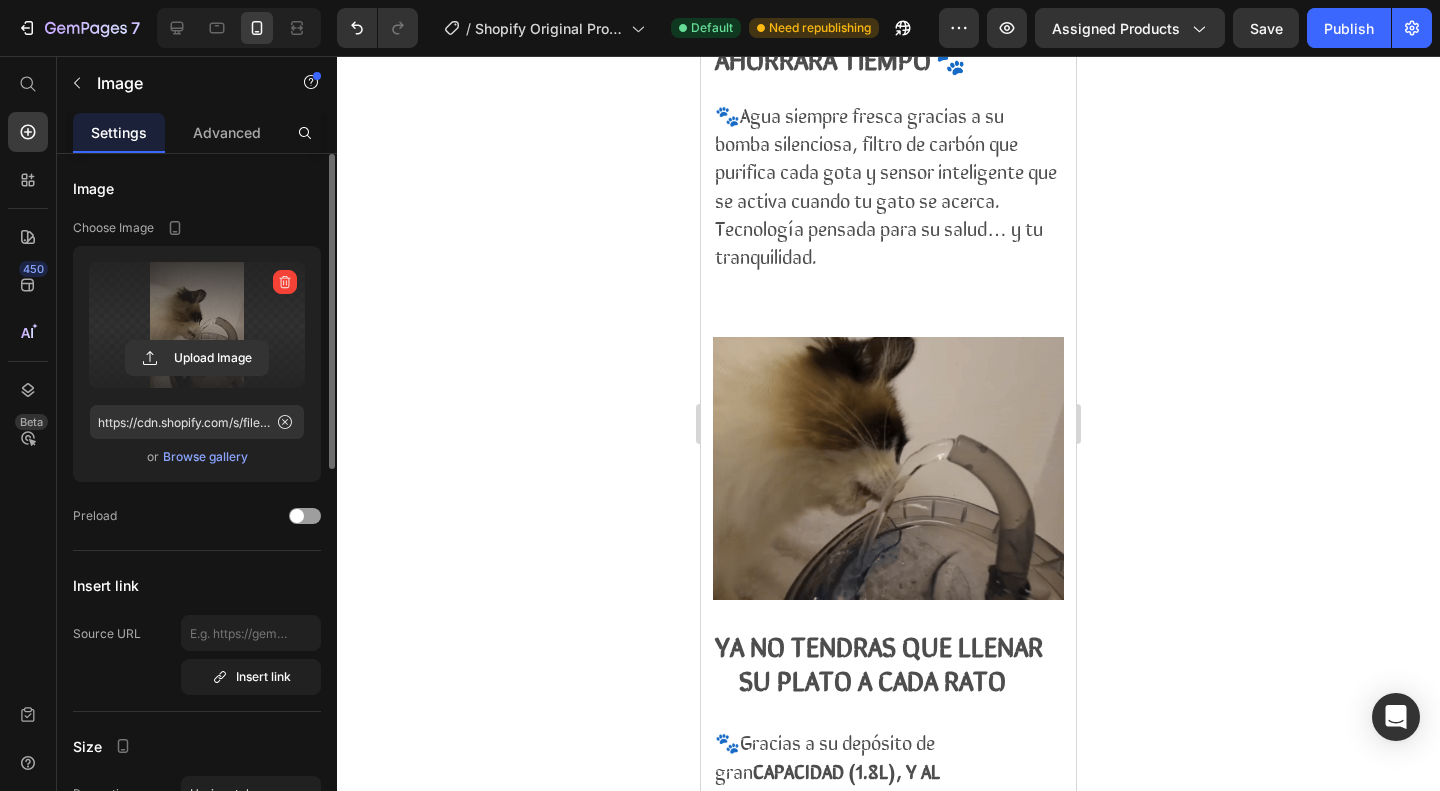 click 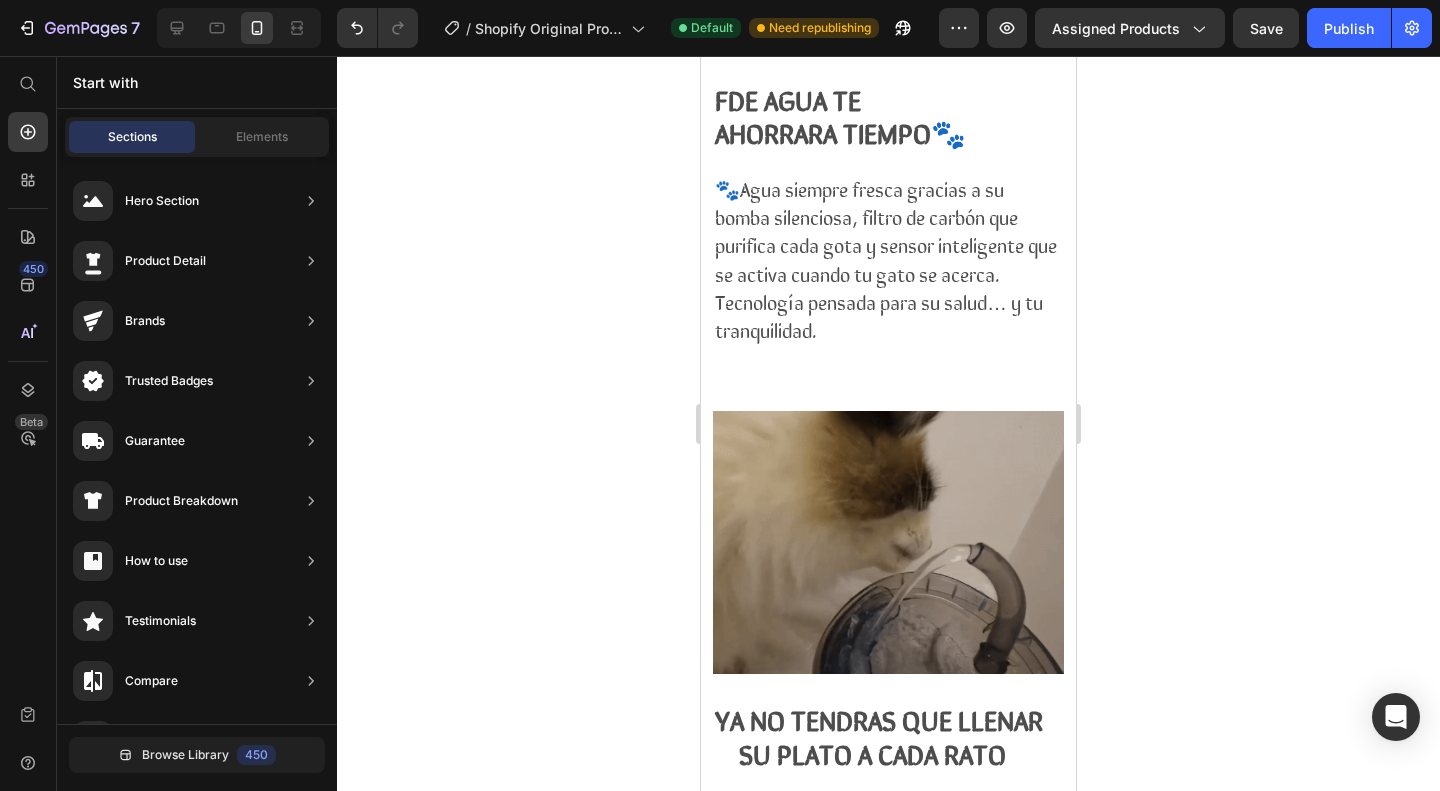 scroll, scrollTop: 2340, scrollLeft: 0, axis: vertical 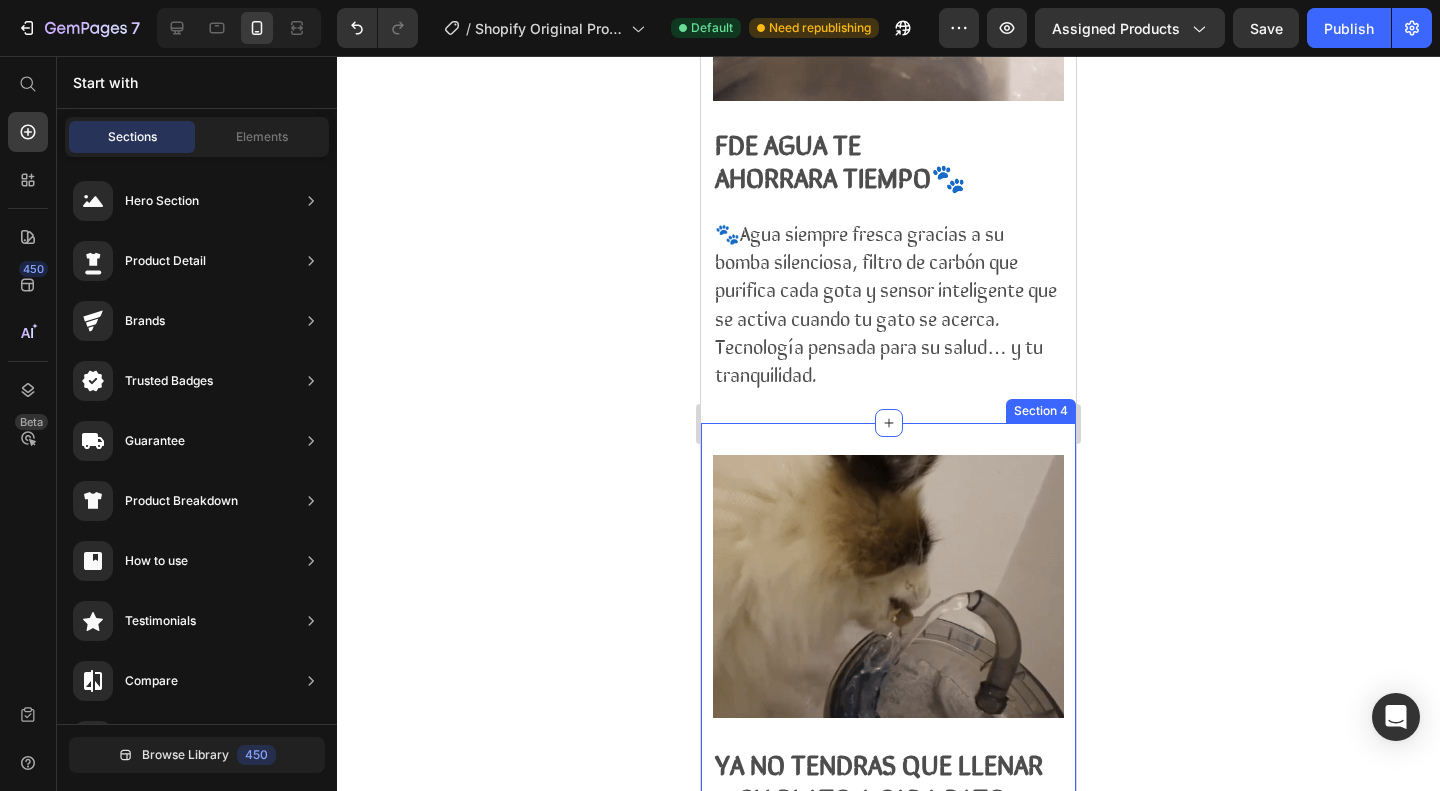 click on "Image         FDE AGUA TE               AHORRARA TIEMPO🐾   🐾Agua siempre fresca gracias a su bomba silenciosa, filtro de carbón que purifica cada gota y sensor inteligente que se activa cuando tu gato se acerca. Tecnología pensada para su salud… y tu tranquilidad. Text Block Row Section 3" at bounding box center [888, 130] 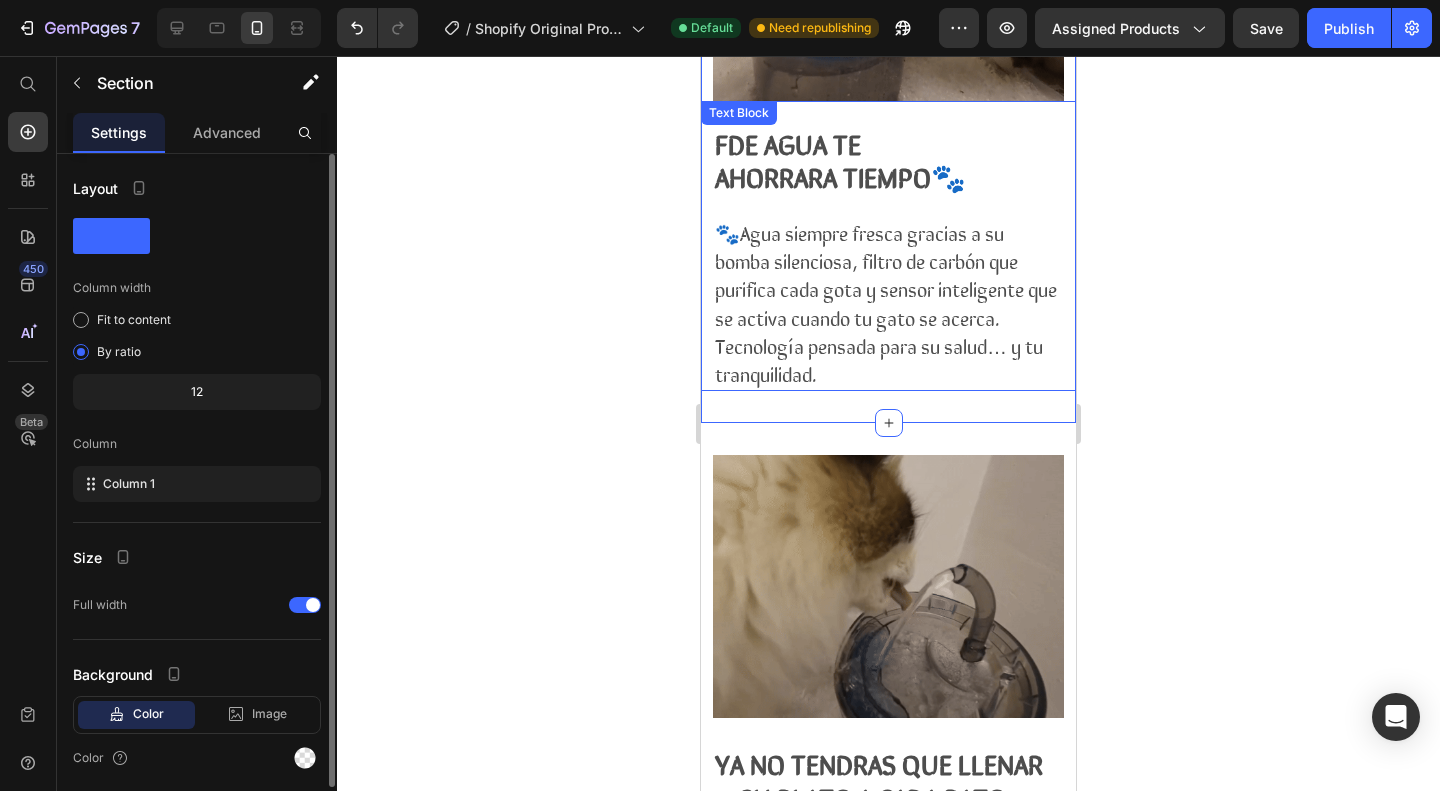 click on "🐾Agua siempre fresca gracias a su bomba silenciosa, filtro de carbón que purifica cada gota y sensor inteligente que se activa cuando tu gato se acerca. Tecnología pensada para su salud… y tu tranquilidad." at bounding box center [886, 303] 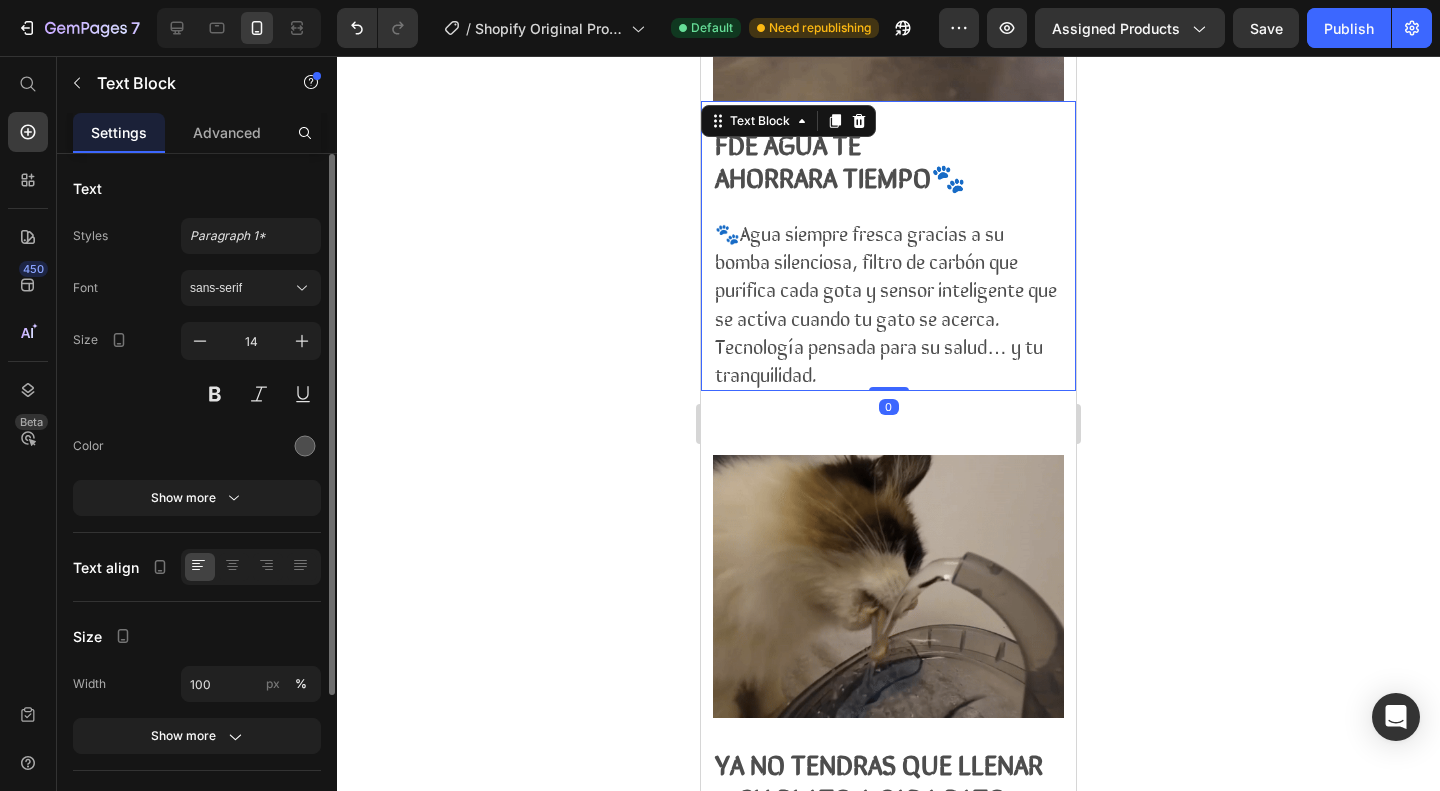 click on "🐾Agua siempre fresca gracias a su bomba silenciosa, filtro de carbón que purifica cada gota y sensor inteligente que se activa cuando tu gato se acerca. Tecnología pensada para su salud… y tu tranquilidad." at bounding box center [888, 304] 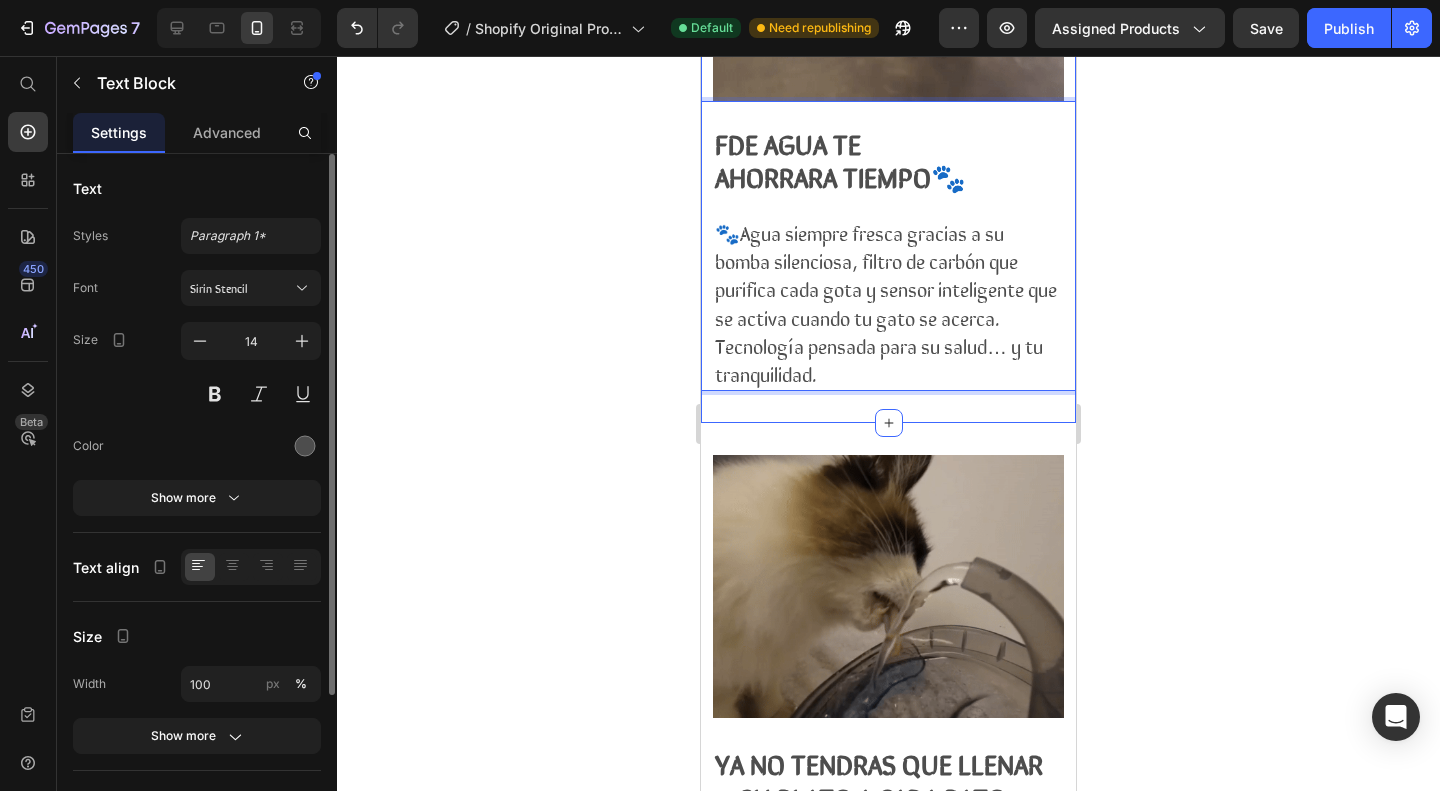 click on "Image   YA NO TENDRAS QUE LLENAR       SU PLATO A CADA RATO   🐾Gracias a su depósito de gran  CAPACIDAD (1.8L), Y AL SENSOR,  siempre tendrá agua disponible por varios días. Tú ganas tiempo y tranquilidad, él se mantiene hidratado sin interrupciones. Text Block Section 4" at bounding box center (888, 740) 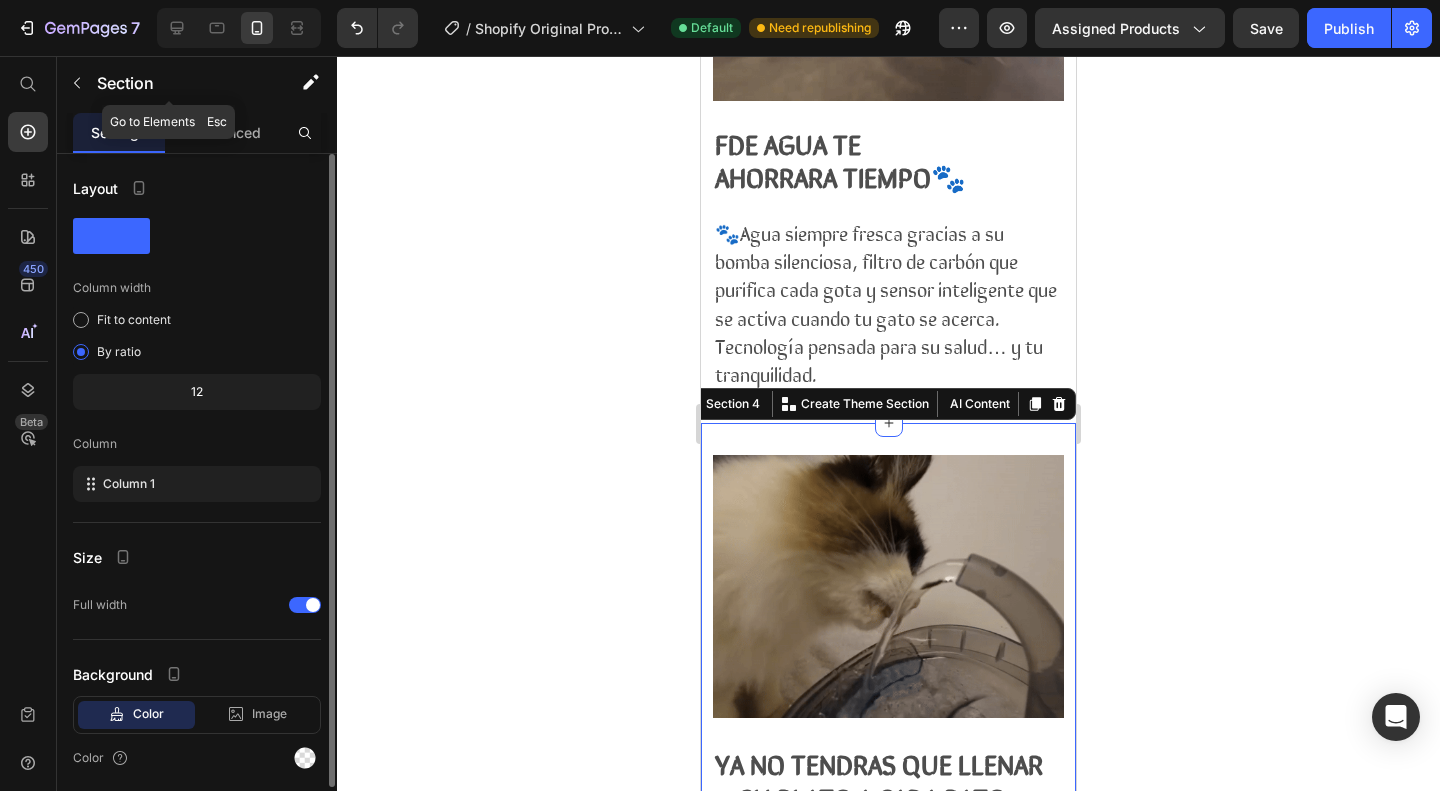 click on "Section" 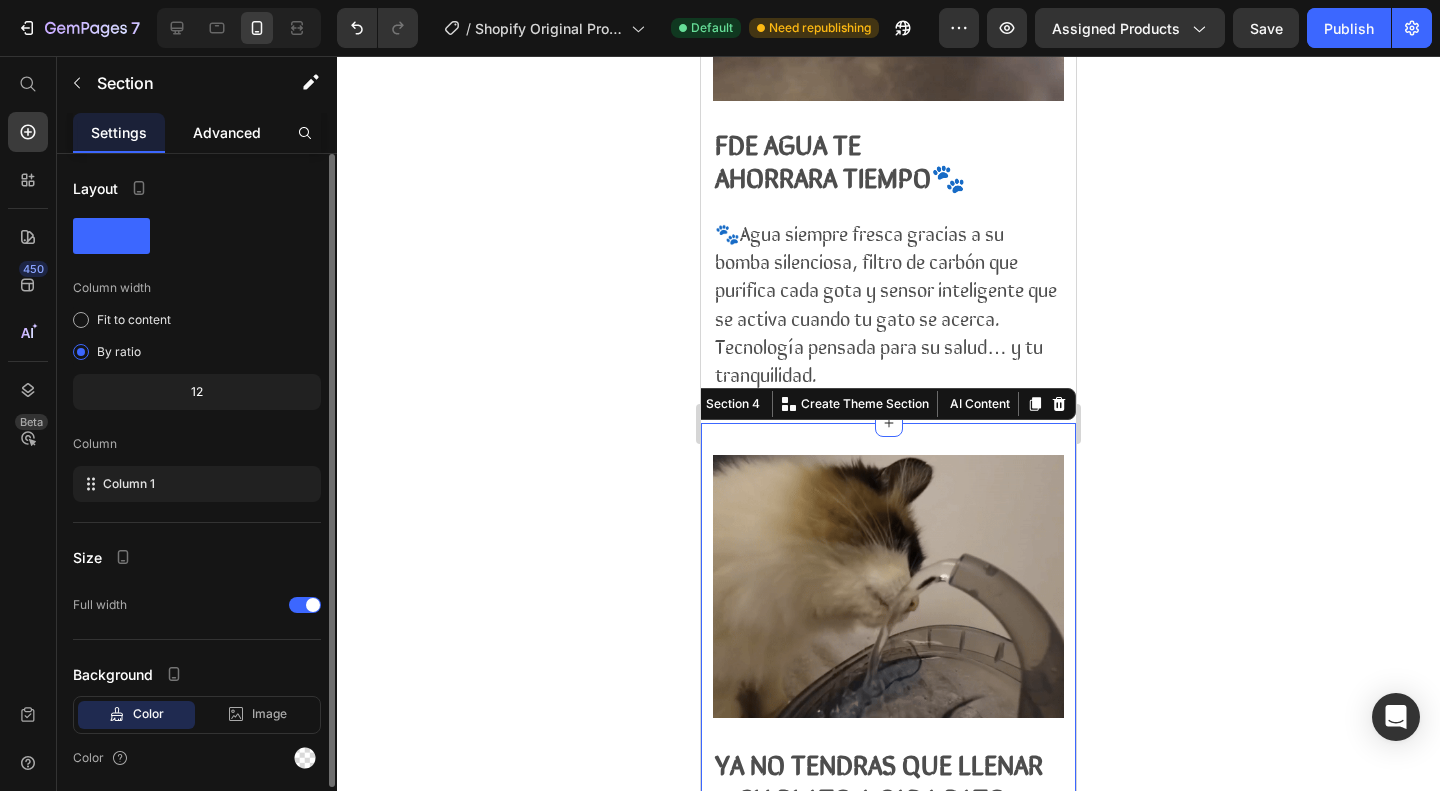 click on "Advanced" at bounding box center [227, 132] 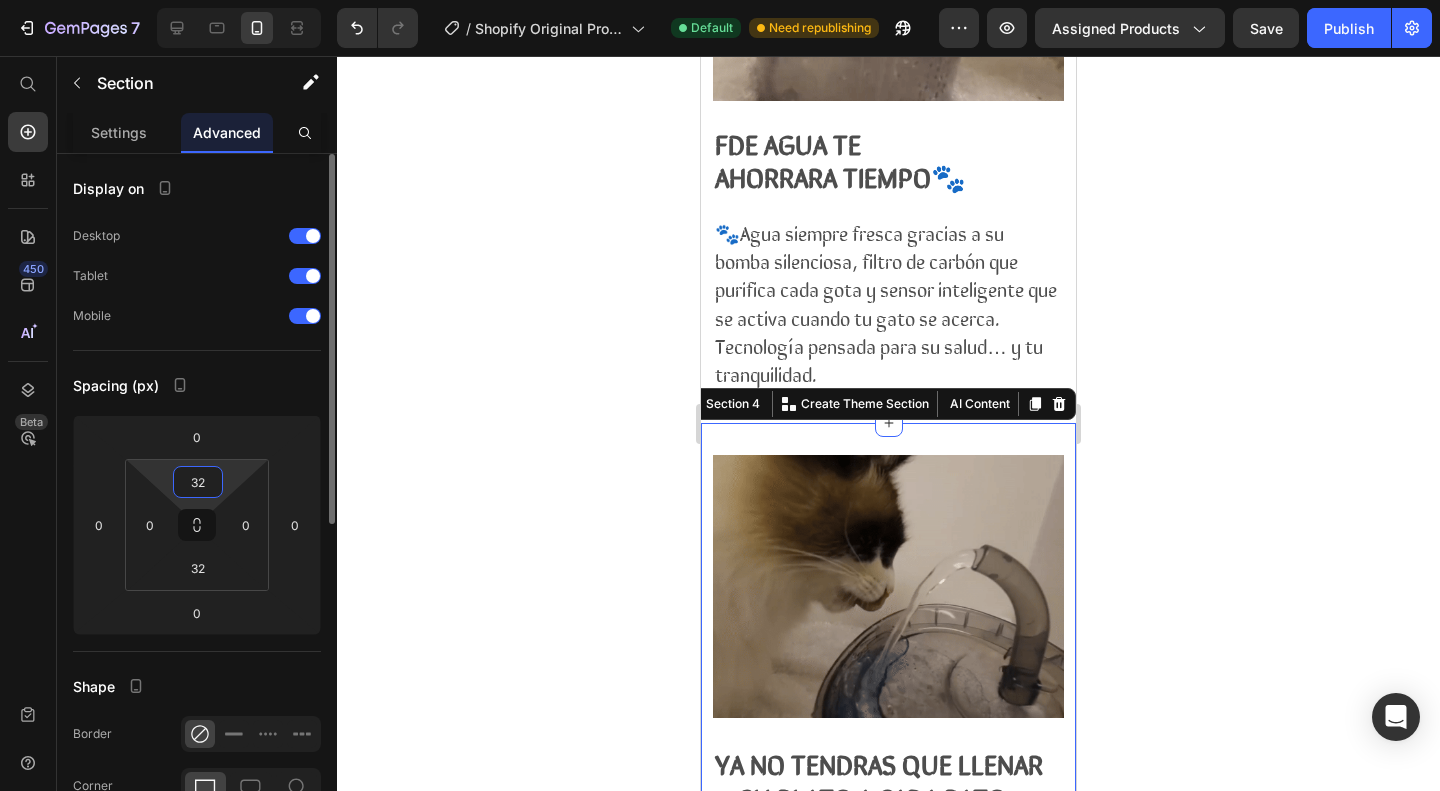 click on "32" at bounding box center (198, 482) 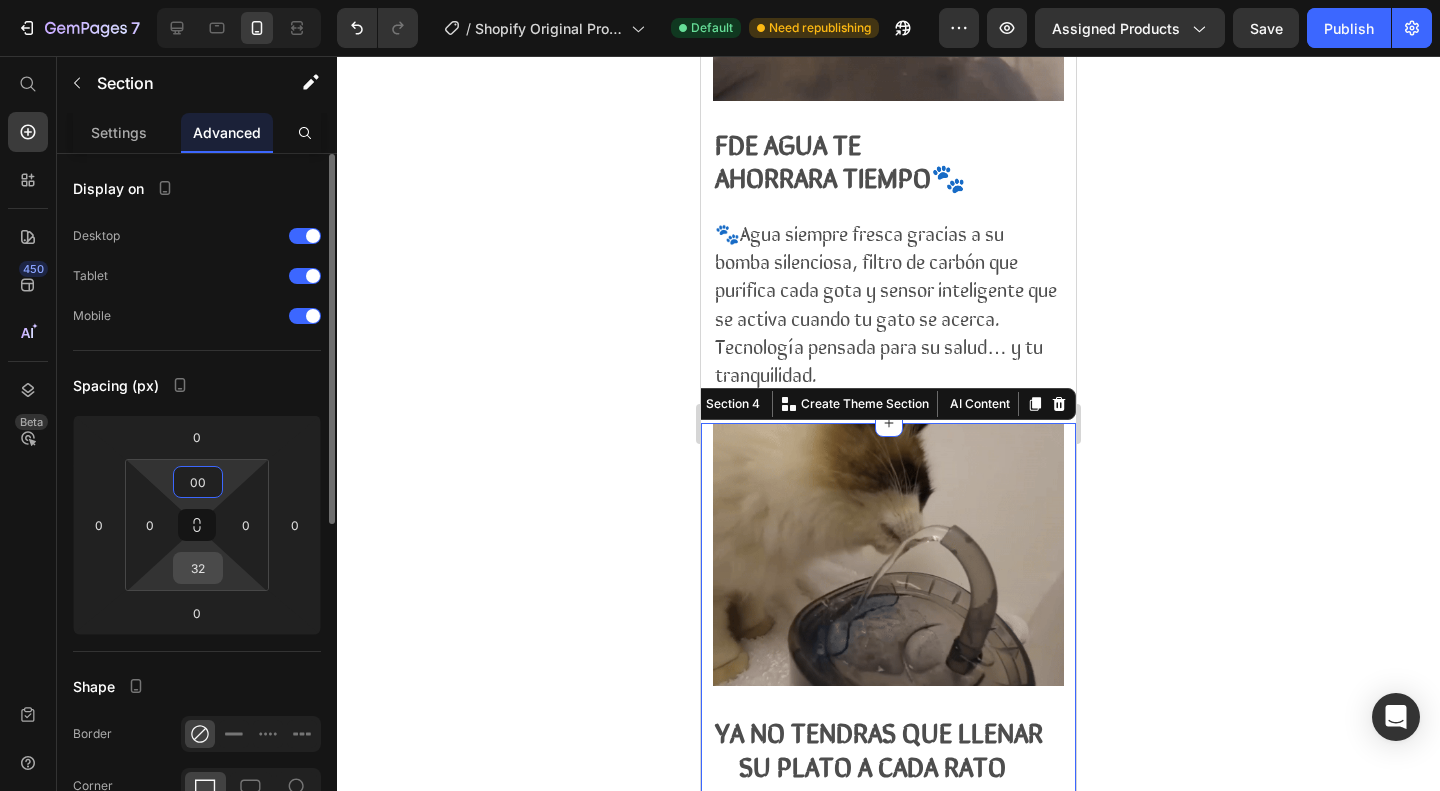 click on "32" at bounding box center (198, 568) 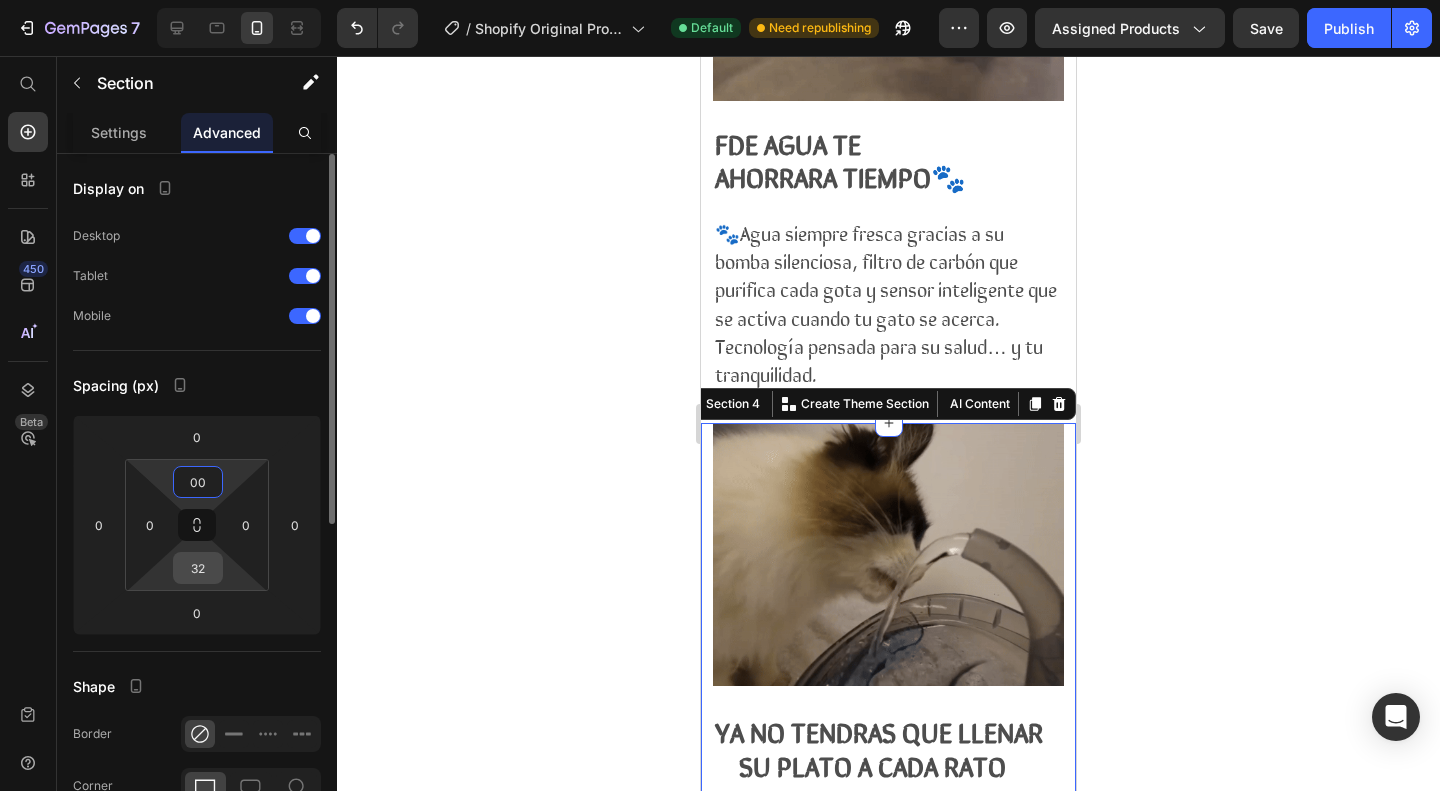 type on "0" 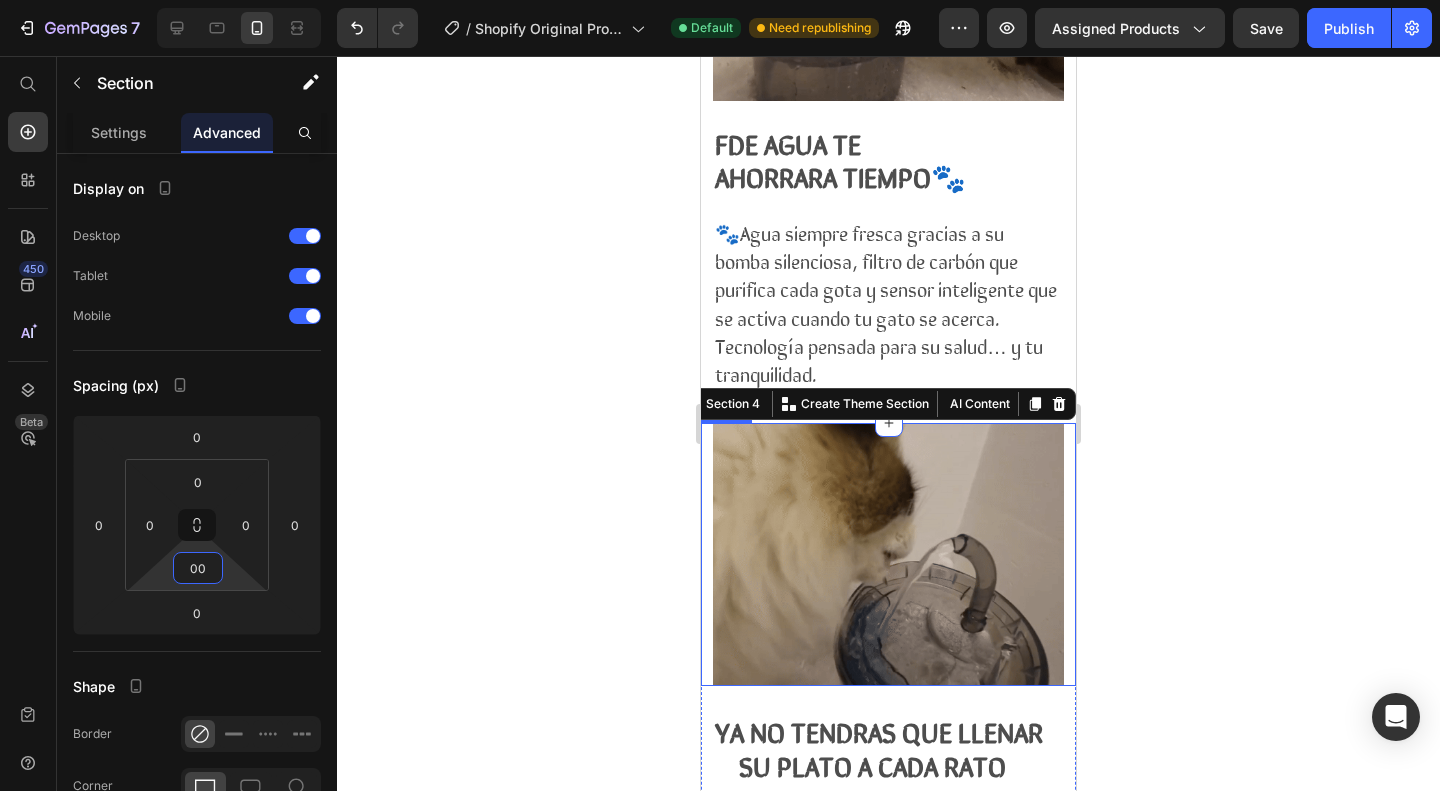 type on "0" 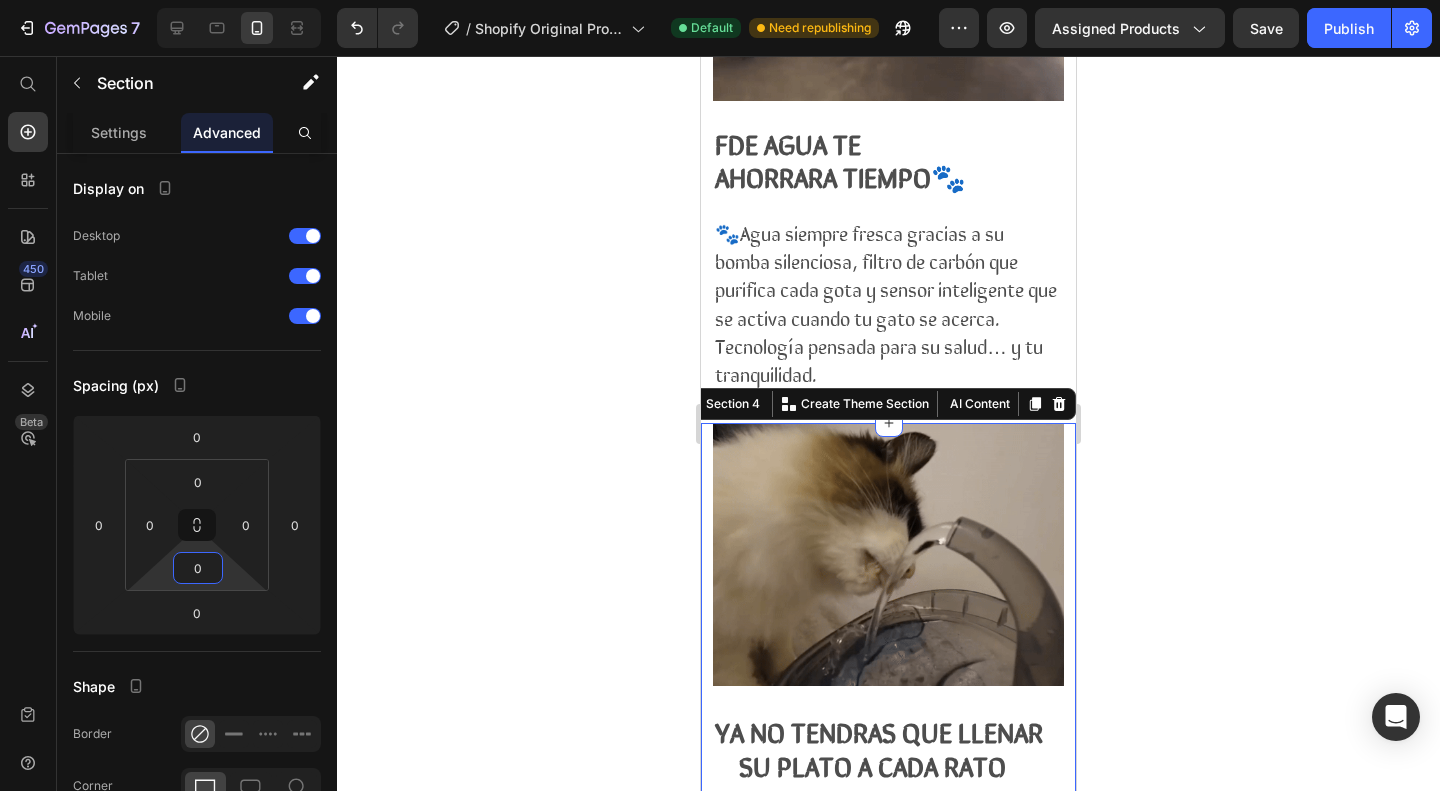 click 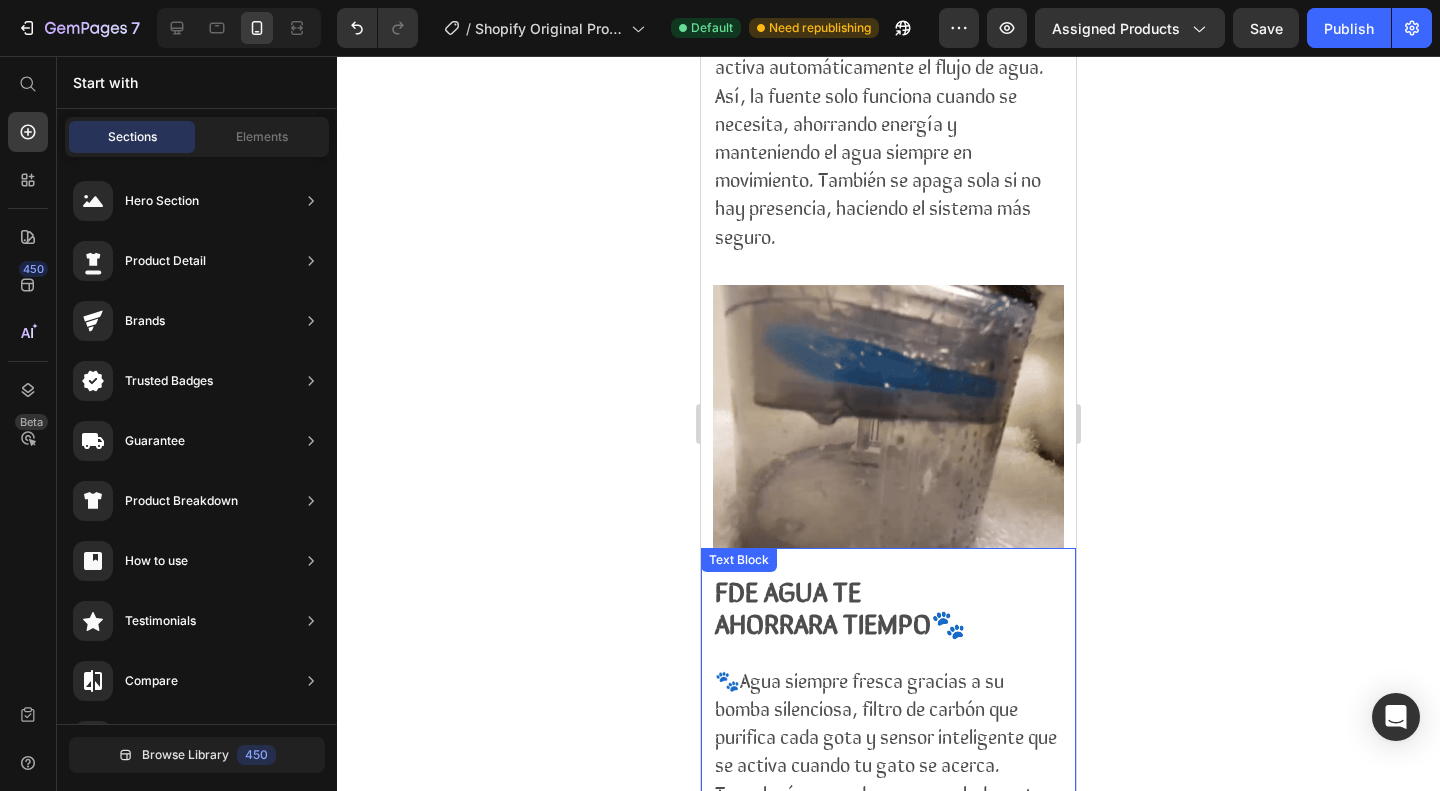 scroll, scrollTop: 1691, scrollLeft: 0, axis: vertical 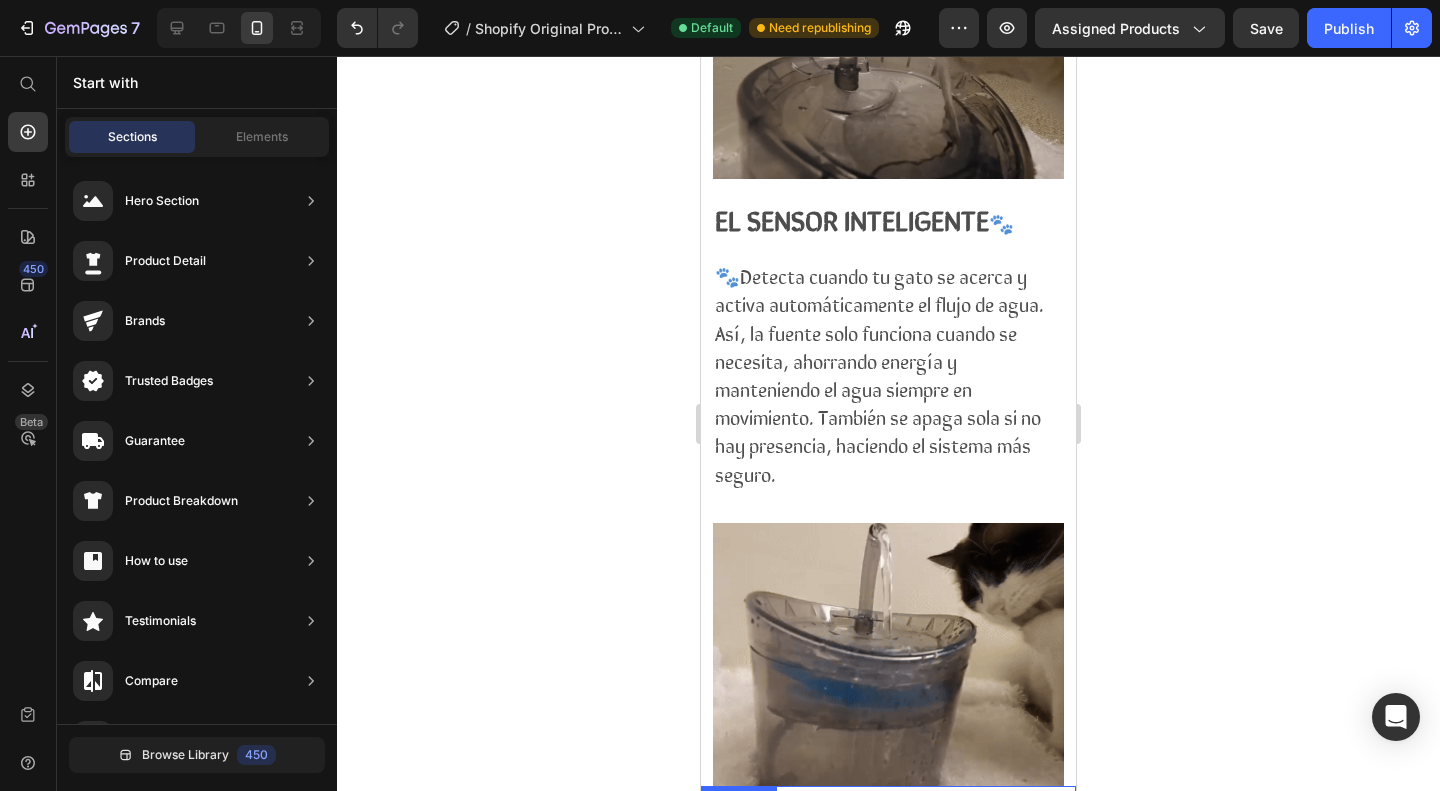 click at bounding box center (888, 654) 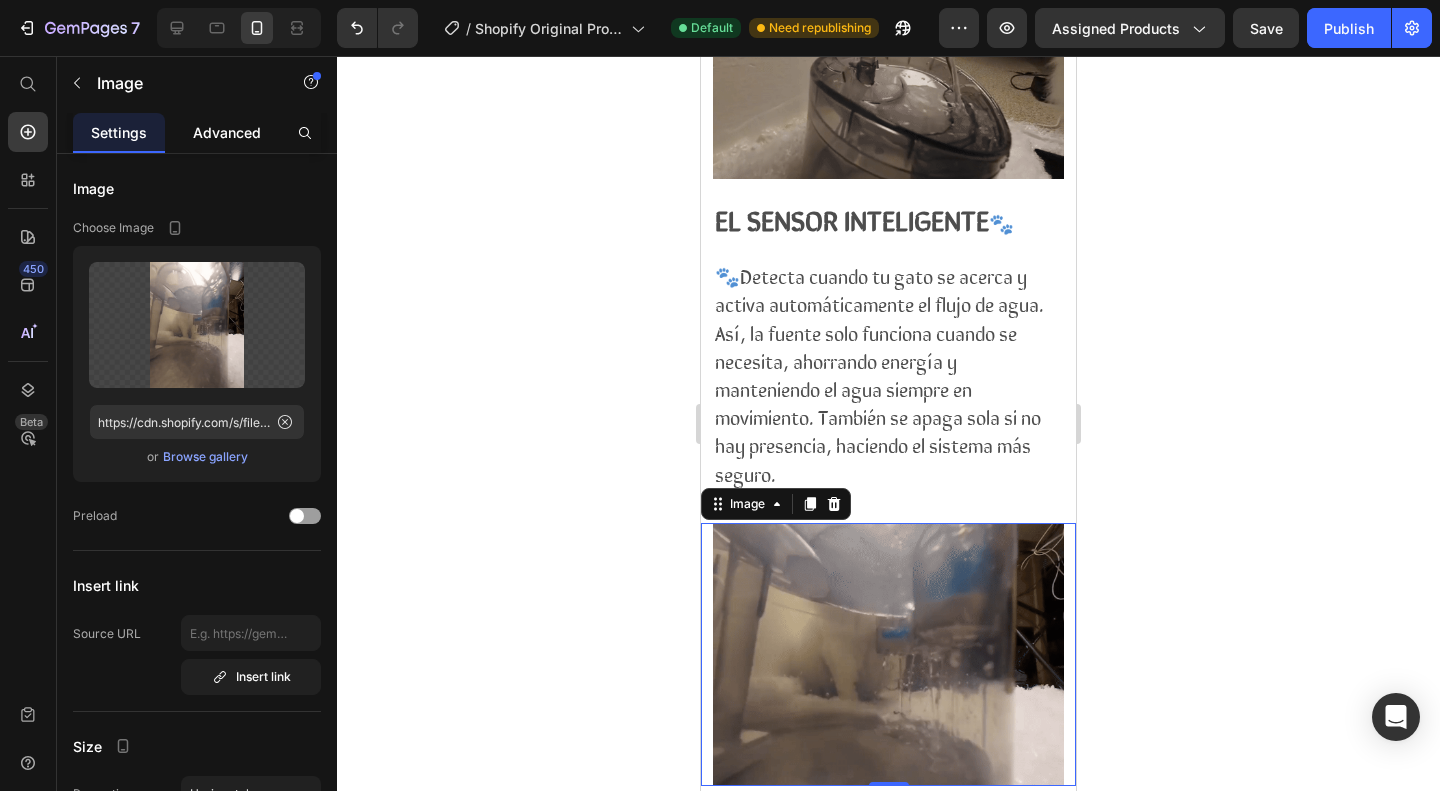 click on "Advanced" 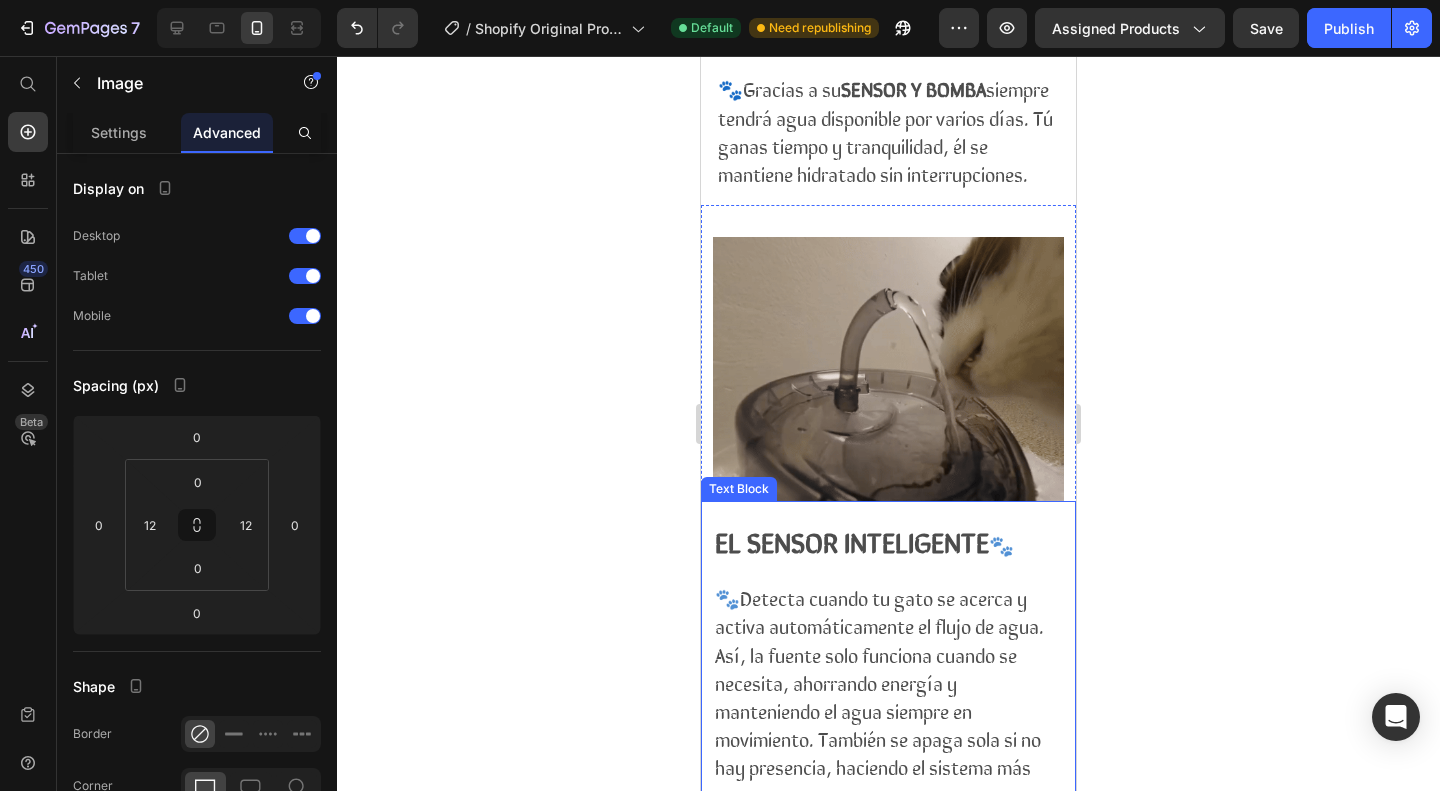 click at bounding box center (888, 368) 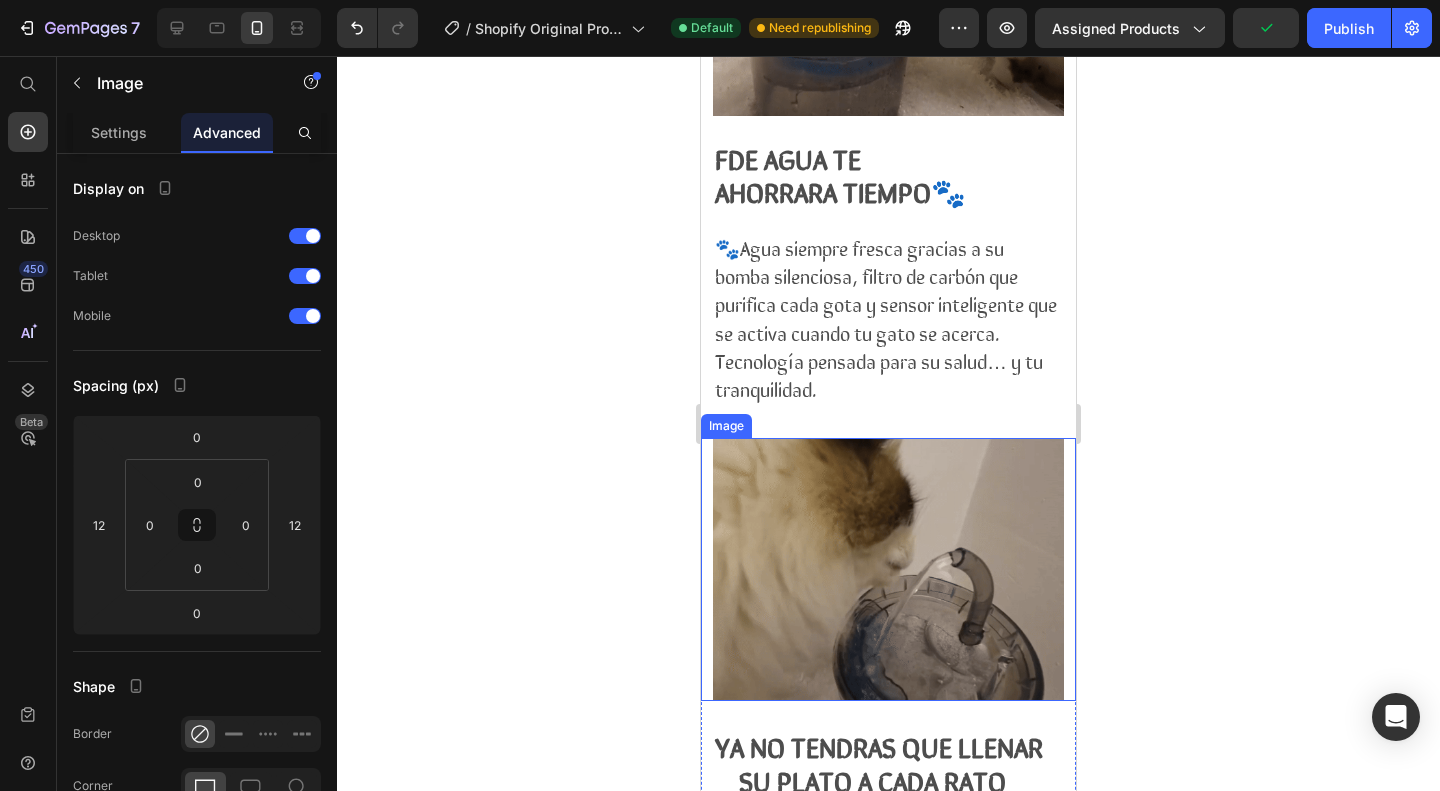click at bounding box center (888, 569) 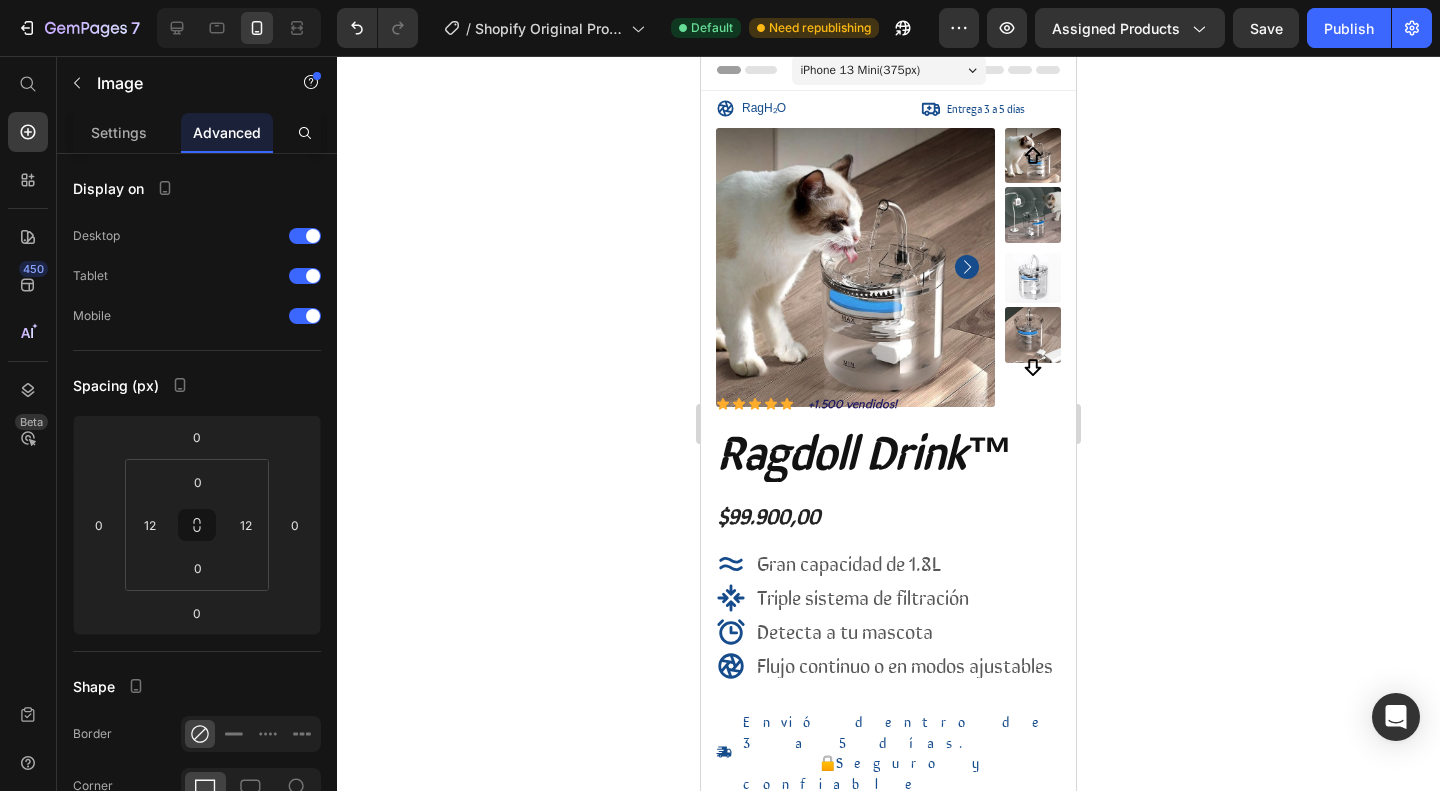 scroll, scrollTop: 0, scrollLeft: 0, axis: both 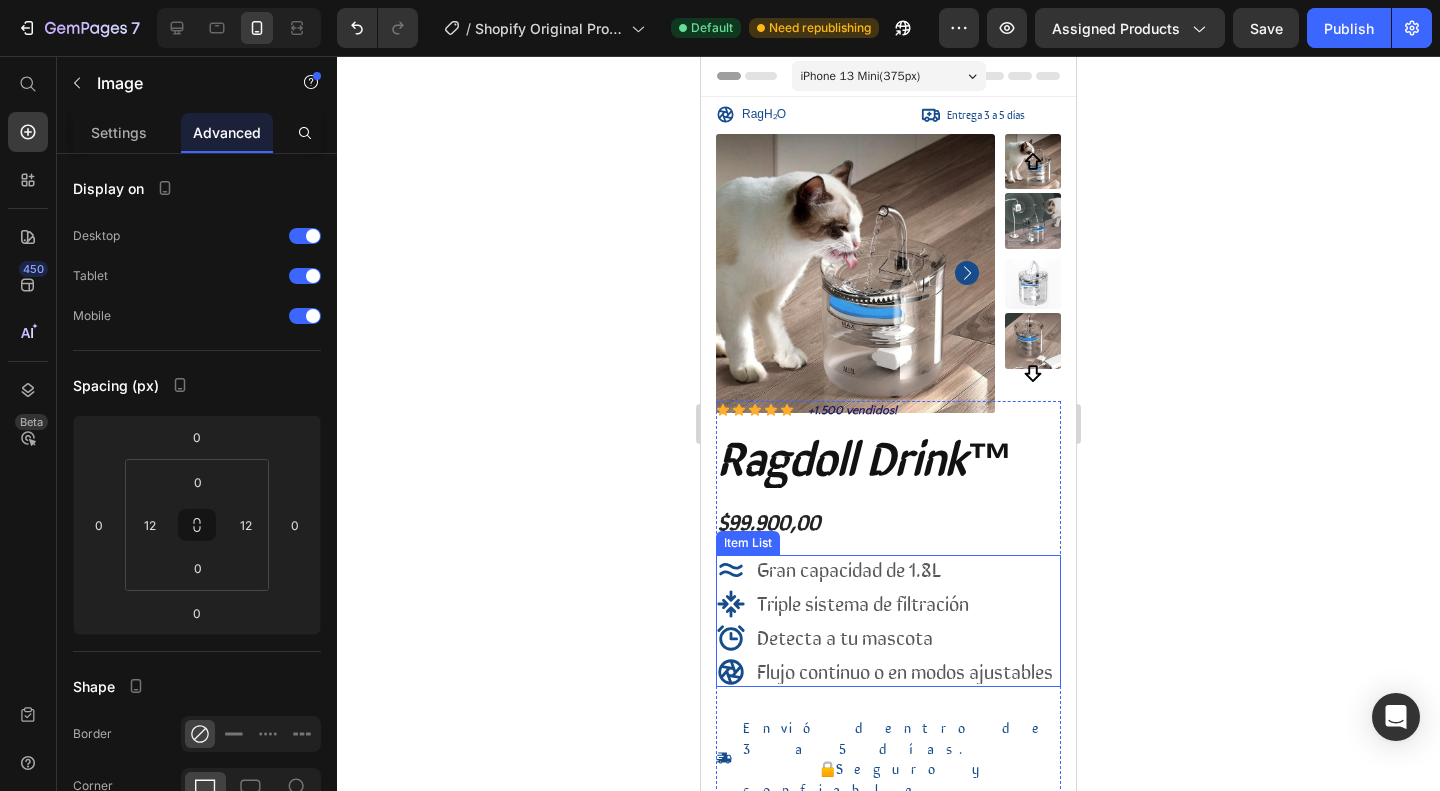 click on "Gran capacidad de 1.8L" at bounding box center (849, 568) 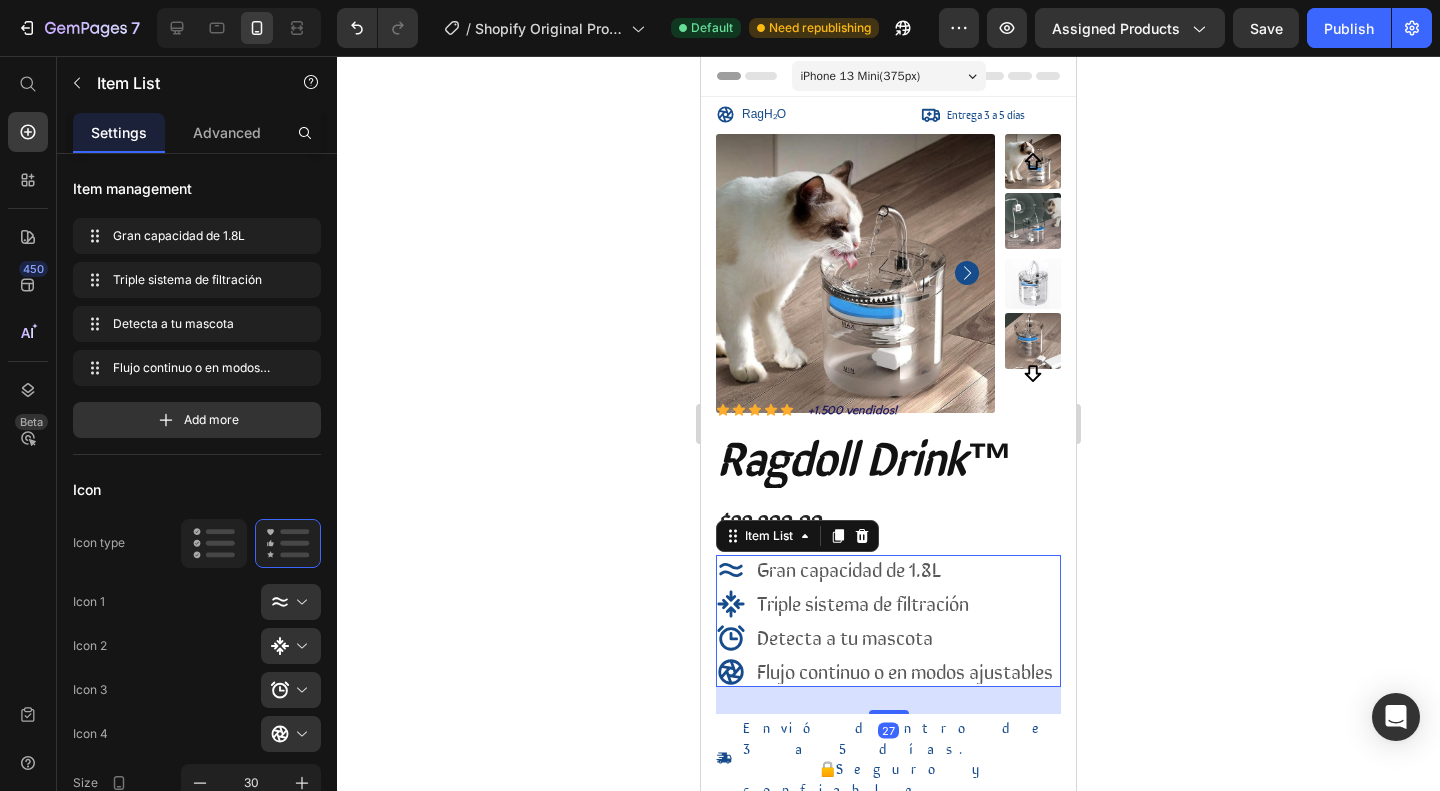 click on "Triple sistema de filtración" at bounding box center [863, 602] 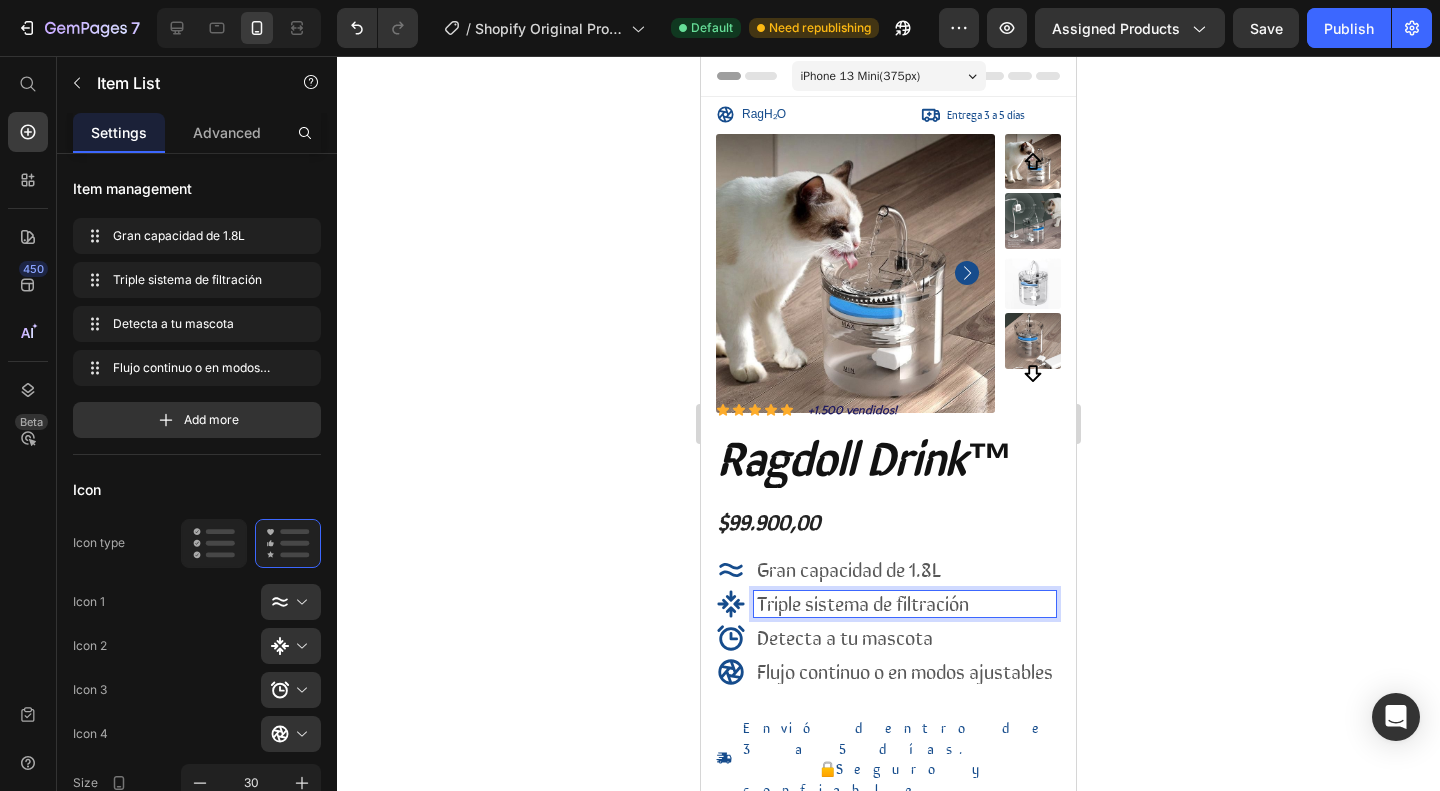 click on "Detecta a tu mascota" at bounding box center (845, 636) 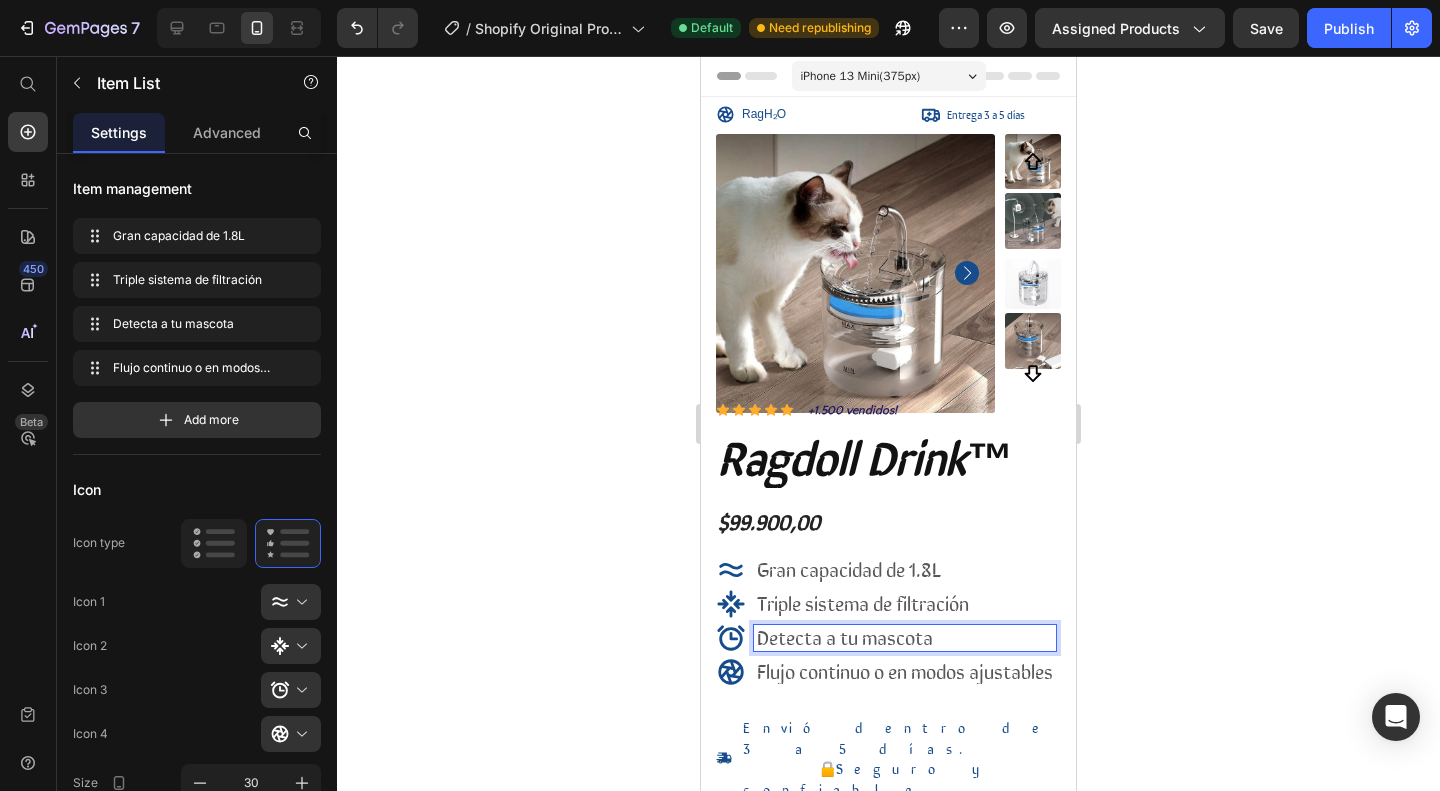 click on "Detecta a tu mascota" at bounding box center [905, 638] 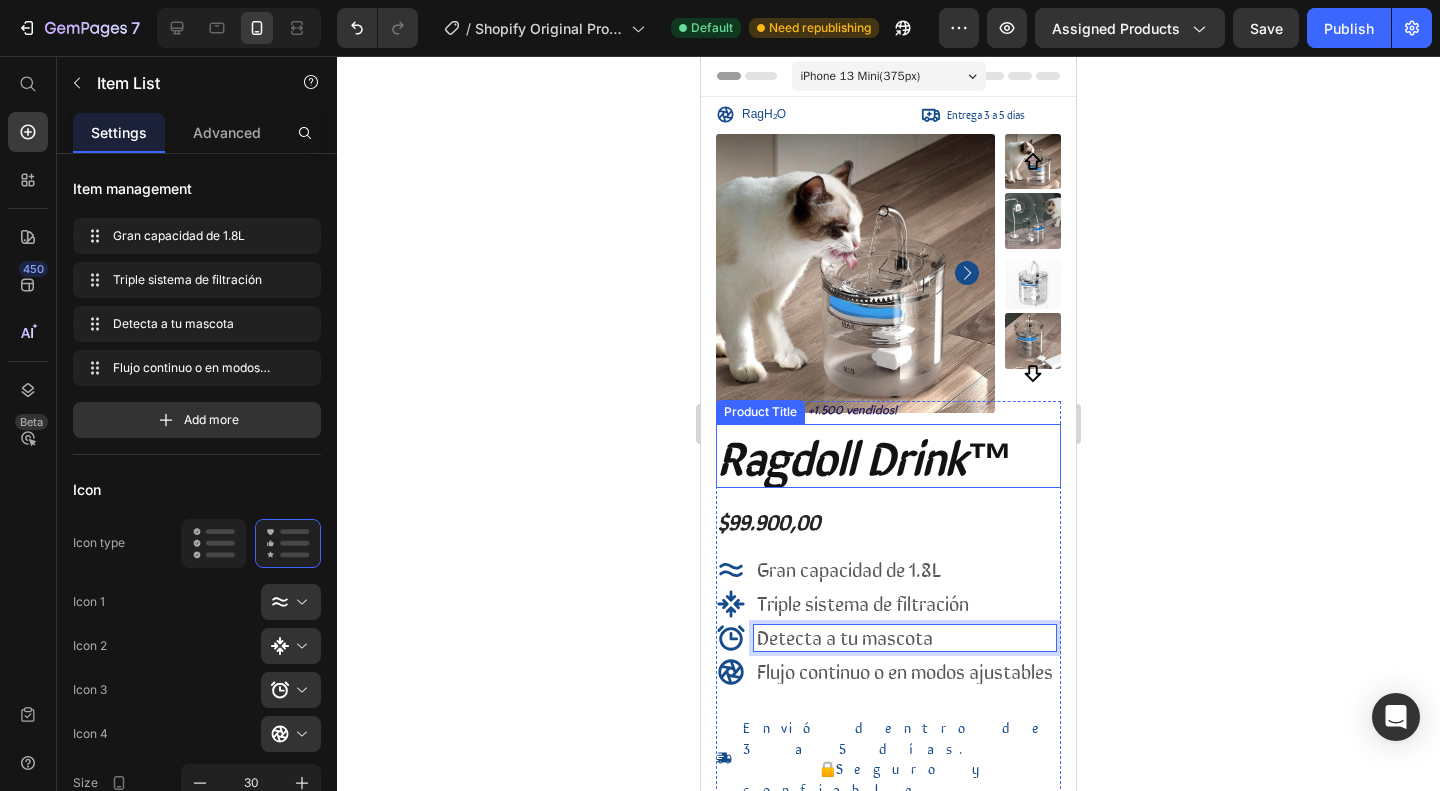 click at bounding box center (855, 273) 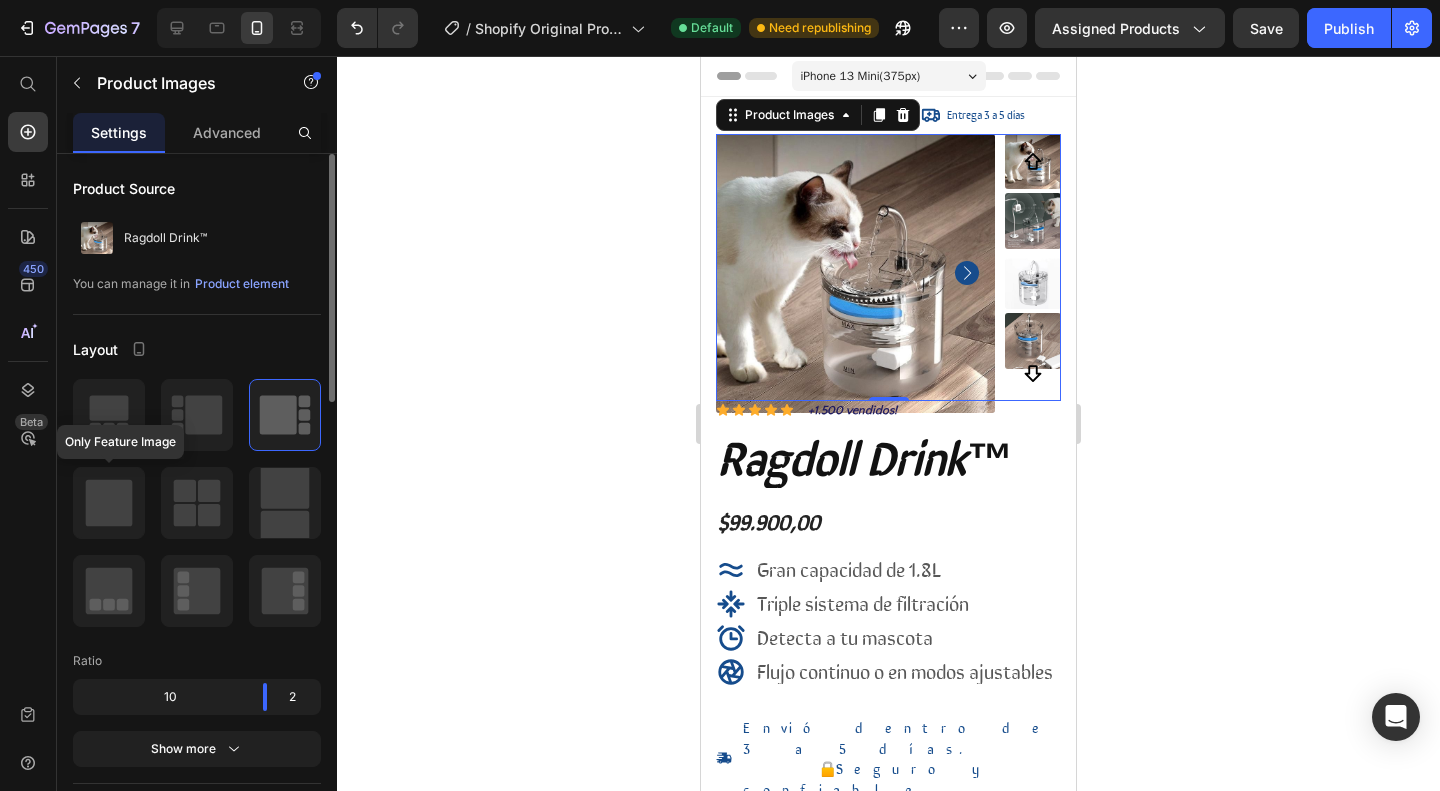 click 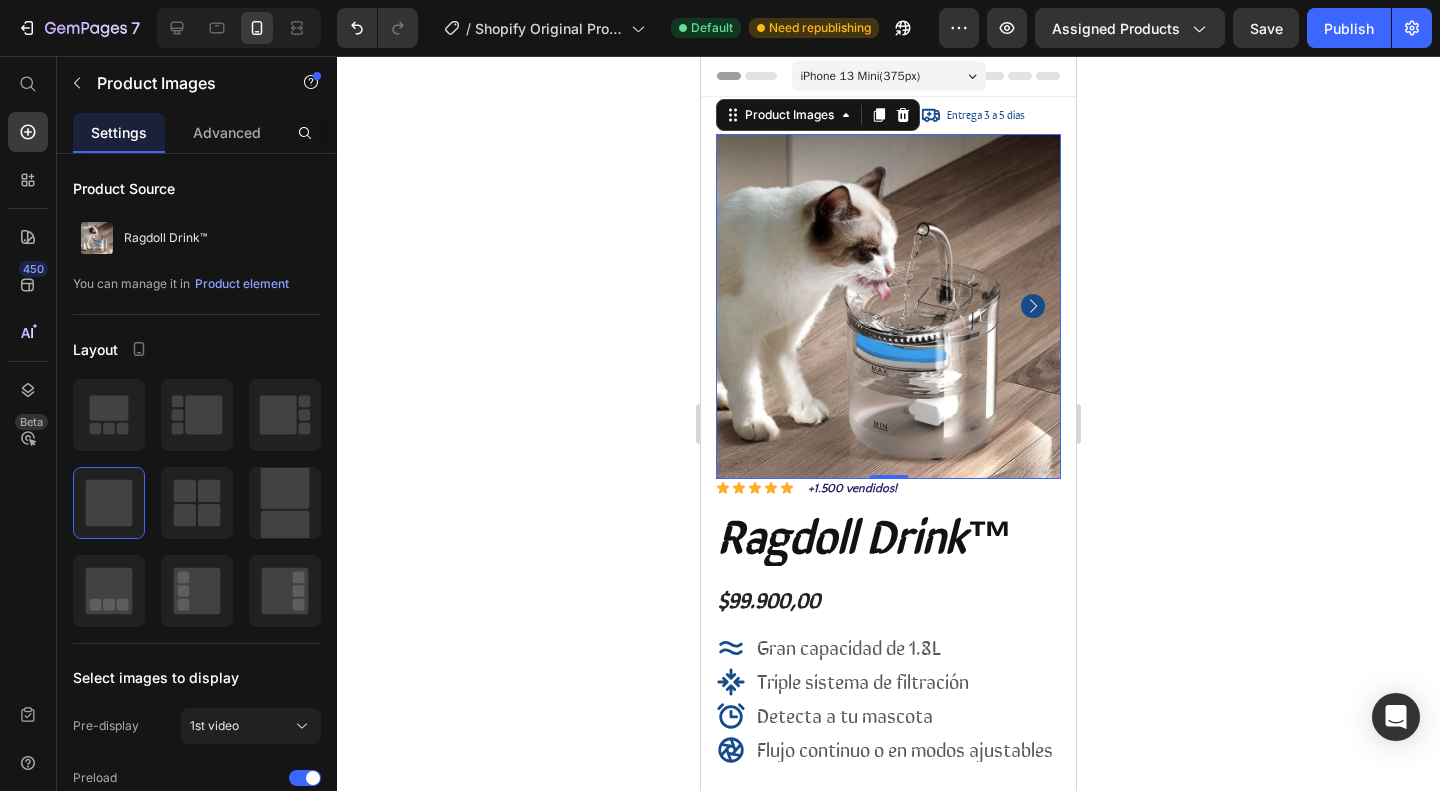 click 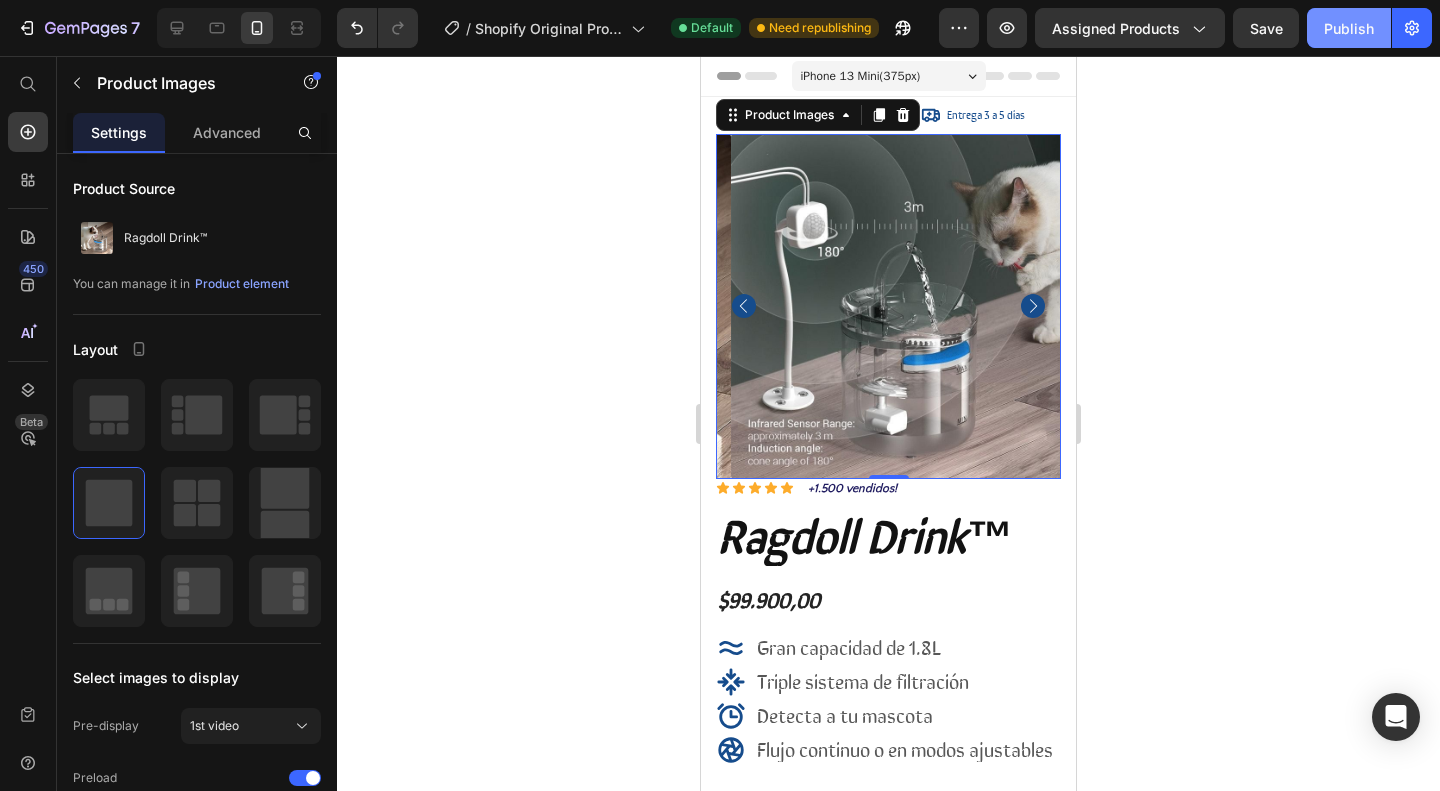 click on "Publish" at bounding box center (1349, 28) 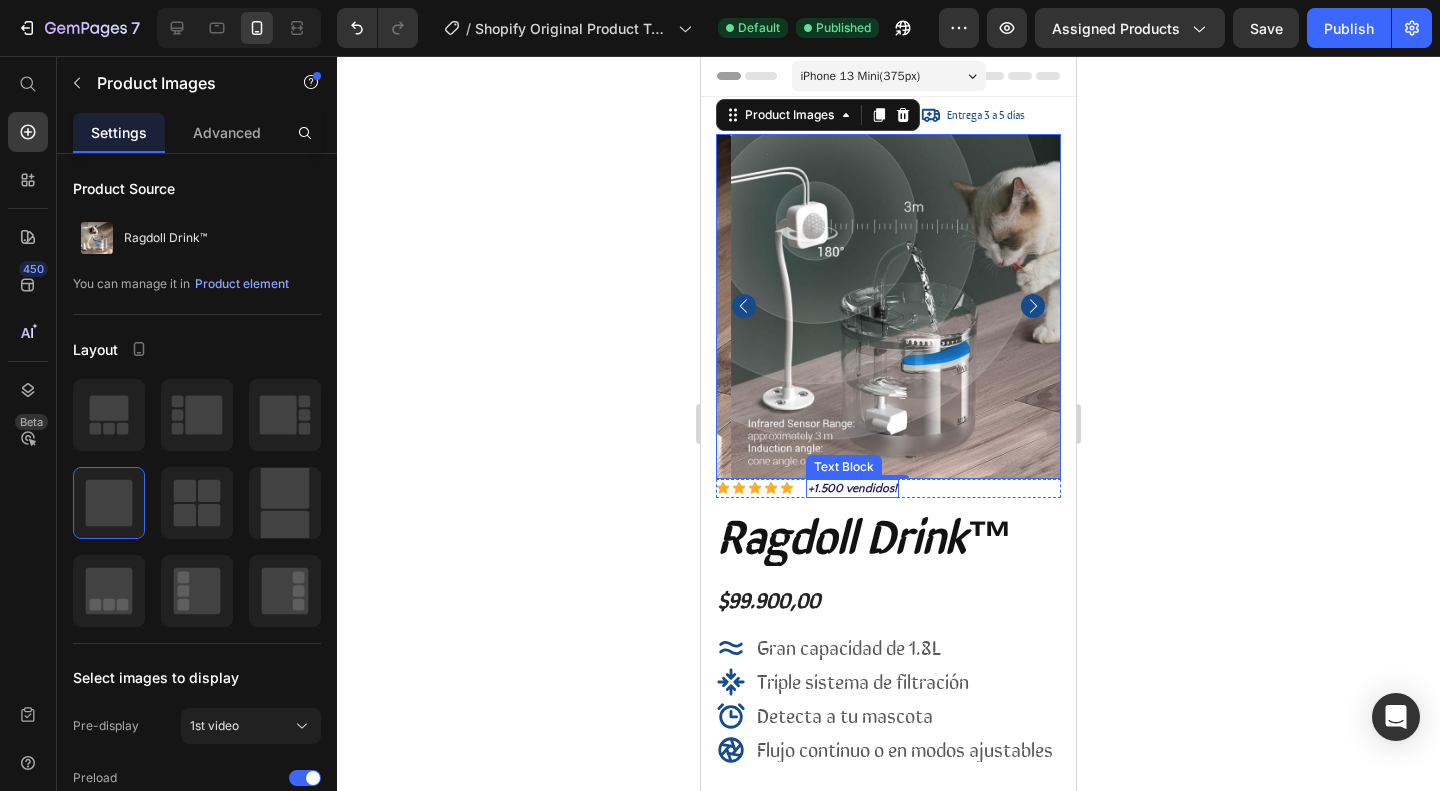 scroll, scrollTop: 58, scrollLeft: 0, axis: vertical 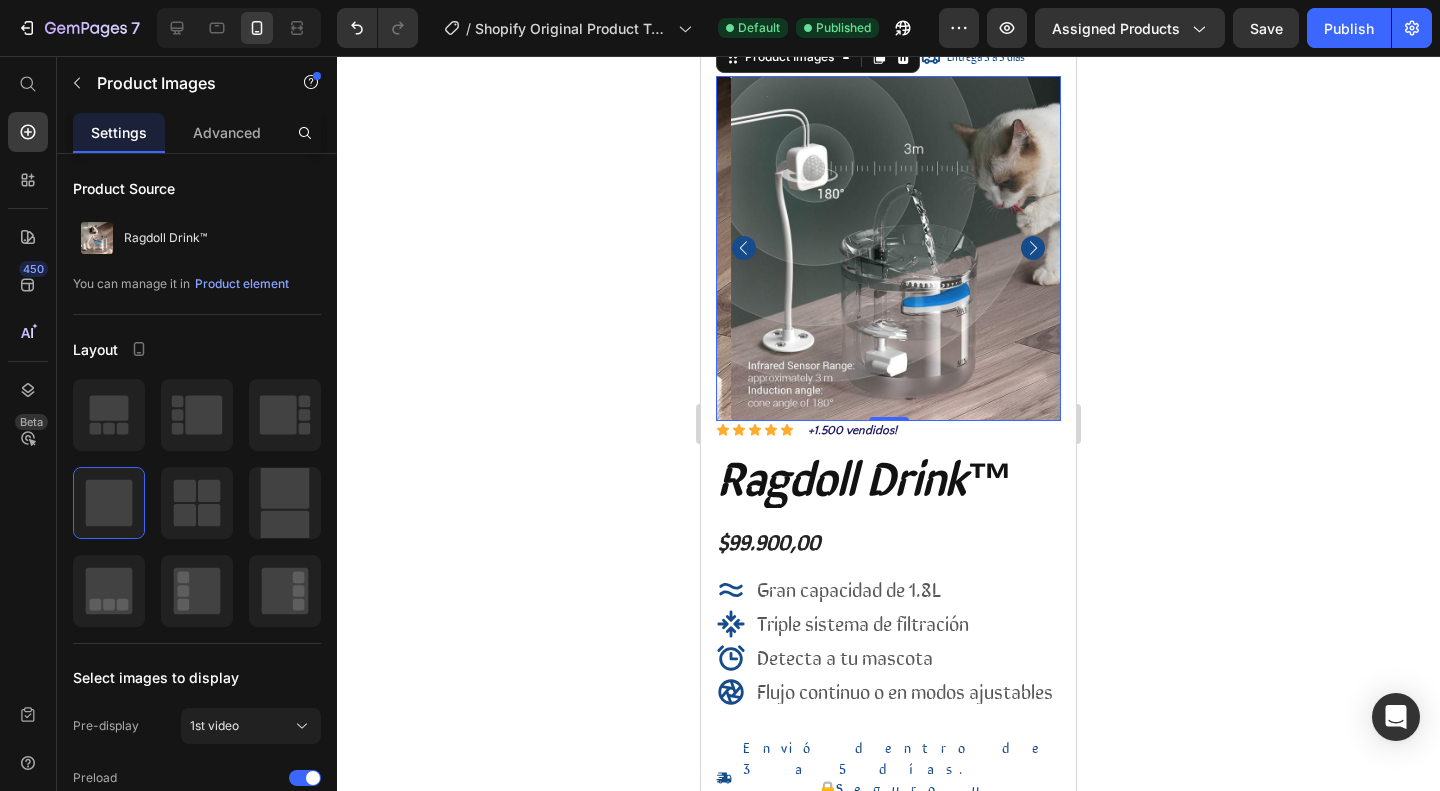click at bounding box center [903, 248] 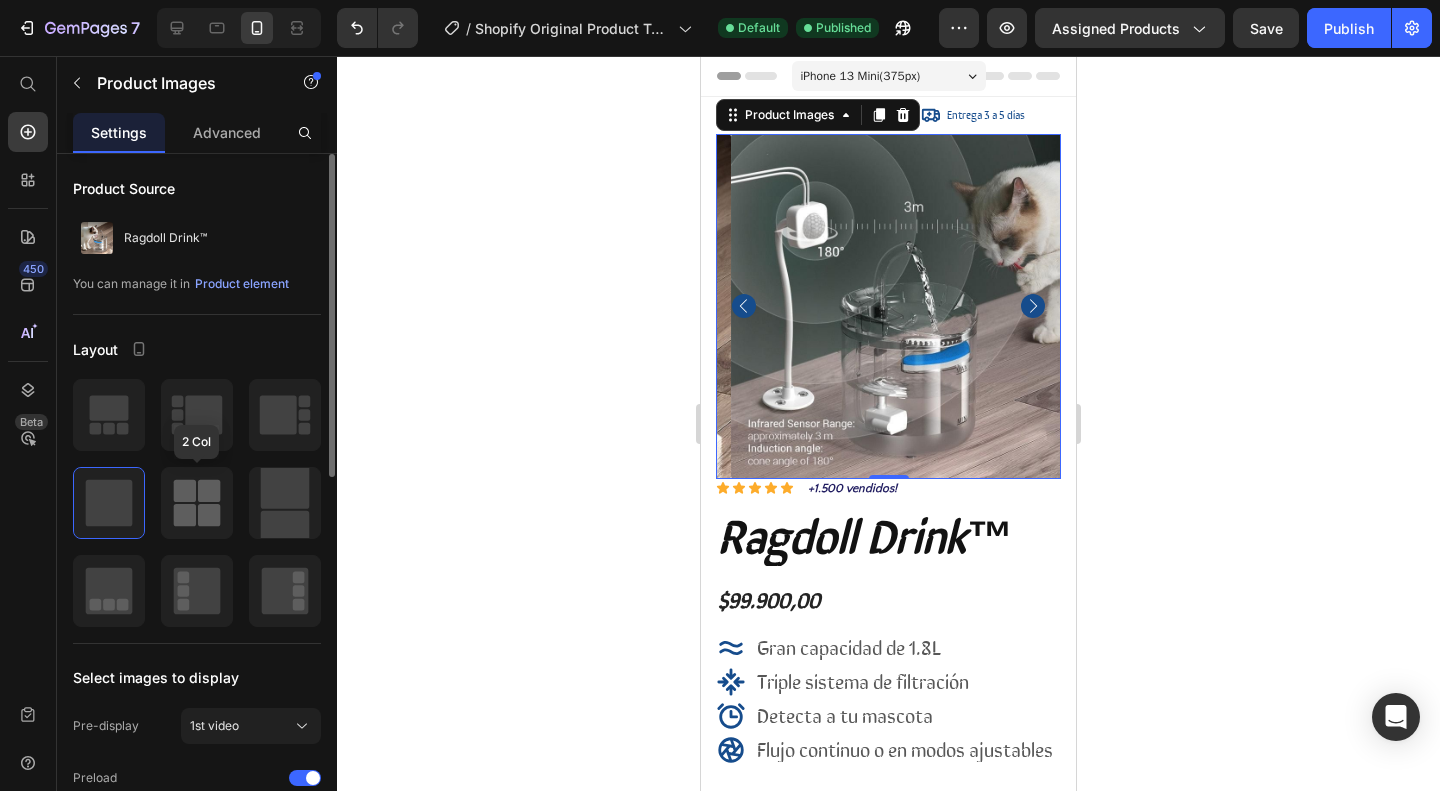 click 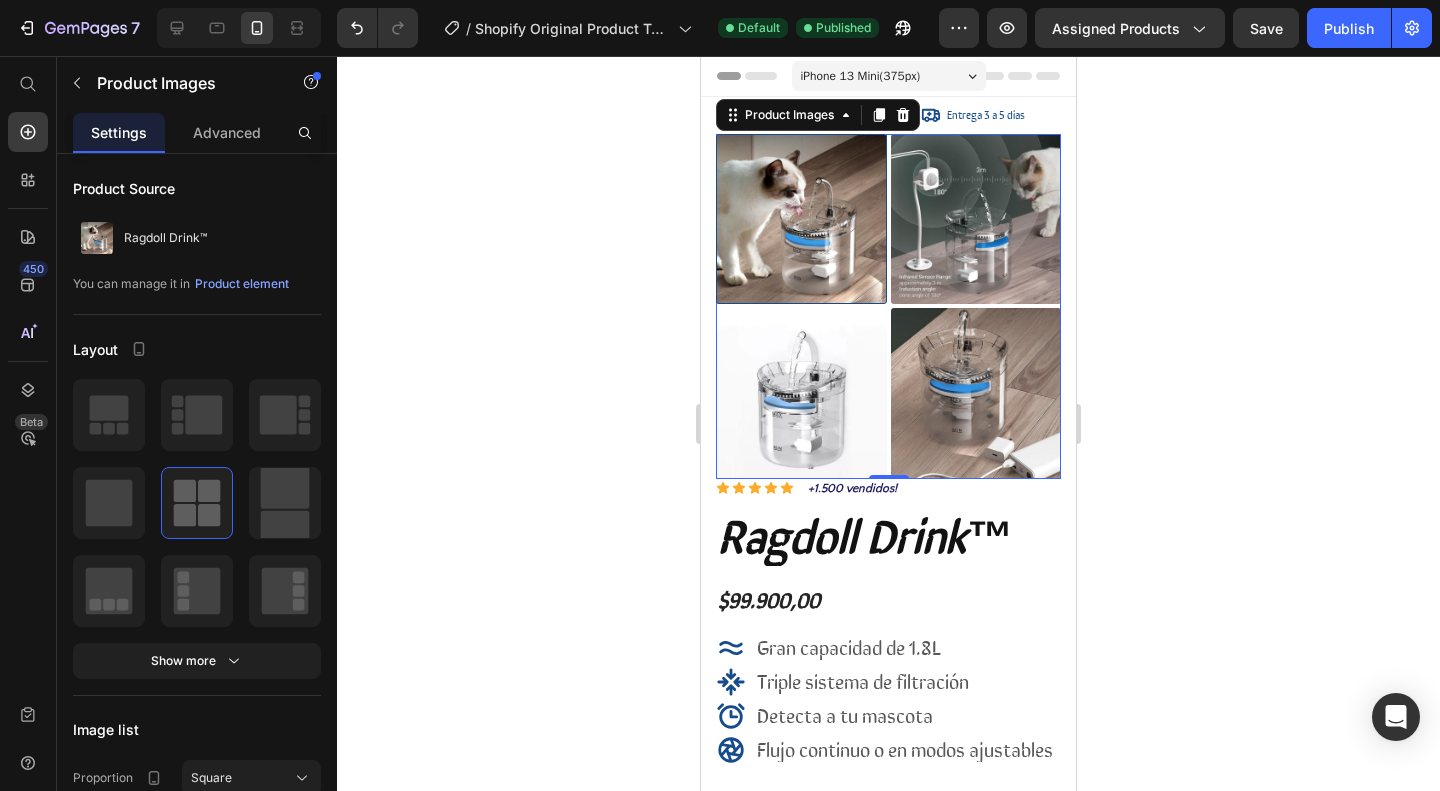 click at bounding box center (801, 393) 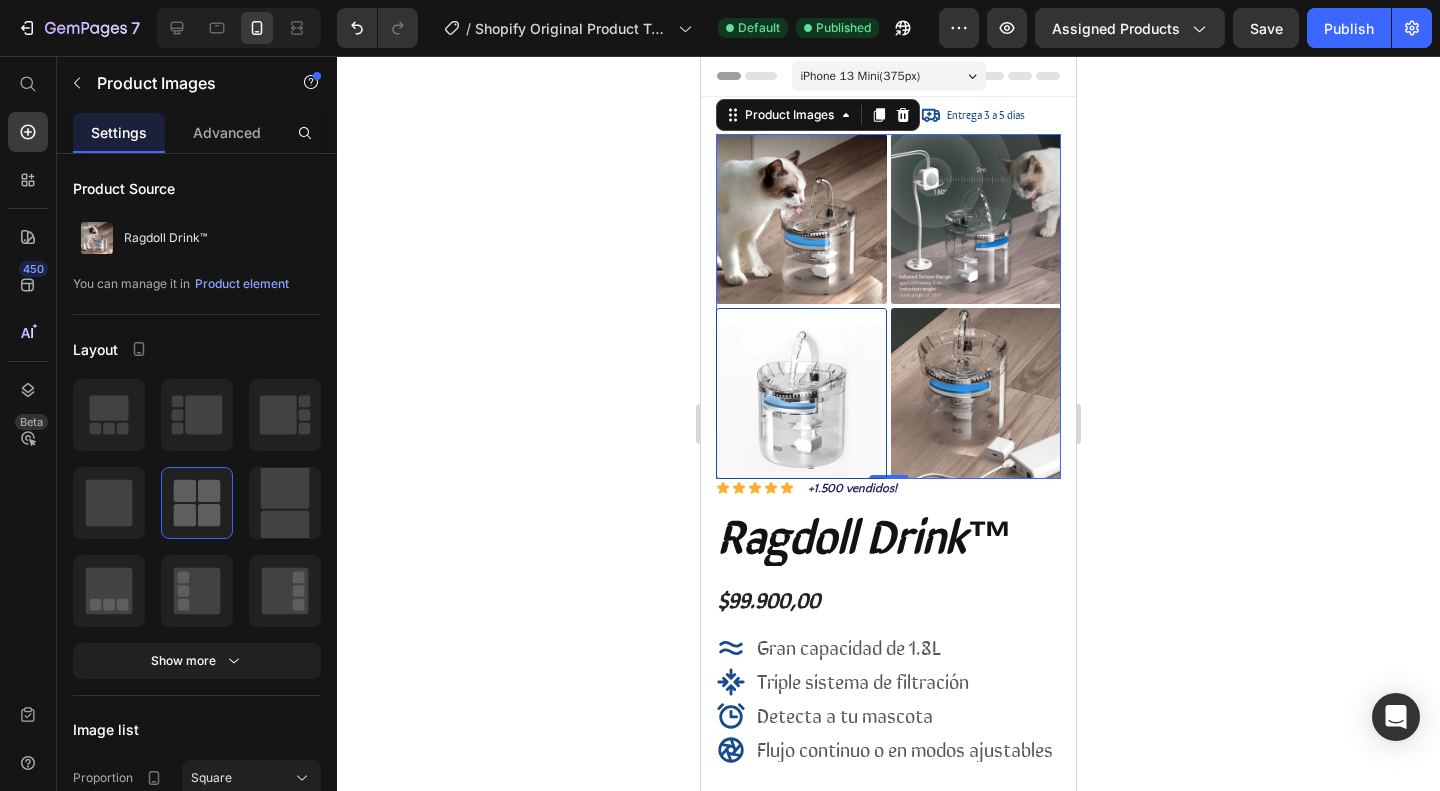 click at bounding box center [976, 393] 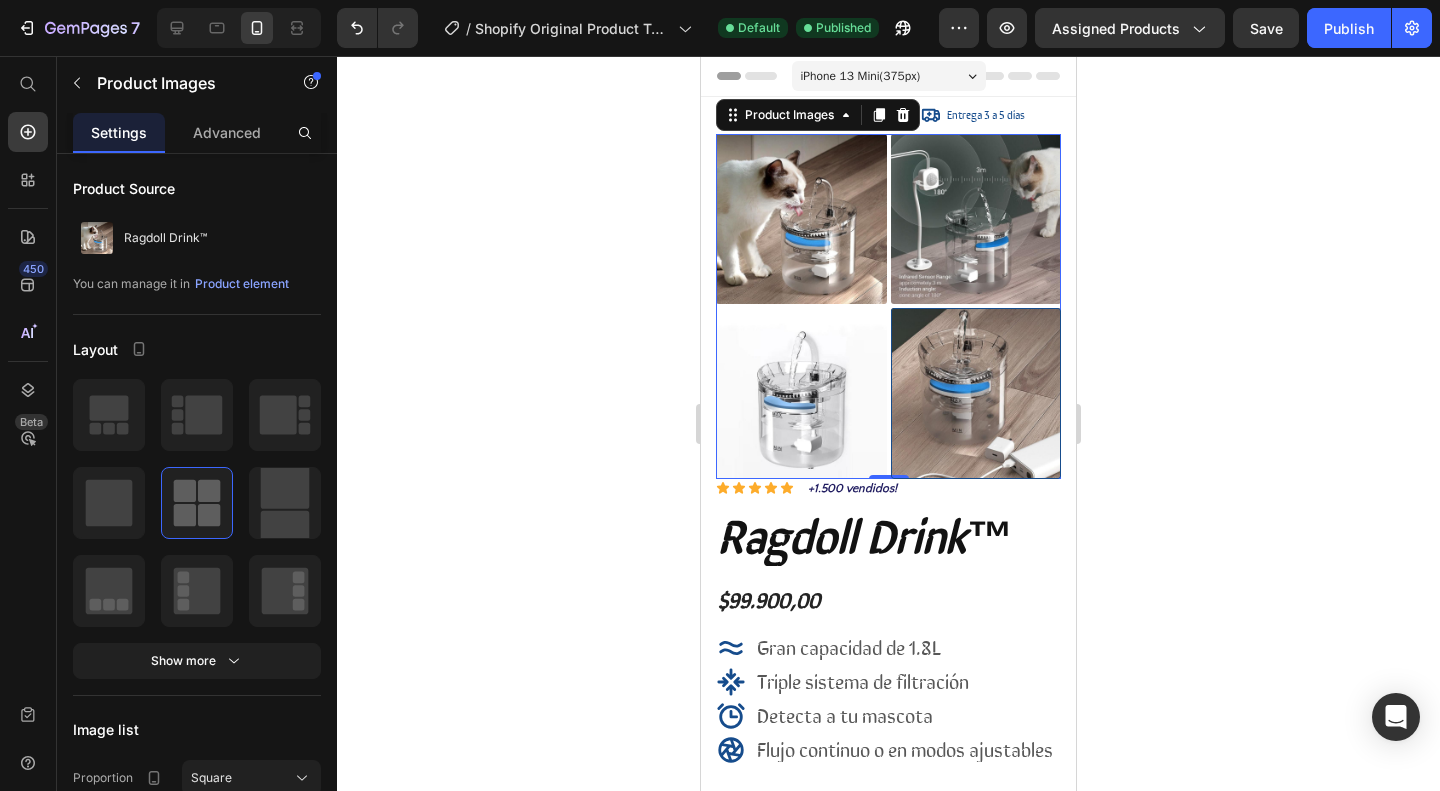 click at bounding box center (976, 219) 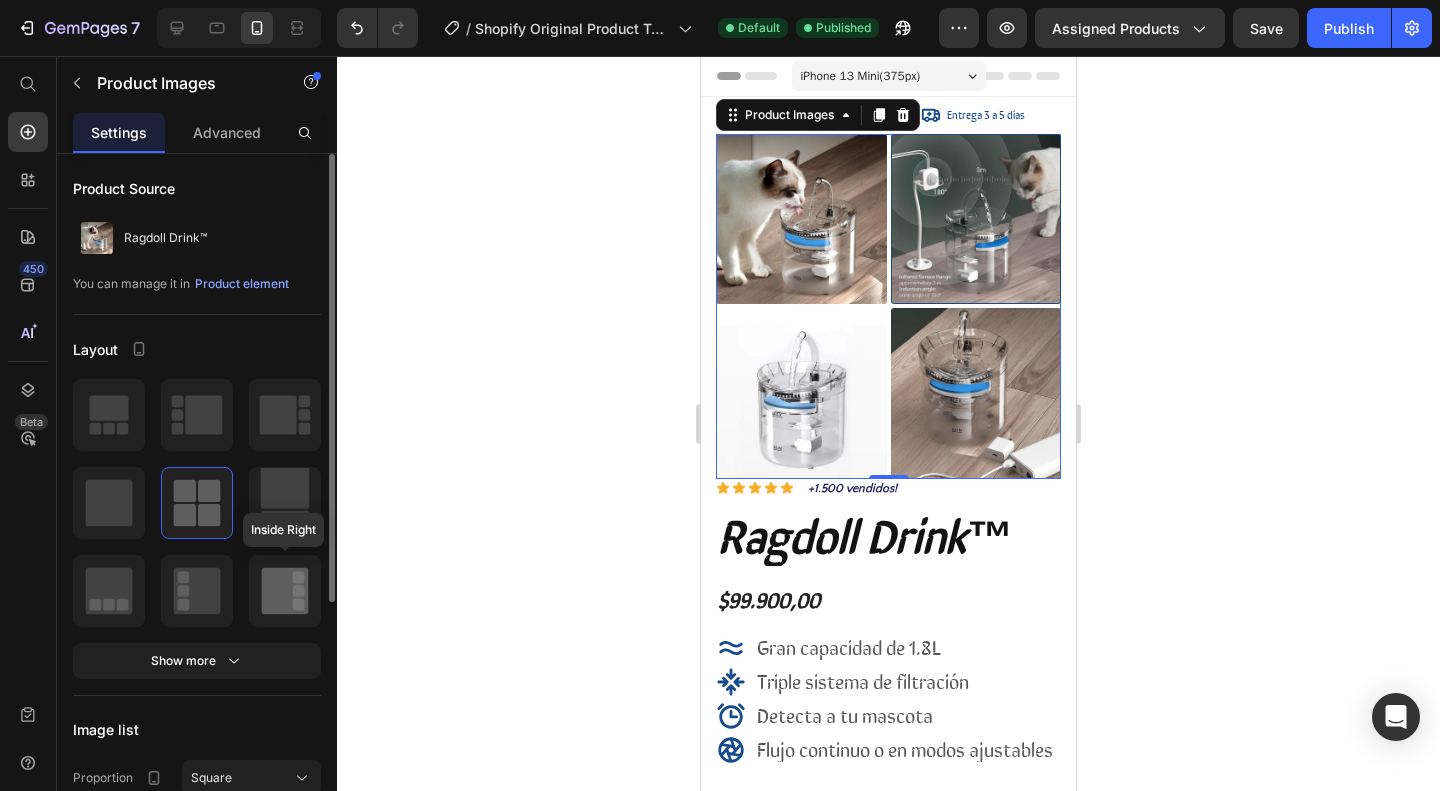 click 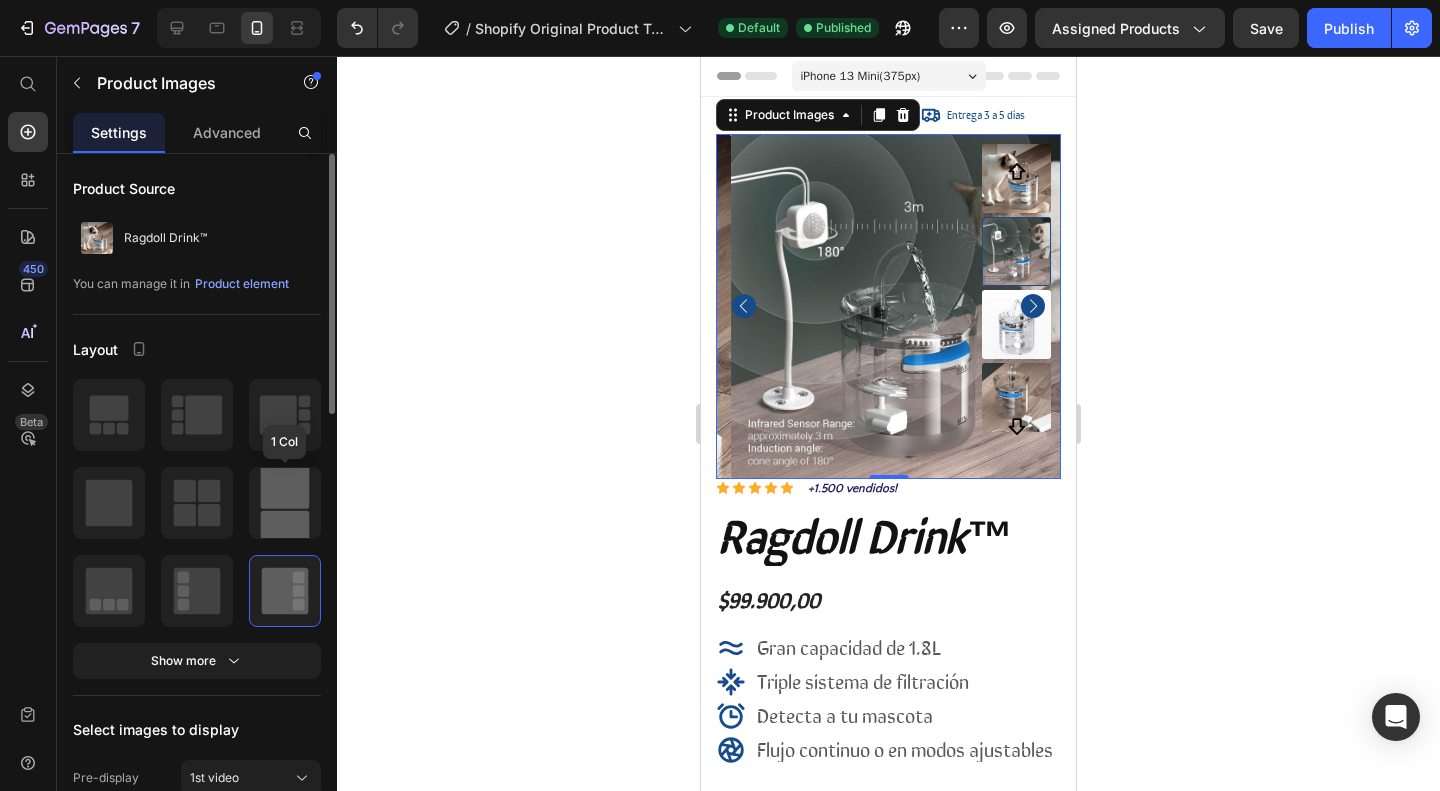 click 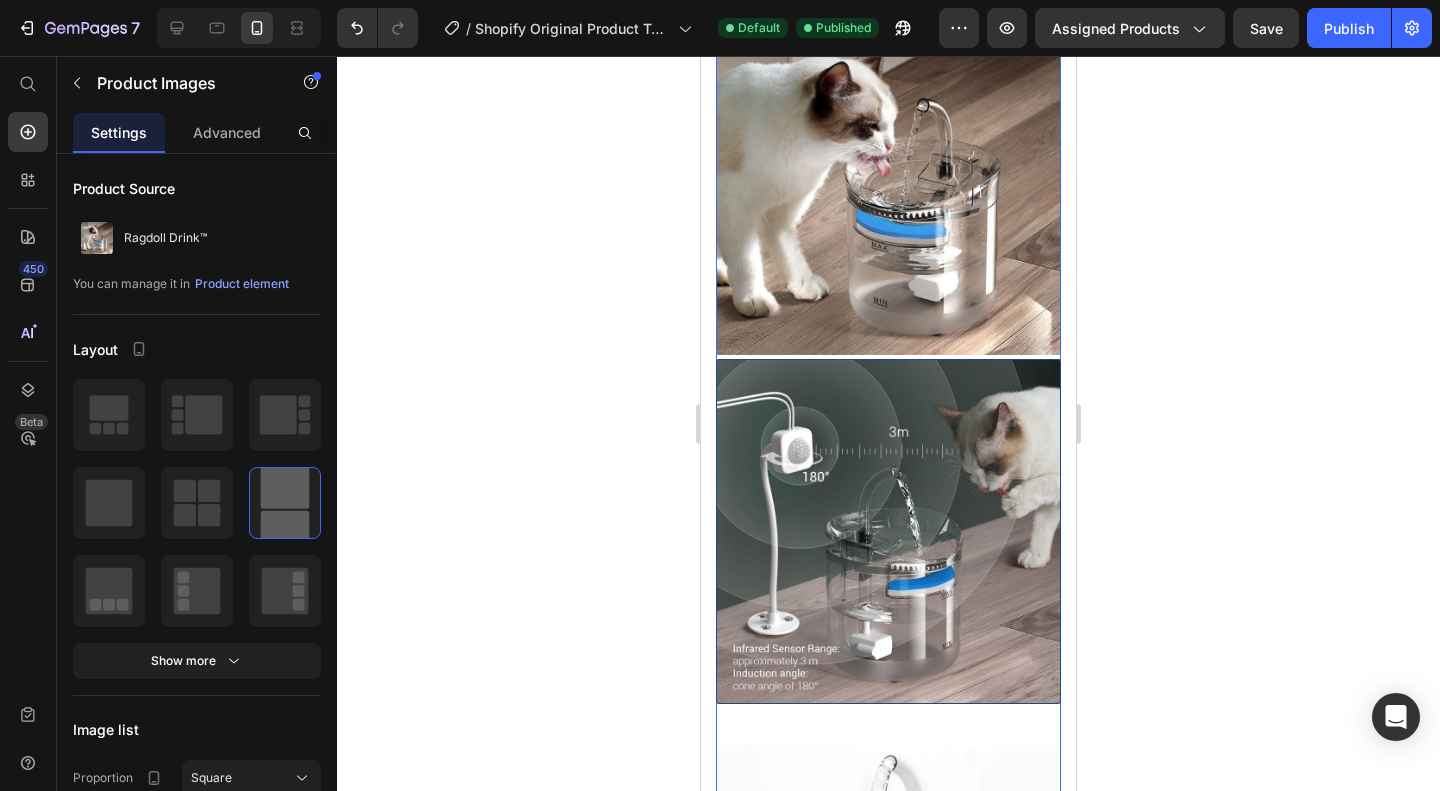 scroll, scrollTop: 0, scrollLeft: 0, axis: both 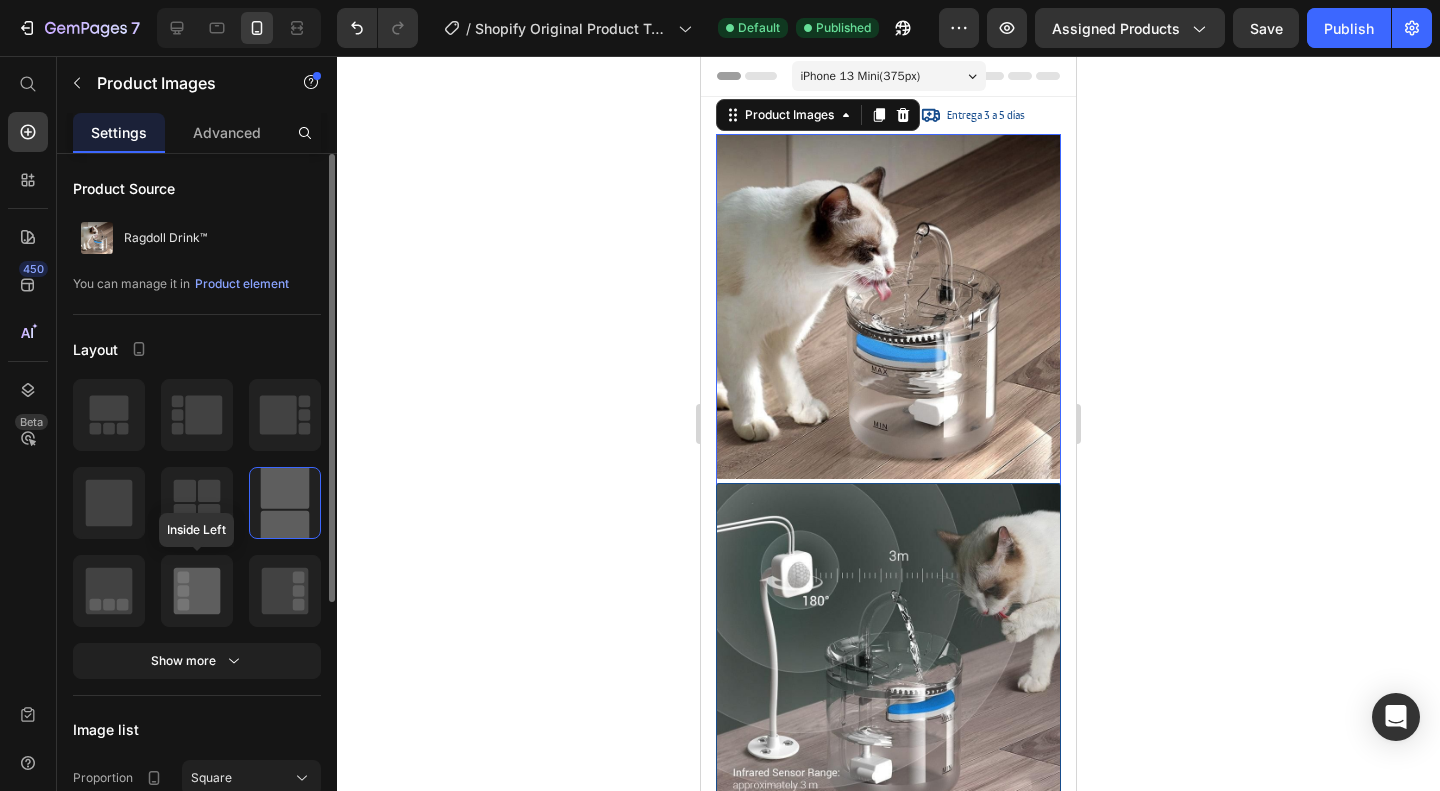 click 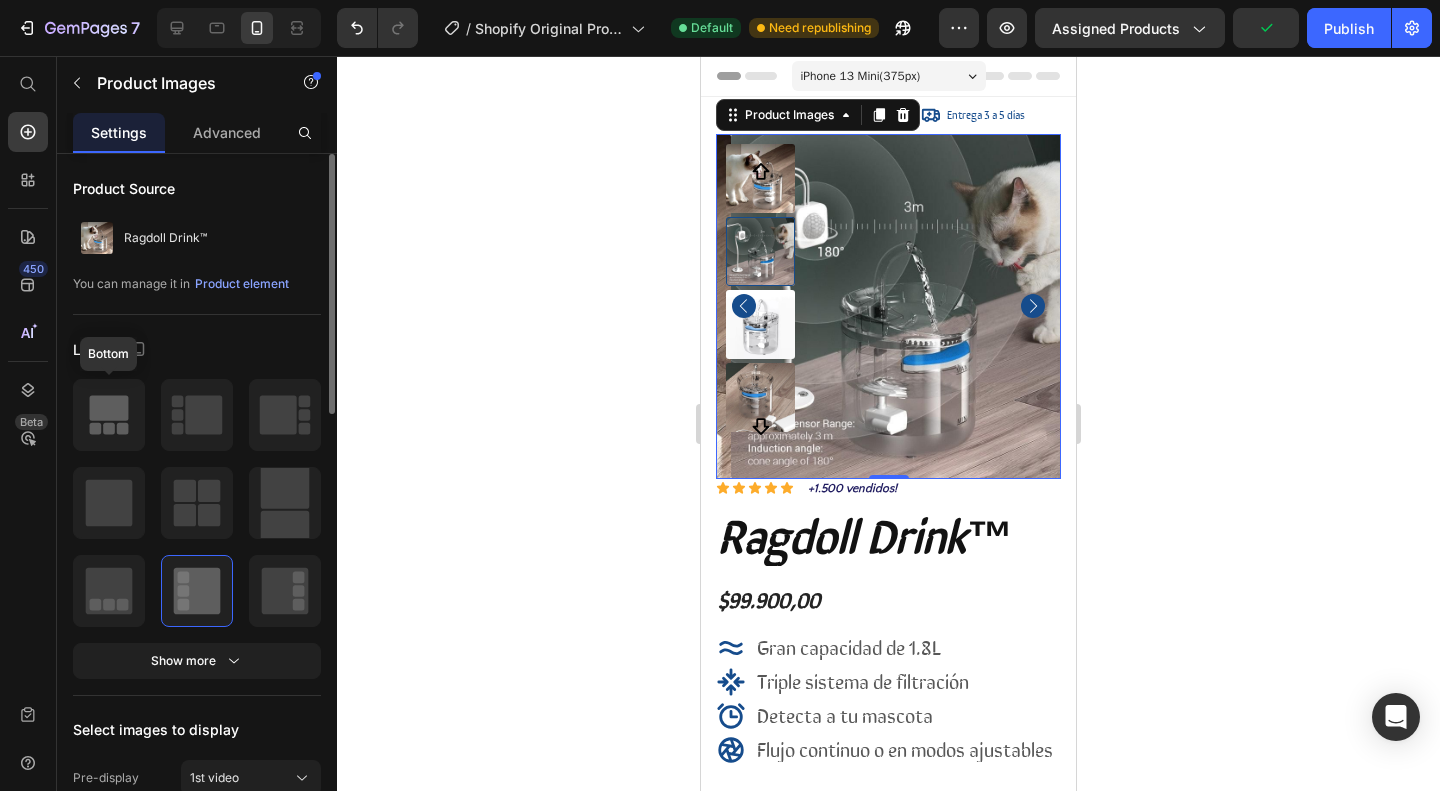 click 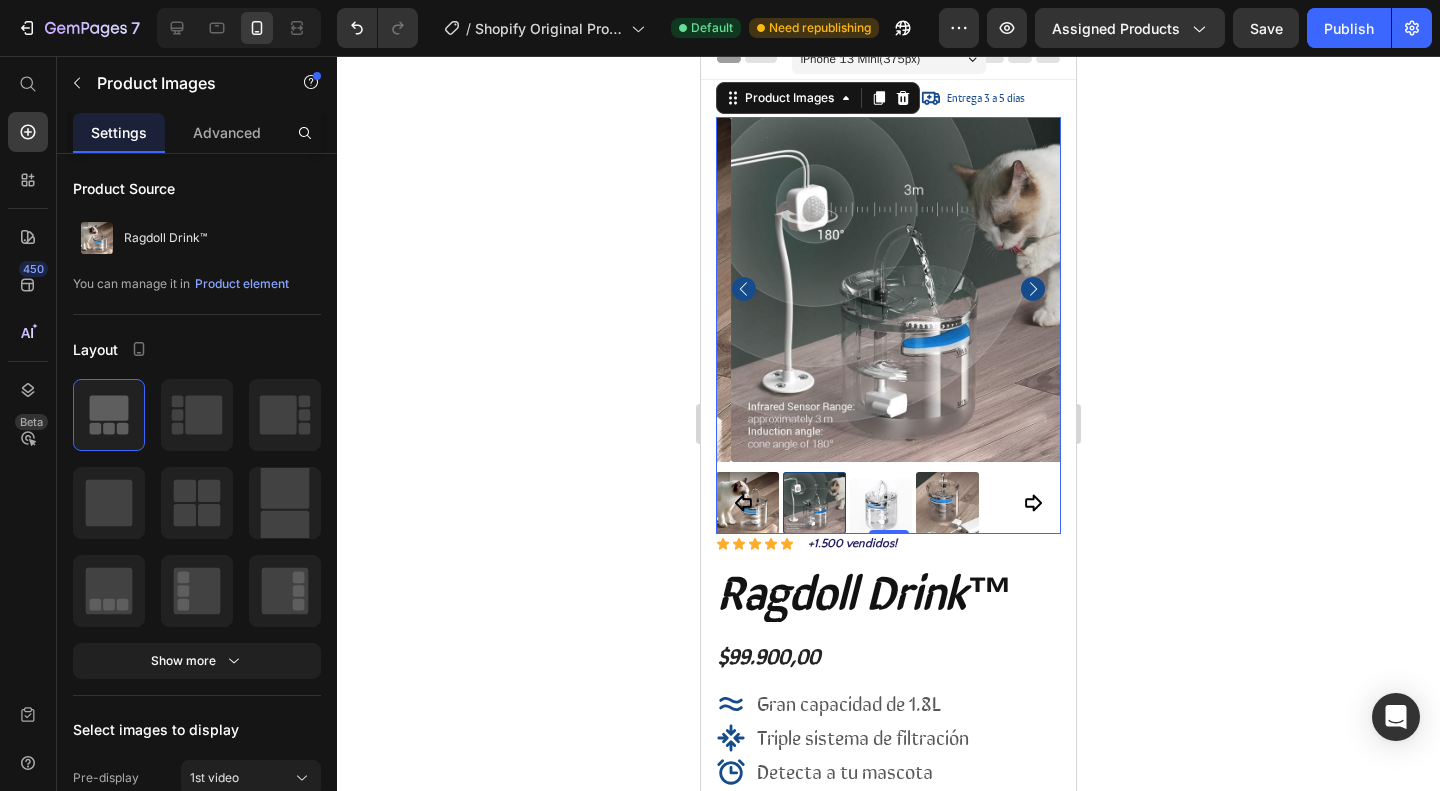scroll, scrollTop: 0, scrollLeft: 0, axis: both 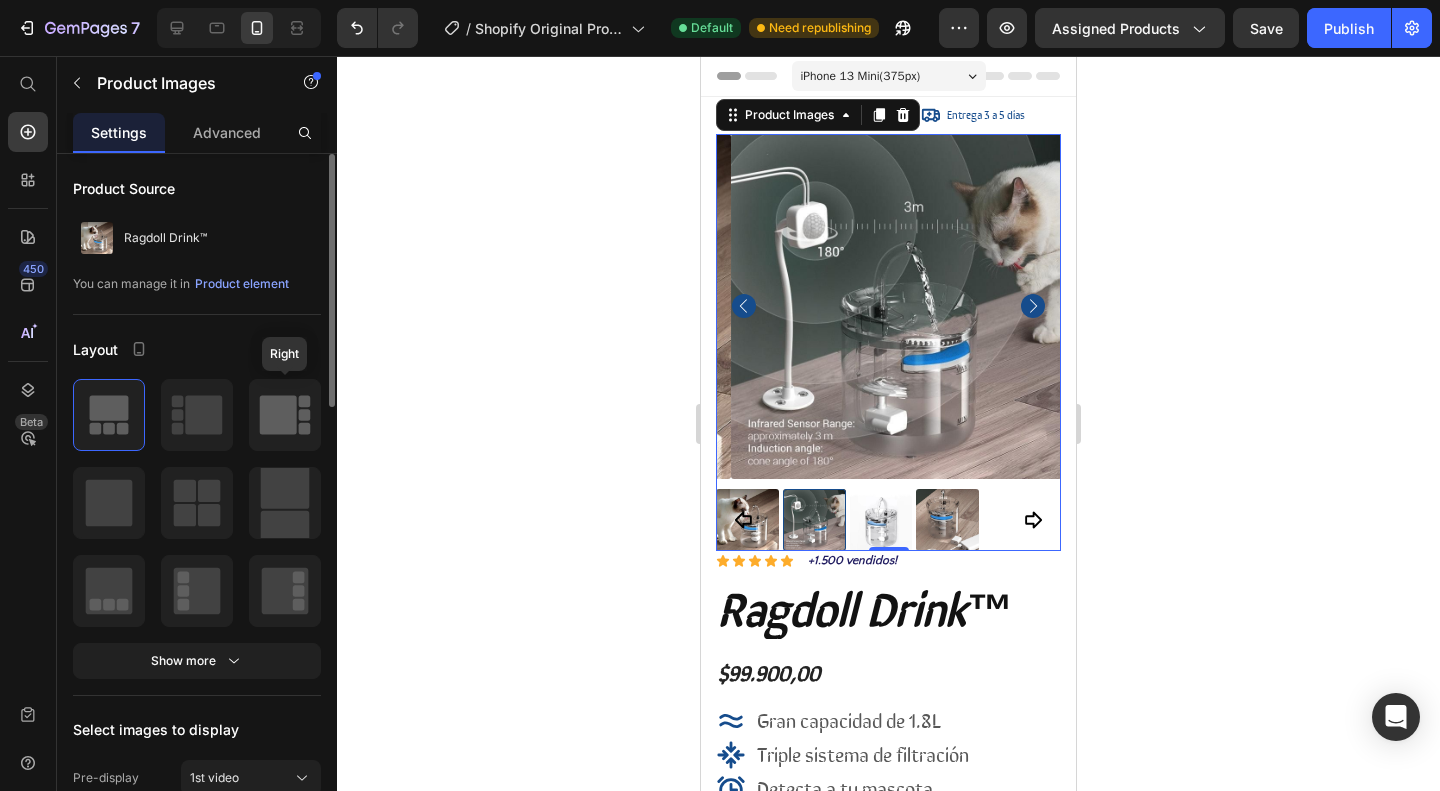 click 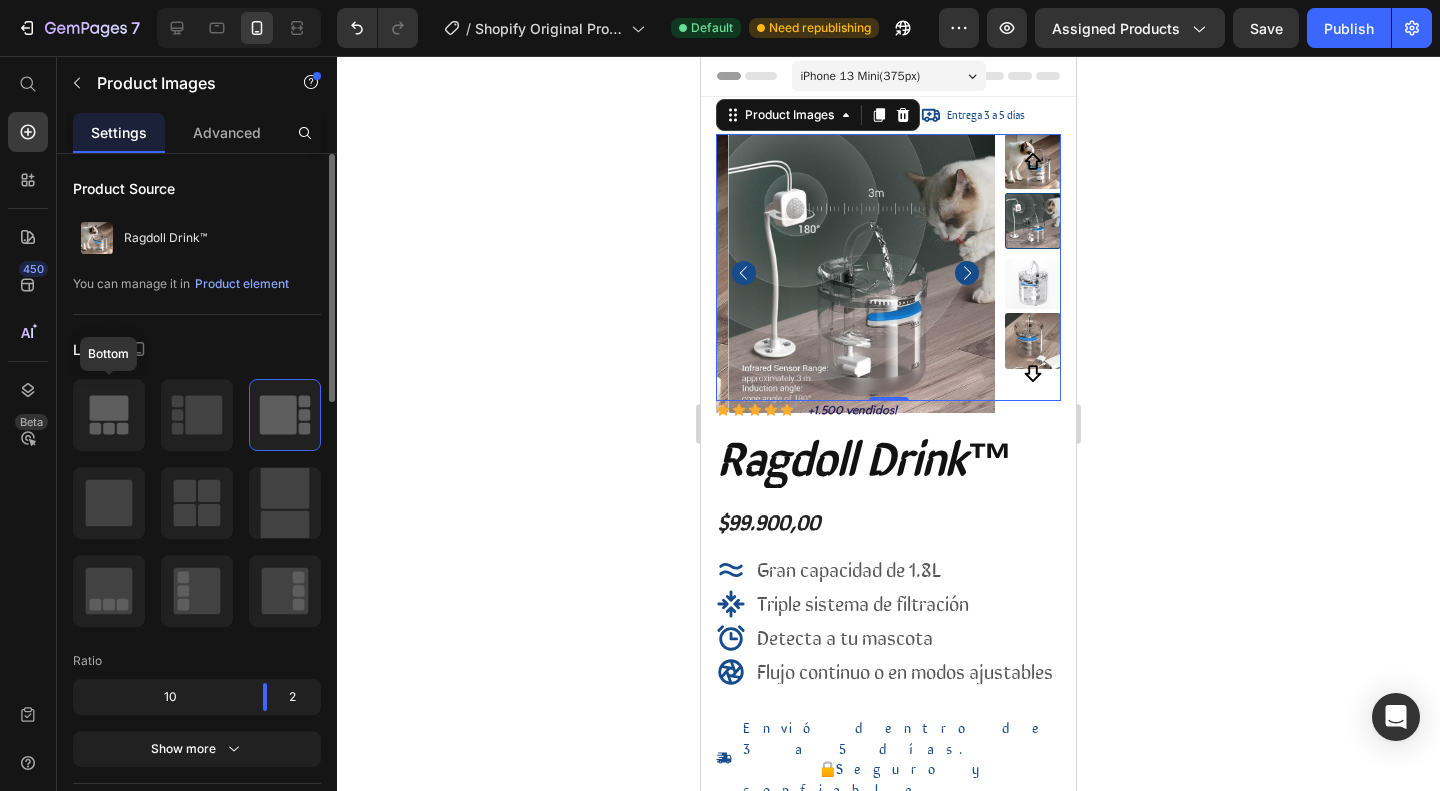click 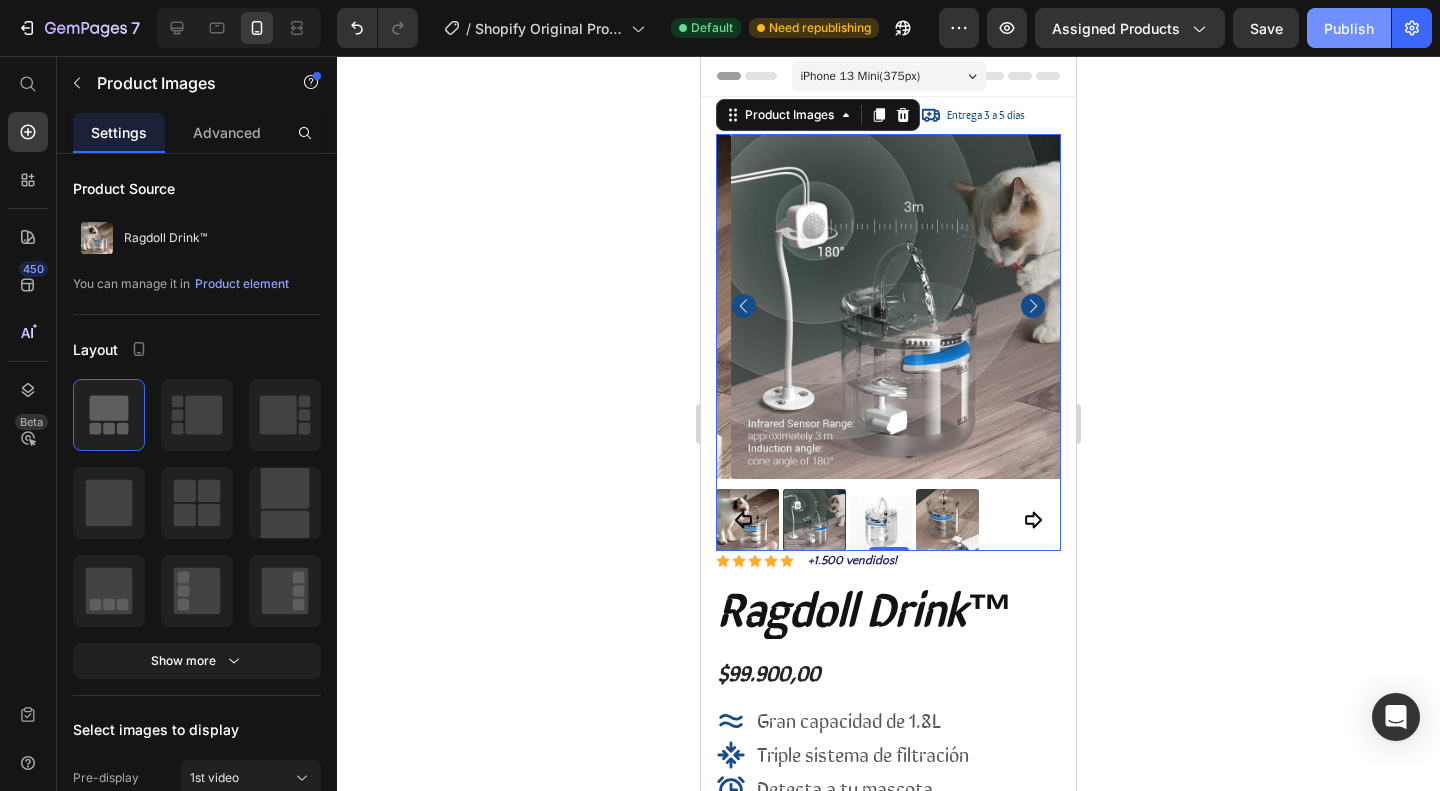 click on "Publish" at bounding box center [1349, 28] 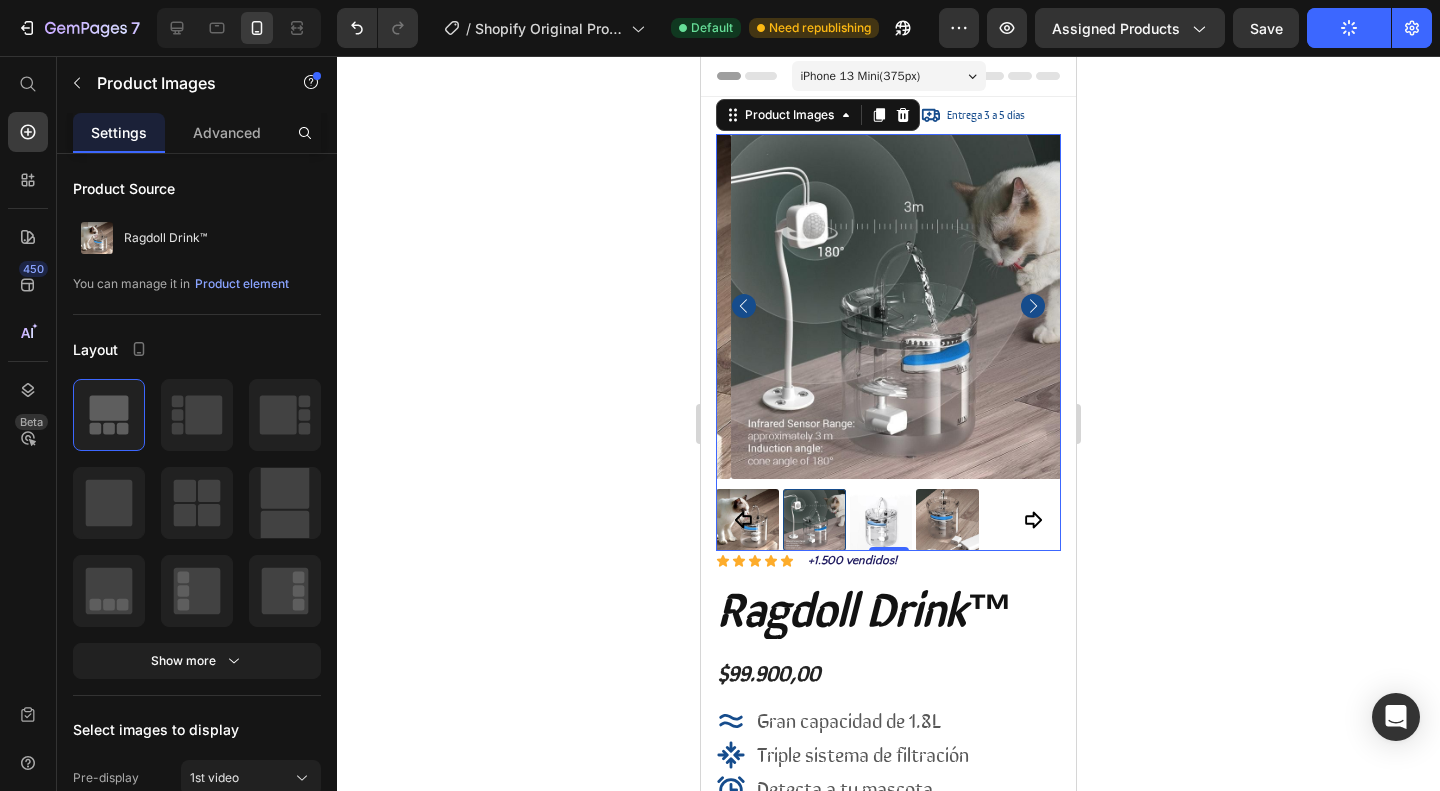 type 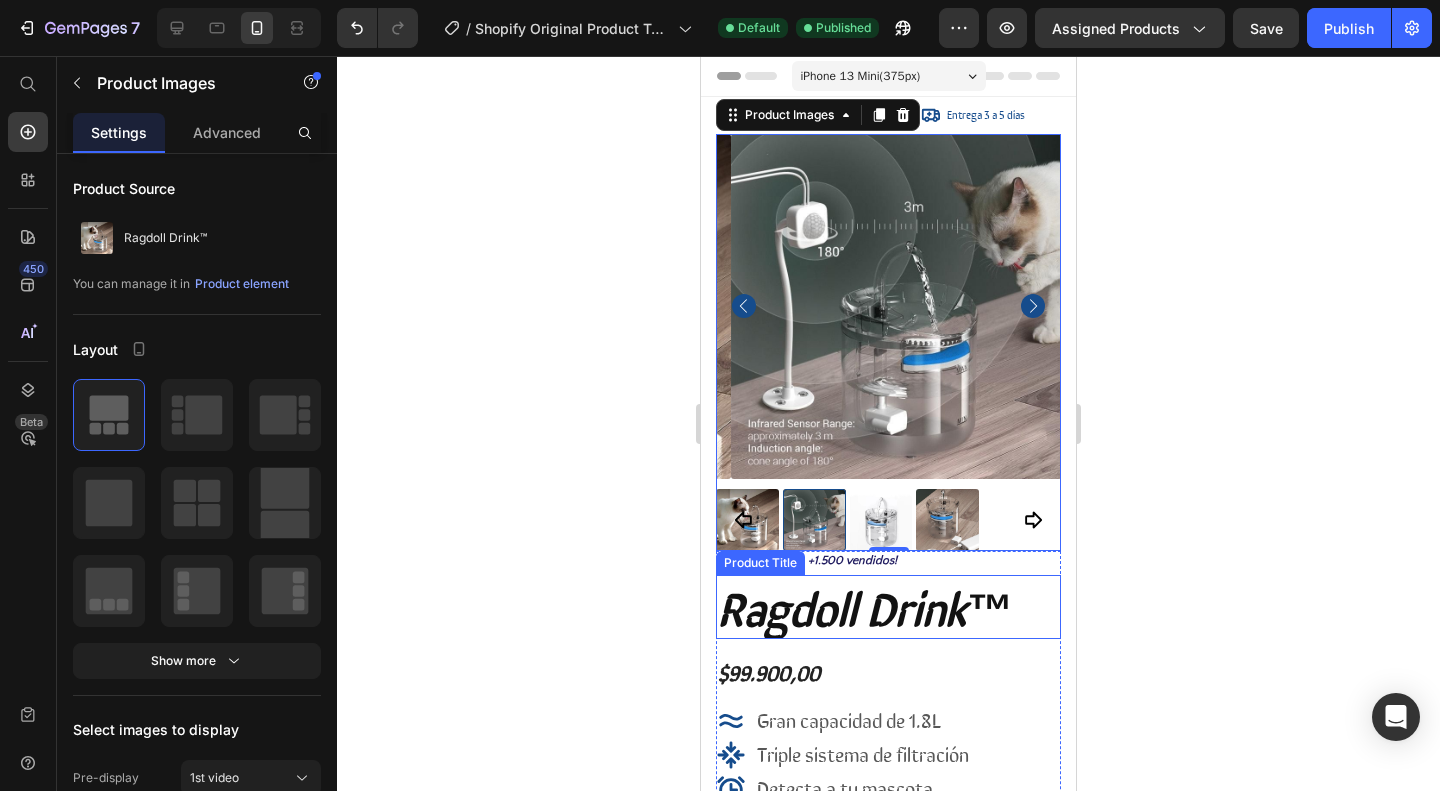 click 